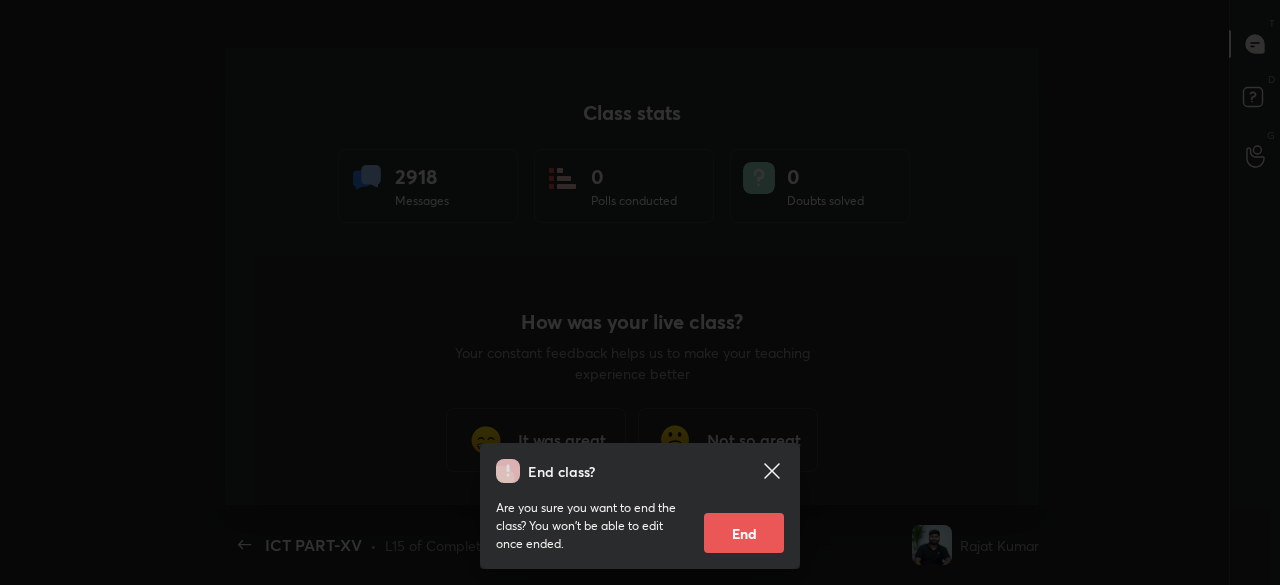 scroll, scrollTop: 0, scrollLeft: 0, axis: both 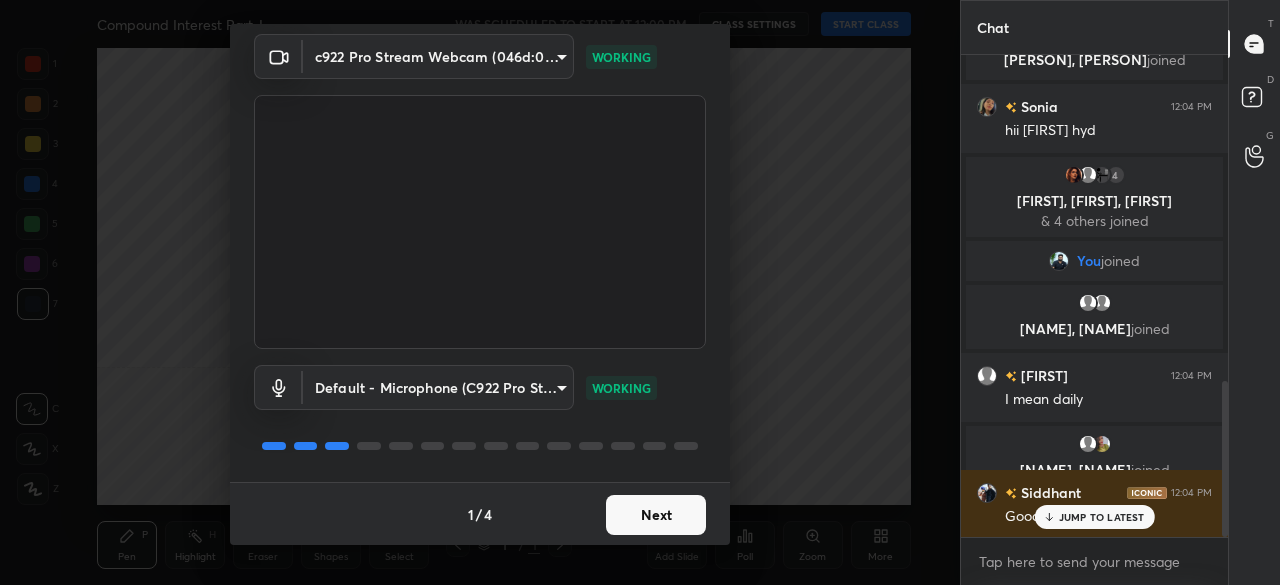 click on "Next" at bounding box center (656, 515) 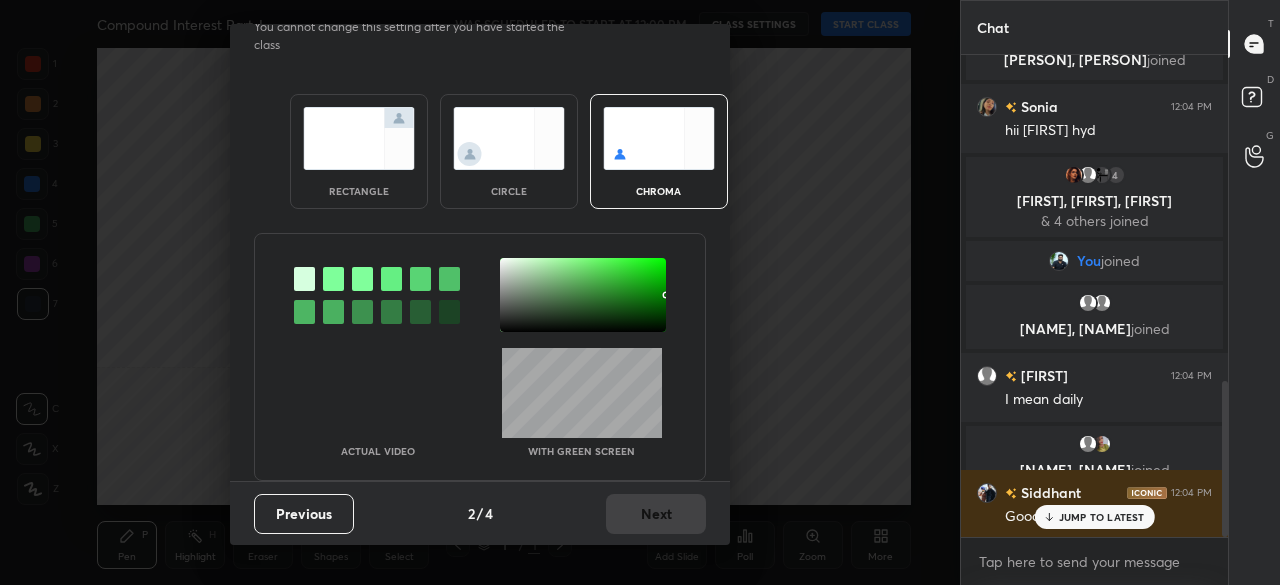 scroll, scrollTop: 0, scrollLeft: 0, axis: both 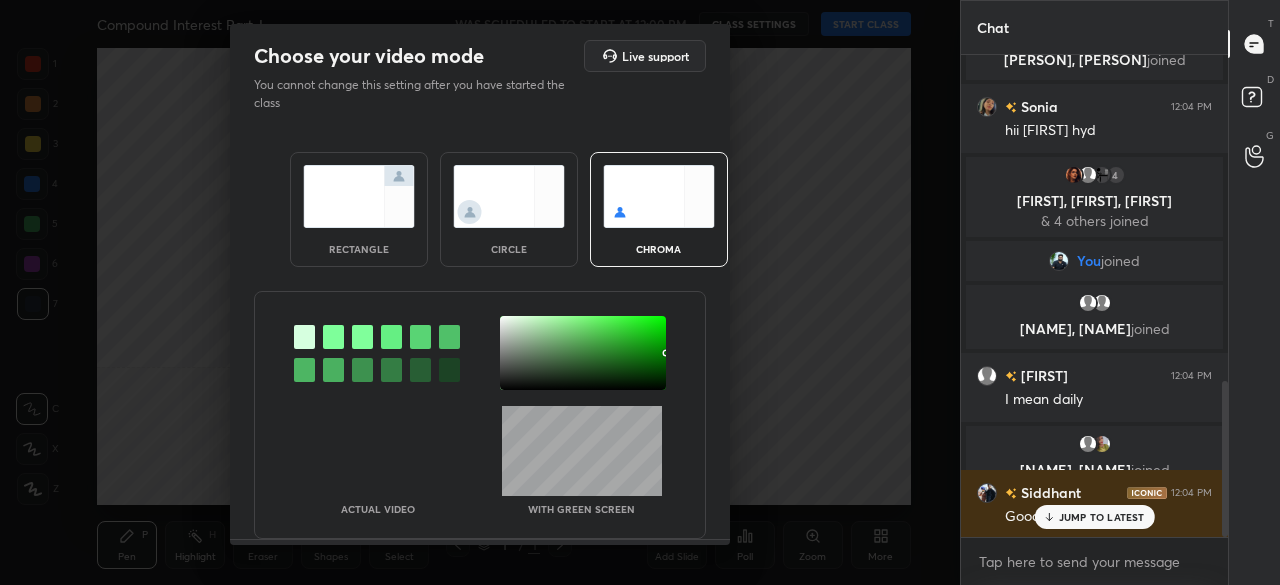 click at bounding box center (583, 353) 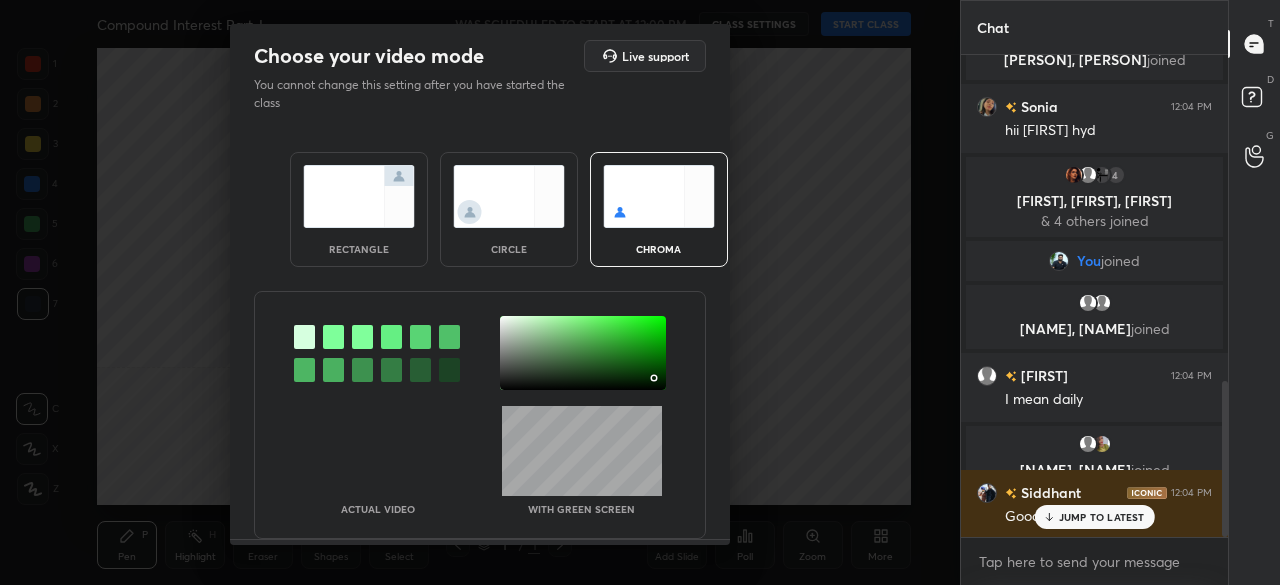 click at bounding box center (583, 353) 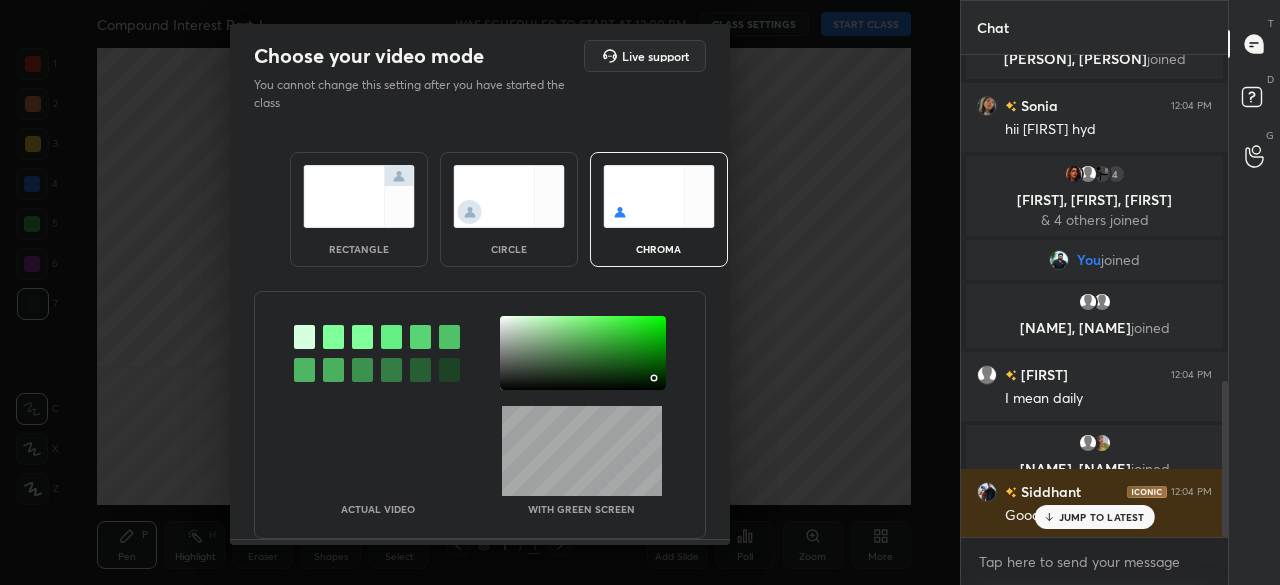 click at bounding box center [654, 378] 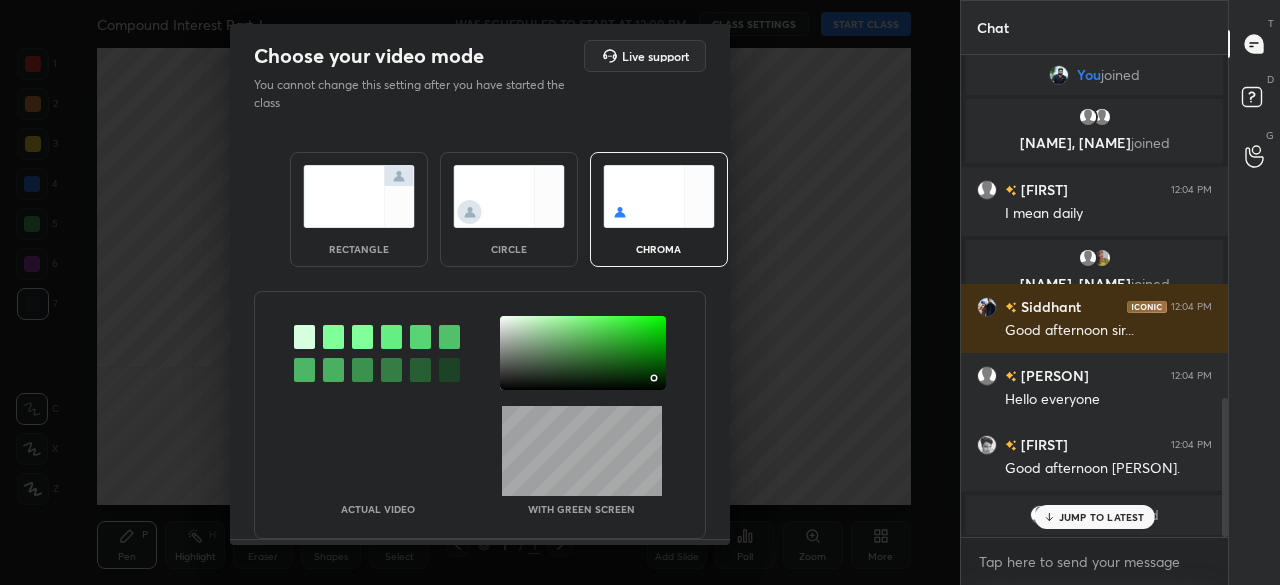 click at bounding box center (656, 380) 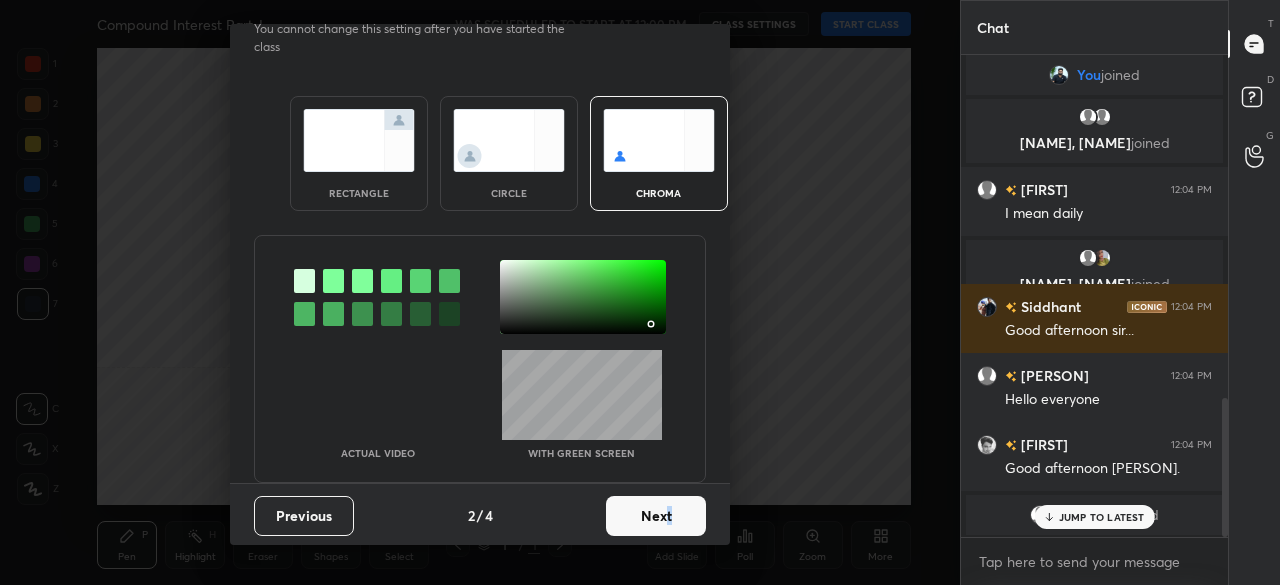 click on "Next" at bounding box center (656, 516) 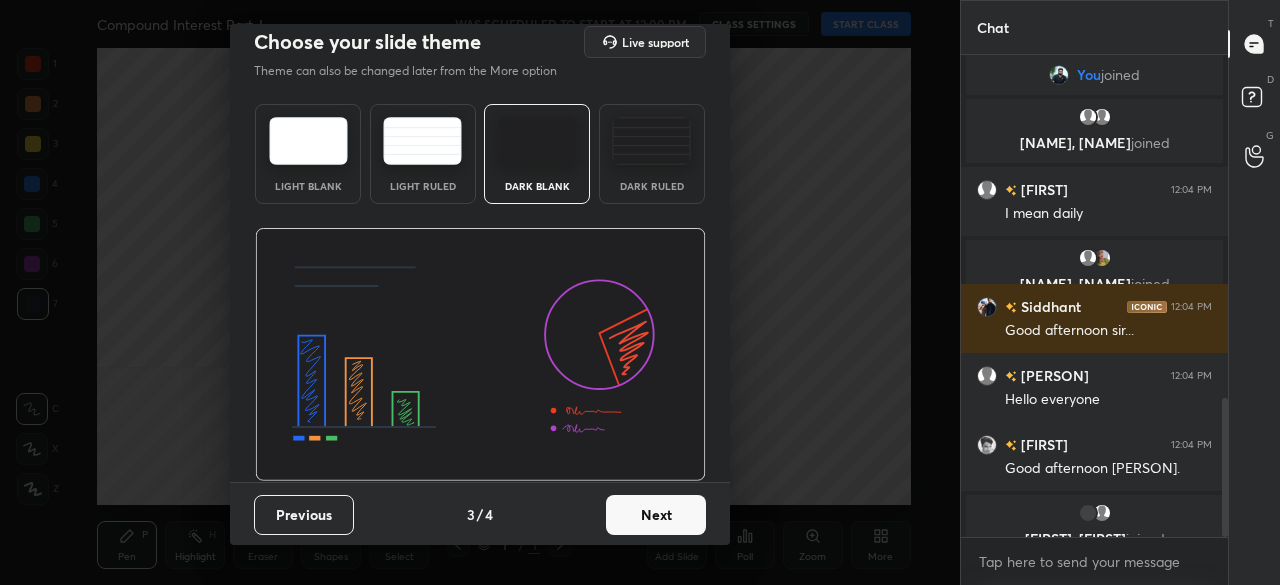 click on "Next" at bounding box center (656, 515) 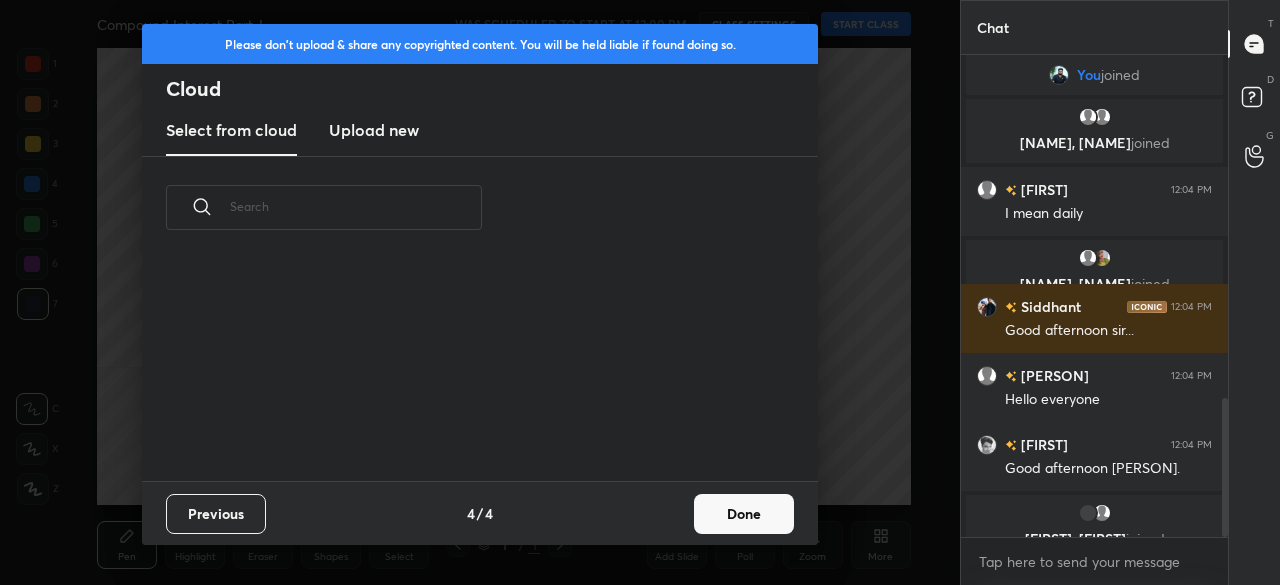 click on "Done" at bounding box center (744, 514) 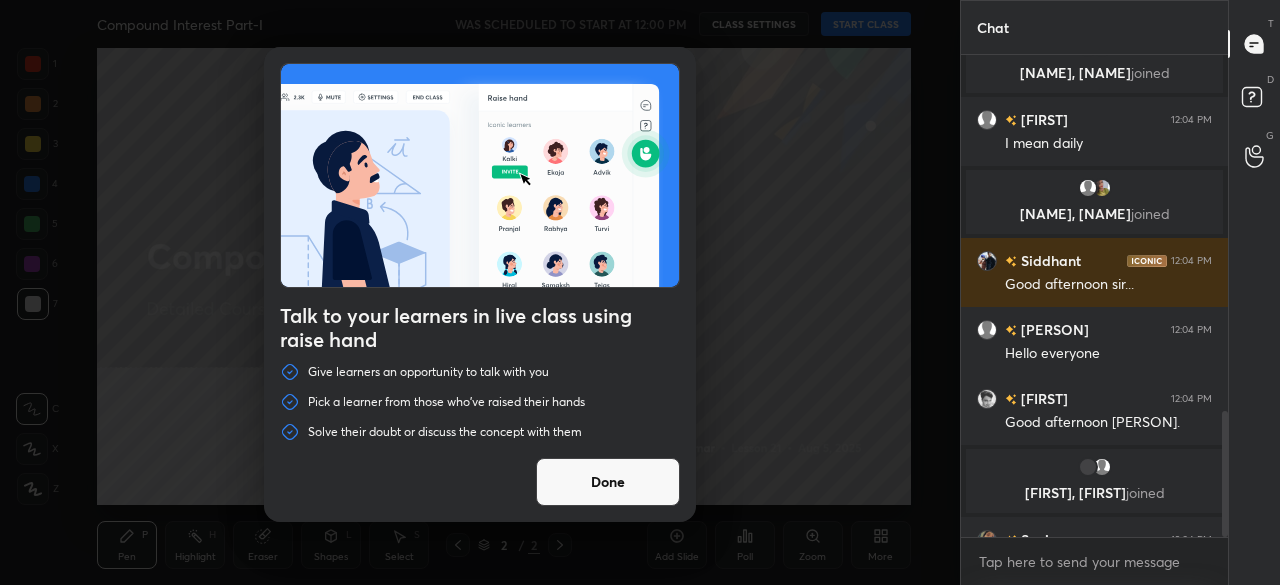 scroll, scrollTop: 1364, scrollLeft: 0, axis: vertical 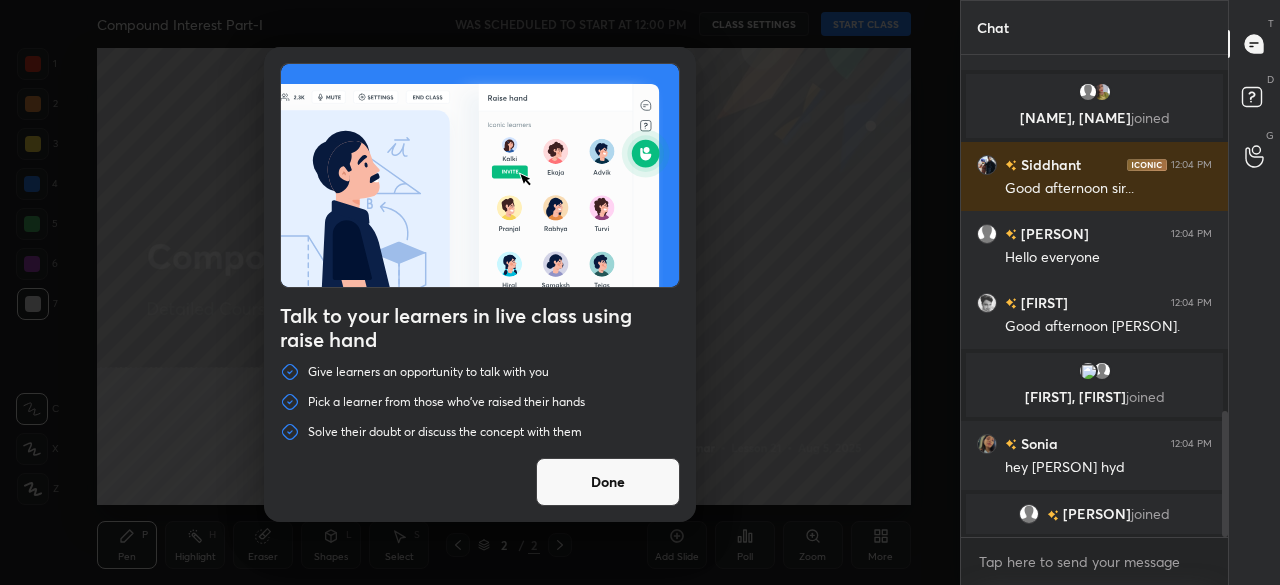 click on "Done" at bounding box center [608, 482] 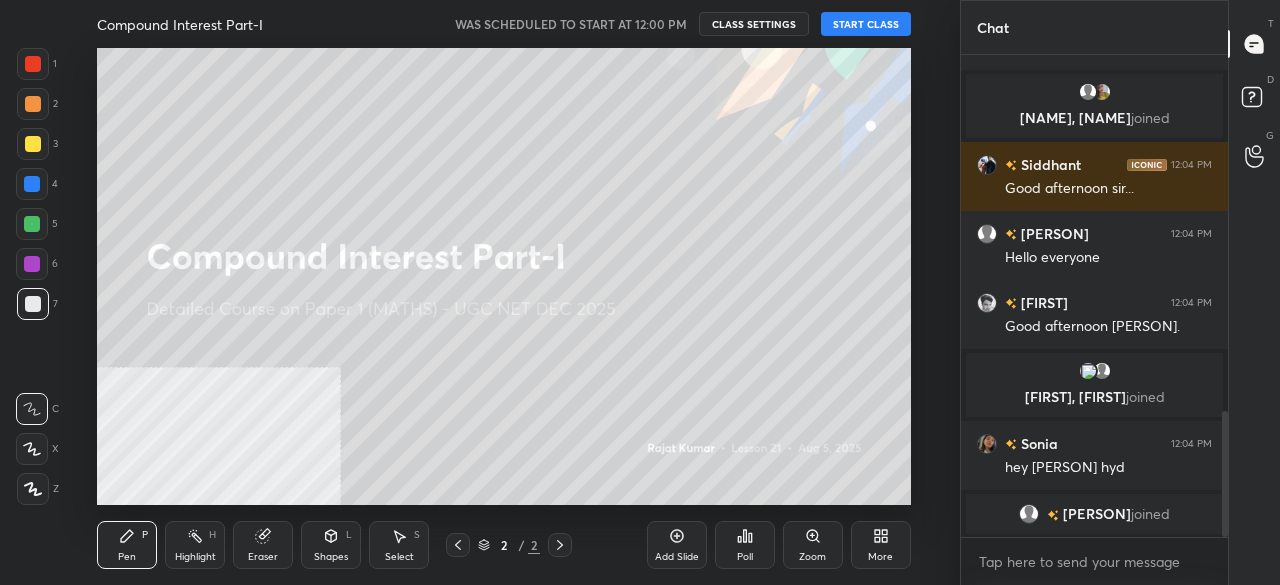click on "START CLASS" at bounding box center (866, 24) 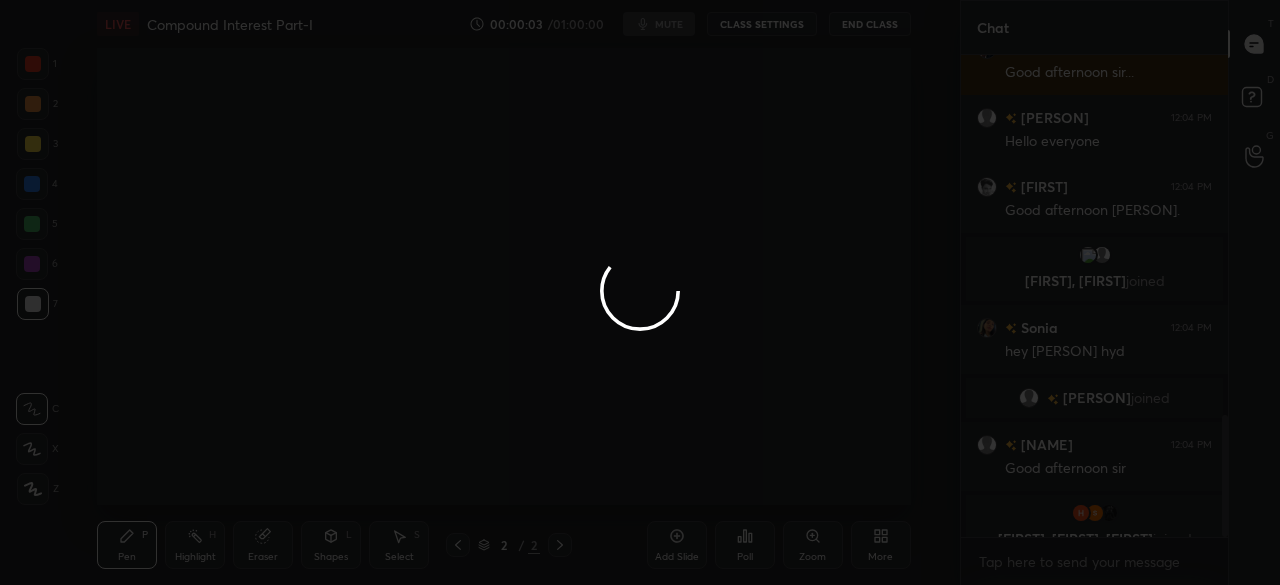 scroll, scrollTop: 1460, scrollLeft: 0, axis: vertical 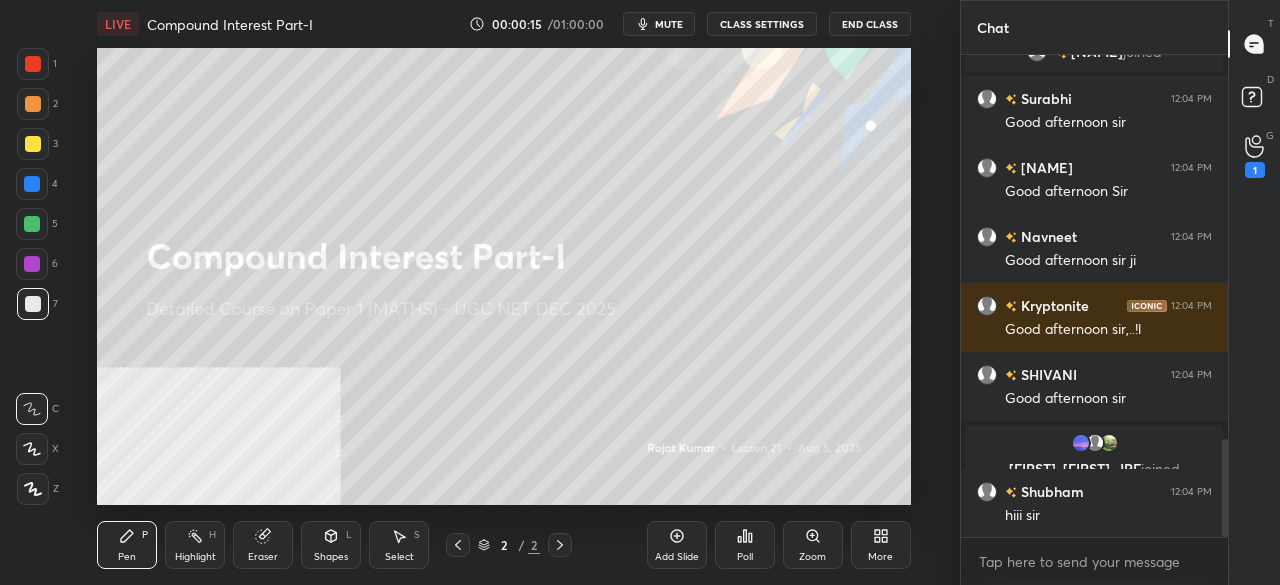 click 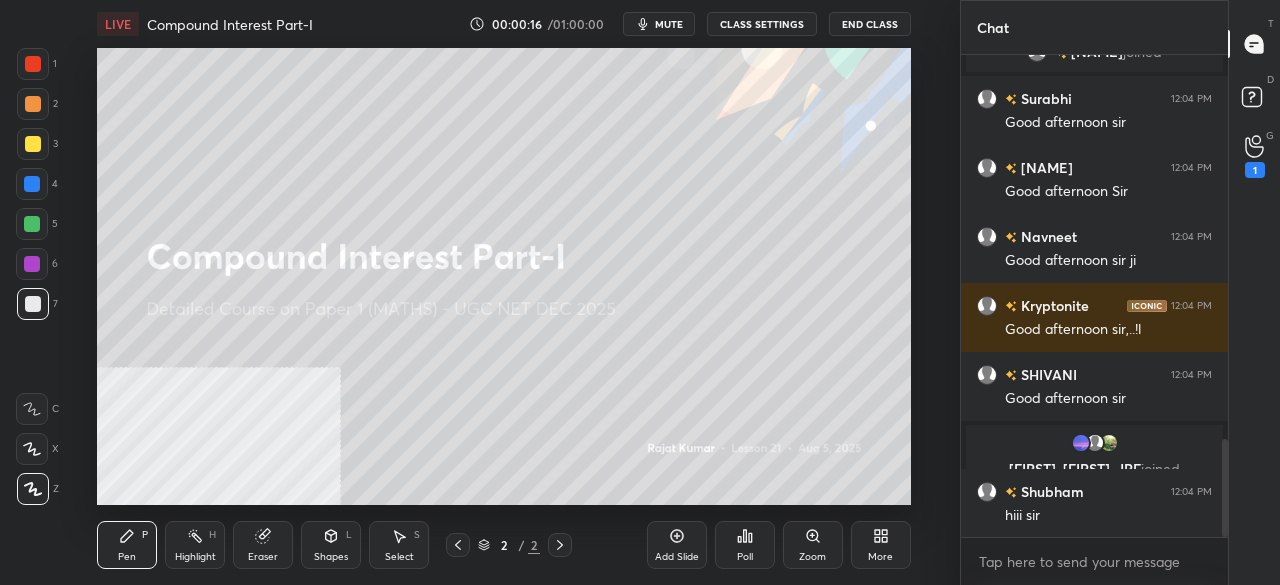 click on "More" at bounding box center (881, 545) 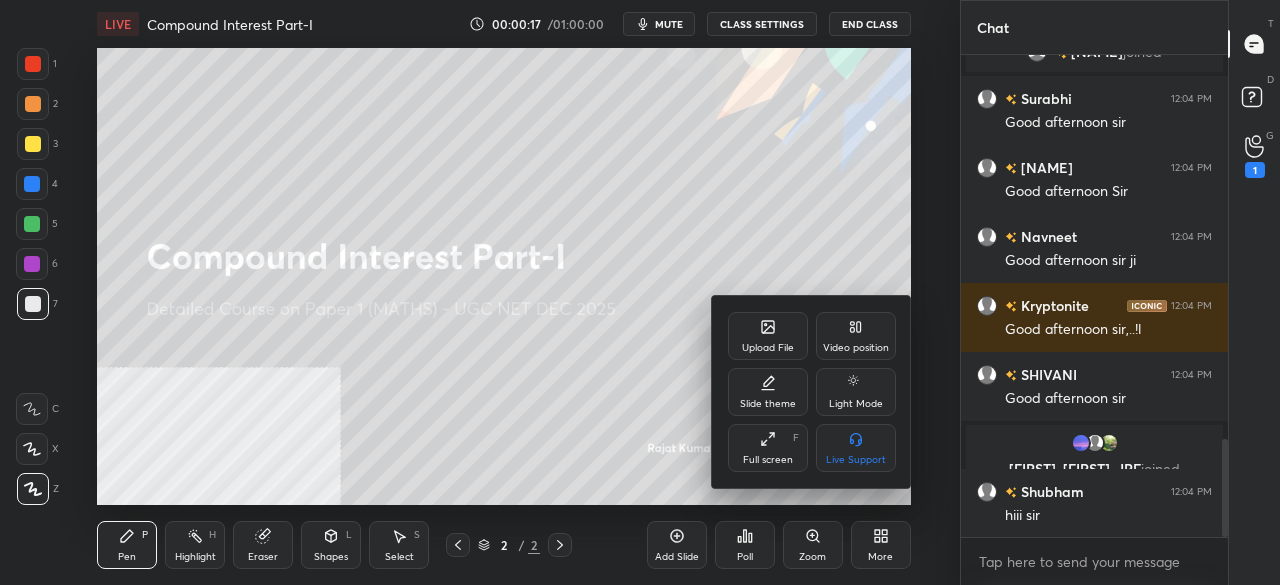 drag, startPoint x: 856, startPoint y: 324, endPoint x: 876, endPoint y: 376, distance: 55.713554 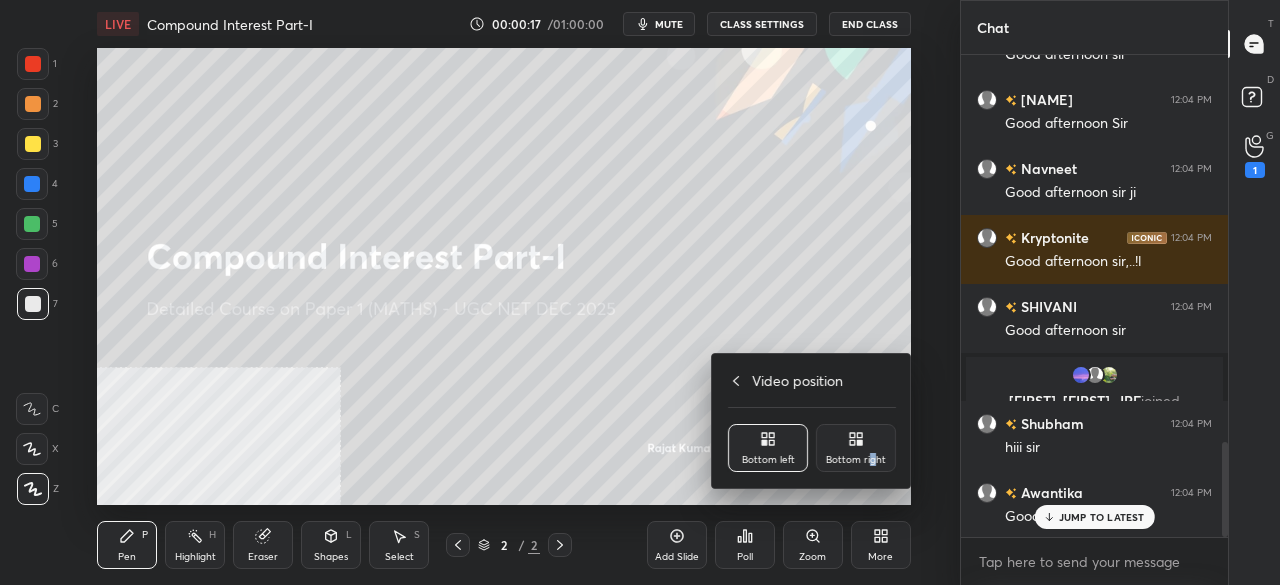 click on "Bottom right" at bounding box center (856, 460) 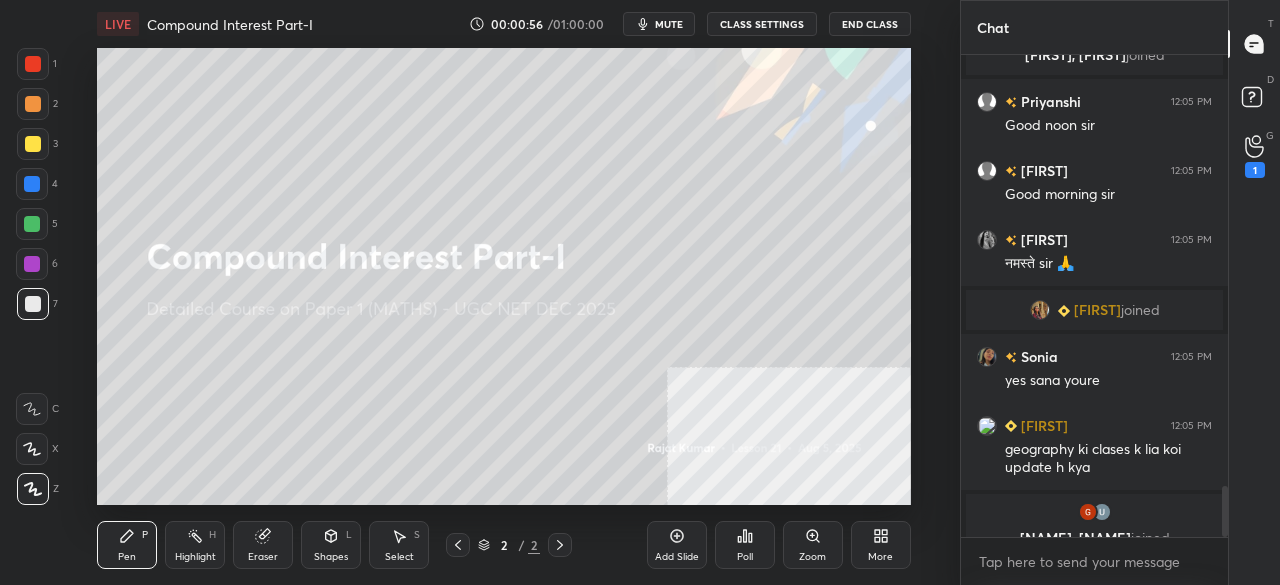 scroll, scrollTop: 4140, scrollLeft: 0, axis: vertical 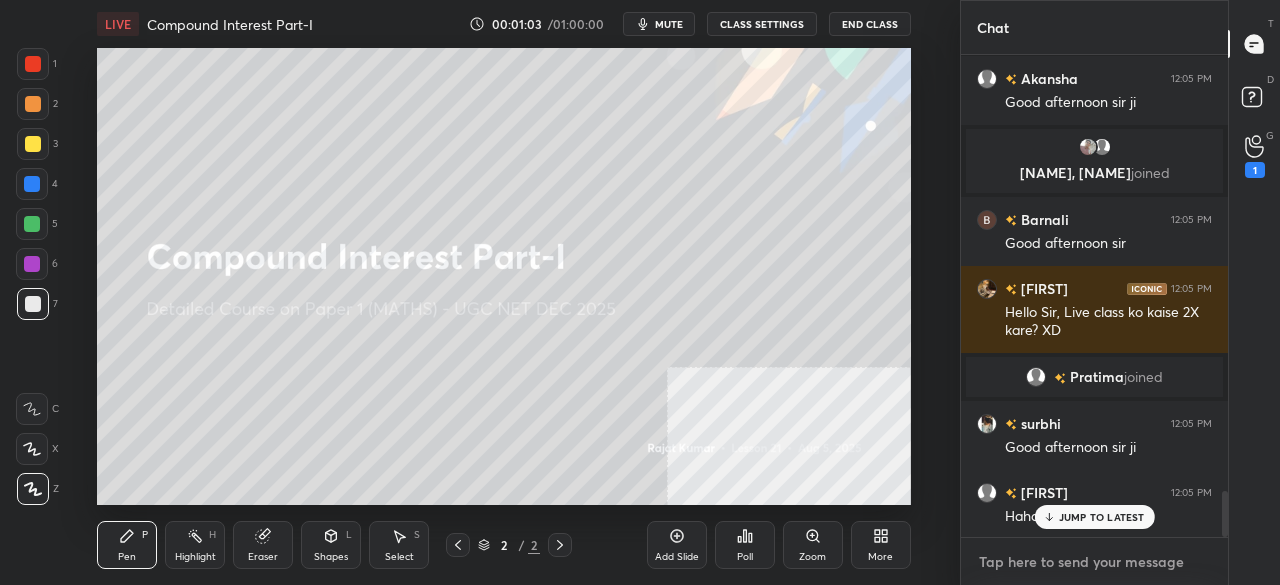 click at bounding box center (1094, 562) 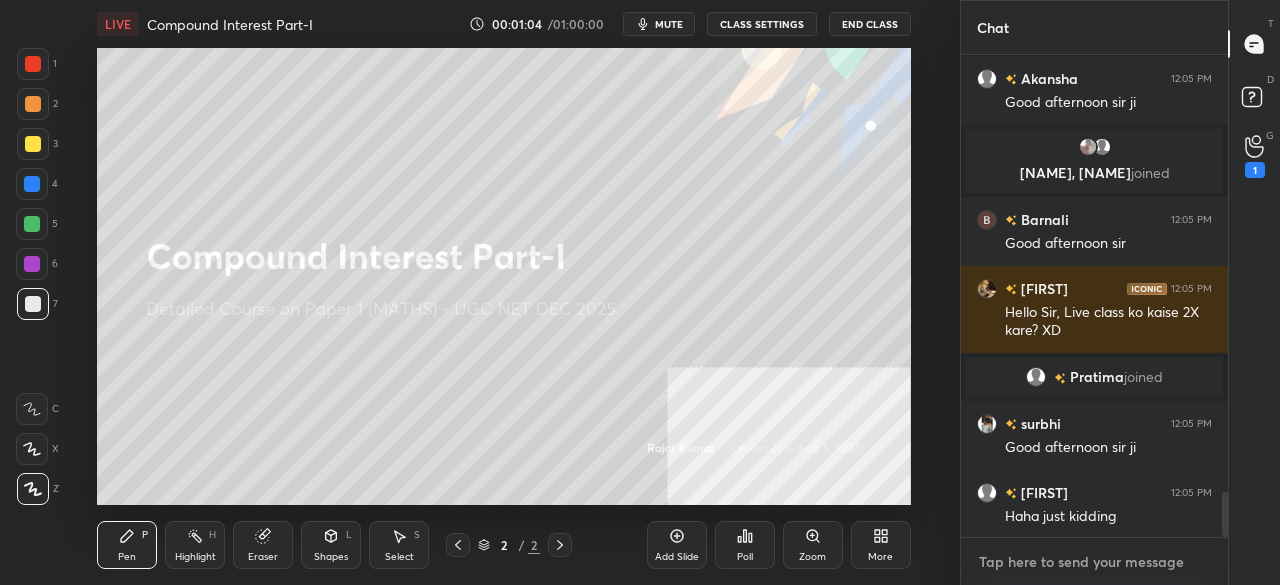 scroll, scrollTop: 4656, scrollLeft: 0, axis: vertical 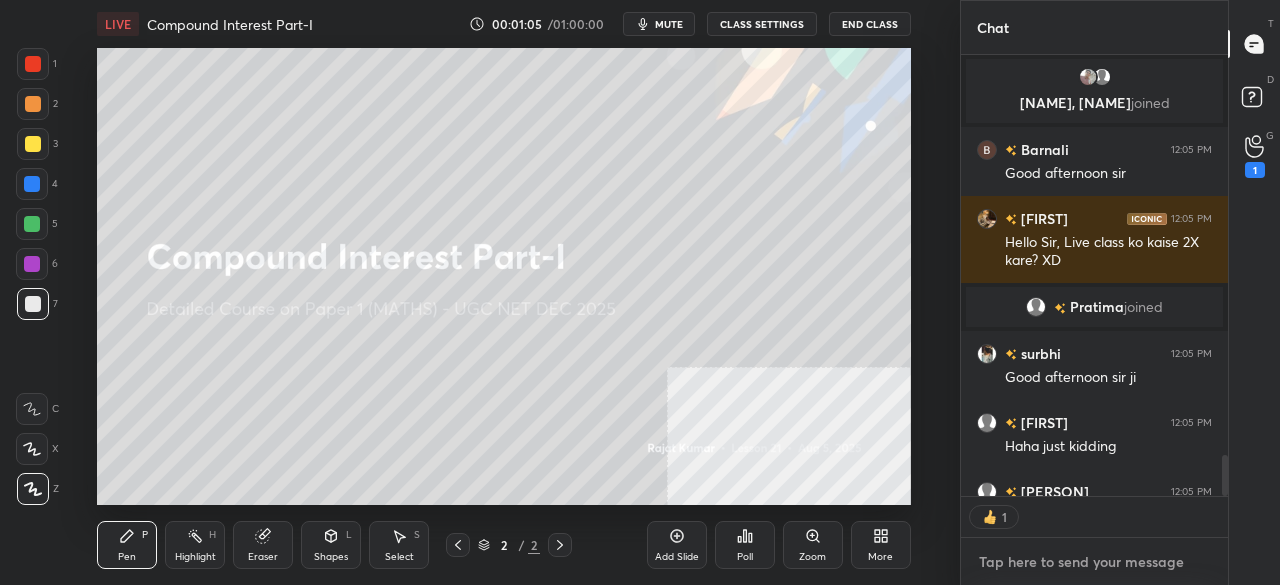 type on "x" 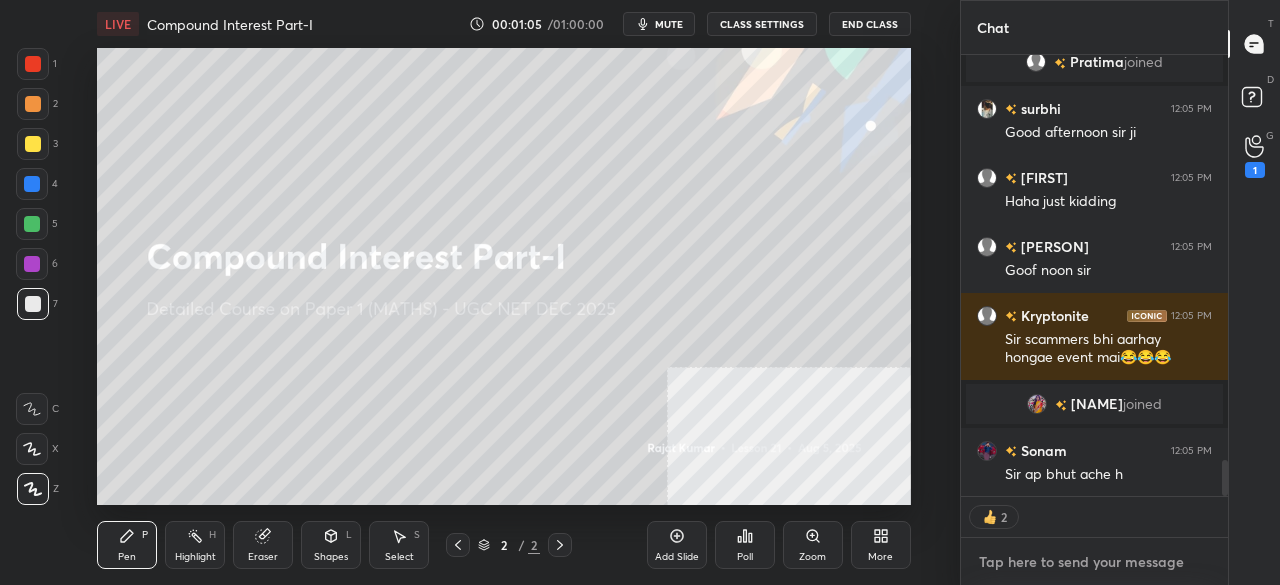 type on "https://t.me/+-ScvgQmzMWMzNmQ1" 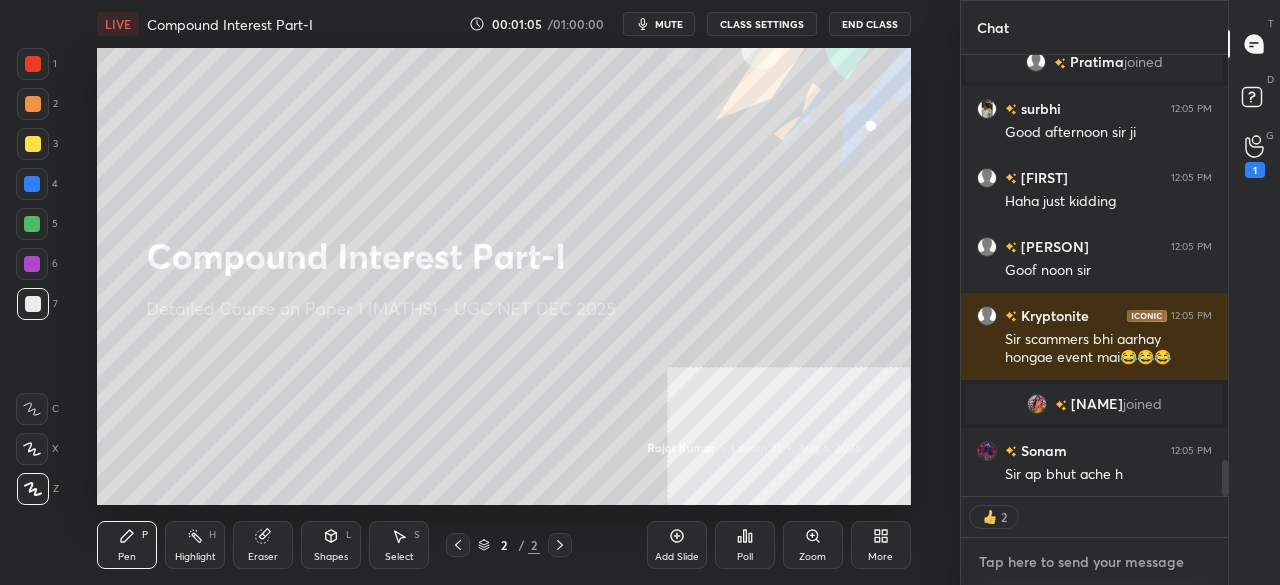 type on "x" 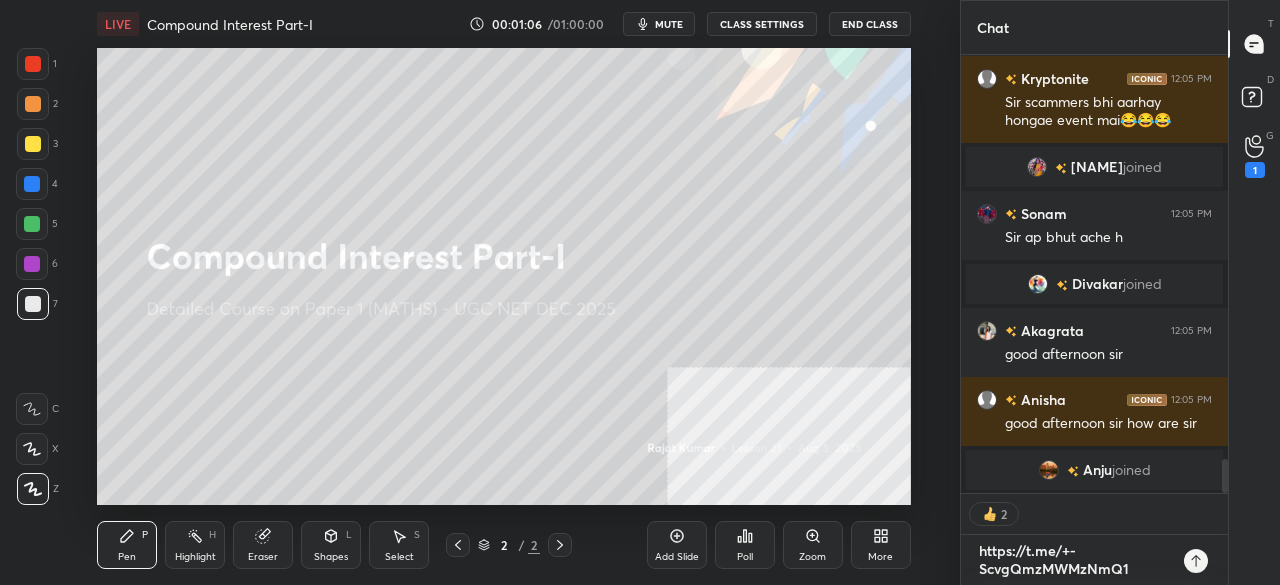 type on "https://t.me/+-ScvgQmzMWMzNmQ1" 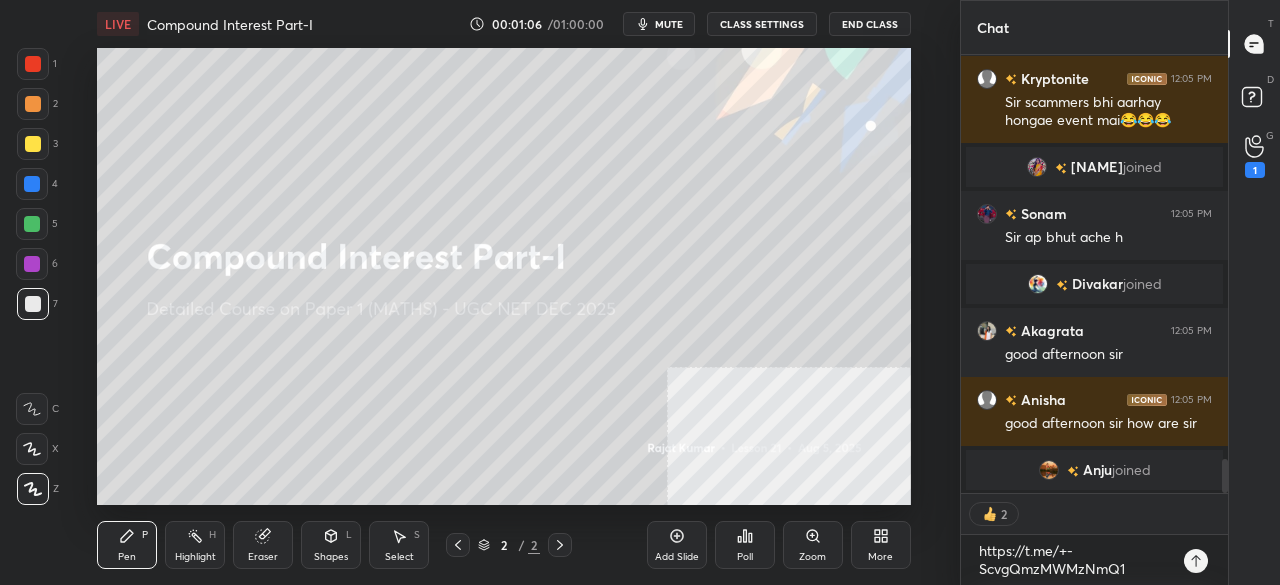 type on "x" 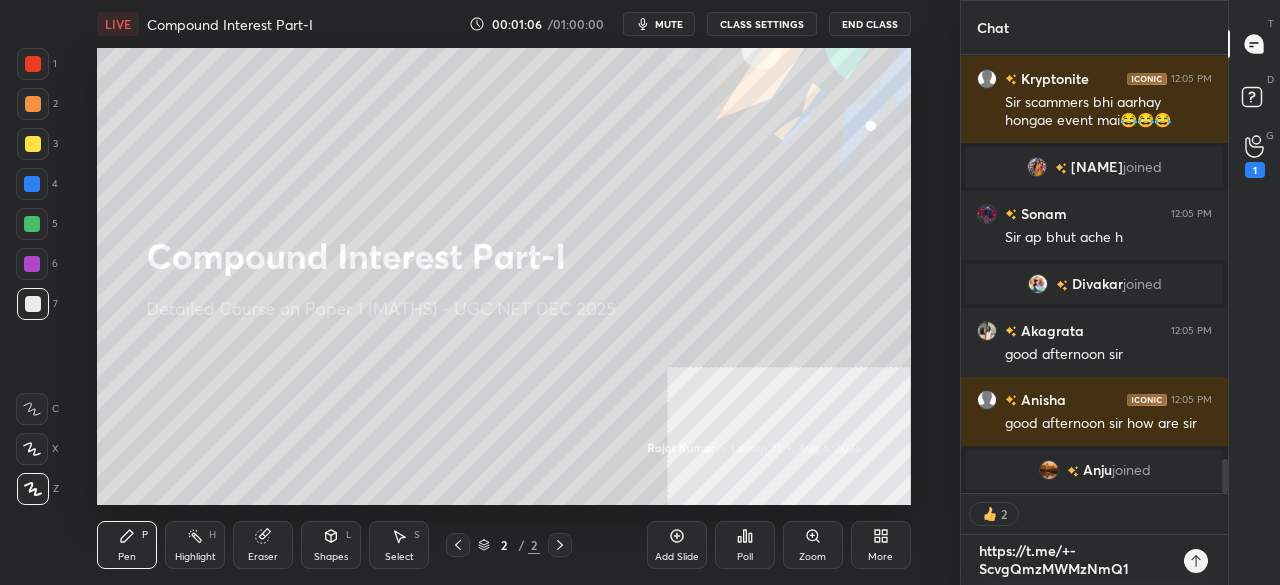 type 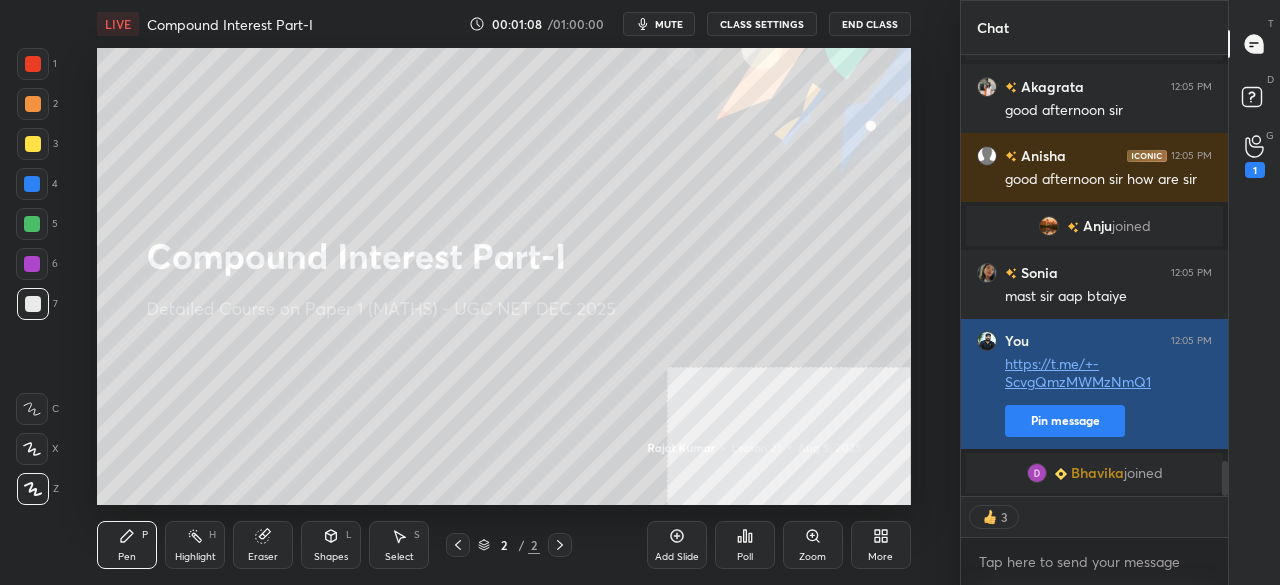 click on "Pin message" at bounding box center (1065, 421) 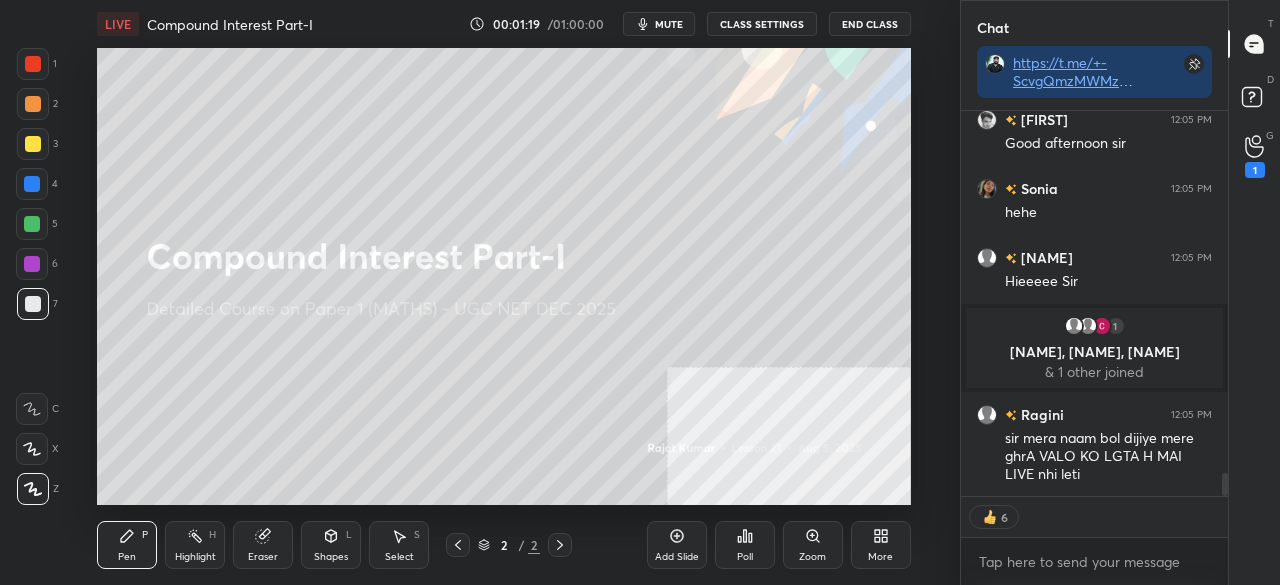 click on "More" at bounding box center [881, 545] 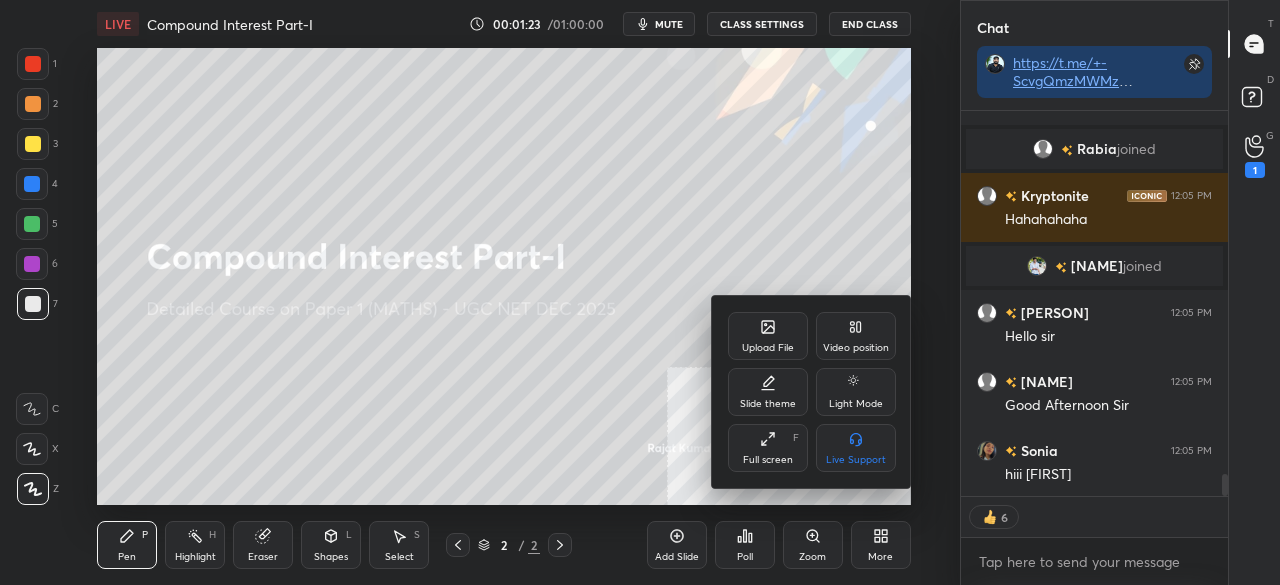 click on "Full screen" at bounding box center [768, 460] 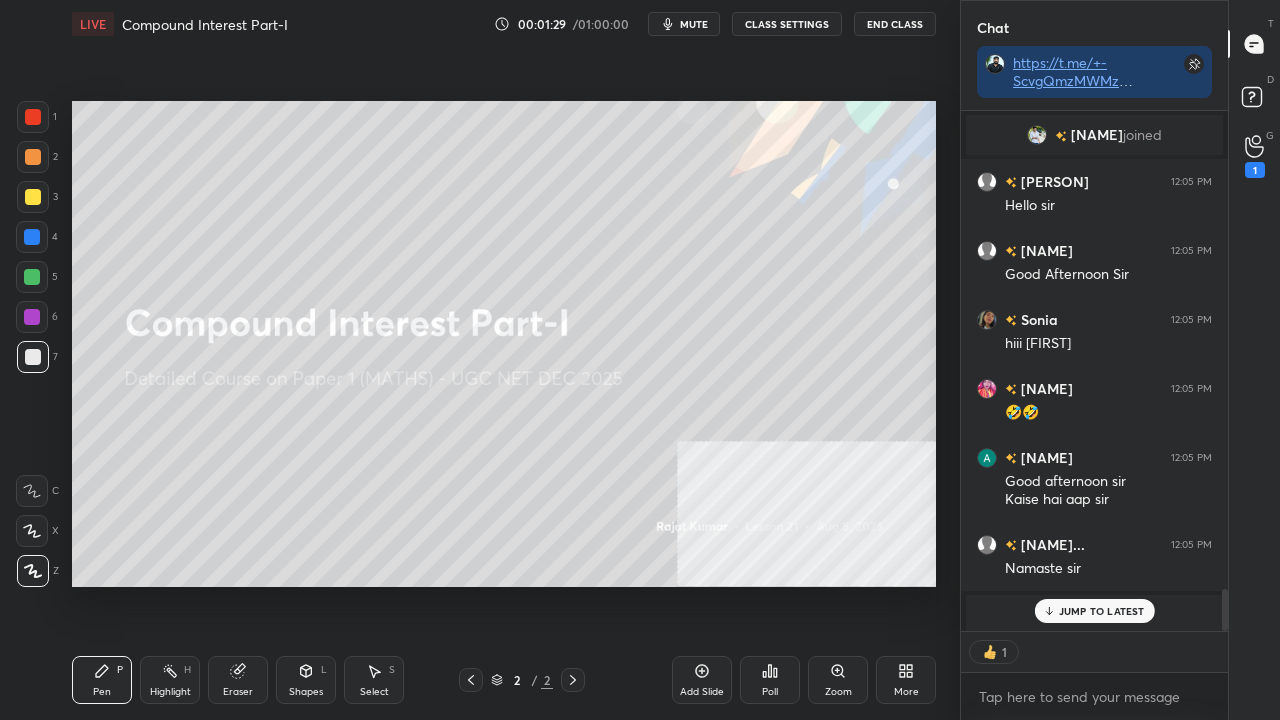 click at bounding box center (33, 117) 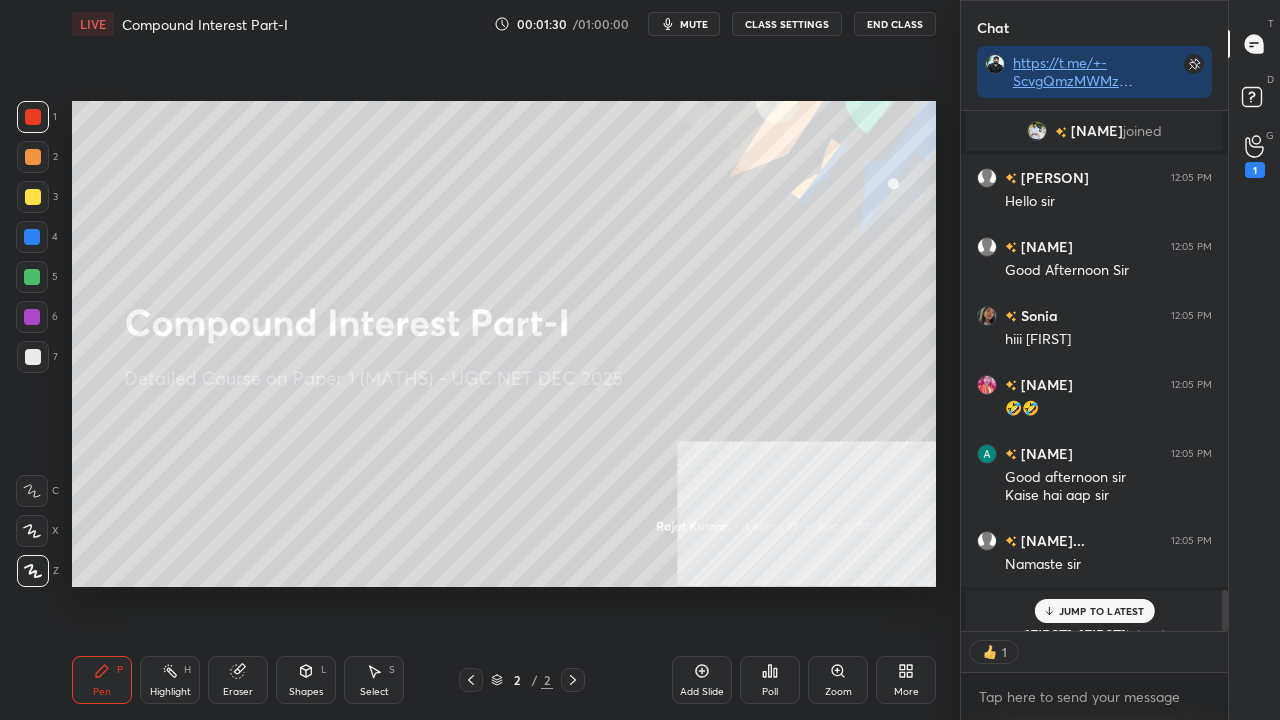 click on "JUMP TO LATEST" at bounding box center (1102, 611) 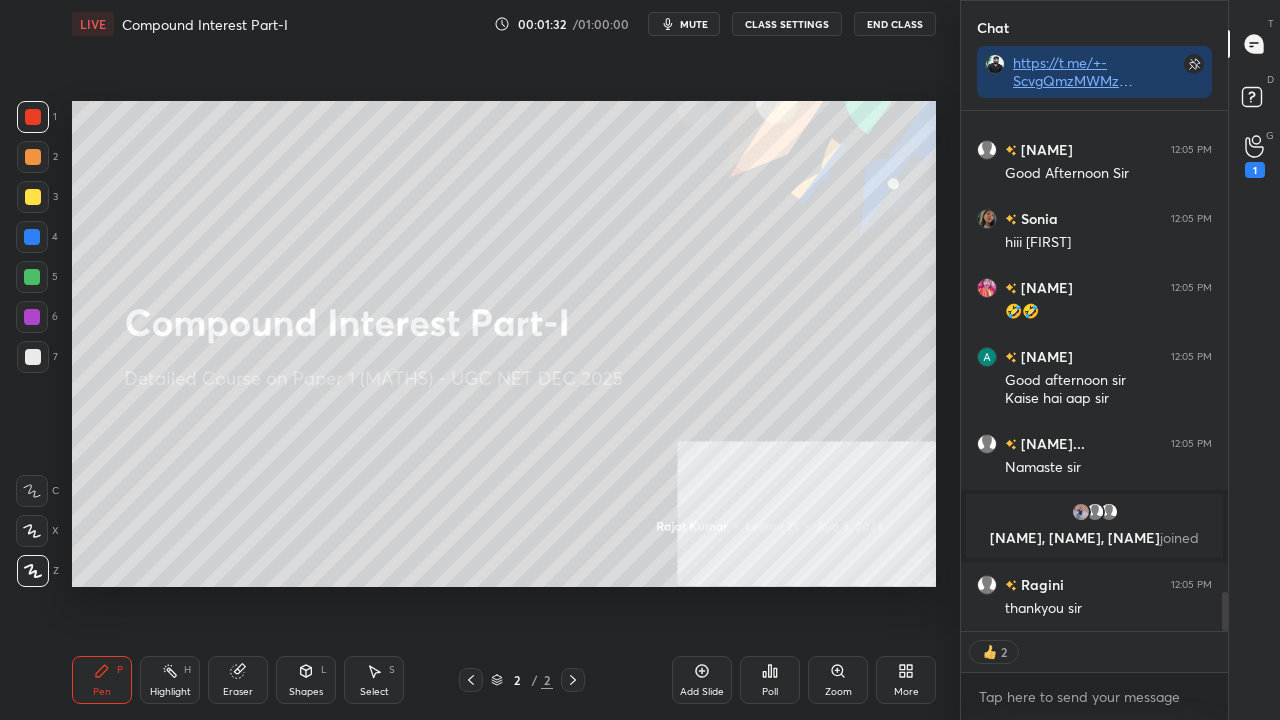 drag, startPoint x: 704, startPoint y: 676, endPoint x: 720, endPoint y: 632, distance: 46.818798 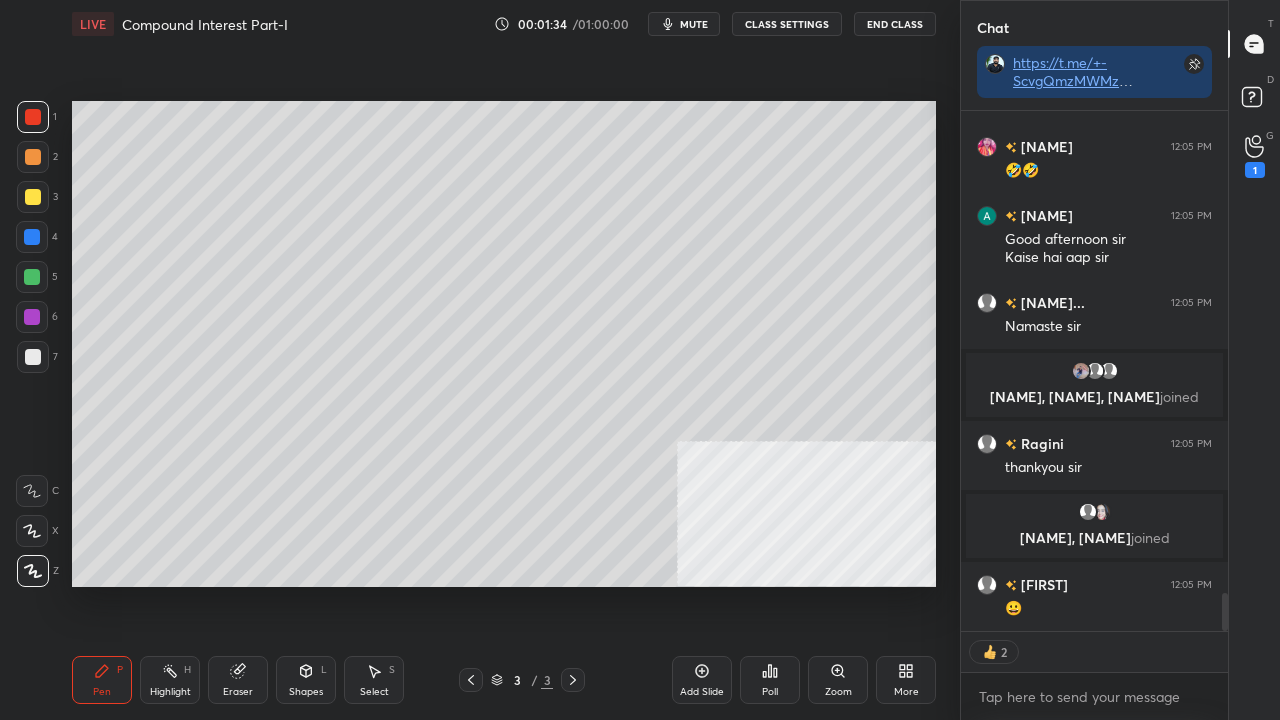 click at bounding box center (33, 197) 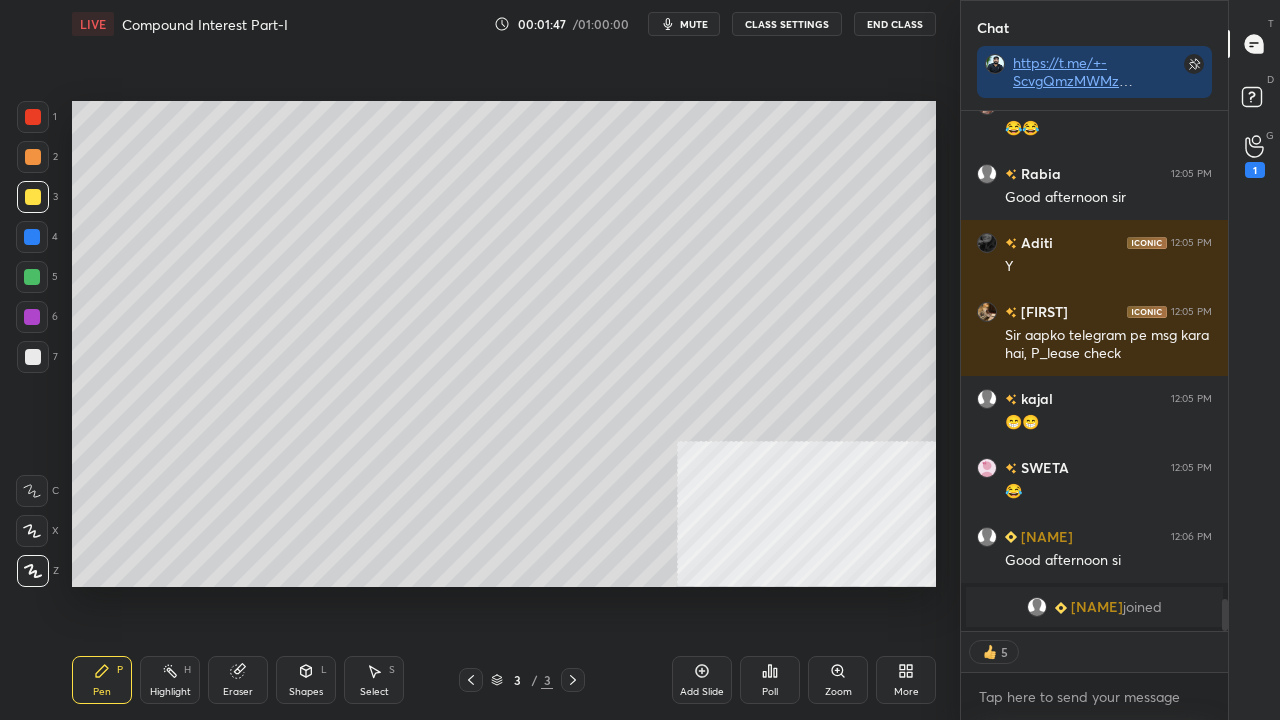 drag, startPoint x: 310, startPoint y: 692, endPoint x: 314, endPoint y: 670, distance: 22.36068 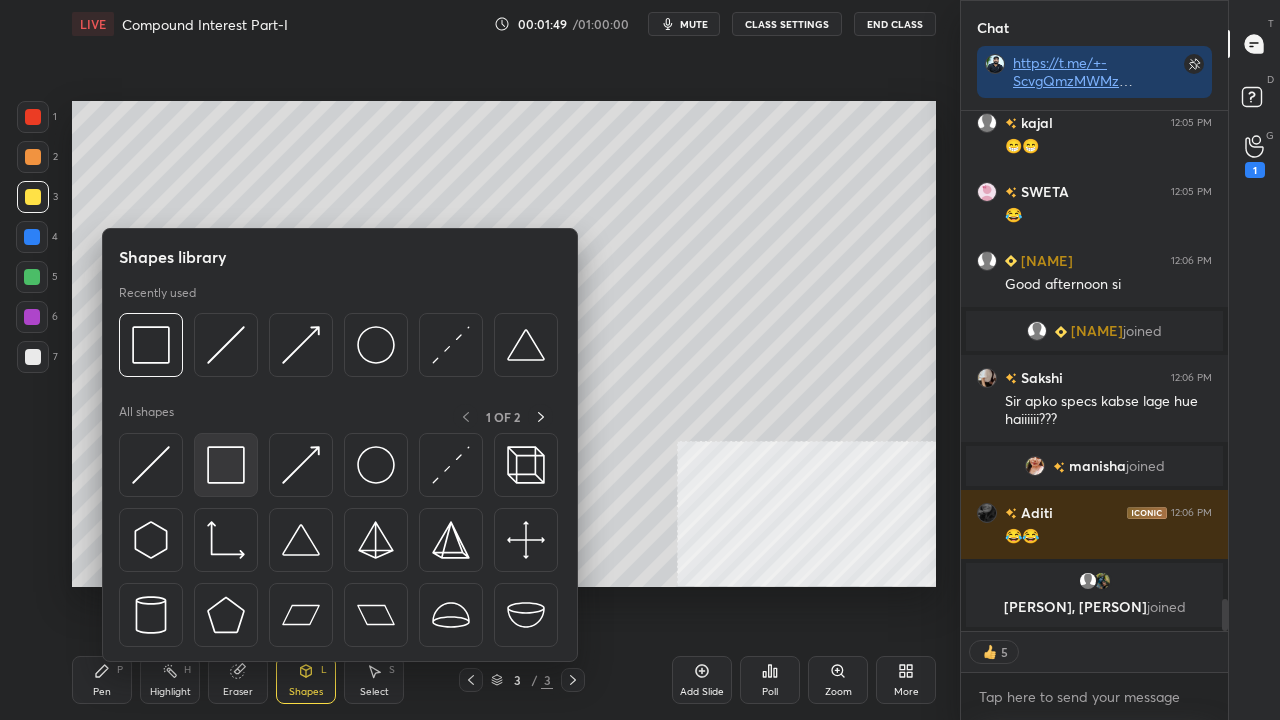 click at bounding box center (226, 465) 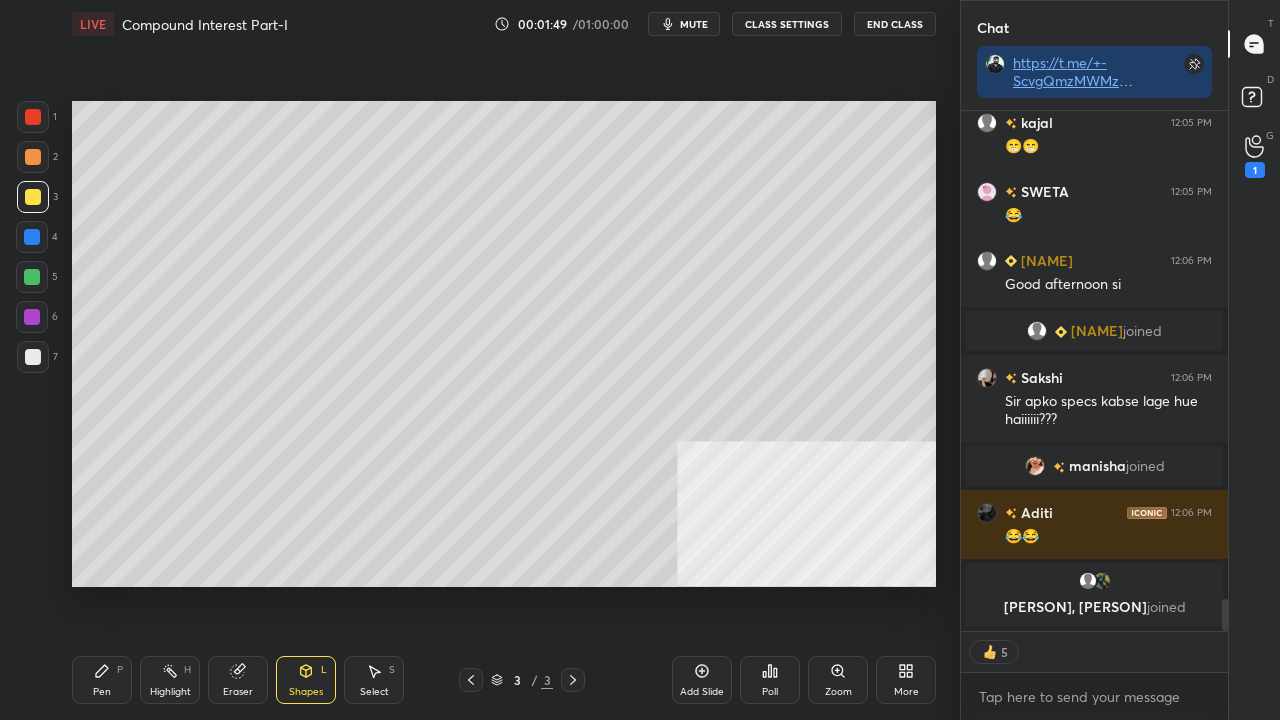 click at bounding box center (33, 357) 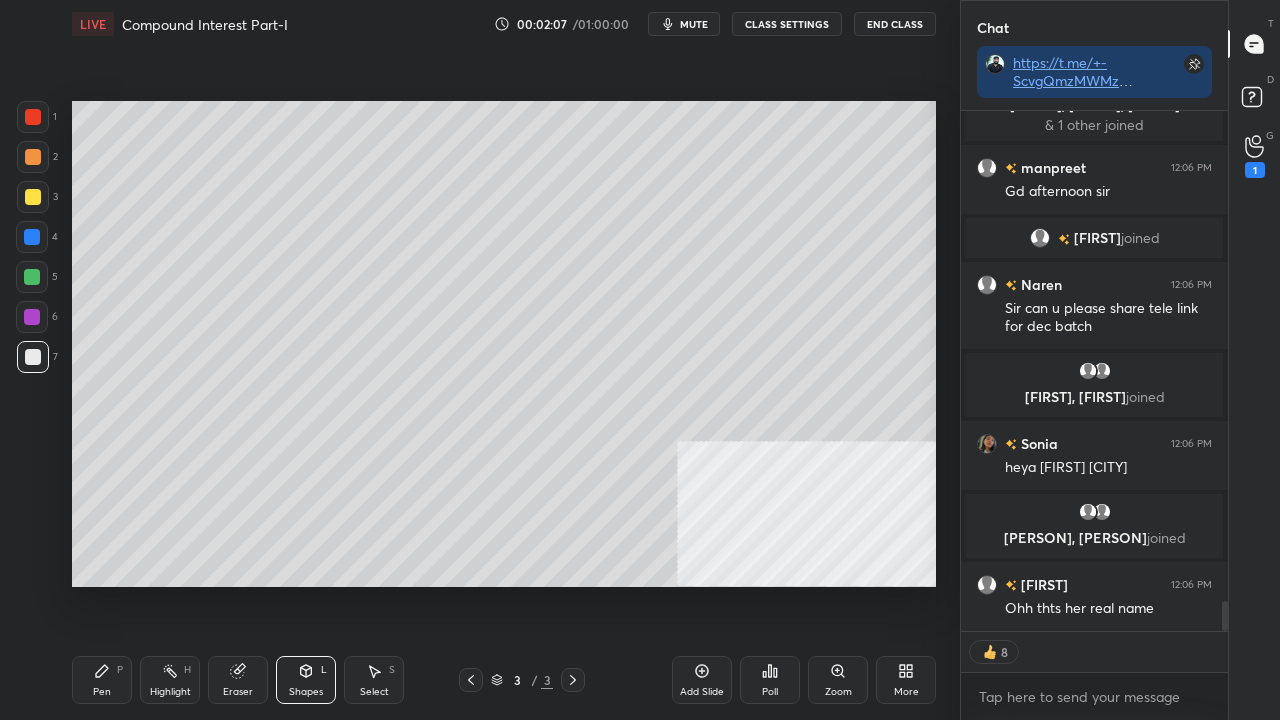 click on "Pen P" at bounding box center (102, 680) 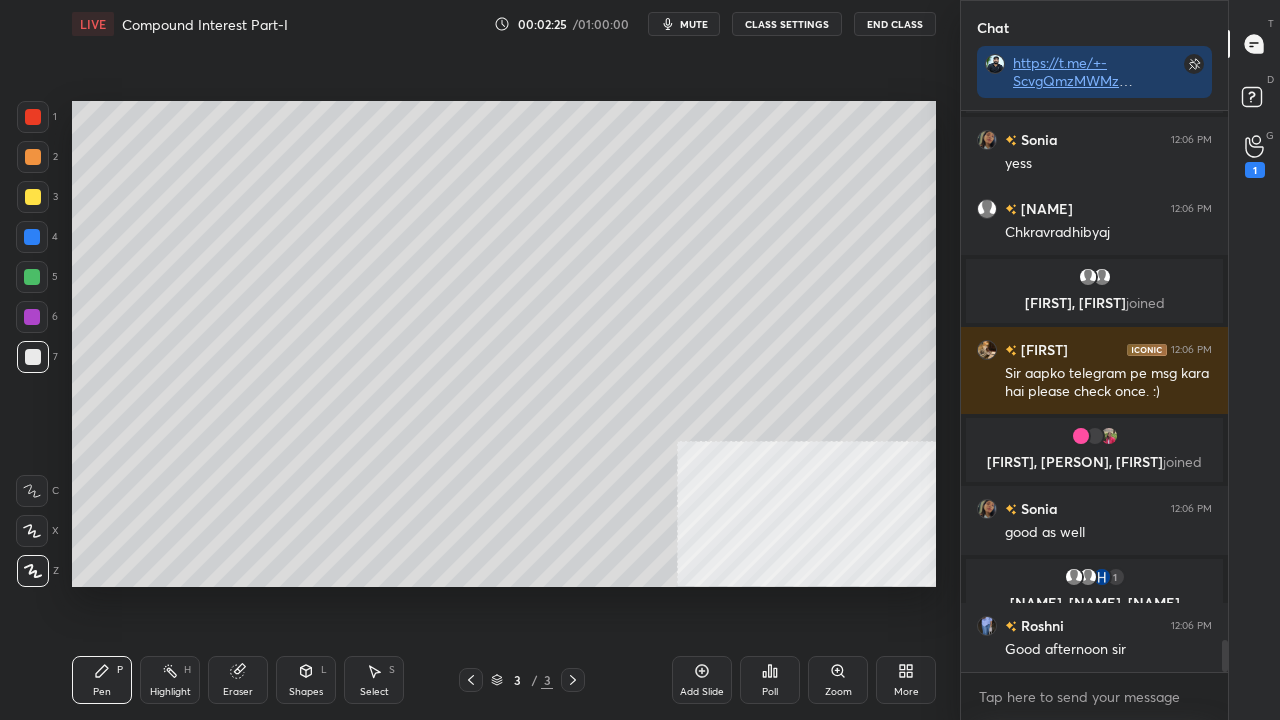 drag, startPoint x: 36, startPoint y: 114, endPoint x: 53, endPoint y: 116, distance: 17.117243 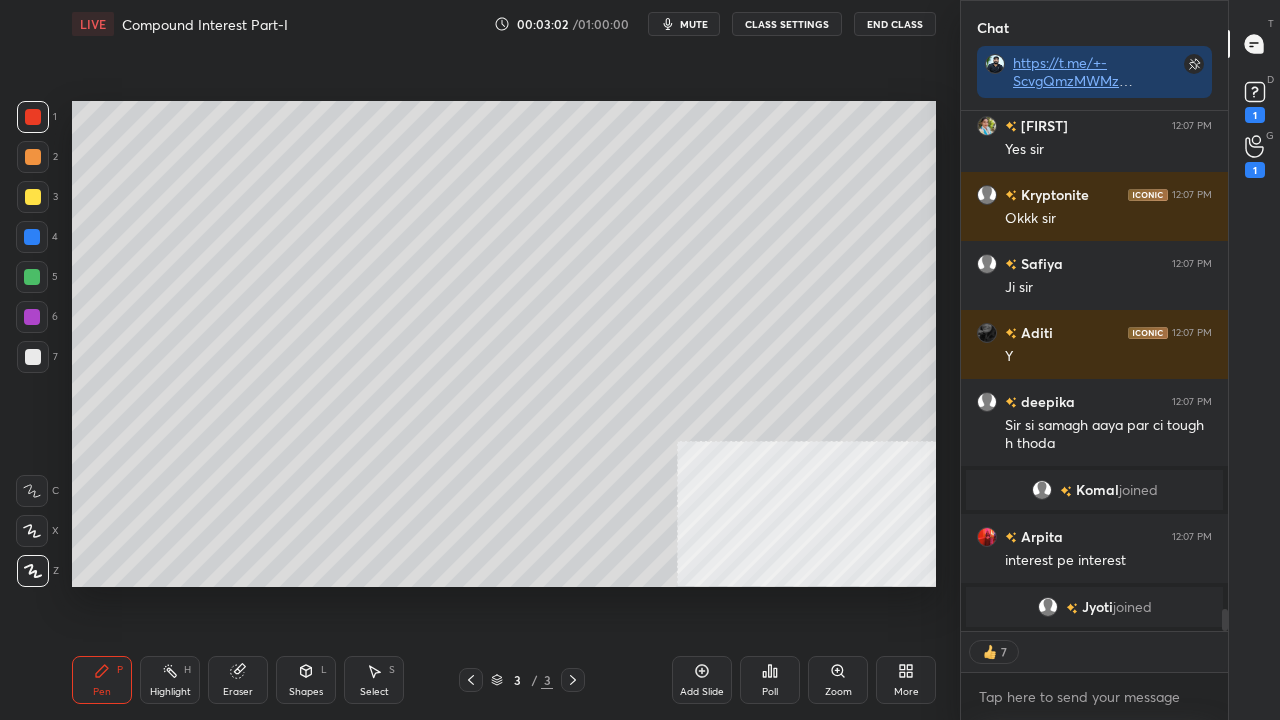 click at bounding box center [32, 237] 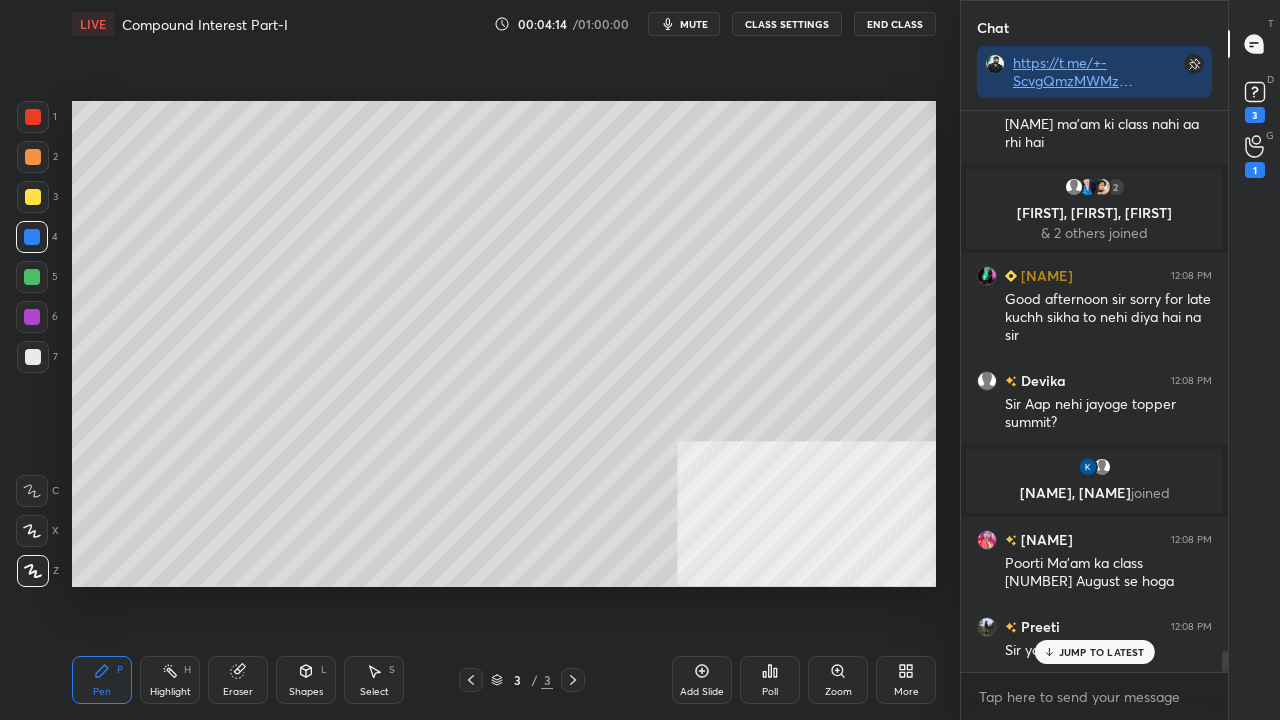 click at bounding box center [33, 357] 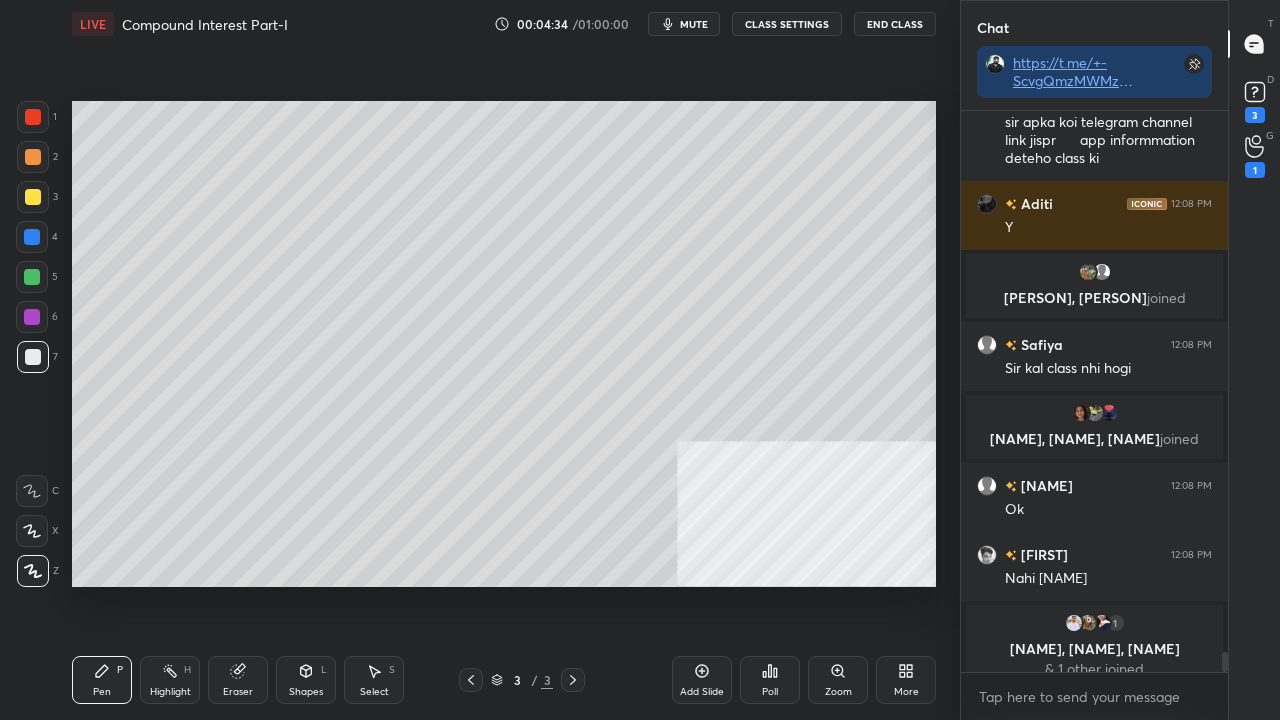 click at bounding box center (33, 197) 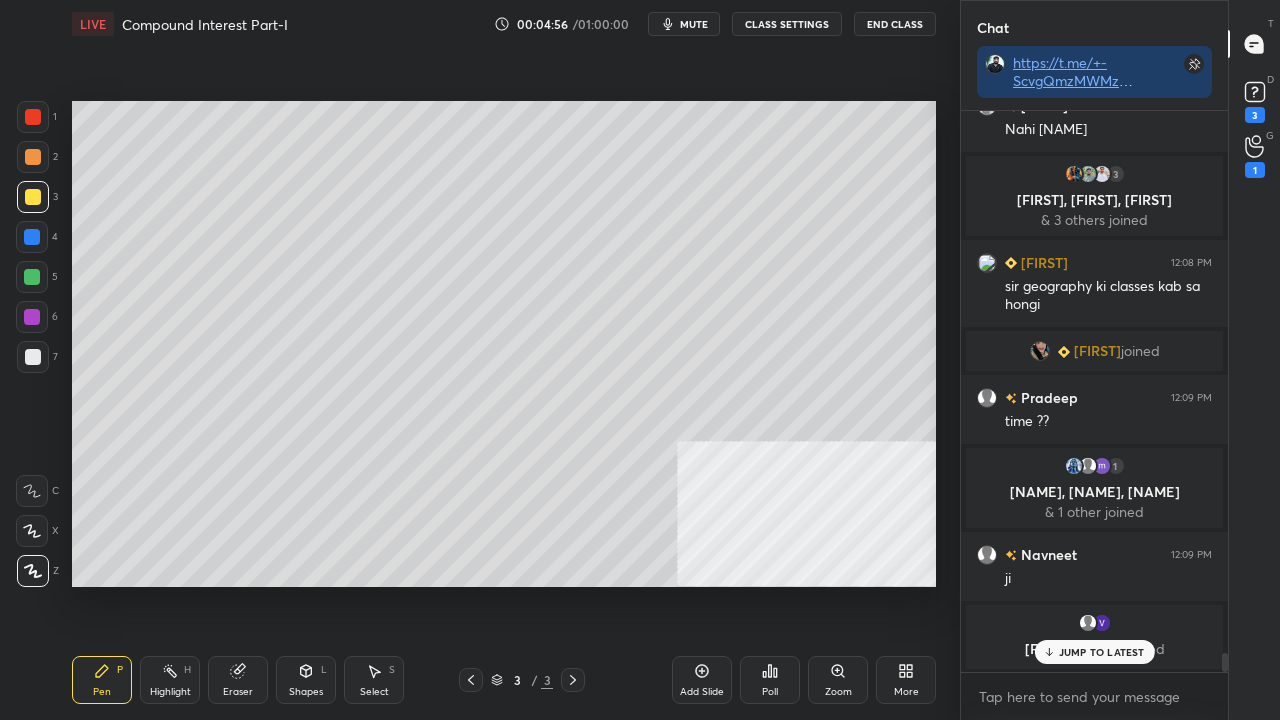 scroll, scrollTop: 15860, scrollLeft: 0, axis: vertical 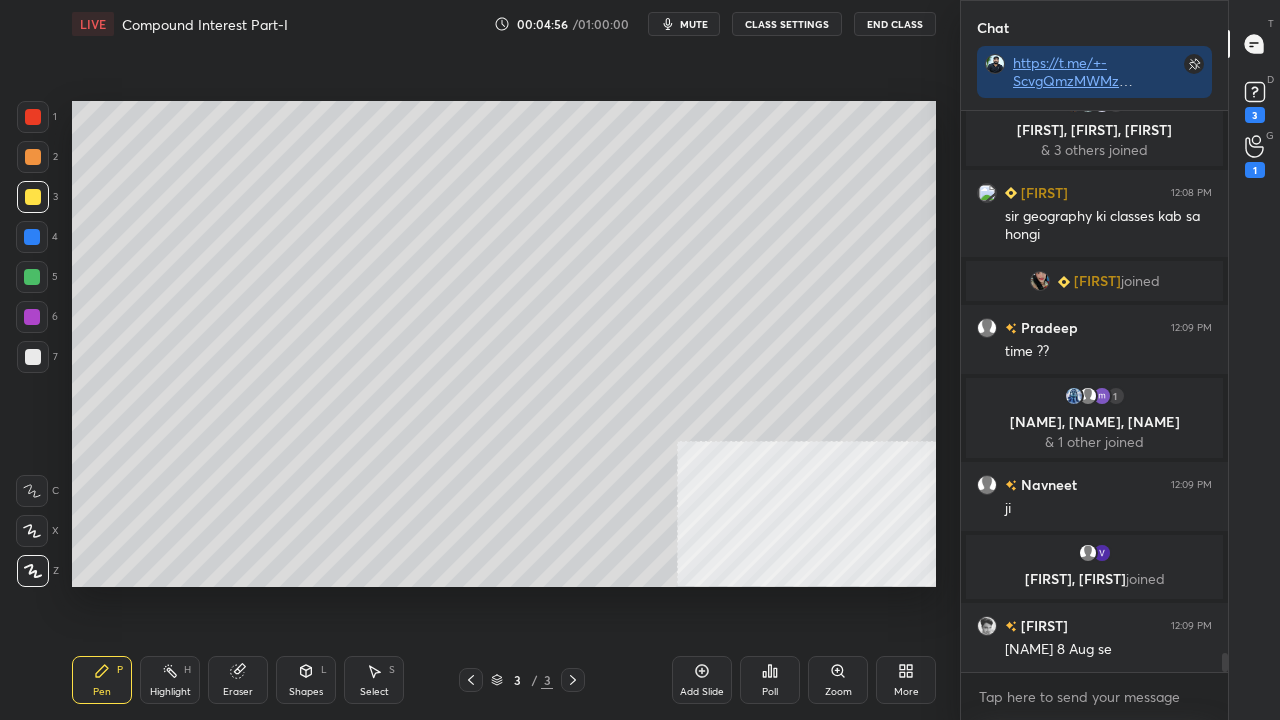 click at bounding box center (32, 237) 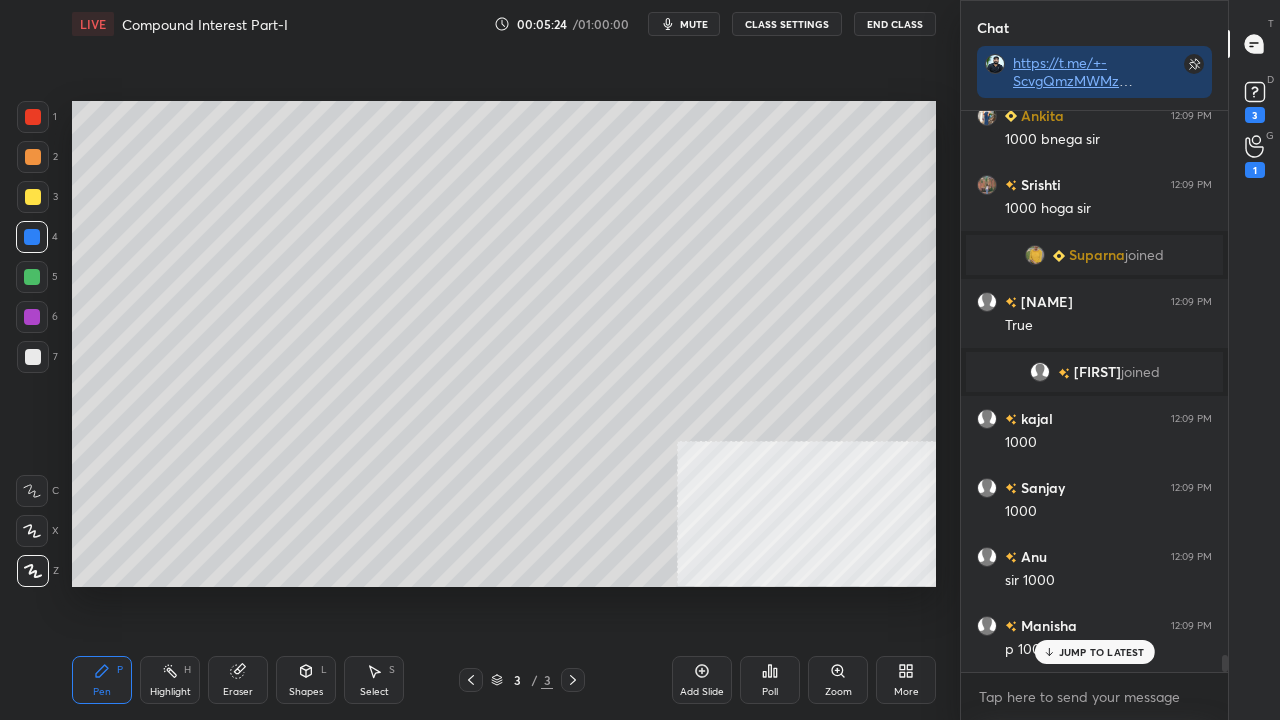 scroll, scrollTop: 17986, scrollLeft: 0, axis: vertical 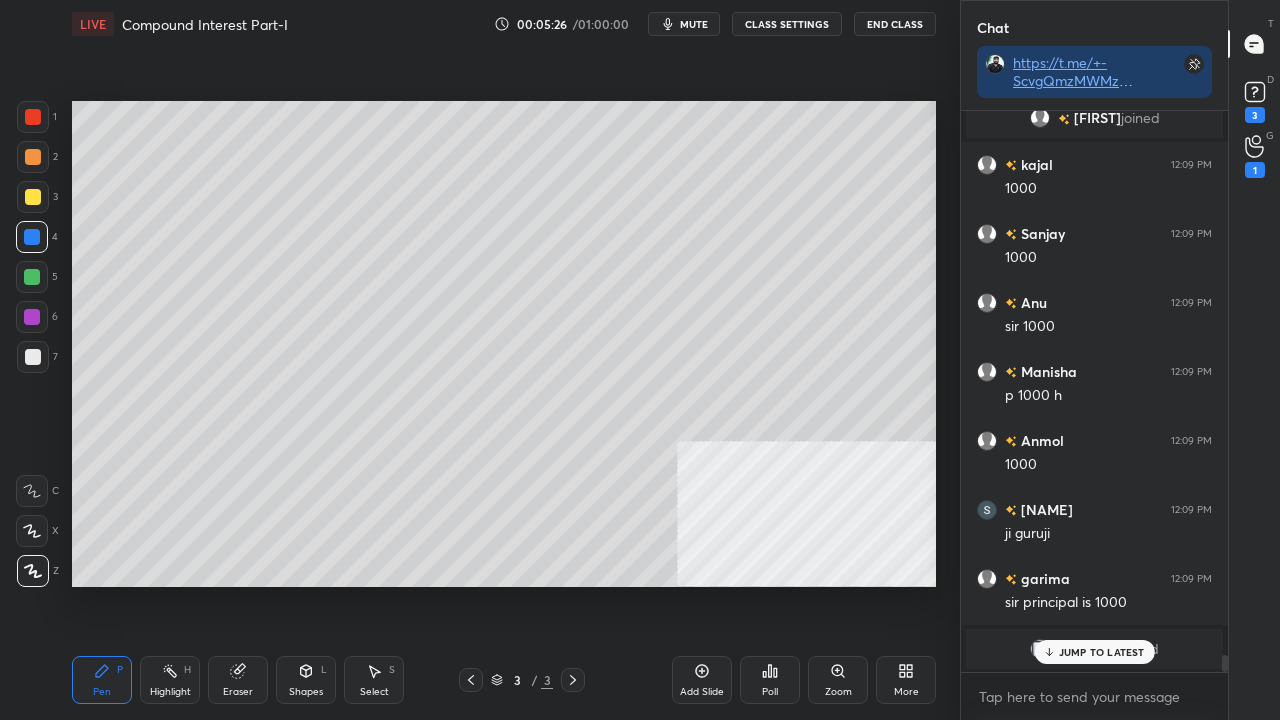 click on "Eraser" at bounding box center [238, 680] 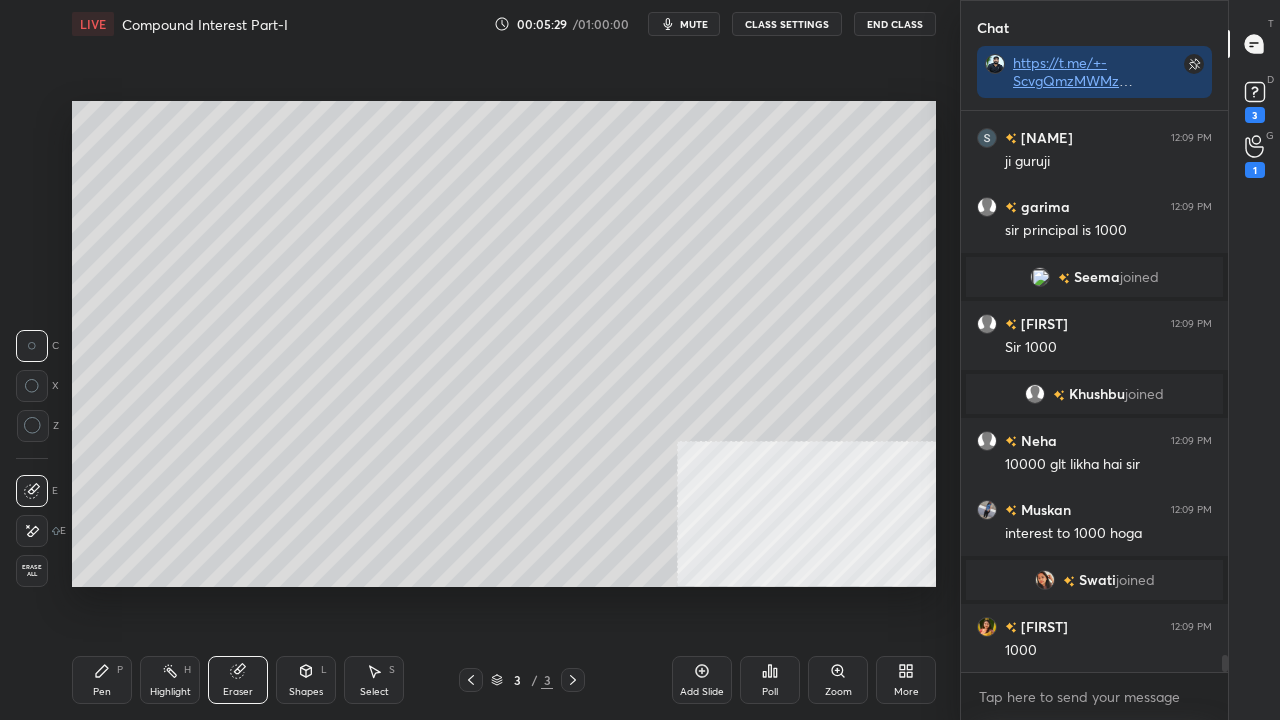 scroll, scrollTop: 18476, scrollLeft: 0, axis: vertical 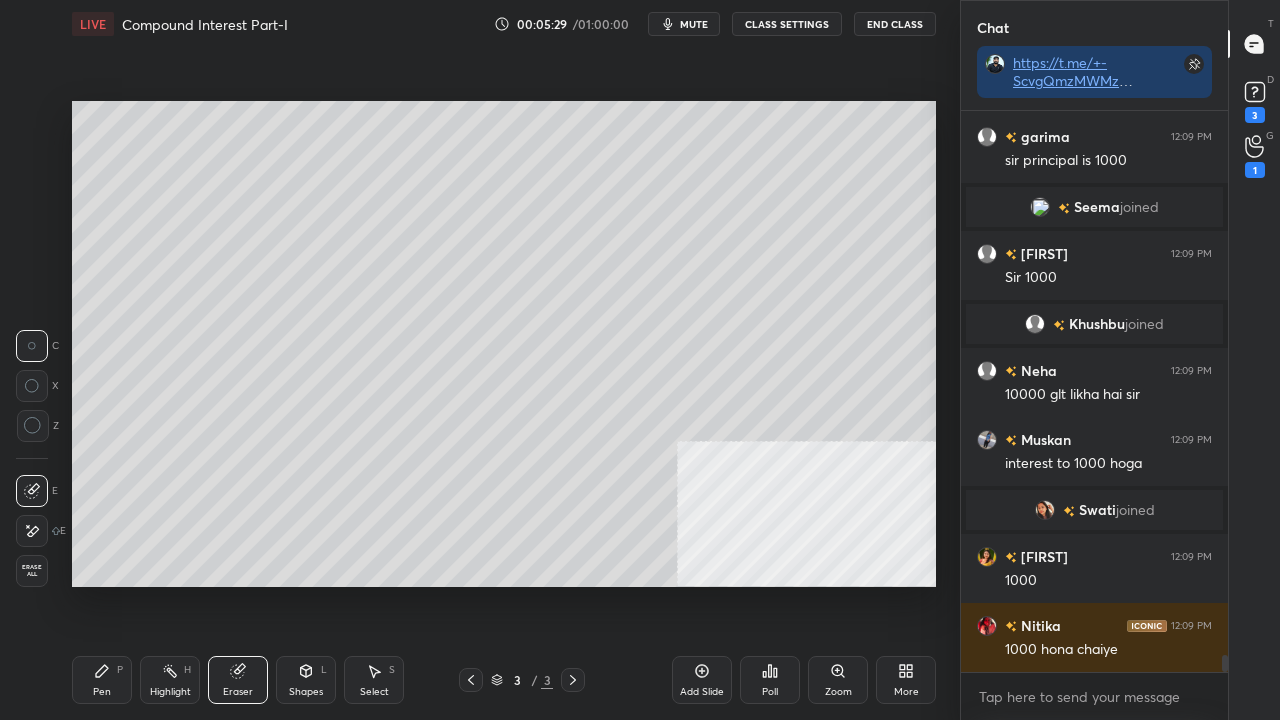 drag, startPoint x: 106, startPoint y: 672, endPoint x: 148, endPoint y: 609, distance: 75.716576 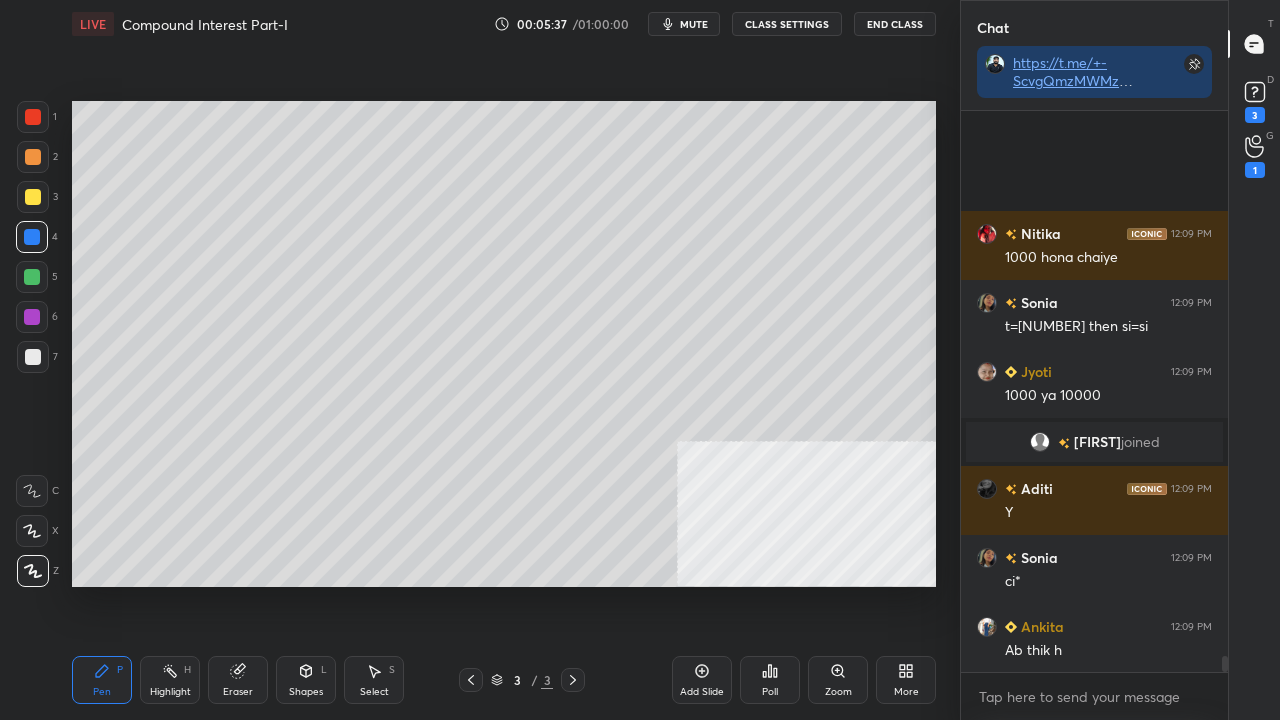 scroll, scrollTop: 18626, scrollLeft: 0, axis: vertical 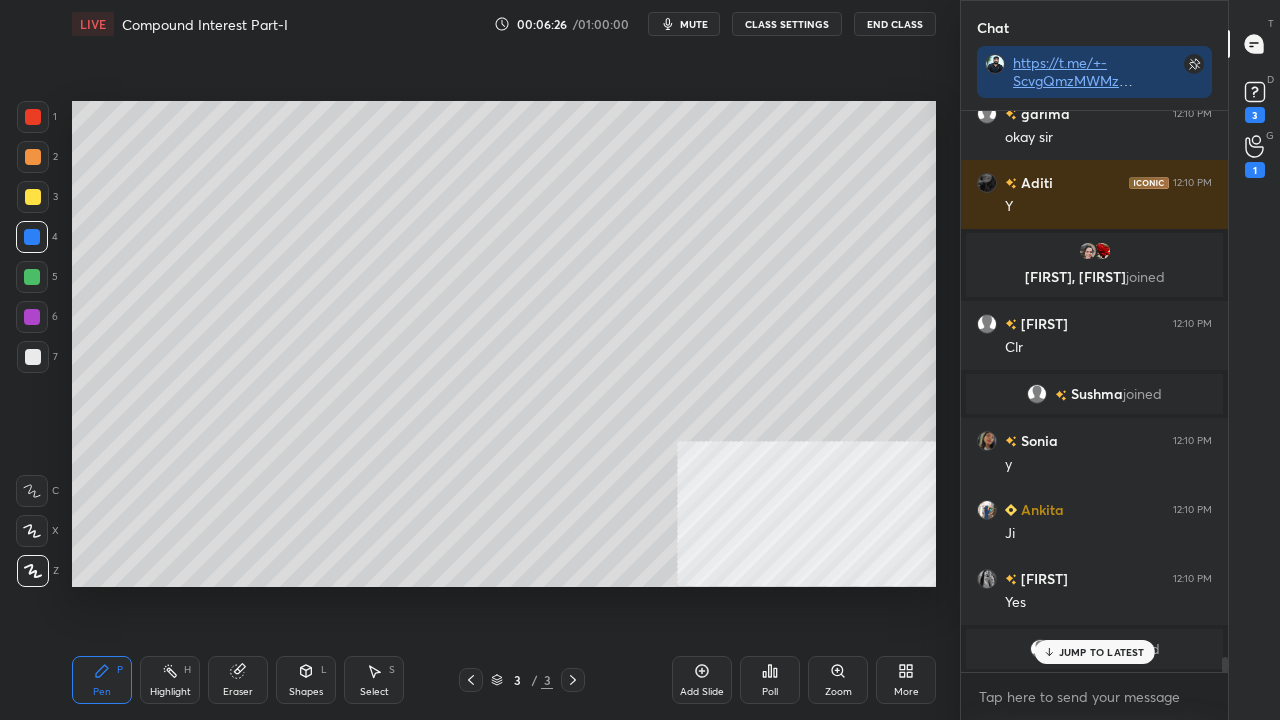 click at bounding box center [33, 357] 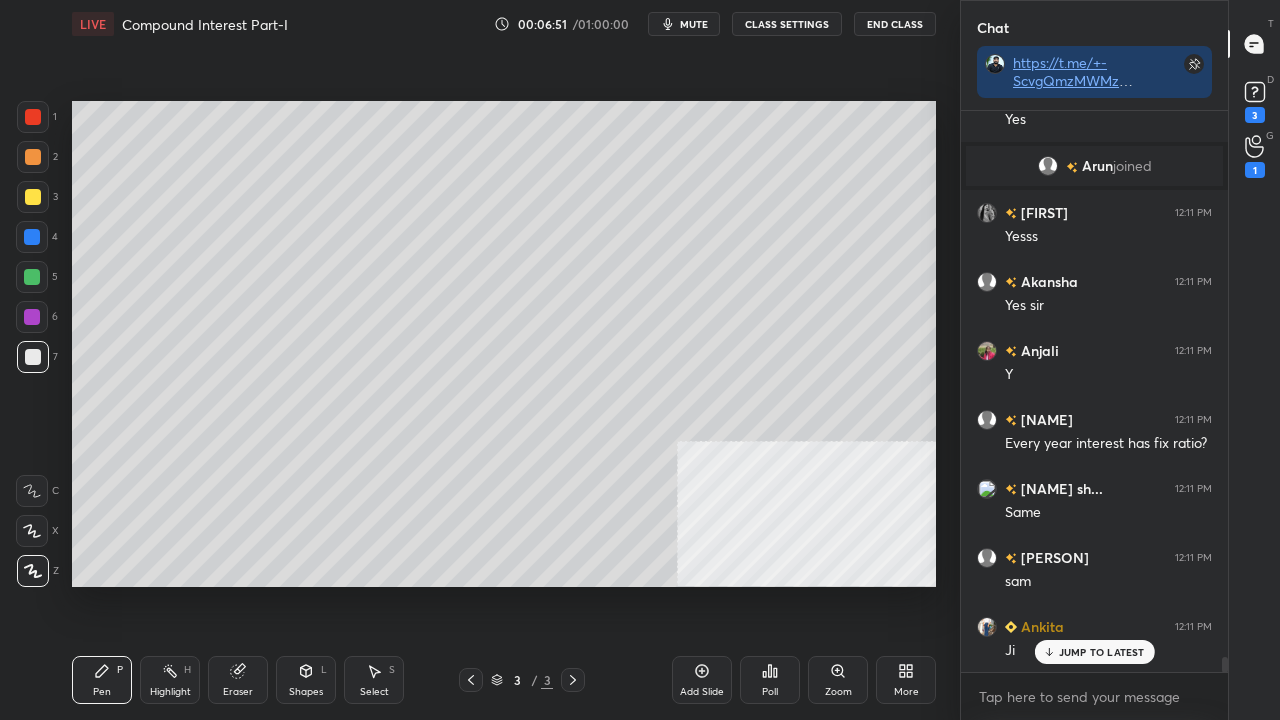 scroll, scrollTop: 20922, scrollLeft: 0, axis: vertical 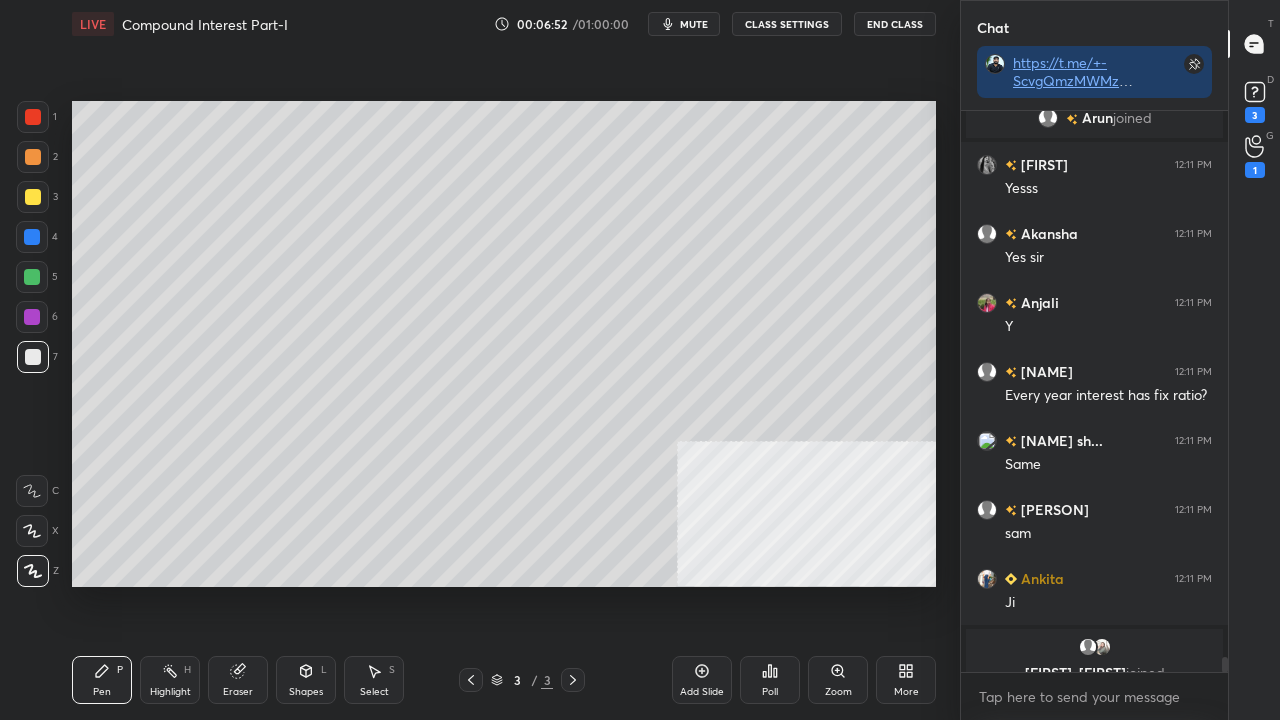 click at bounding box center (33, 197) 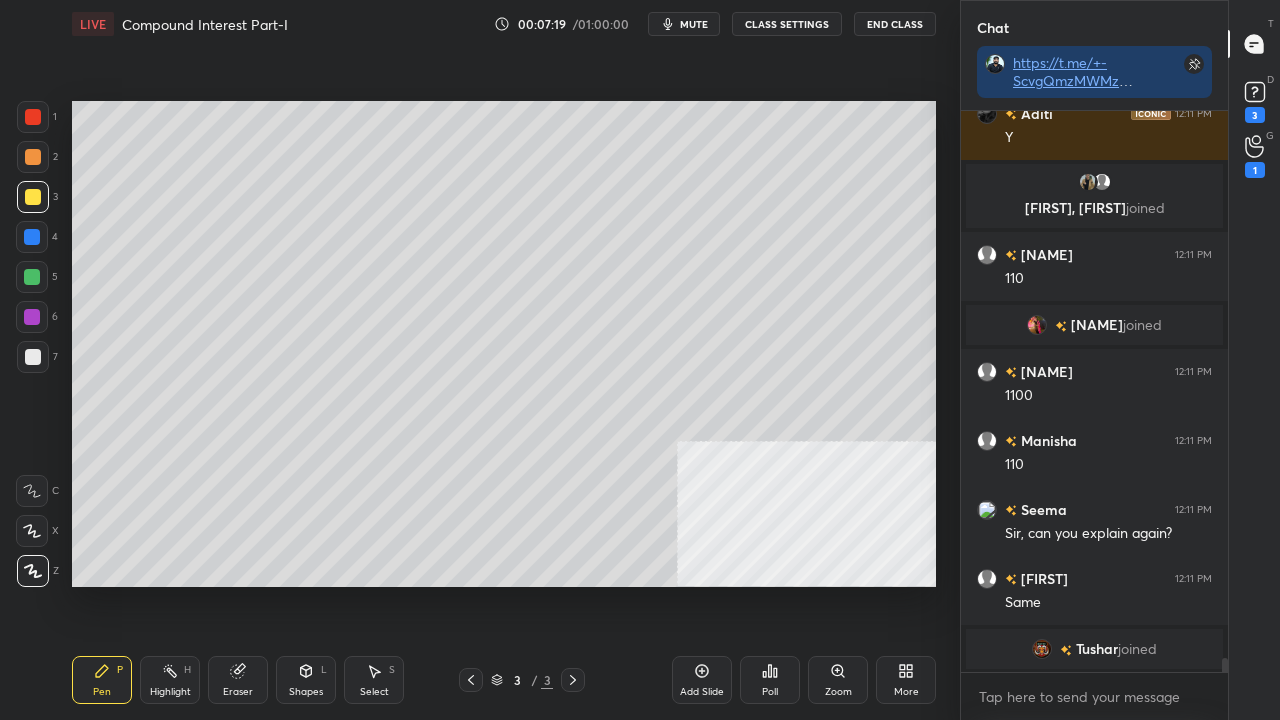 scroll, scrollTop: 21484, scrollLeft: 0, axis: vertical 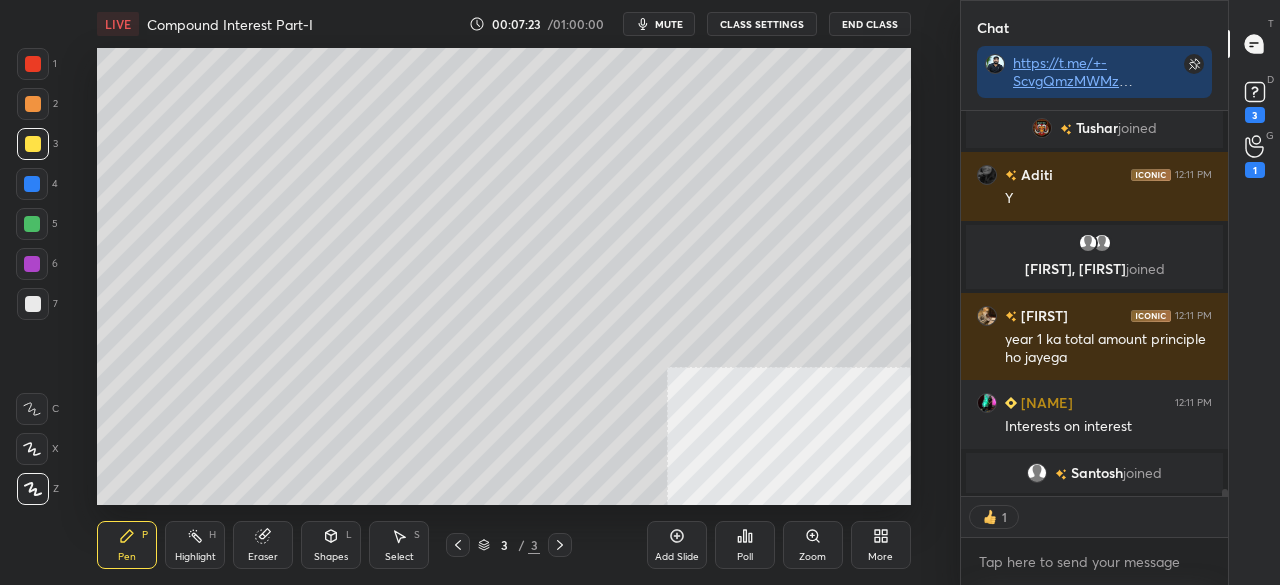 click 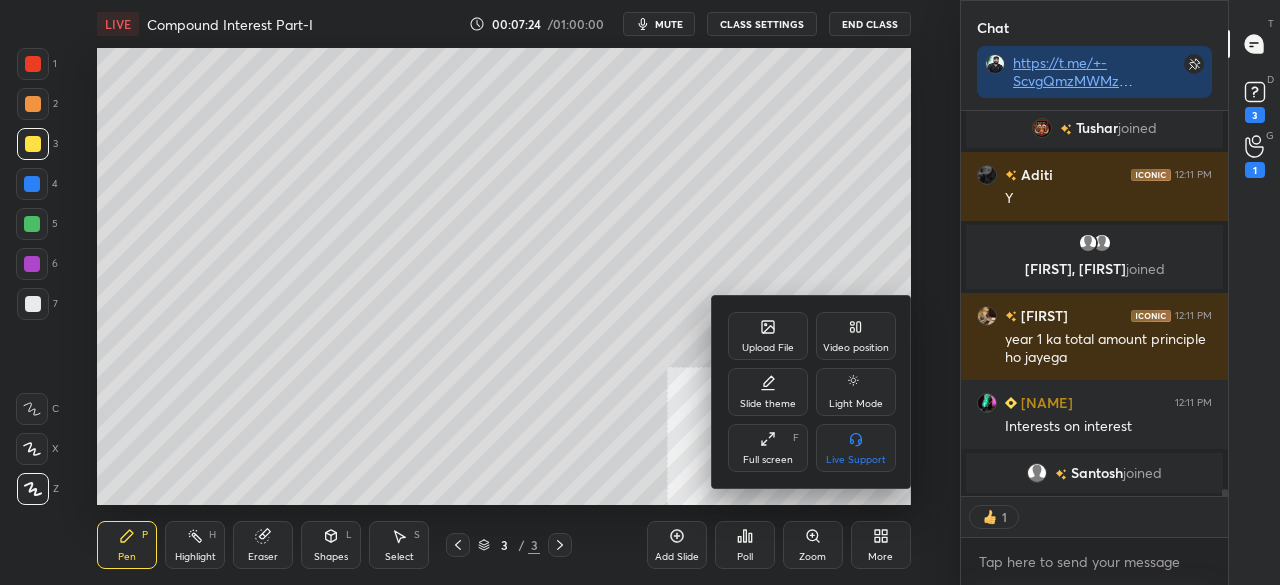 drag, startPoint x: 776, startPoint y: 465, endPoint x: 765, endPoint y: 512, distance: 48.270073 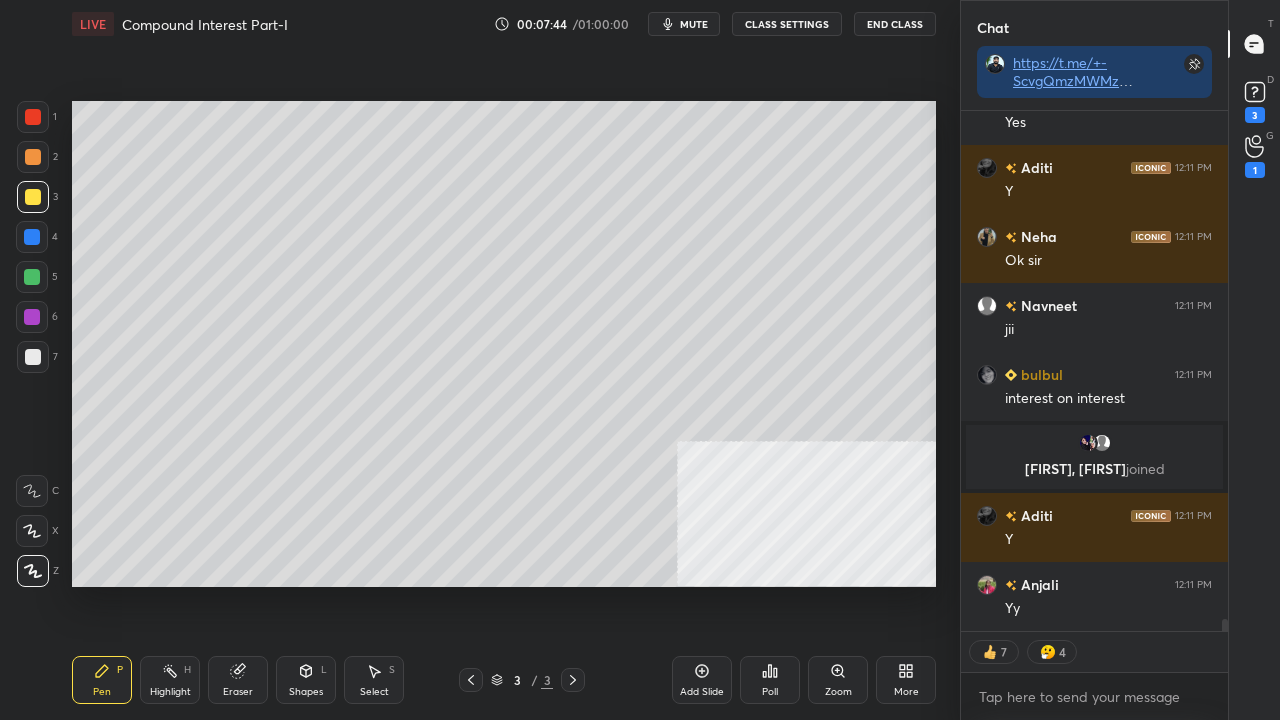 click at bounding box center [32, 277] 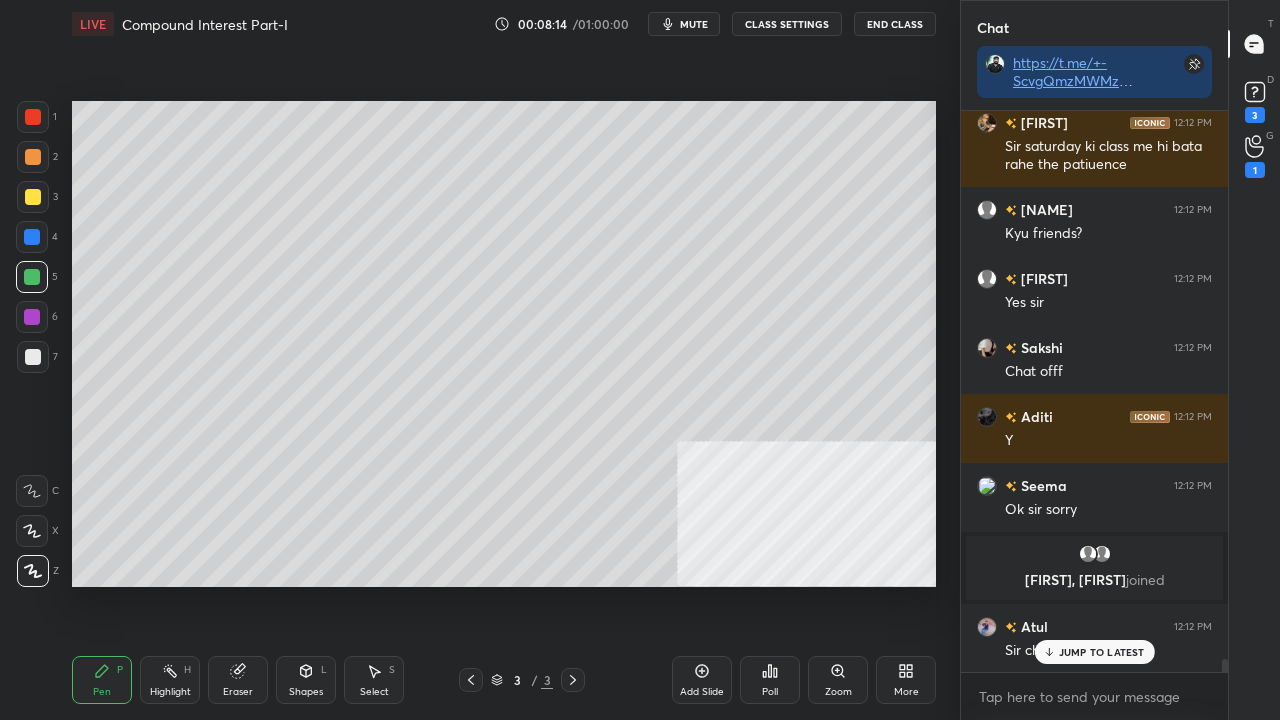 click at bounding box center (32, 317) 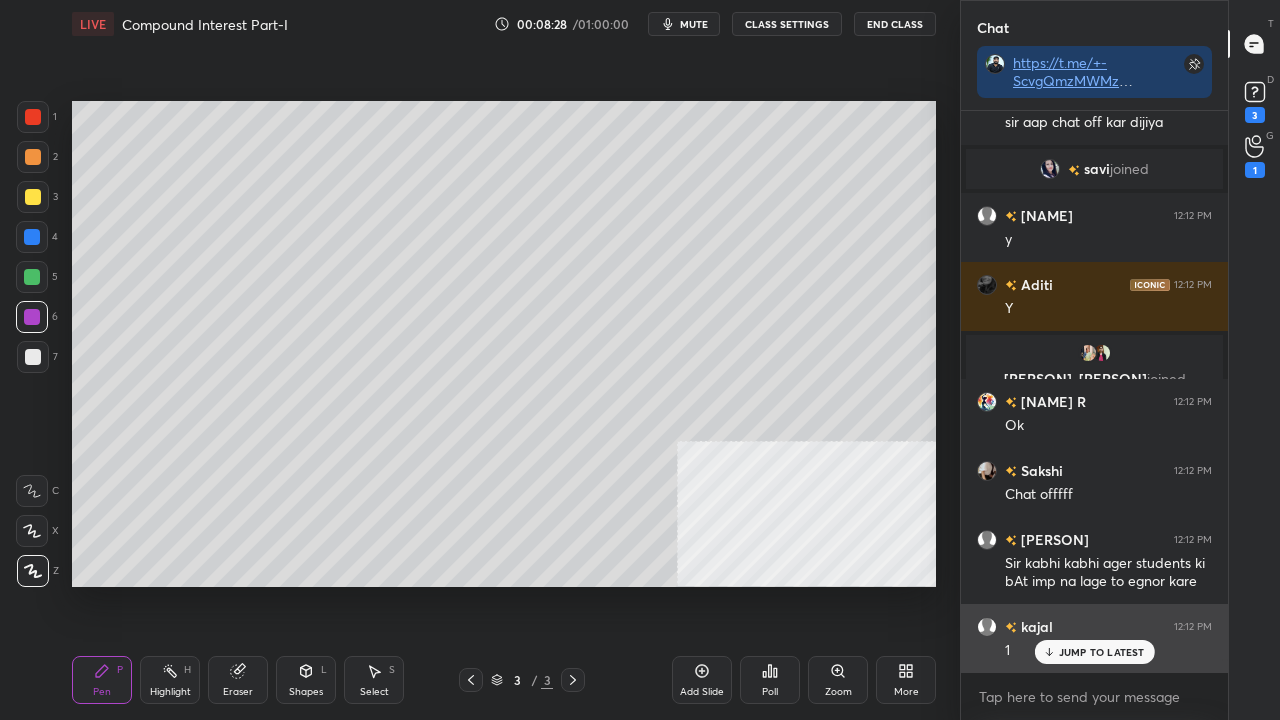 drag, startPoint x: 1066, startPoint y: 651, endPoint x: 1053, endPoint y: 650, distance: 13.038404 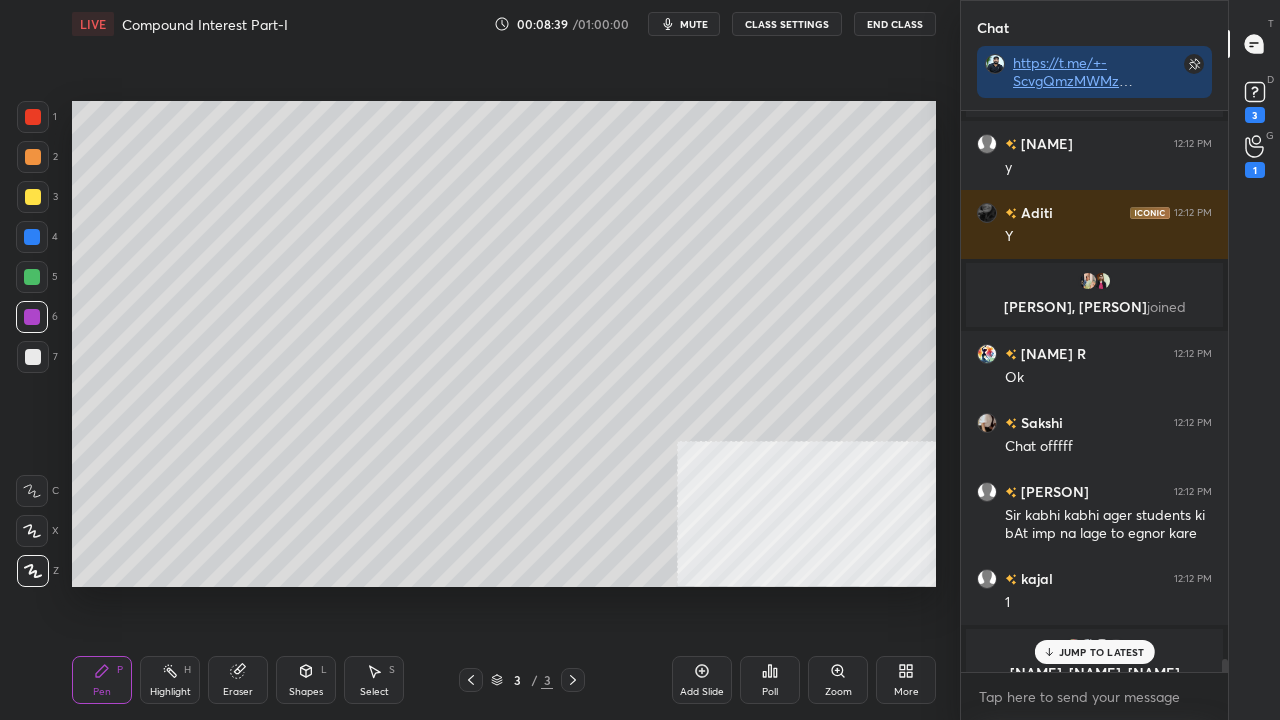 scroll, scrollTop: 24044, scrollLeft: 0, axis: vertical 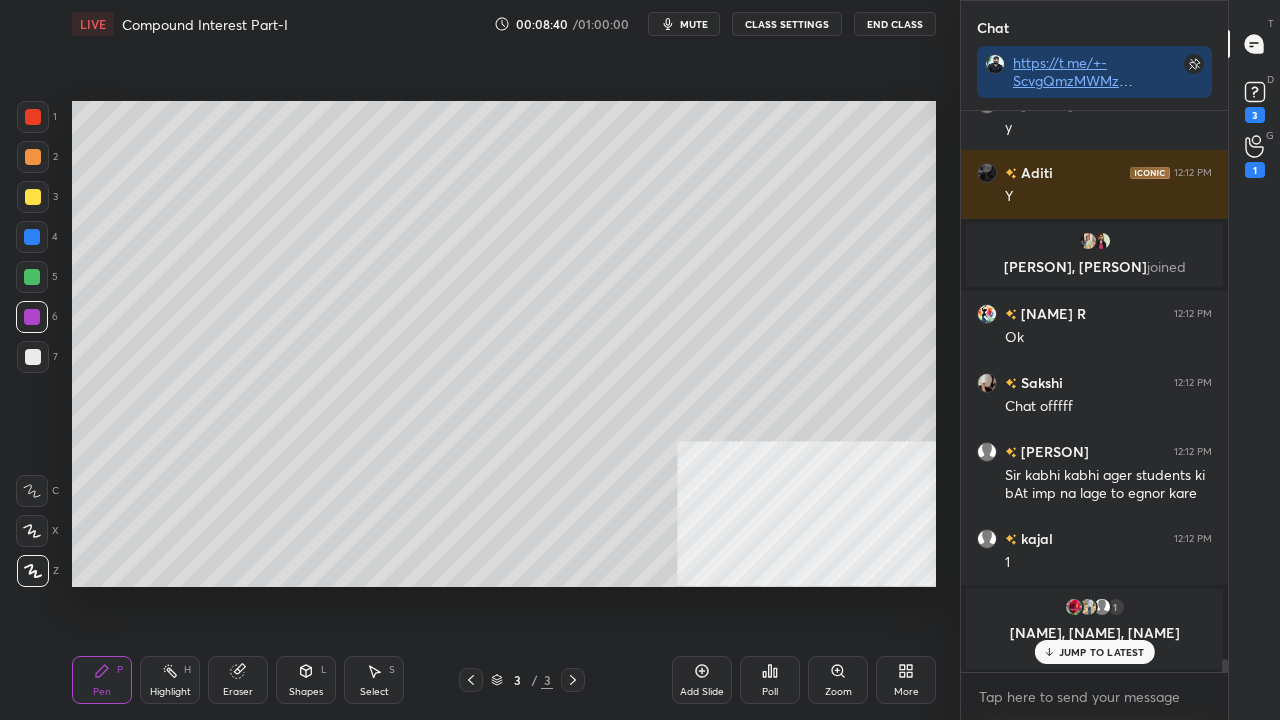 click at bounding box center [33, 357] 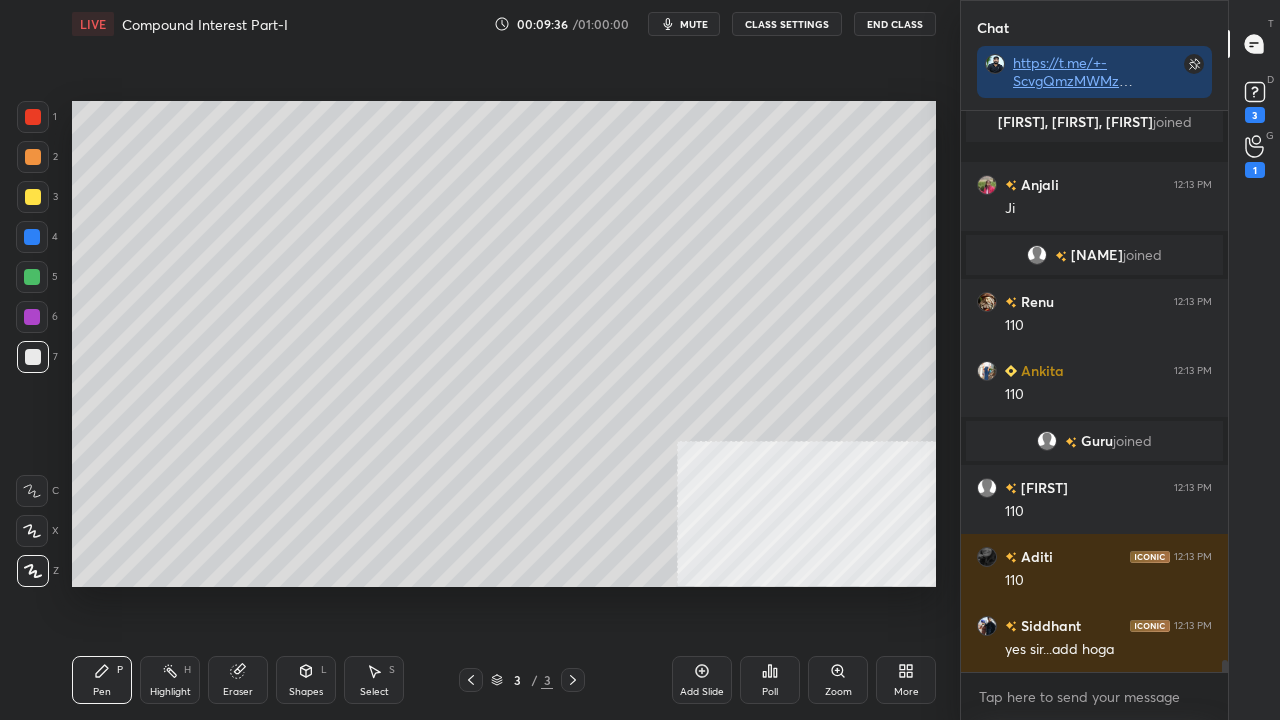 scroll, scrollTop: 25152, scrollLeft: 0, axis: vertical 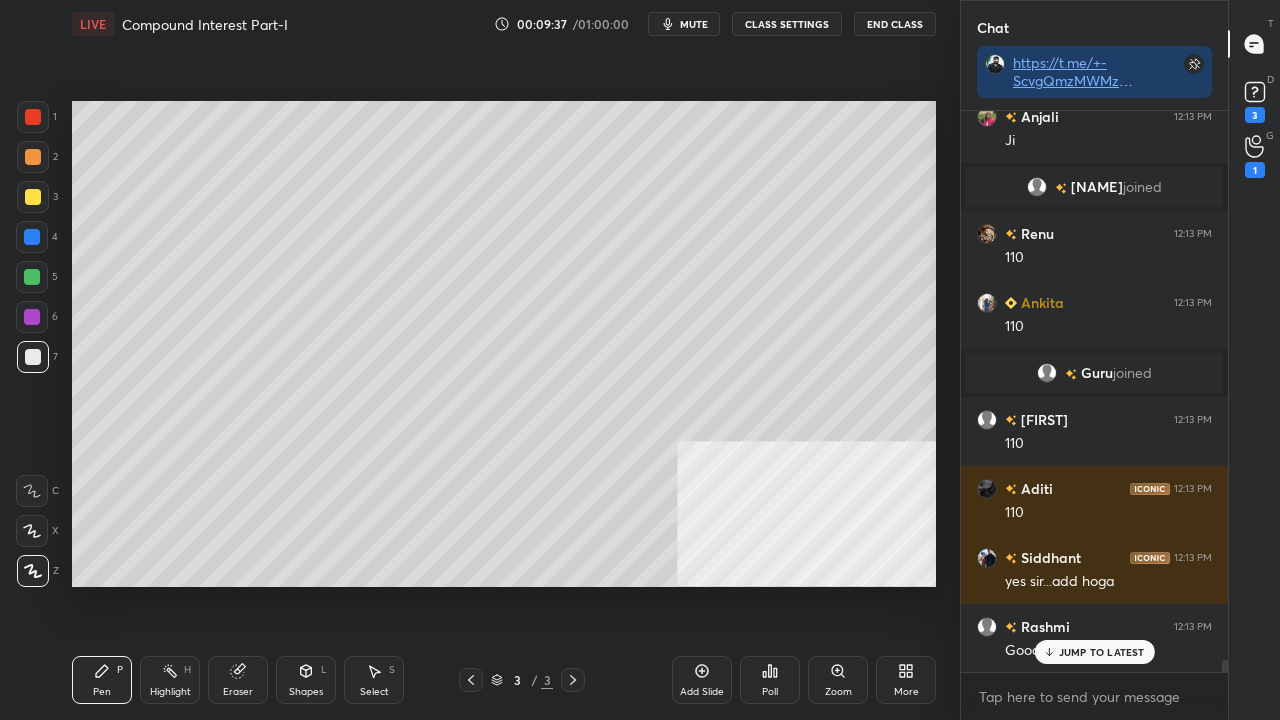 click at bounding box center (32, 237) 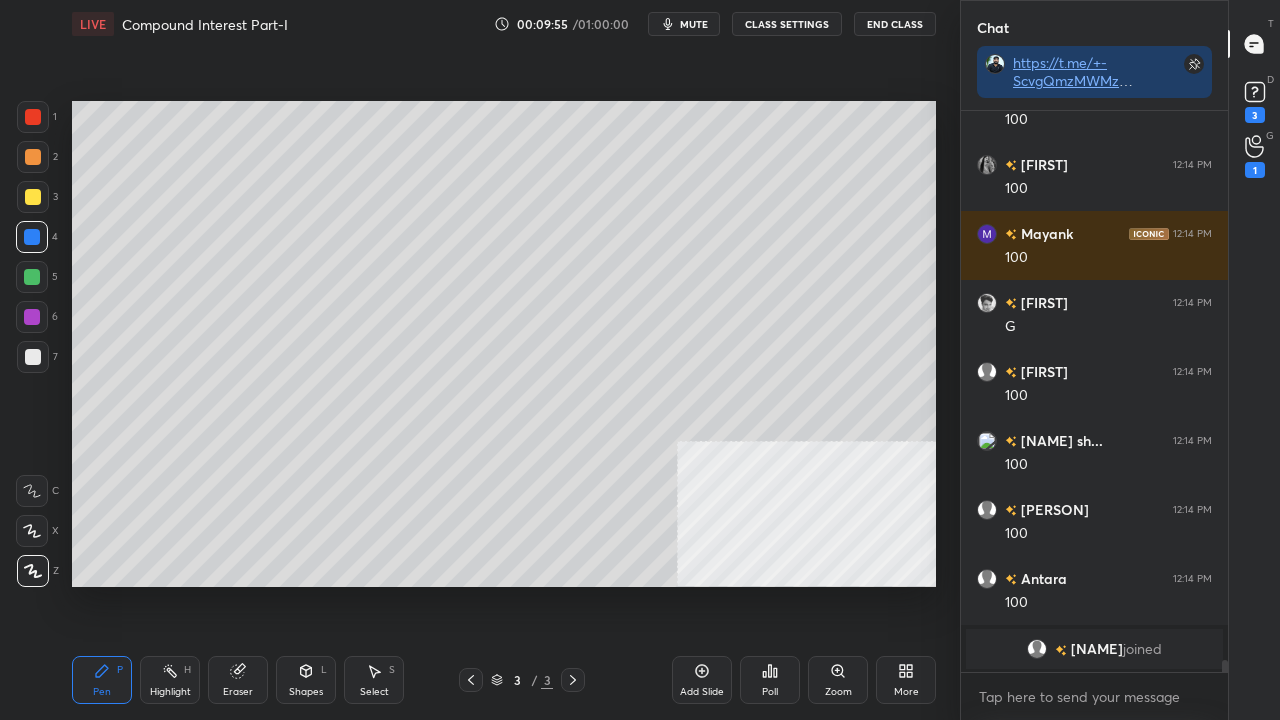 scroll, scrollTop: 26302, scrollLeft: 0, axis: vertical 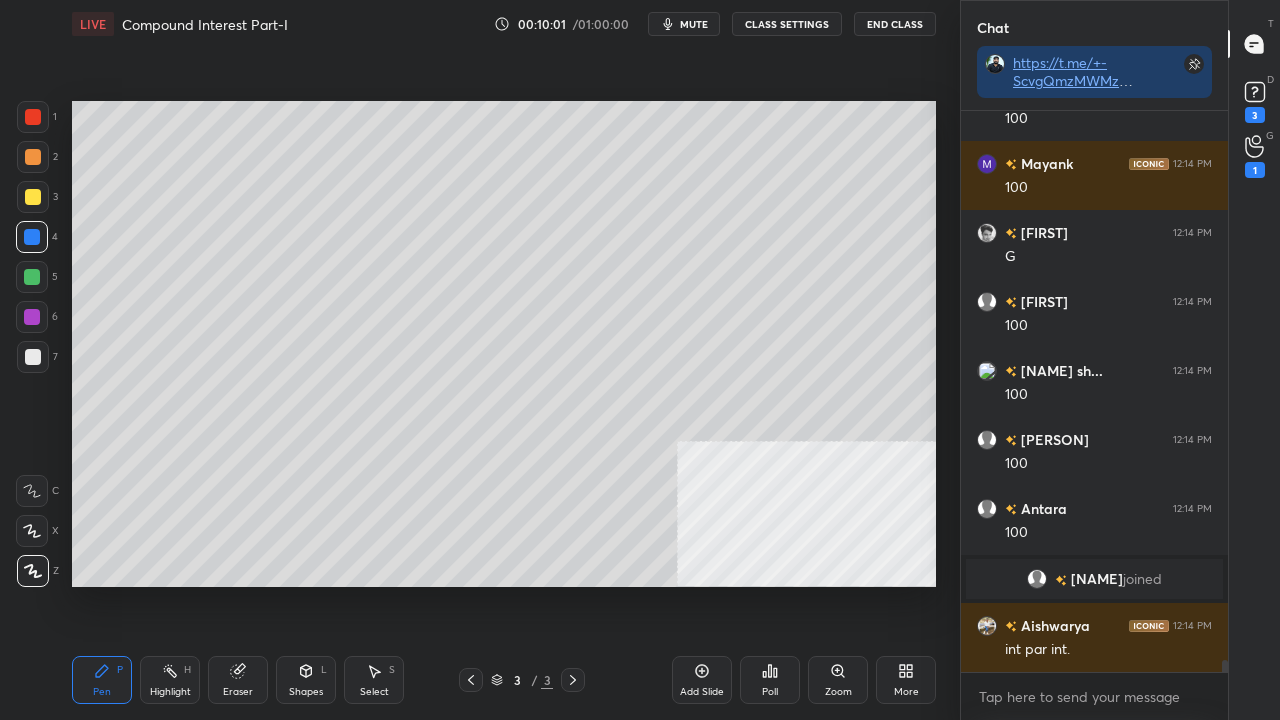 click at bounding box center (33, 357) 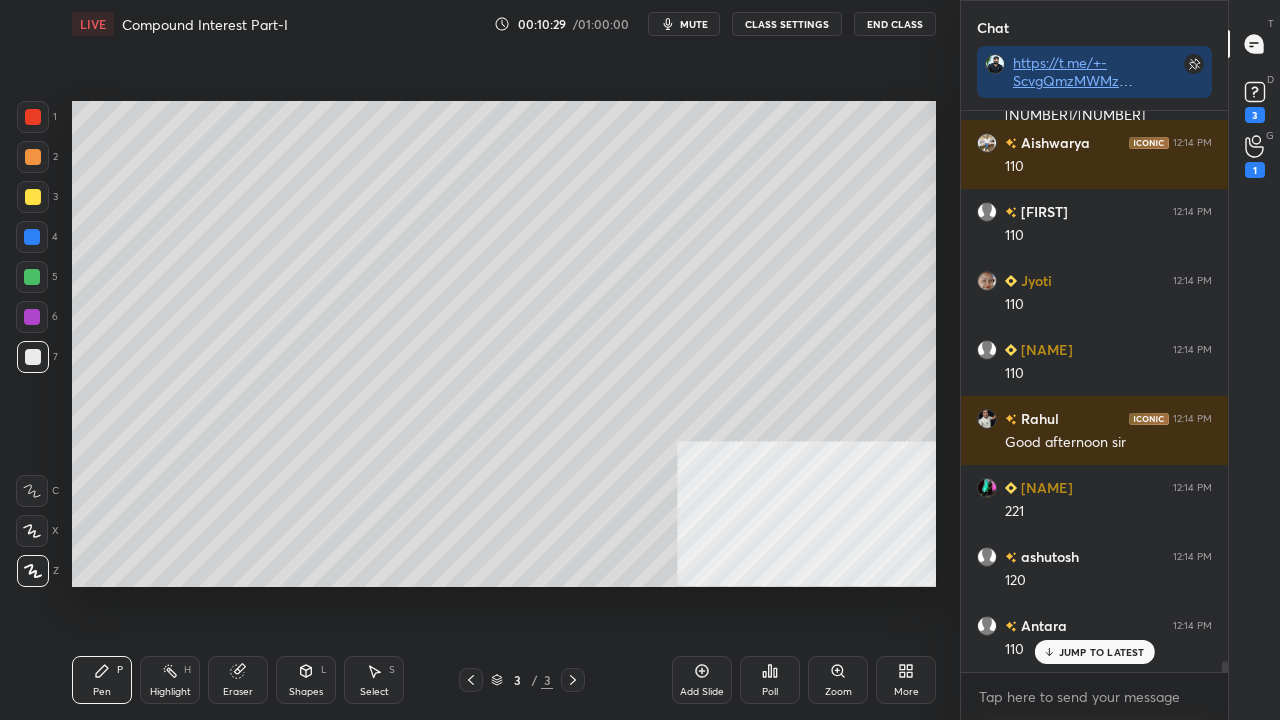 scroll, scrollTop: 27282, scrollLeft: 0, axis: vertical 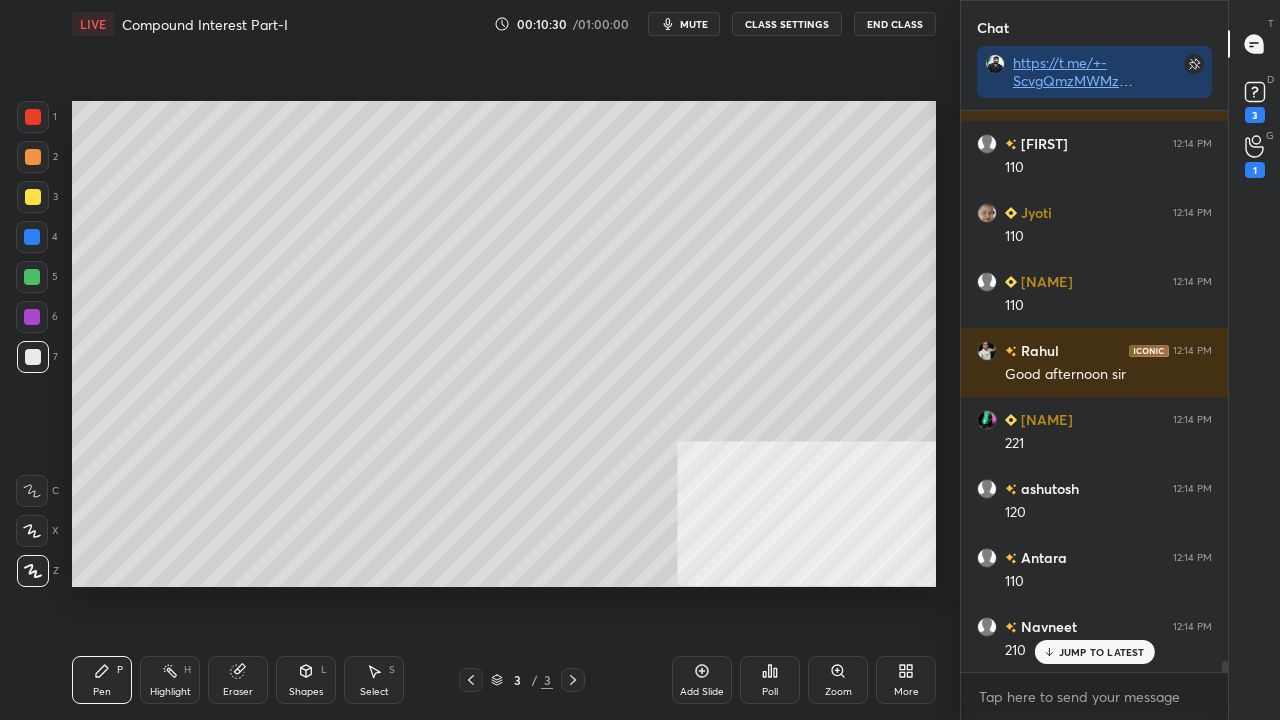 drag, startPoint x: 34, startPoint y: 194, endPoint x: 62, endPoint y: 220, distance: 38.209946 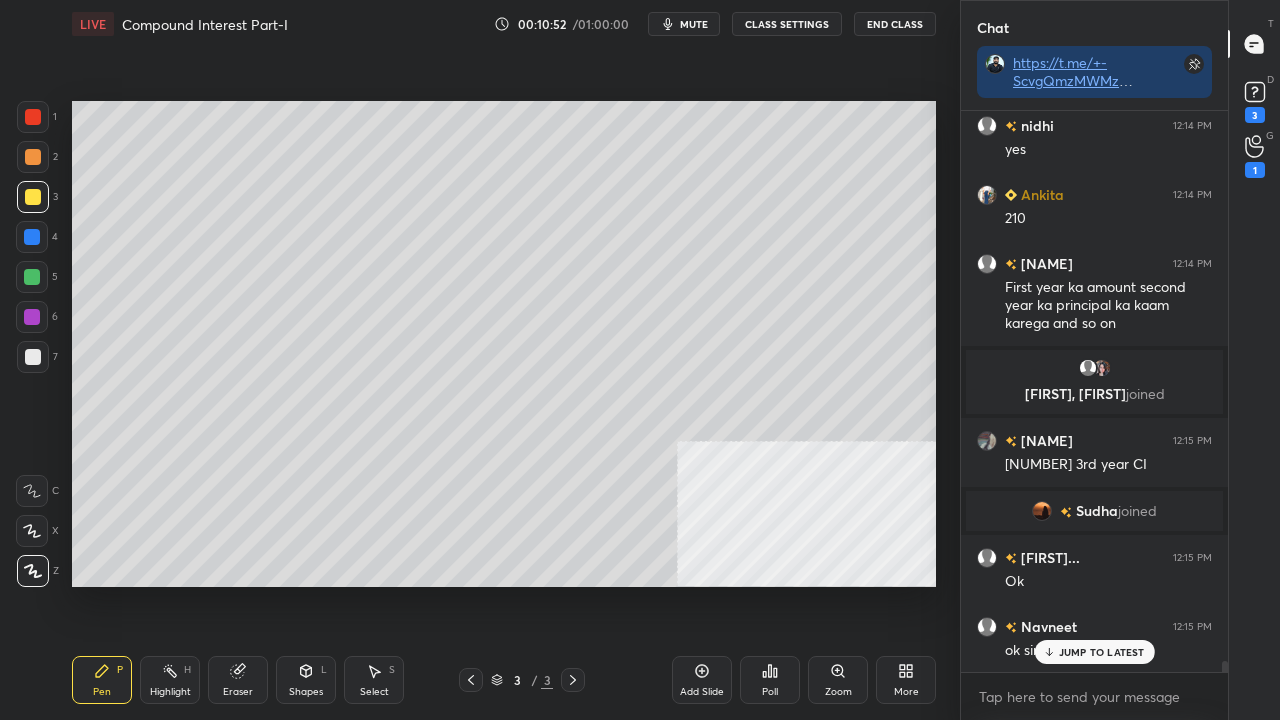 scroll, scrollTop: 28062, scrollLeft: 0, axis: vertical 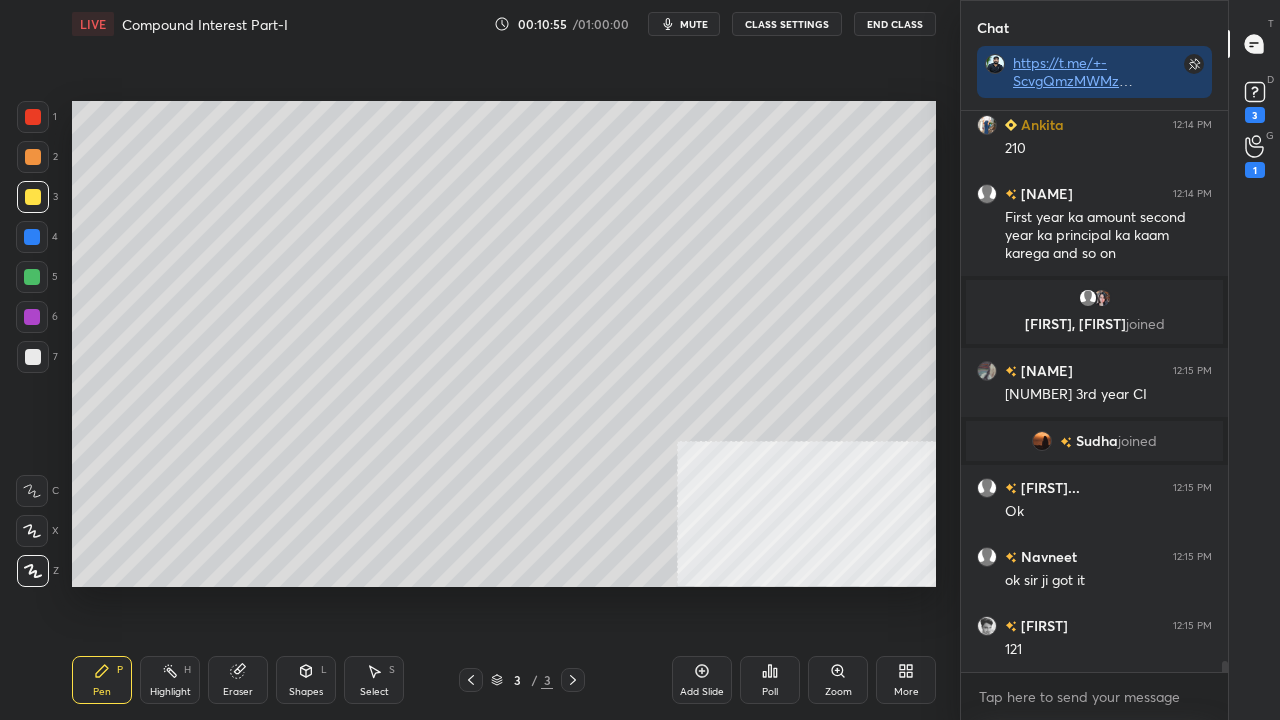 drag, startPoint x: 708, startPoint y: 679, endPoint x: 716, endPoint y: 668, distance: 13.601471 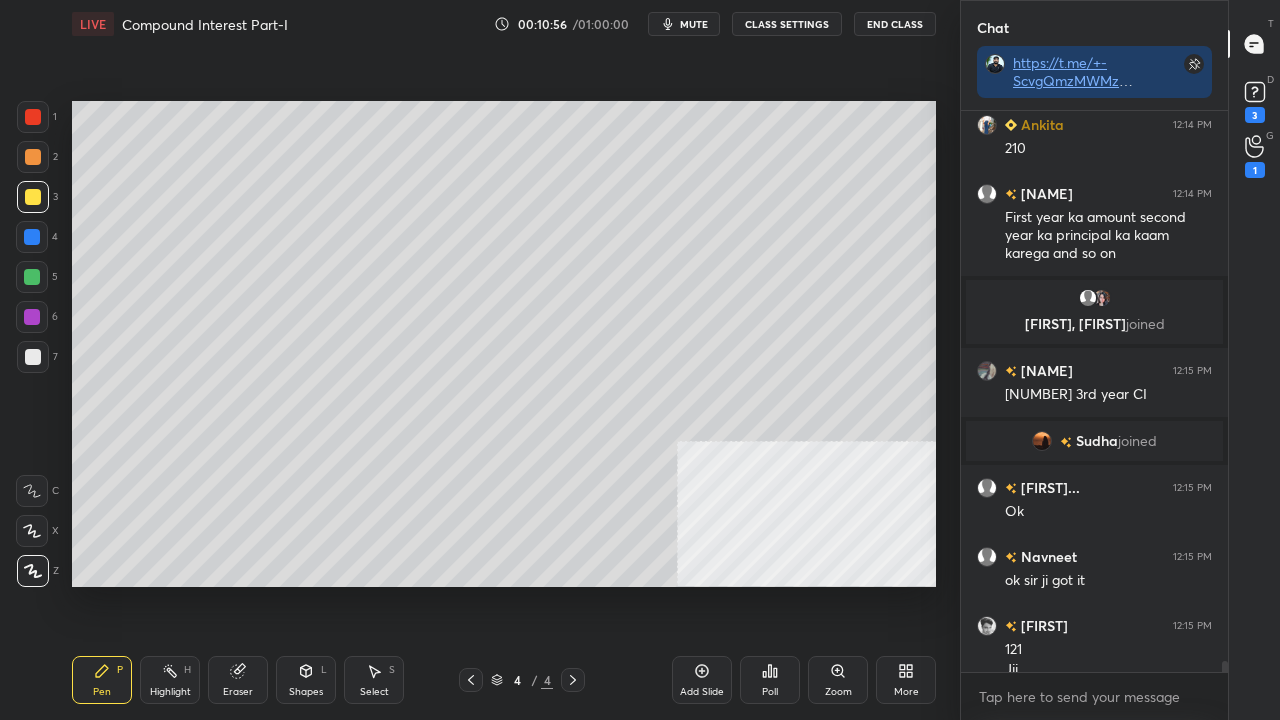 scroll, scrollTop: 28082, scrollLeft: 0, axis: vertical 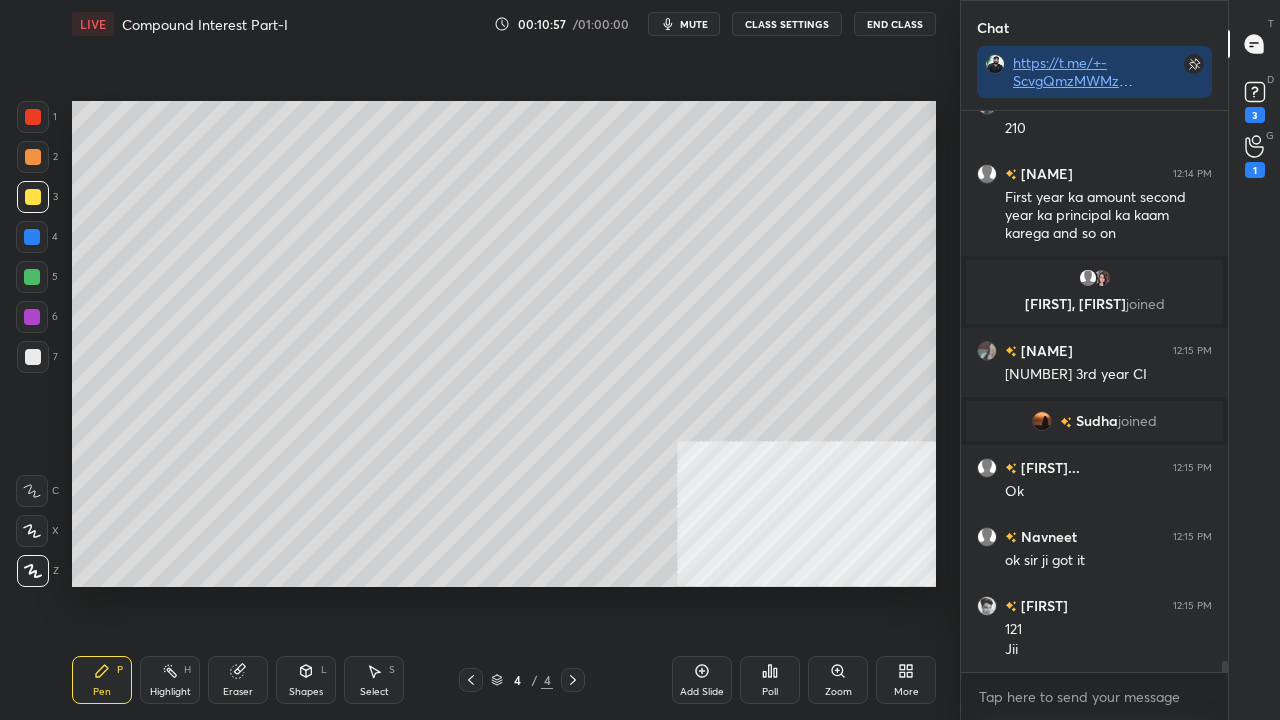 click at bounding box center [33, 117] 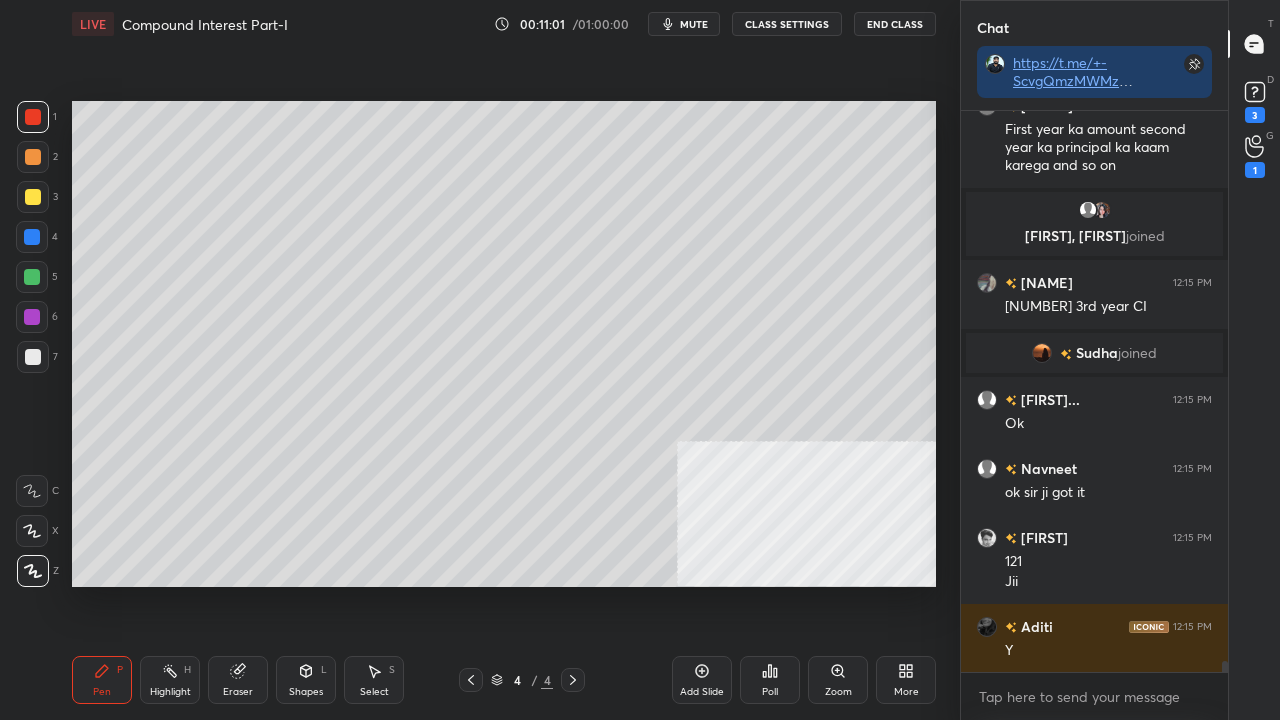 scroll, scrollTop: 28198, scrollLeft: 0, axis: vertical 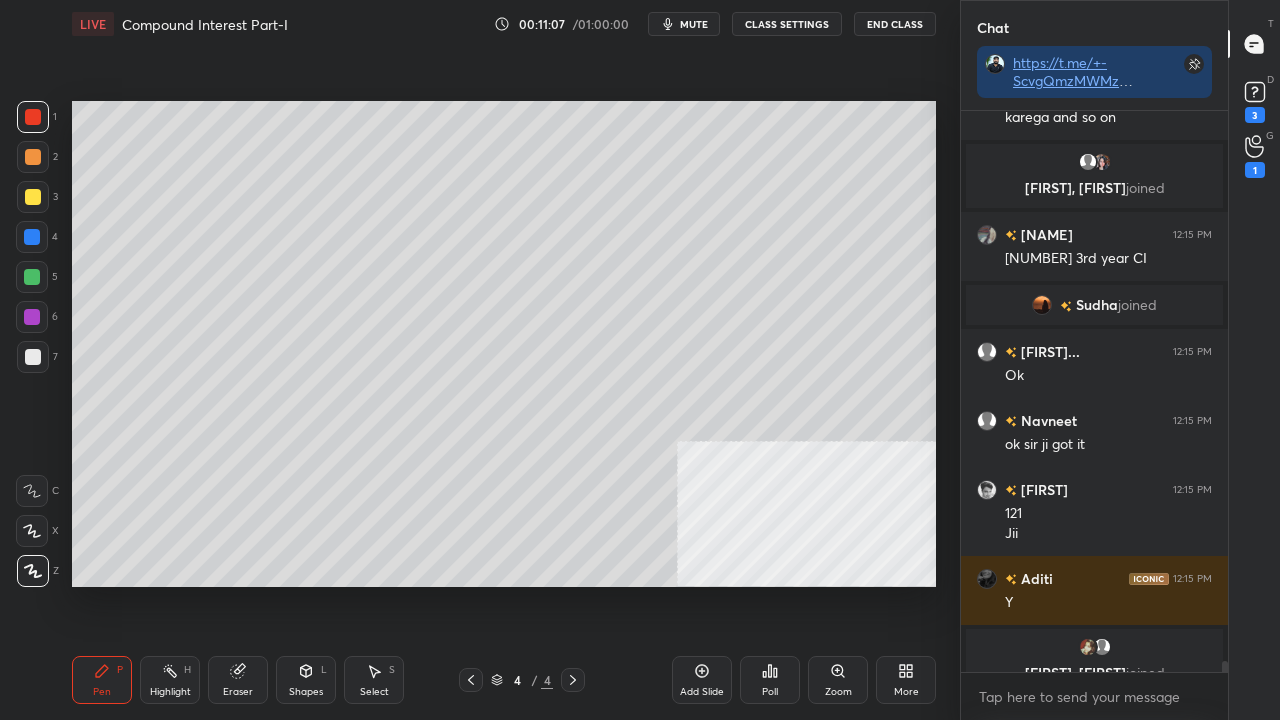 click at bounding box center (33, 197) 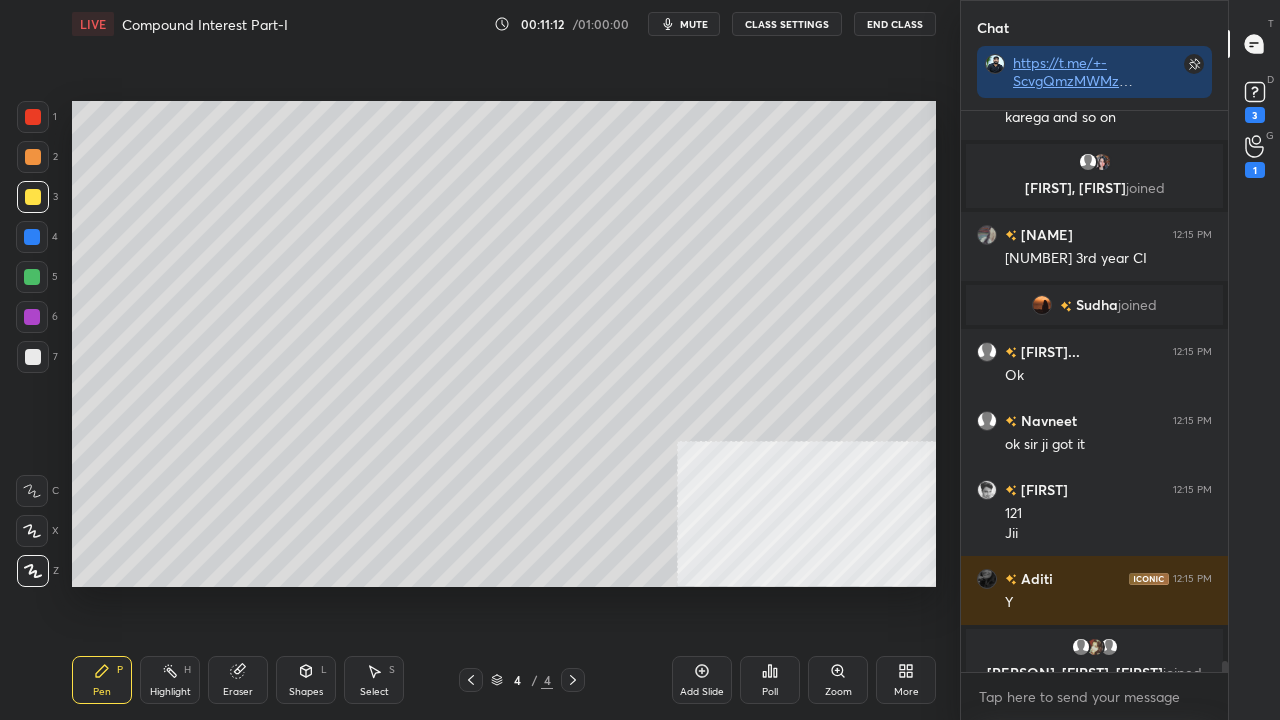 click 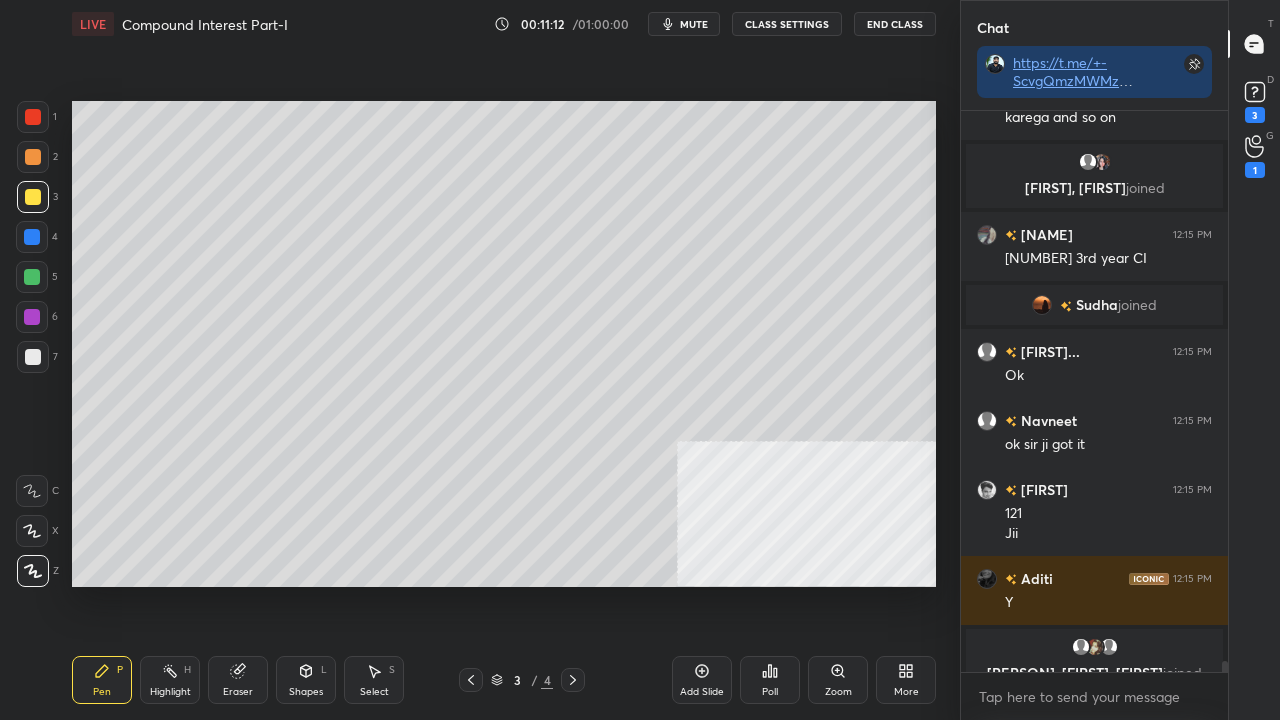 drag, startPoint x: 175, startPoint y: 678, endPoint x: 223, endPoint y: 625, distance: 71.50524 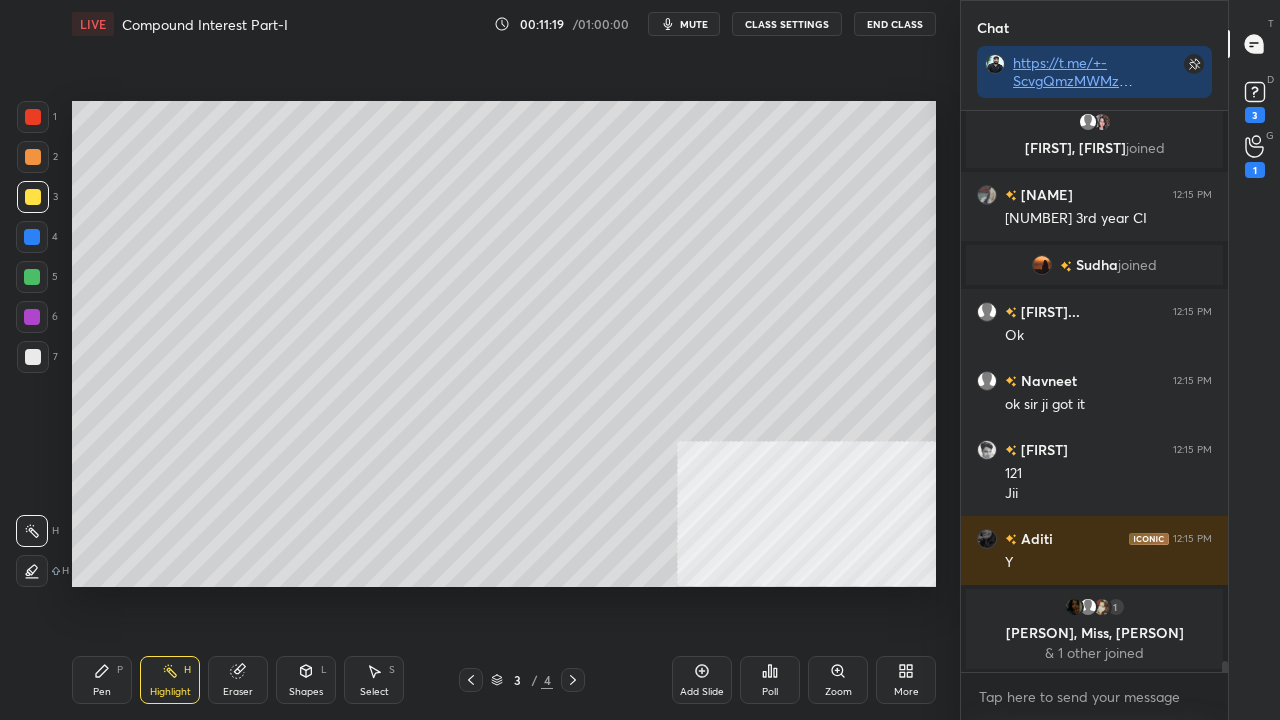 scroll, scrollTop: 28214, scrollLeft: 0, axis: vertical 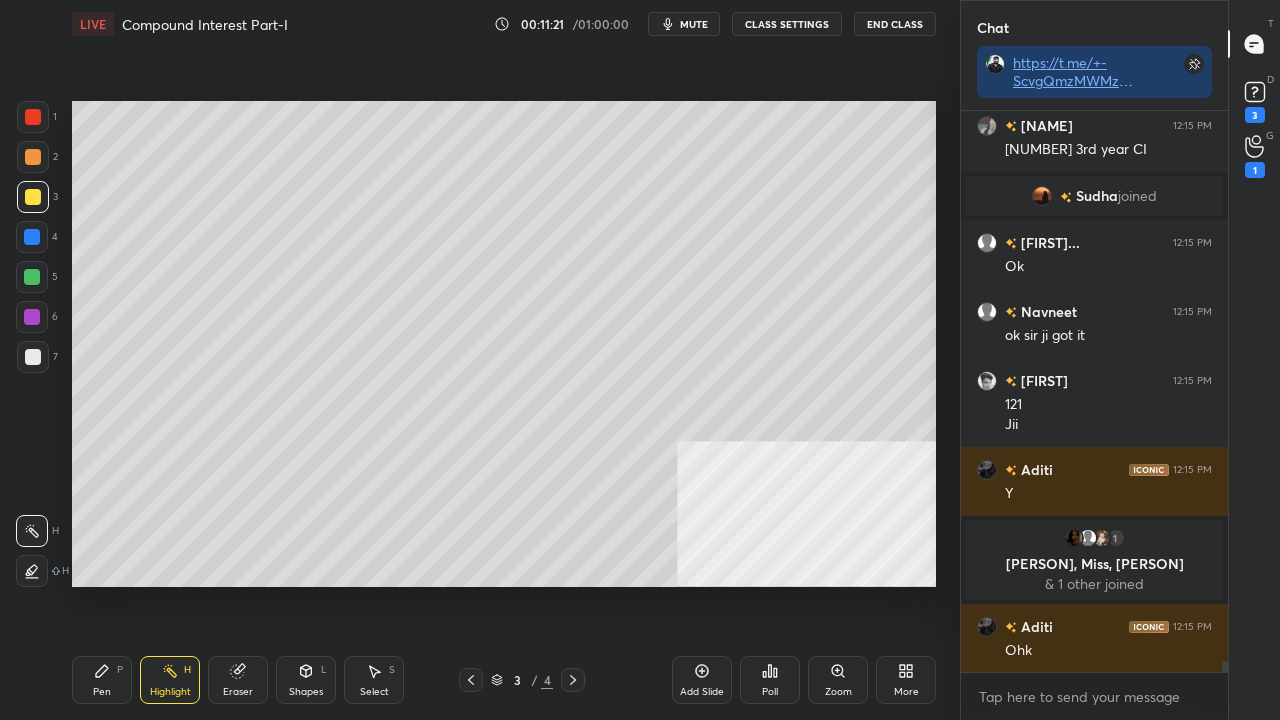 drag, startPoint x: 114, startPoint y: 685, endPoint x: 177, endPoint y: 604, distance: 102.61579 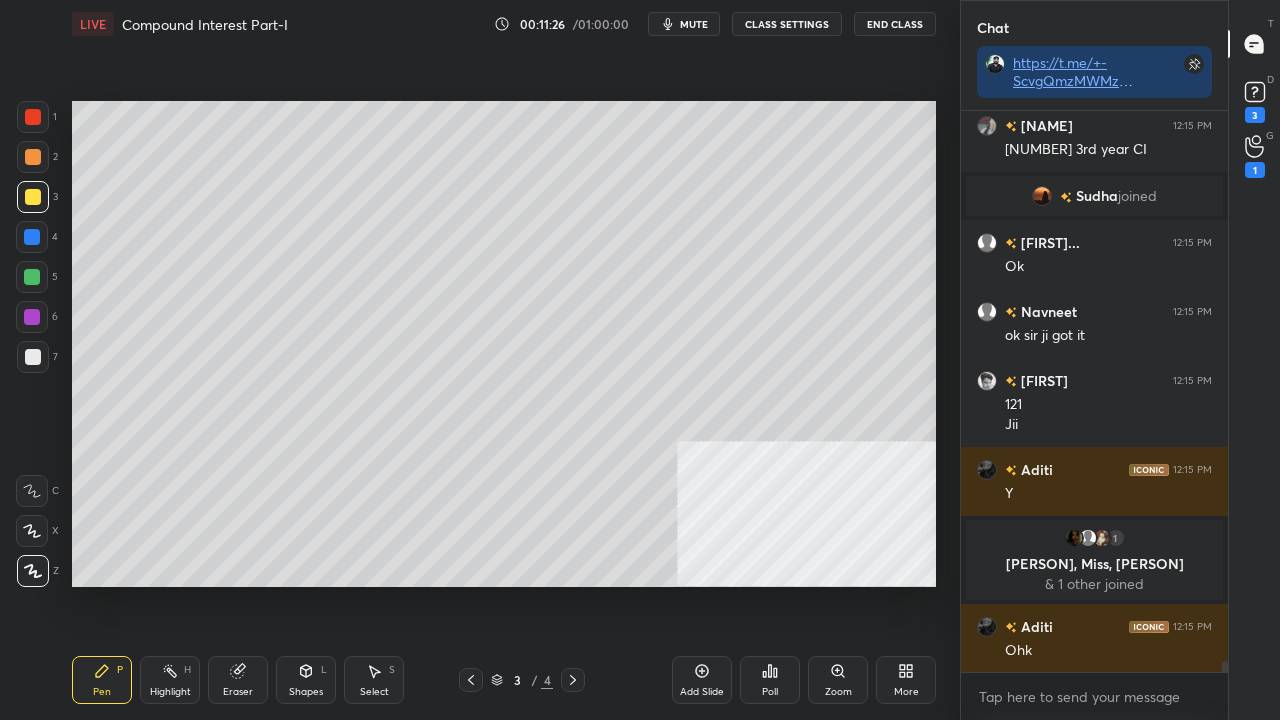 click 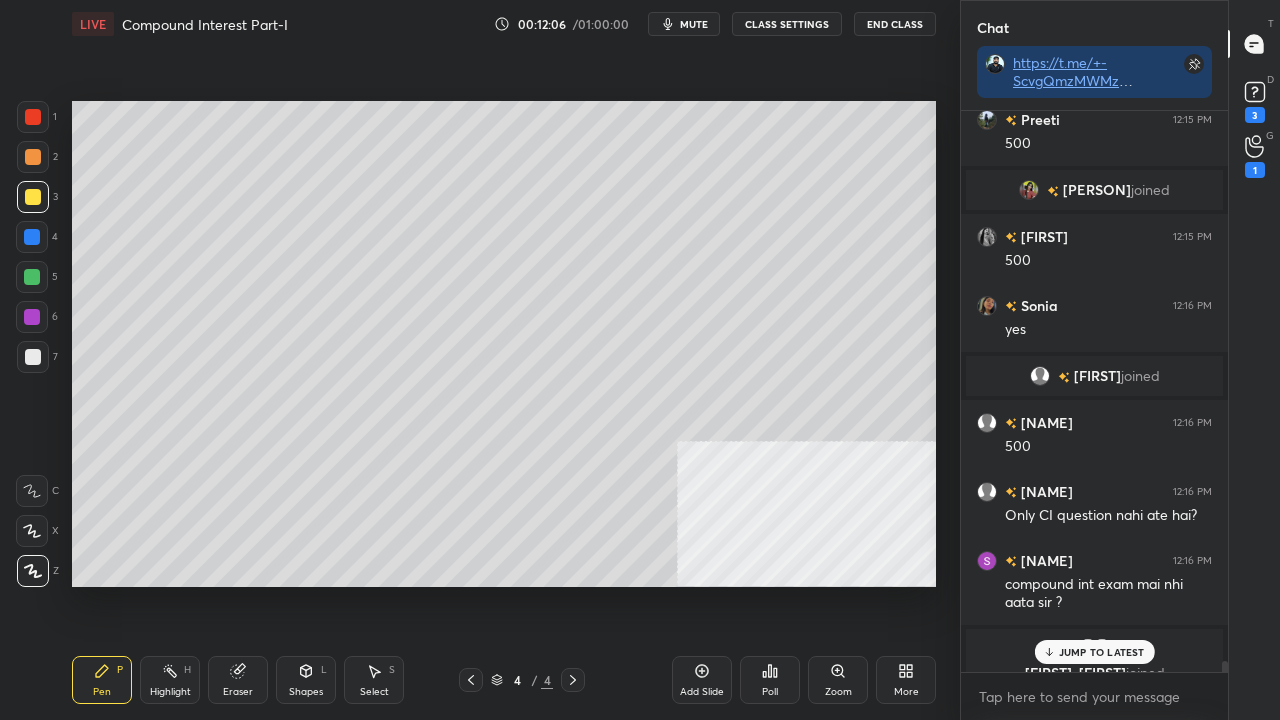 scroll, scrollTop: 29104, scrollLeft: 0, axis: vertical 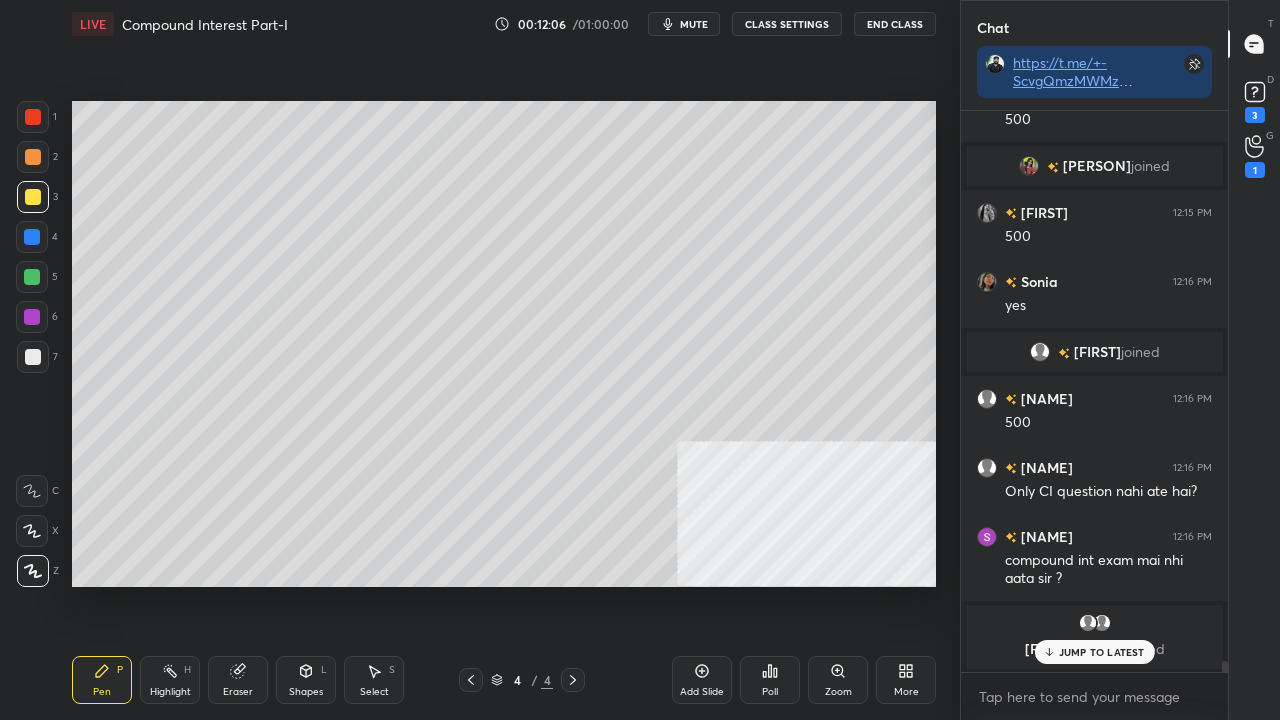 drag, startPoint x: 28, startPoint y: 358, endPoint x: 58, endPoint y: 338, distance: 36.05551 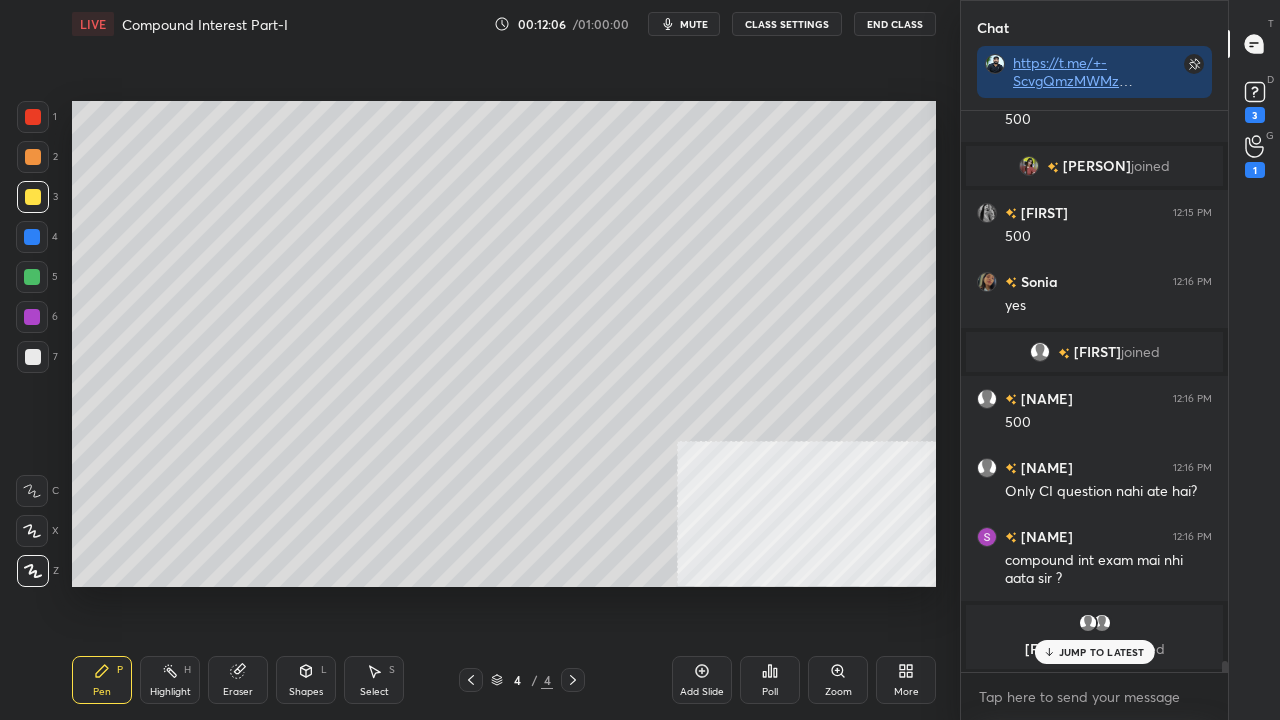 click at bounding box center (33, 357) 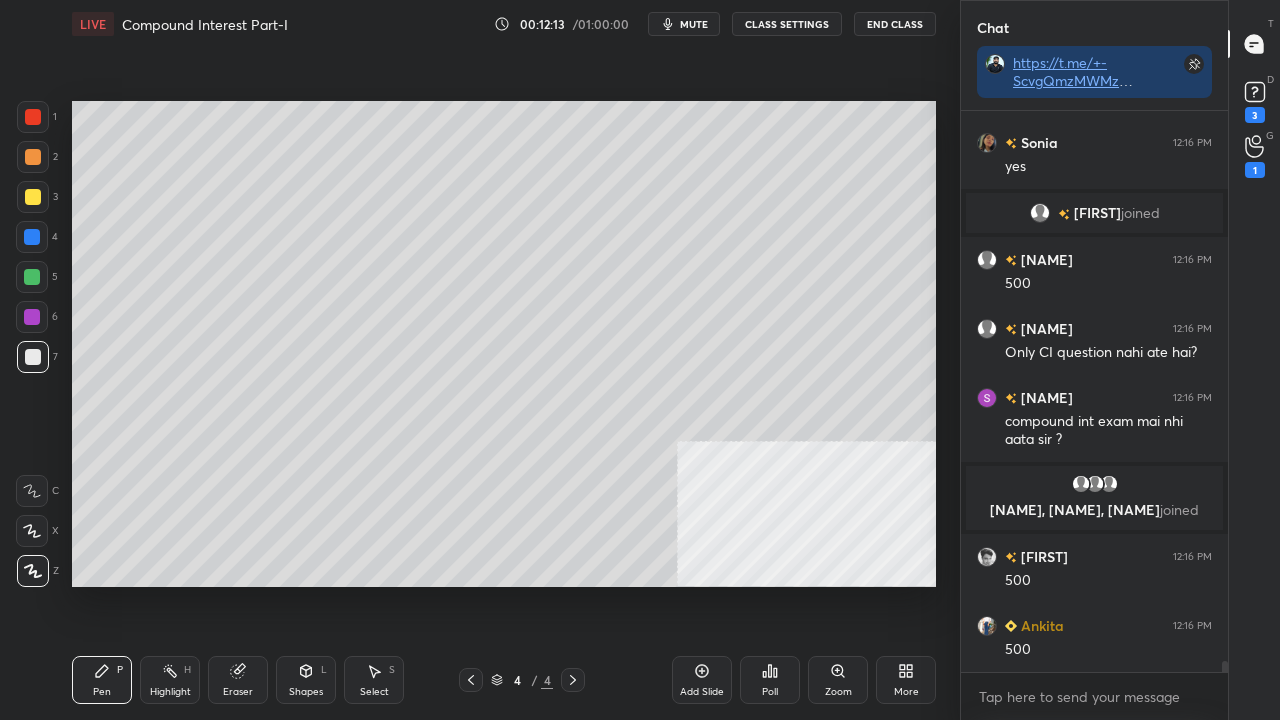 scroll, scrollTop: 29272, scrollLeft: 0, axis: vertical 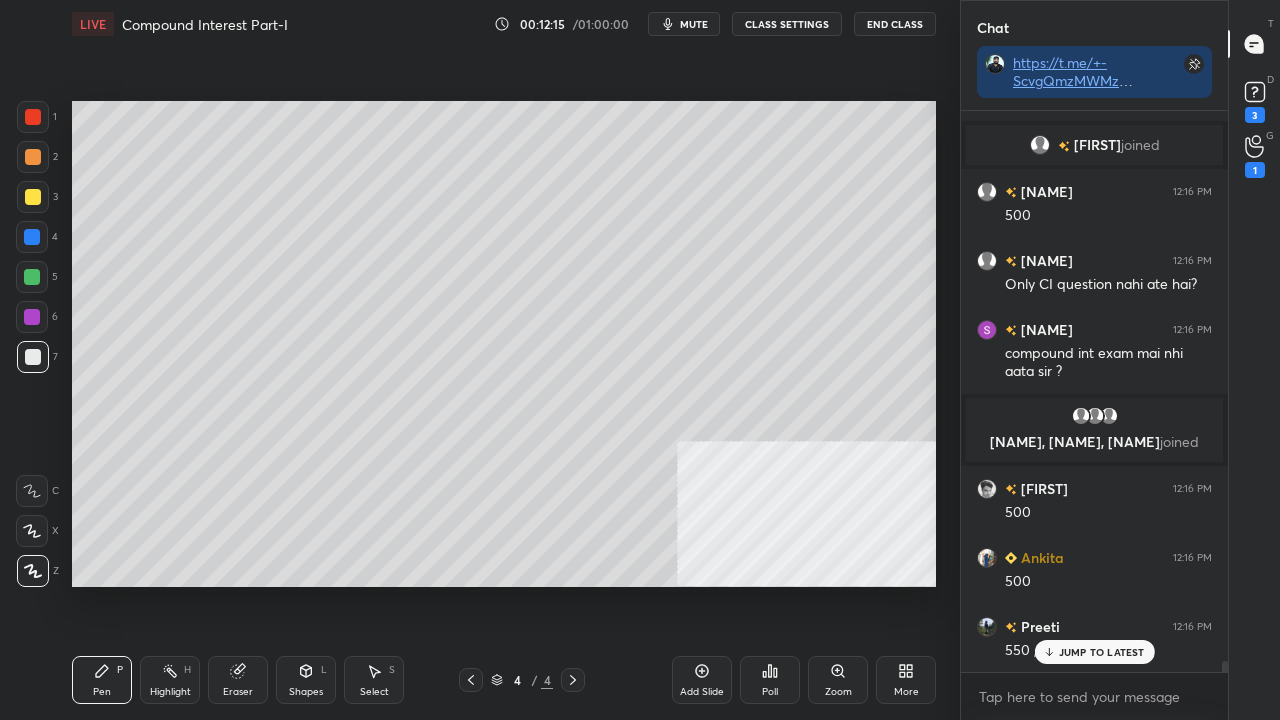 click on "Shapes L" at bounding box center (306, 680) 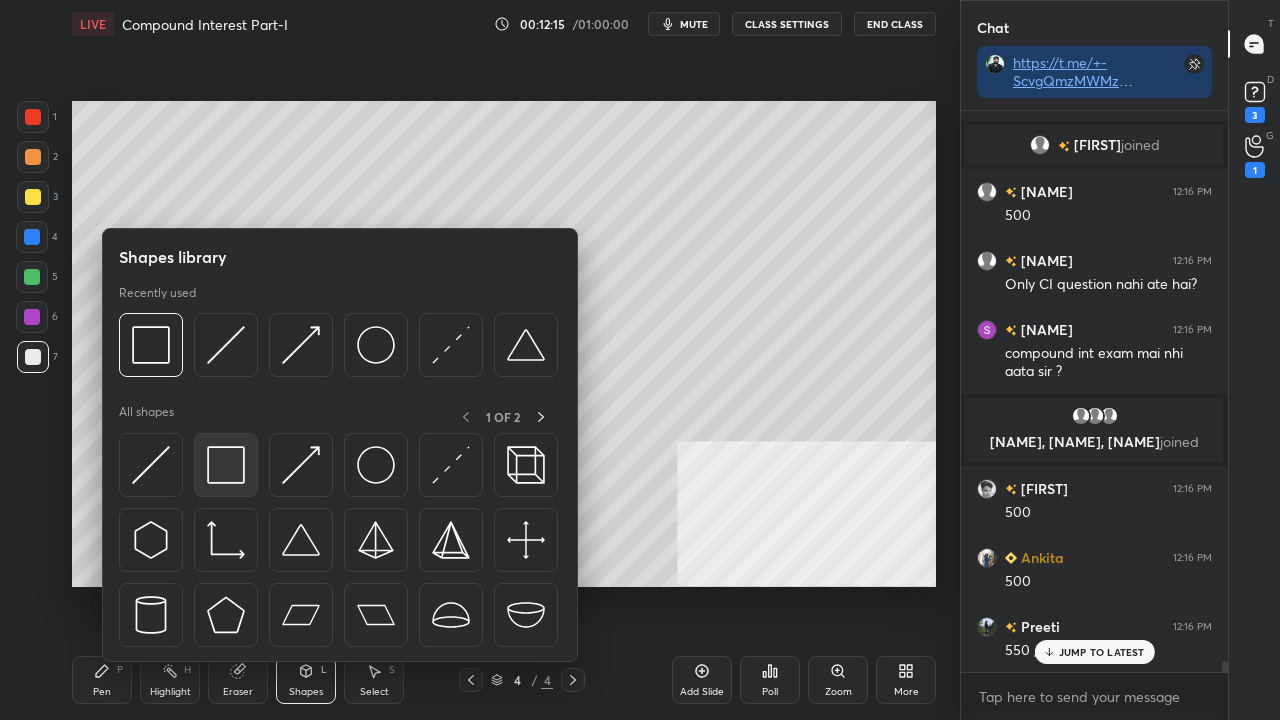 click at bounding box center (226, 465) 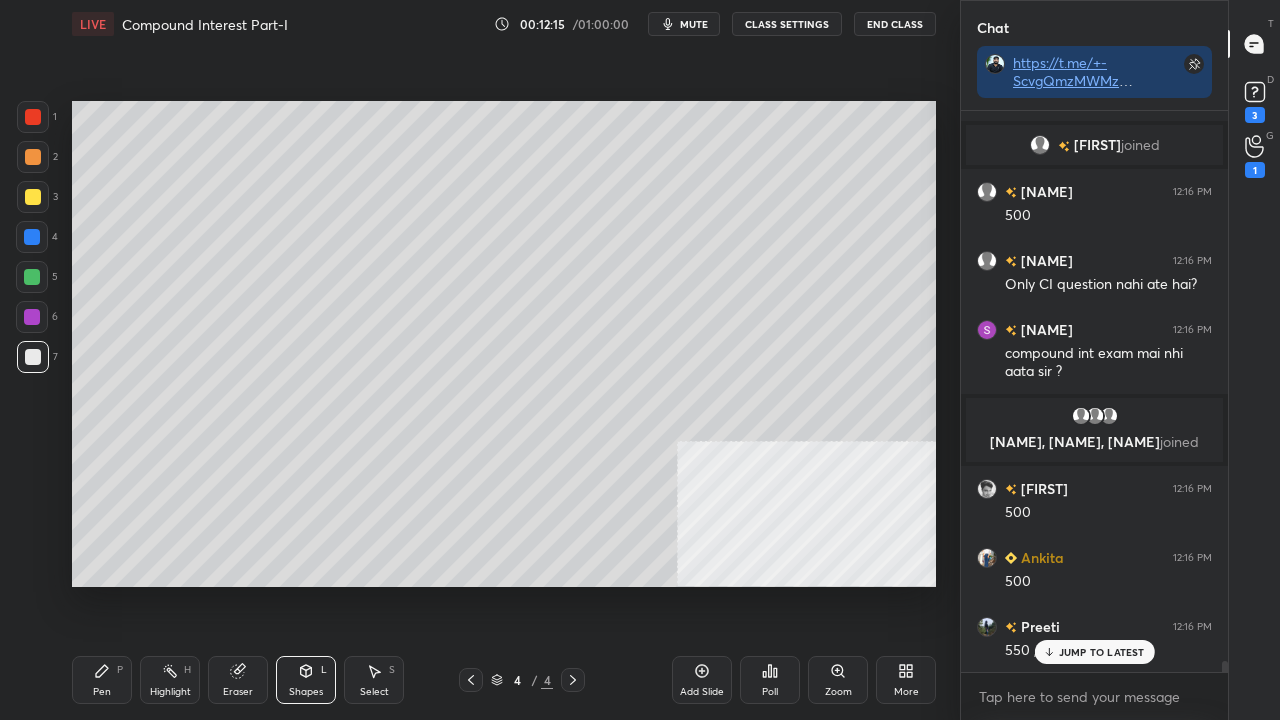 scroll, scrollTop: 29342, scrollLeft: 0, axis: vertical 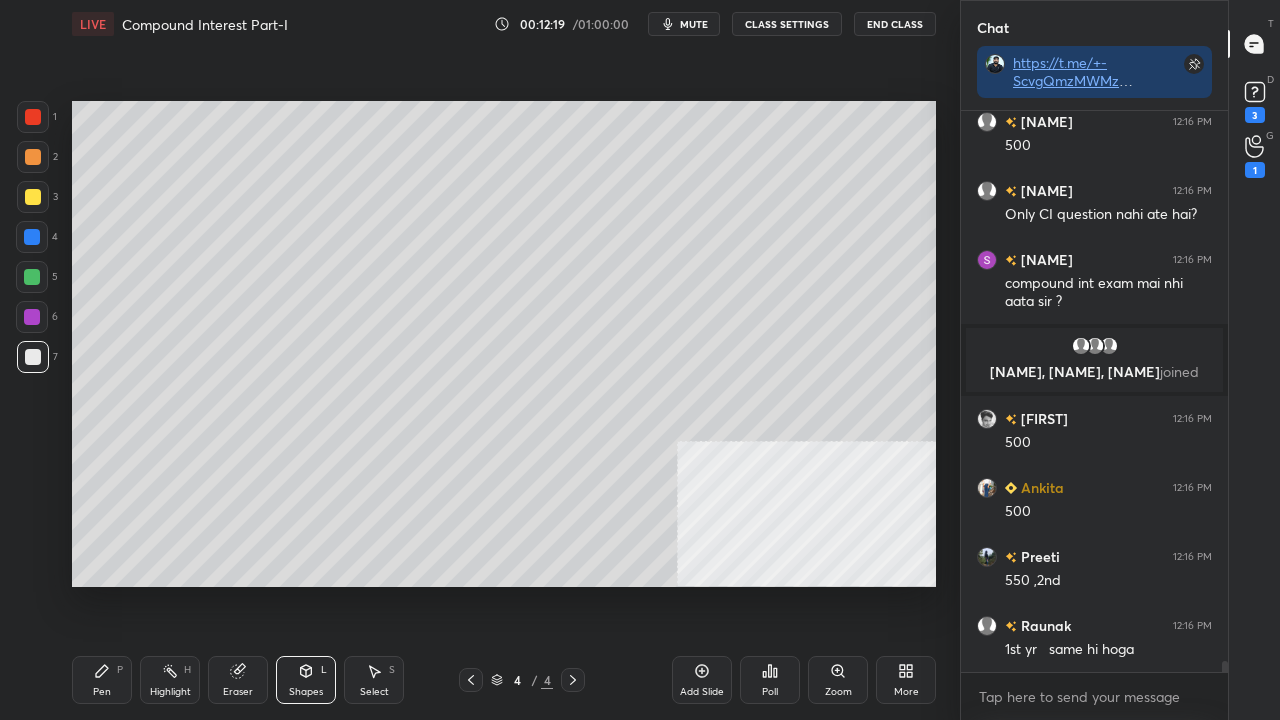 click on "Pen" at bounding box center [102, 692] 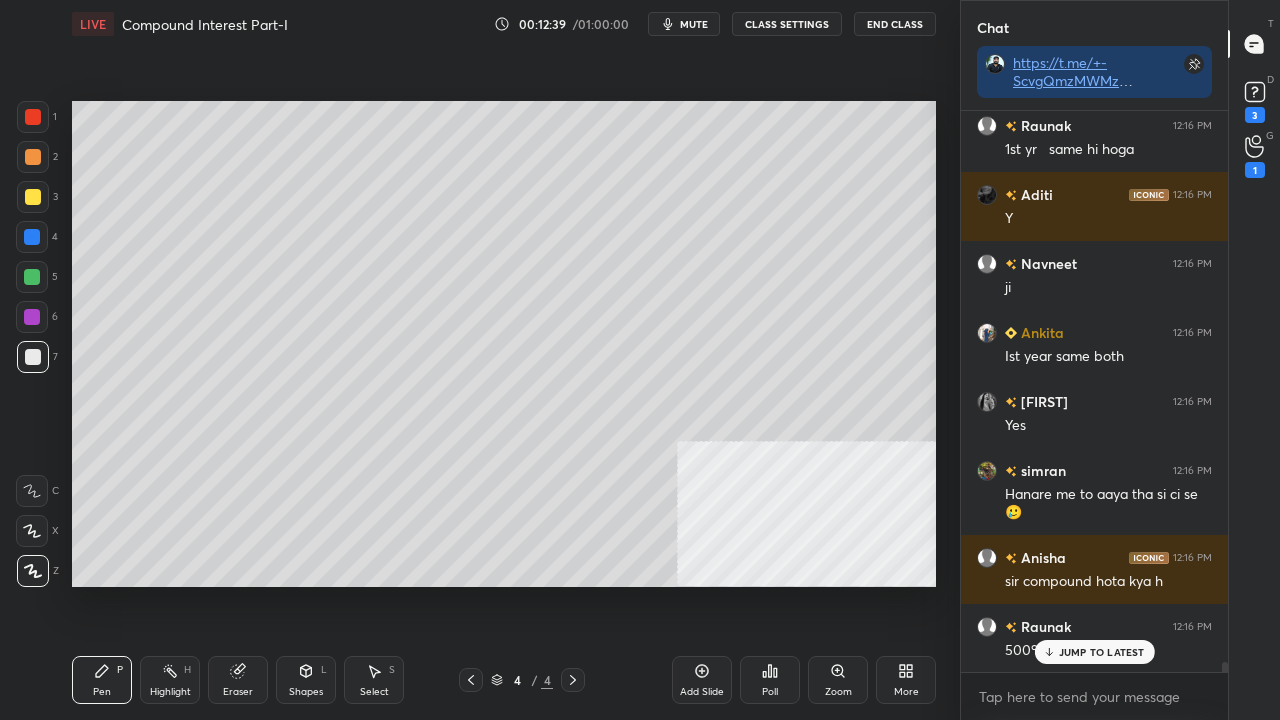 scroll, scrollTop: 29912, scrollLeft: 0, axis: vertical 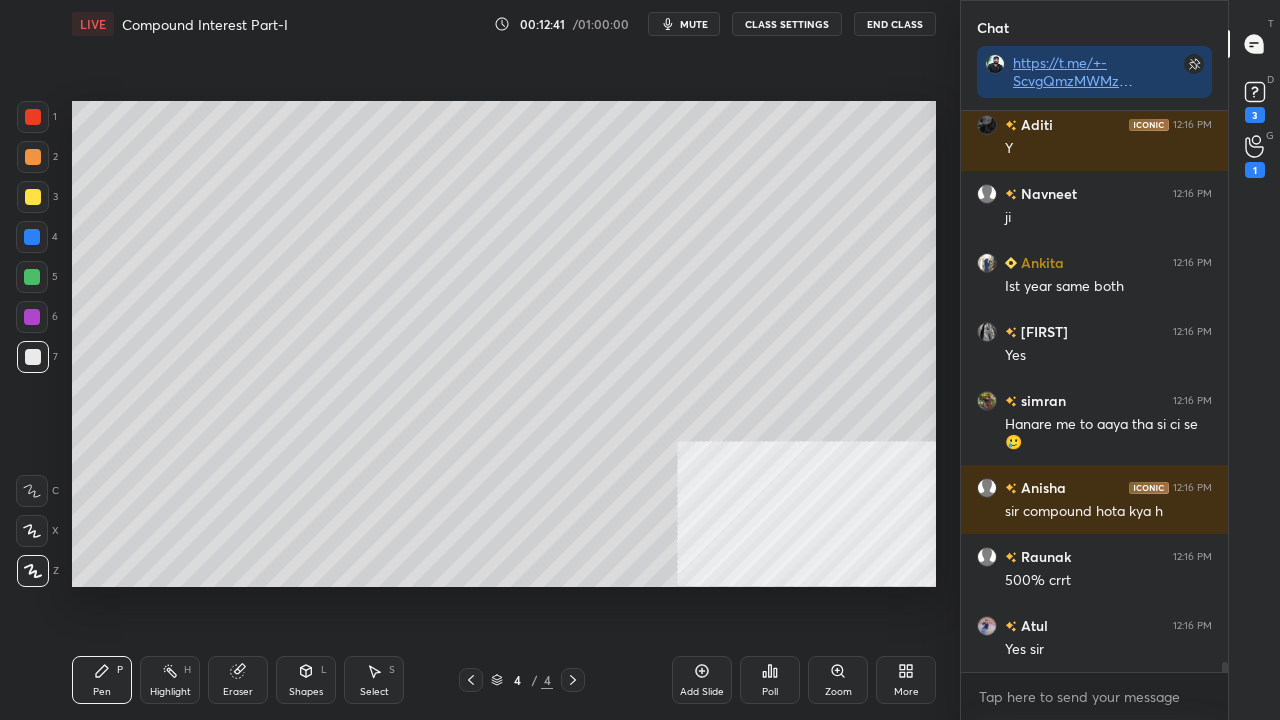 drag, startPoint x: 35, startPoint y: 234, endPoint x: 65, endPoint y: 240, distance: 30.594116 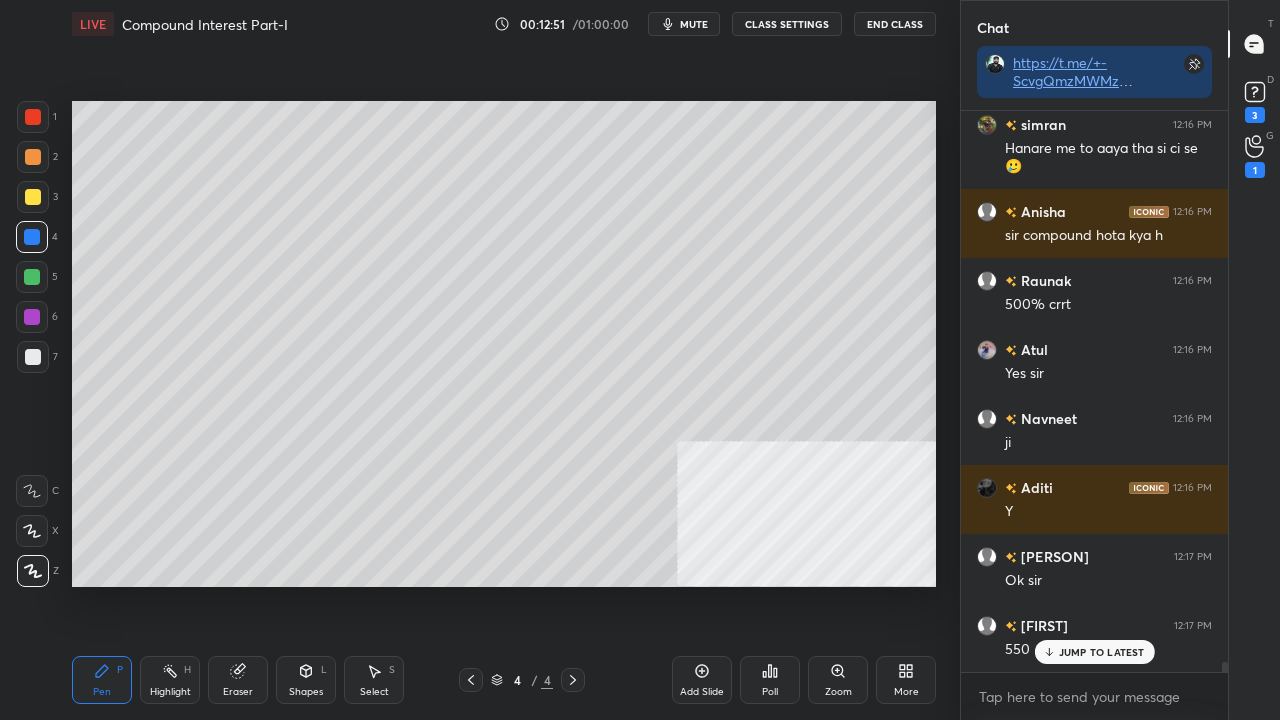scroll, scrollTop: 30256, scrollLeft: 0, axis: vertical 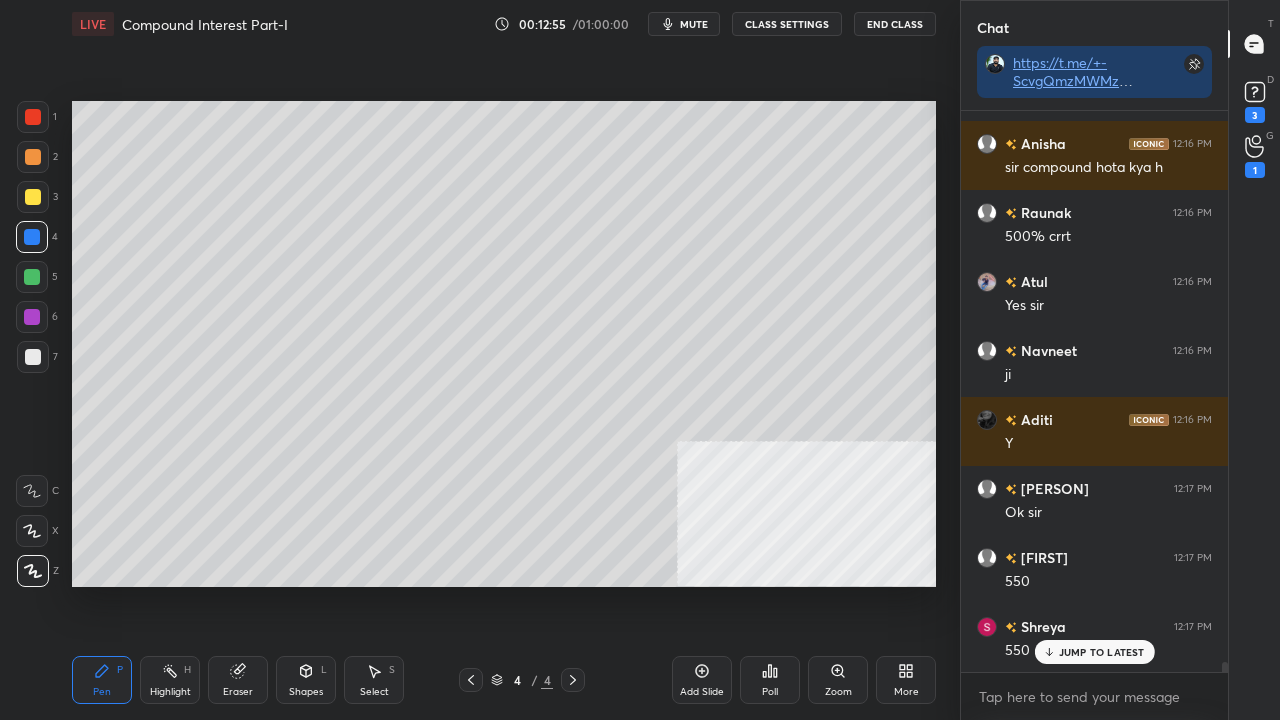 click at bounding box center (33, 357) 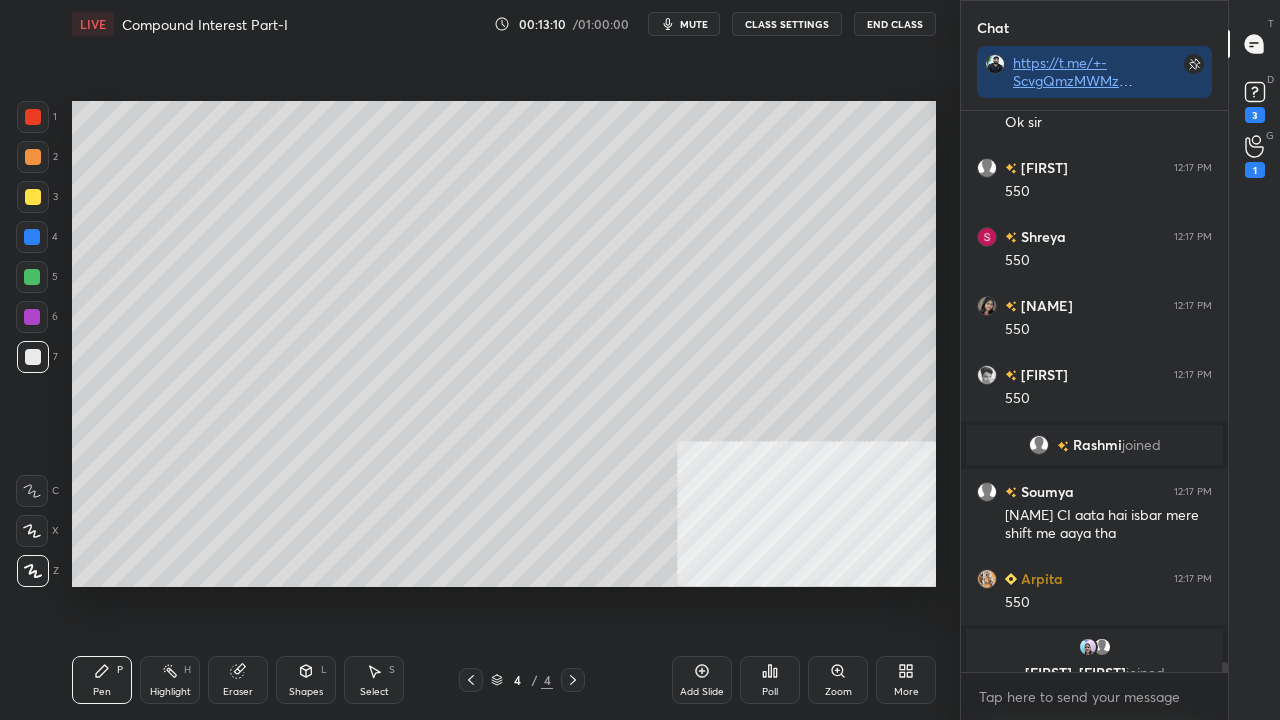 scroll, scrollTop: 30716, scrollLeft: 0, axis: vertical 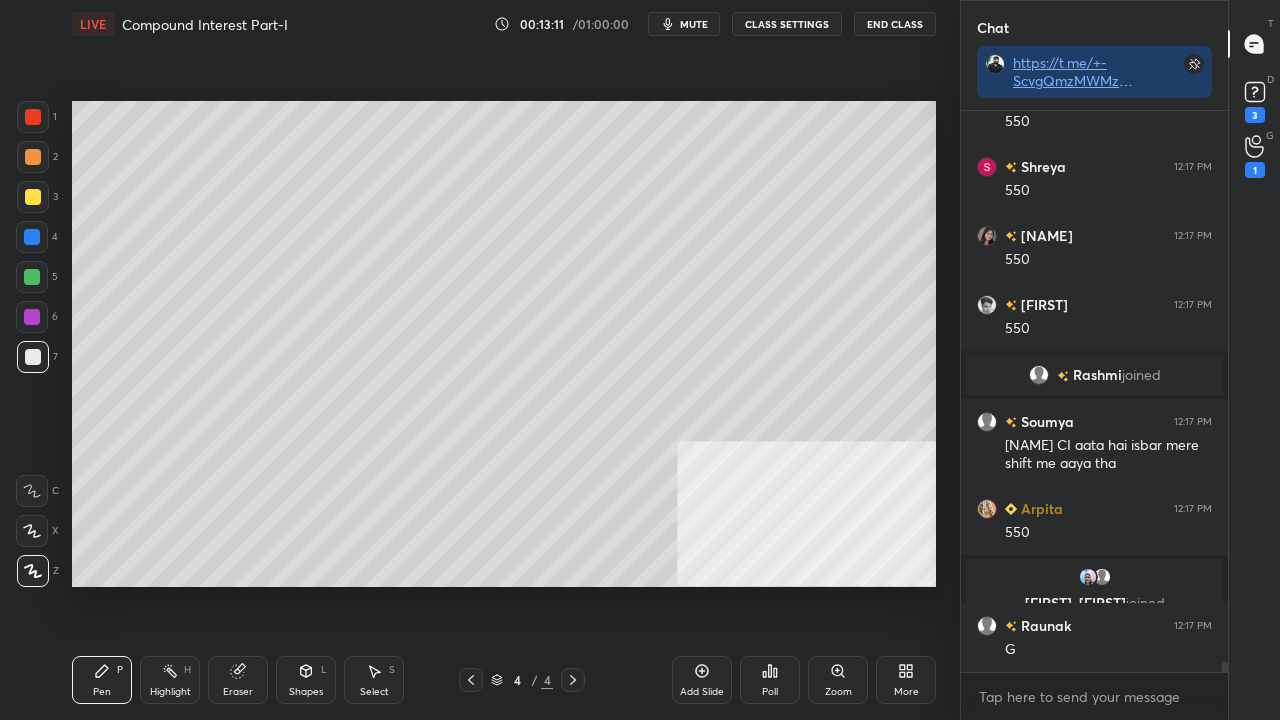 click at bounding box center [33, 197] 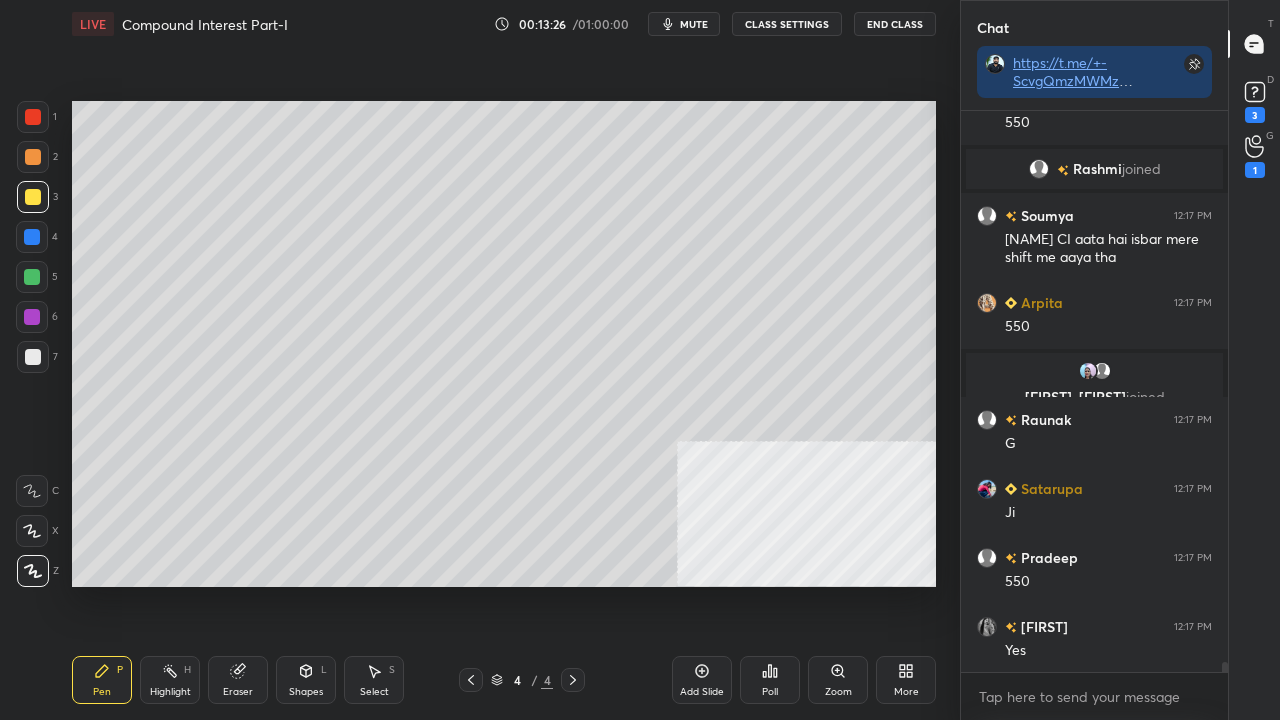 scroll, scrollTop: 30992, scrollLeft: 0, axis: vertical 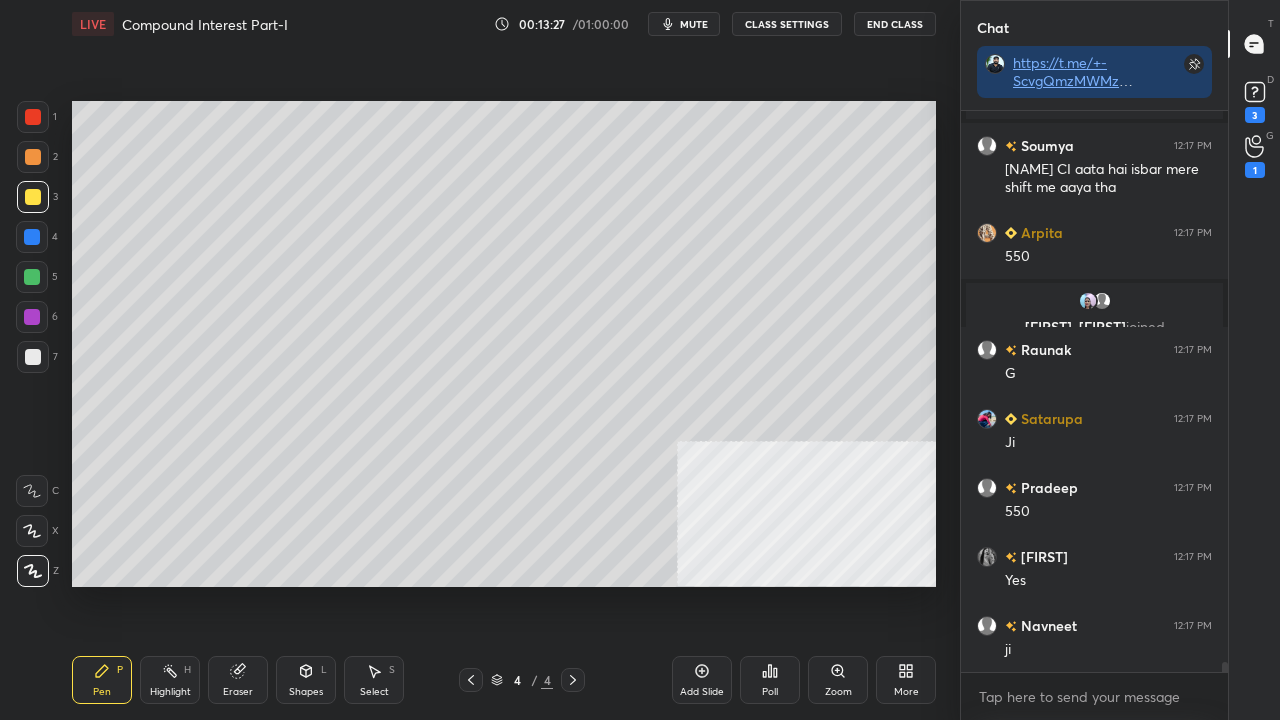 click on "Setting up your live class Poll for   secs No correct answer Start poll" at bounding box center [504, 344] 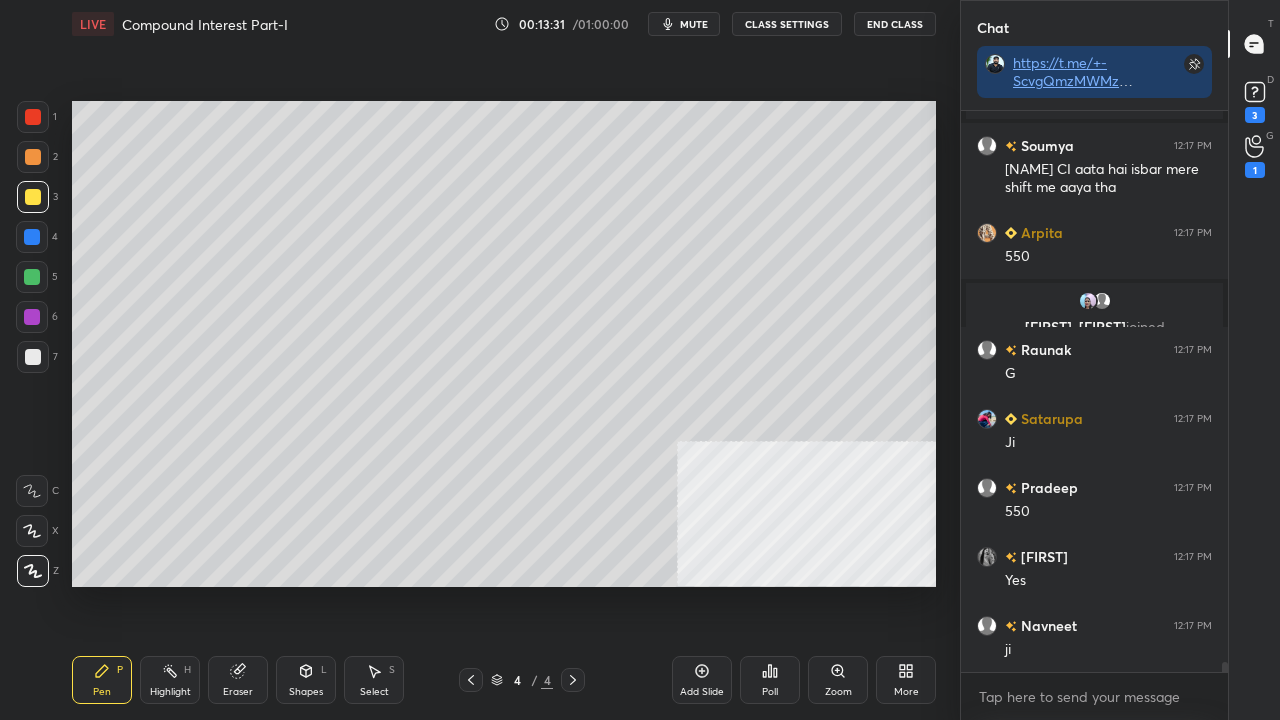 click at bounding box center [33, 357] 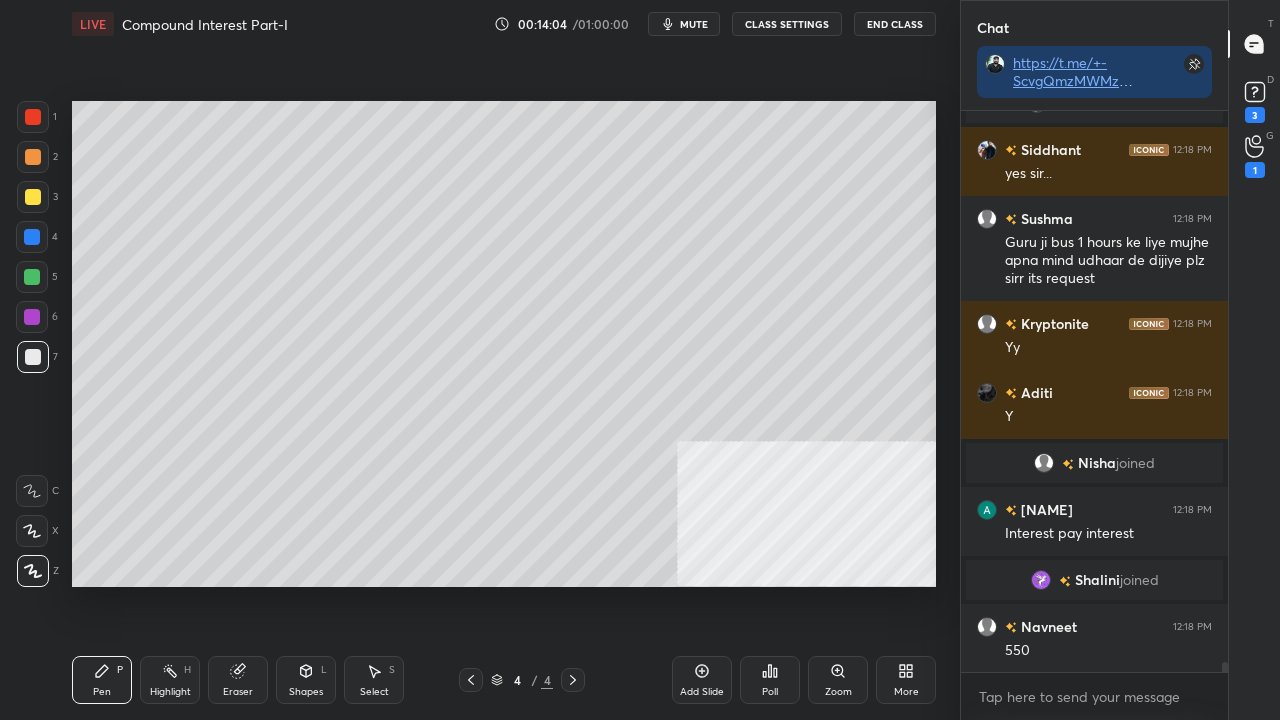 scroll, scrollTop: 31090, scrollLeft: 0, axis: vertical 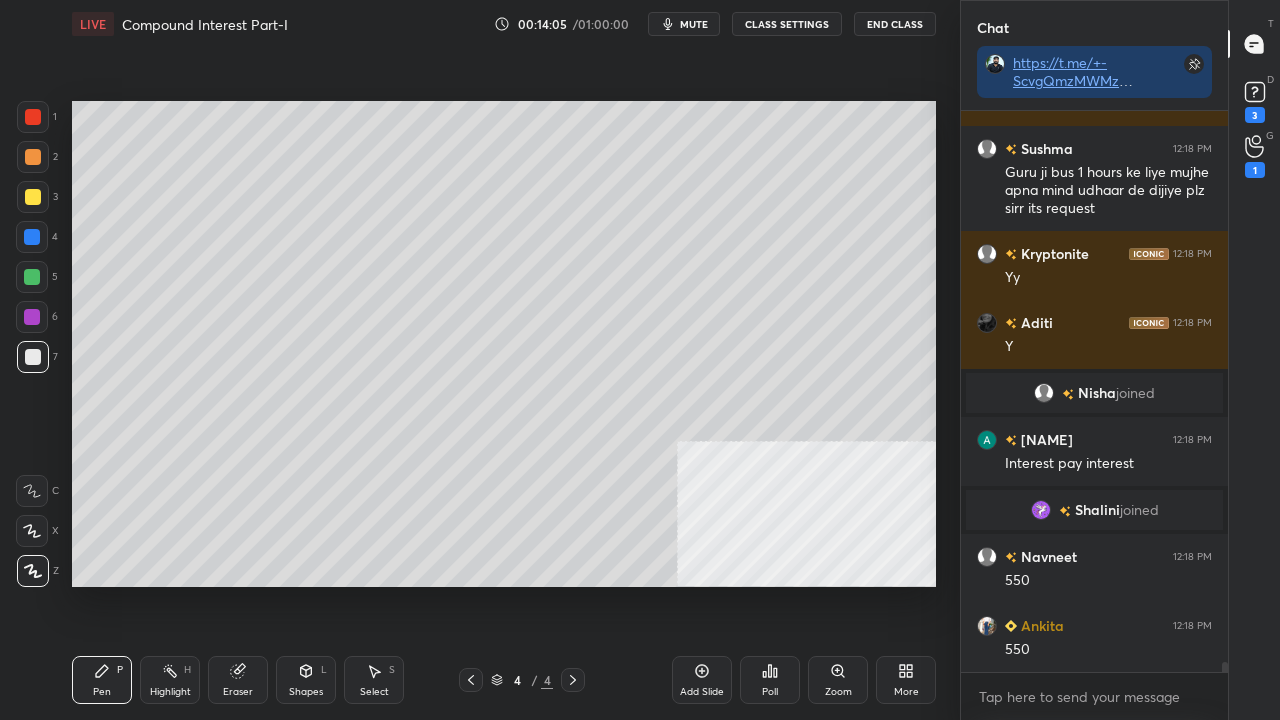 drag, startPoint x: 30, startPoint y: 234, endPoint x: 56, endPoint y: 231, distance: 26.172504 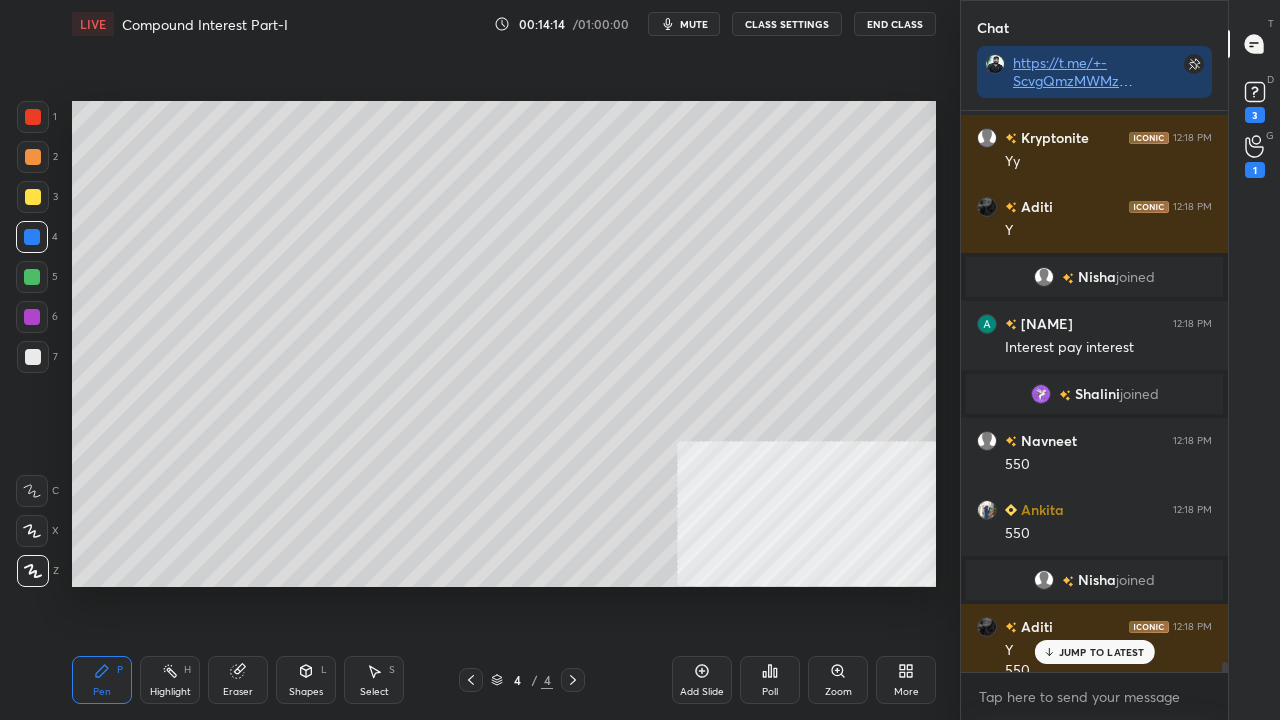 scroll, scrollTop: 31188, scrollLeft: 0, axis: vertical 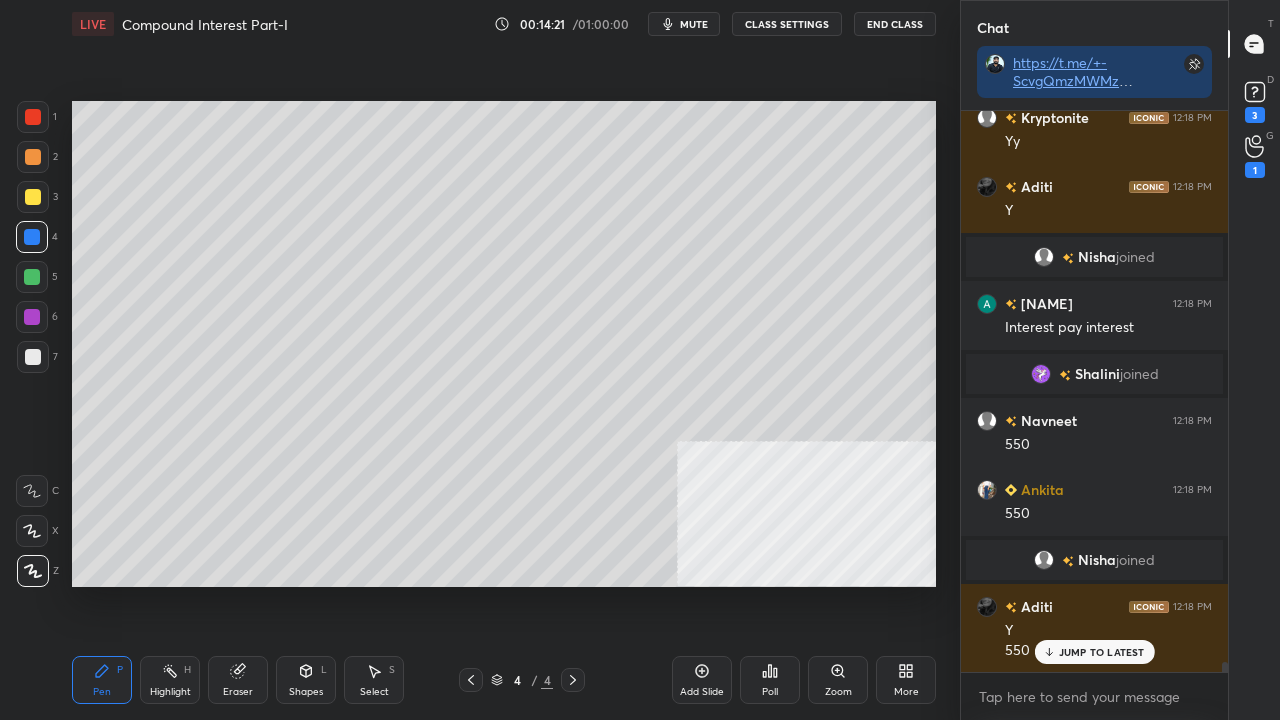 click on "Highlight H" at bounding box center (170, 680) 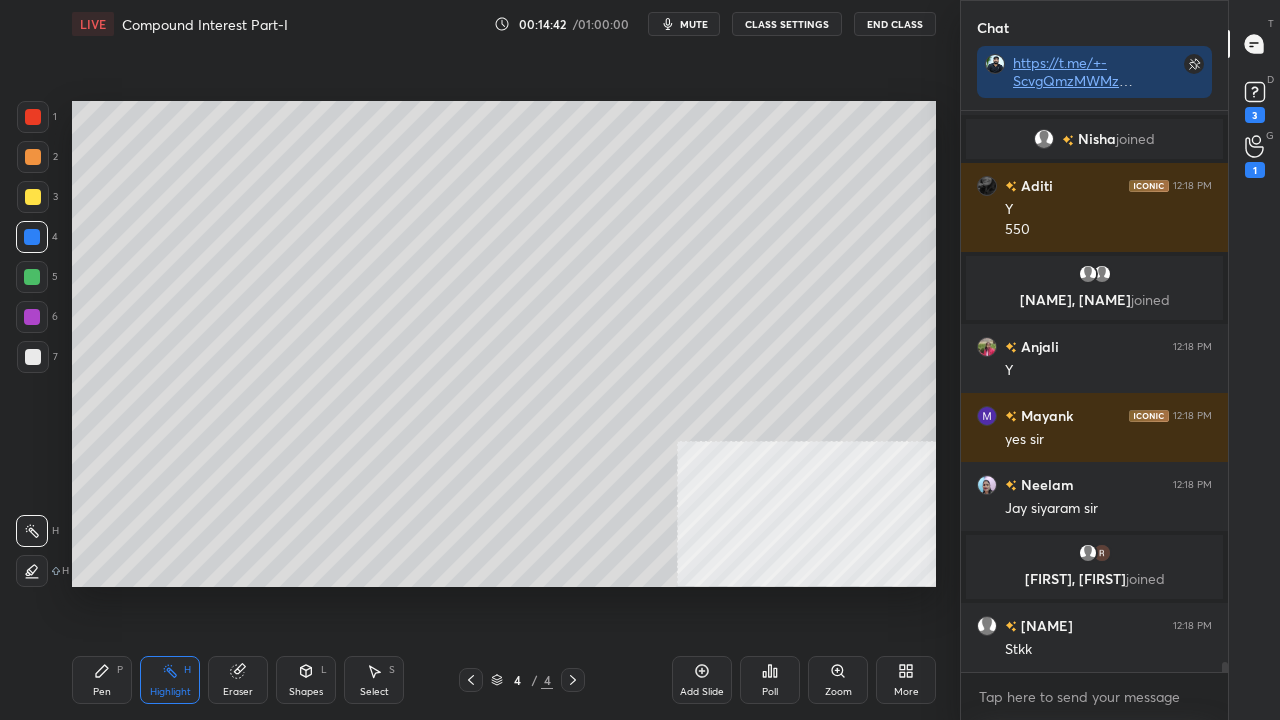 scroll, scrollTop: 31514, scrollLeft: 0, axis: vertical 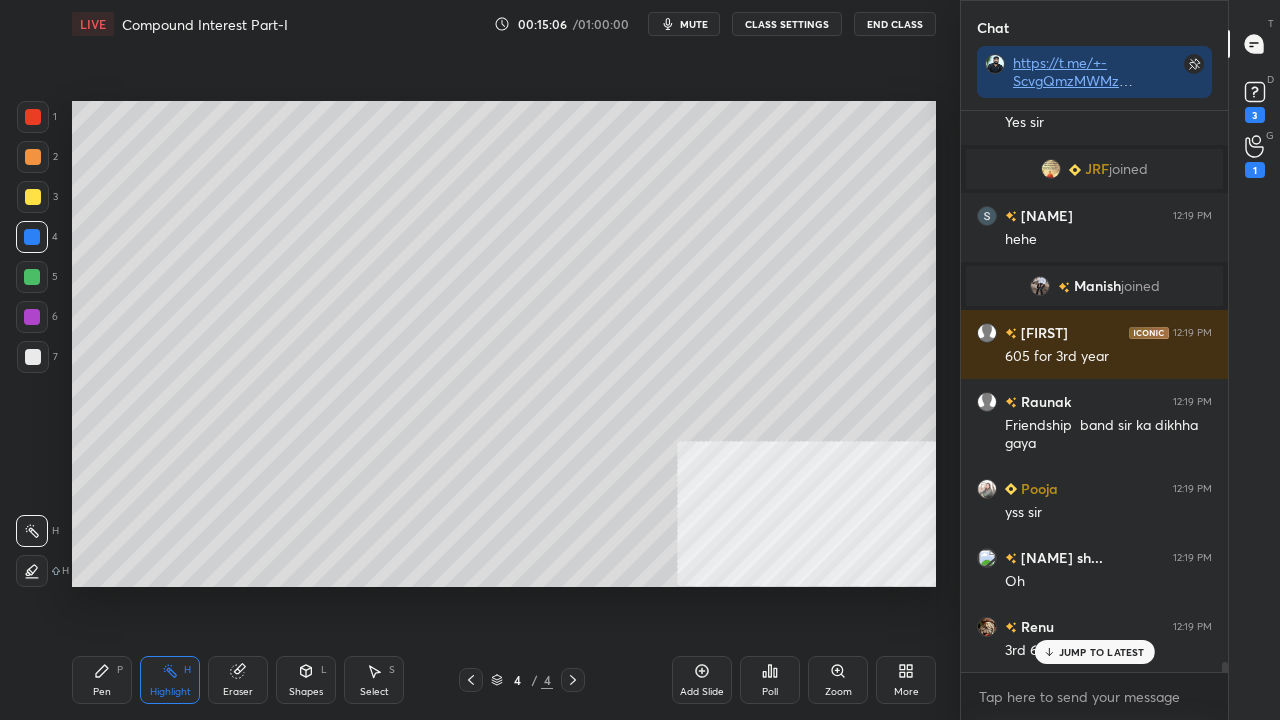 click 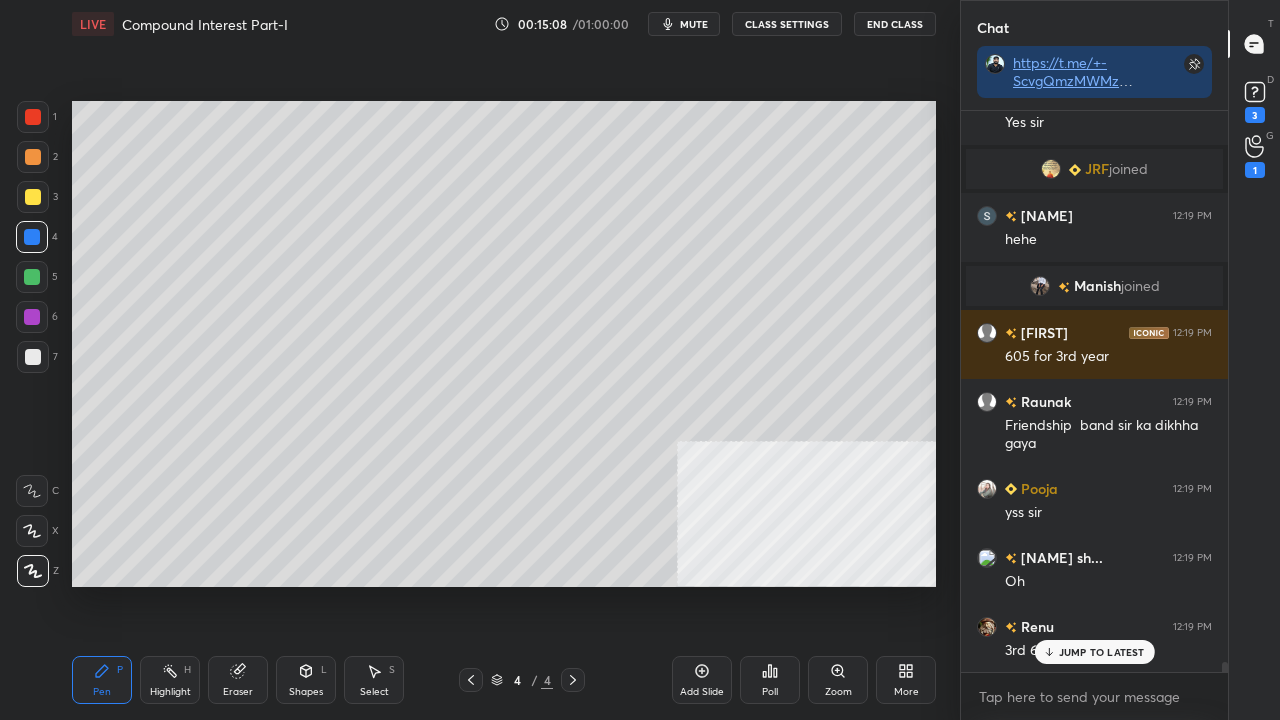 scroll, scrollTop: 32224, scrollLeft: 0, axis: vertical 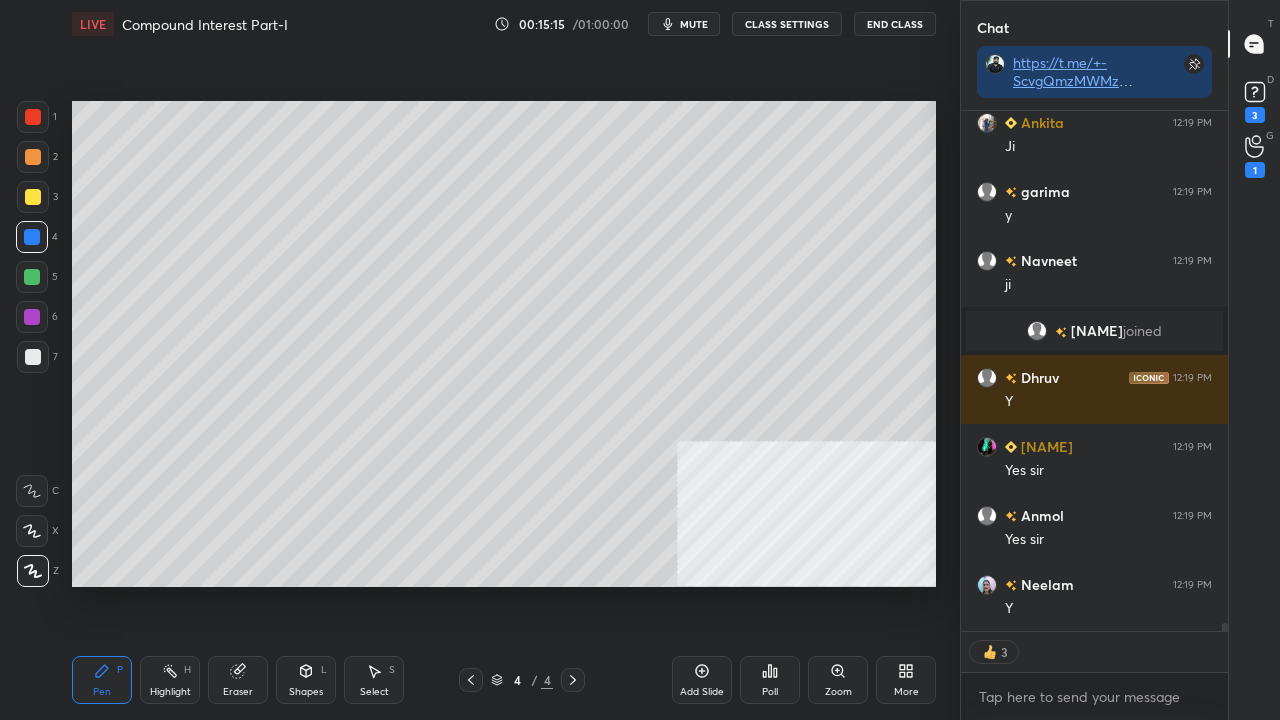 click at bounding box center [33, 357] 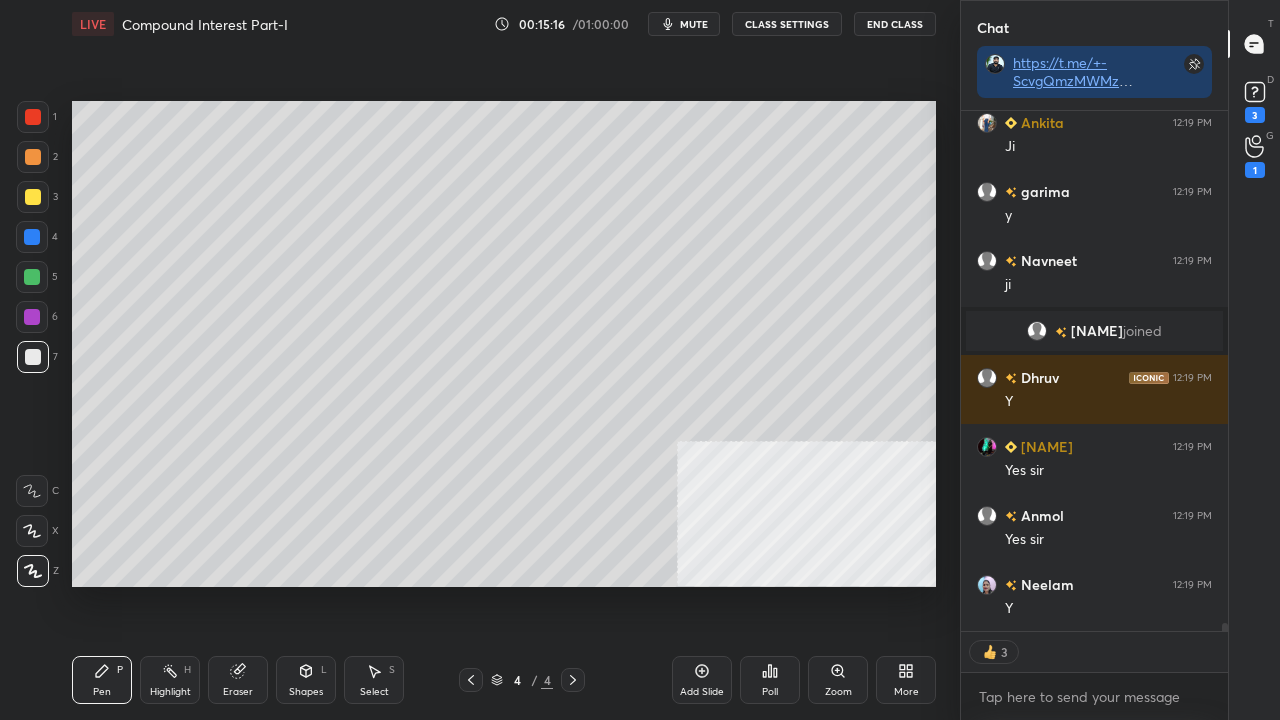 click at bounding box center (33, 357) 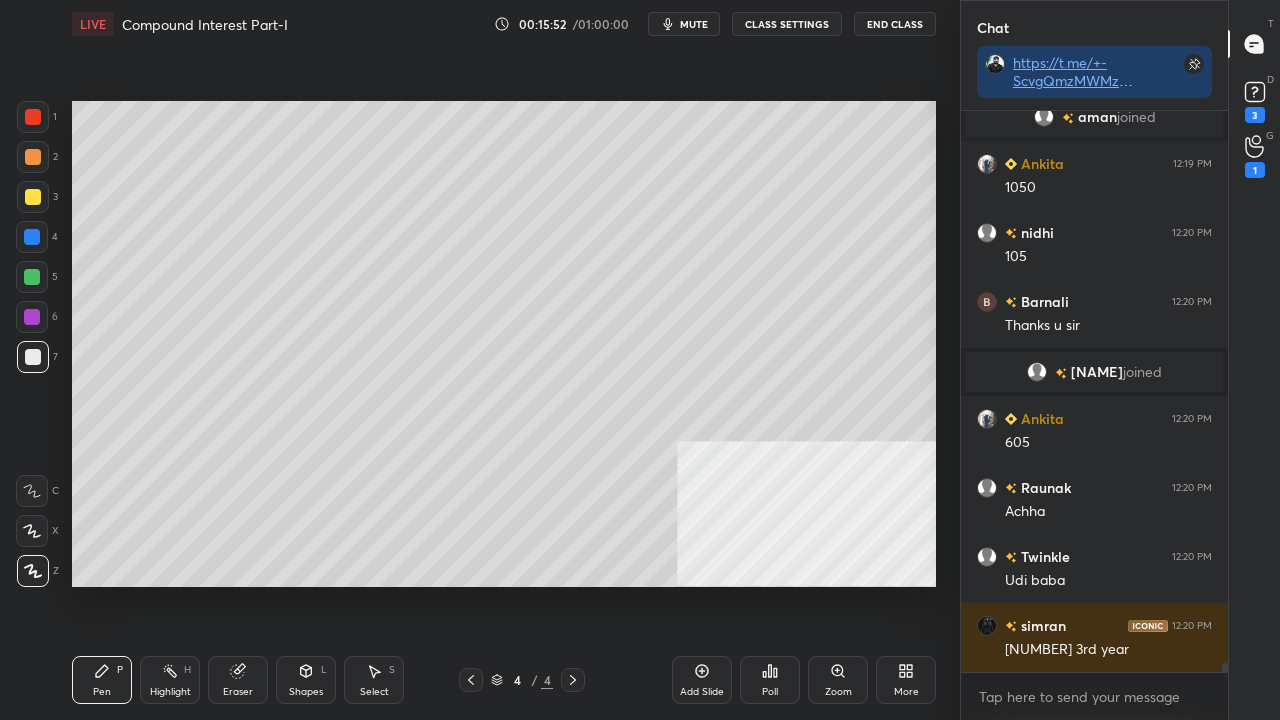 click at bounding box center [32, 277] 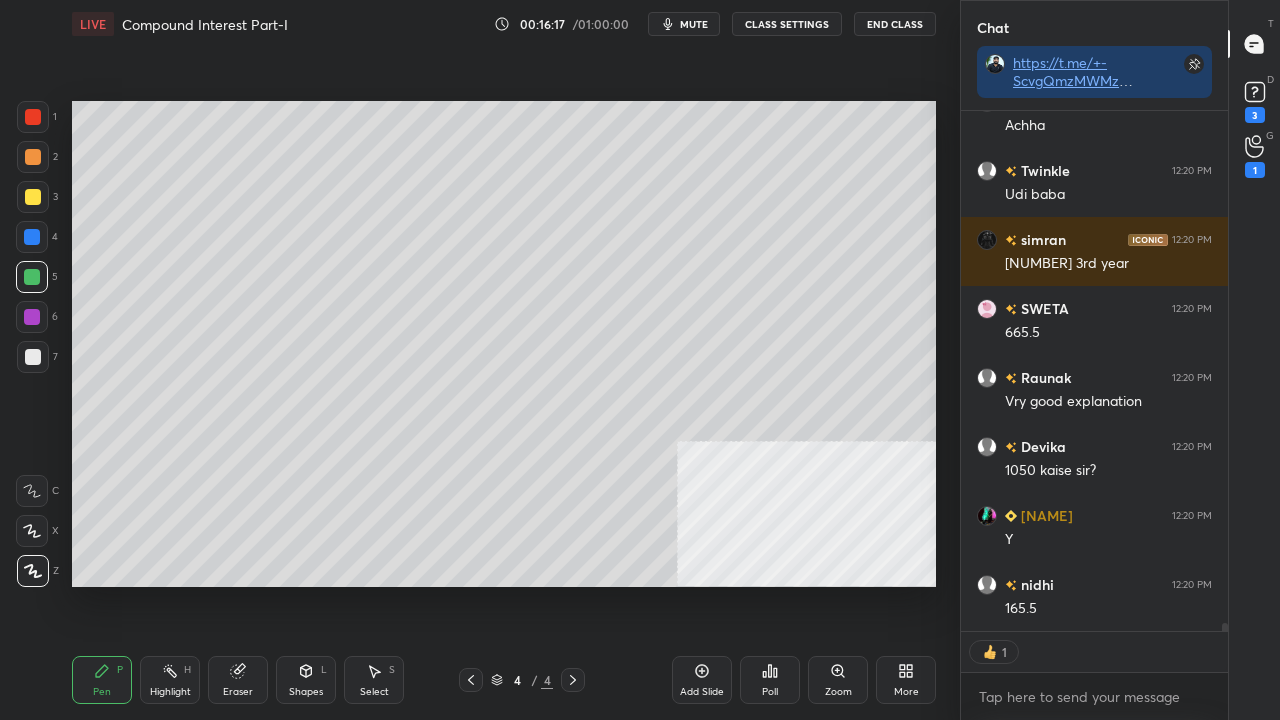 scroll, scrollTop: 34399, scrollLeft: 0, axis: vertical 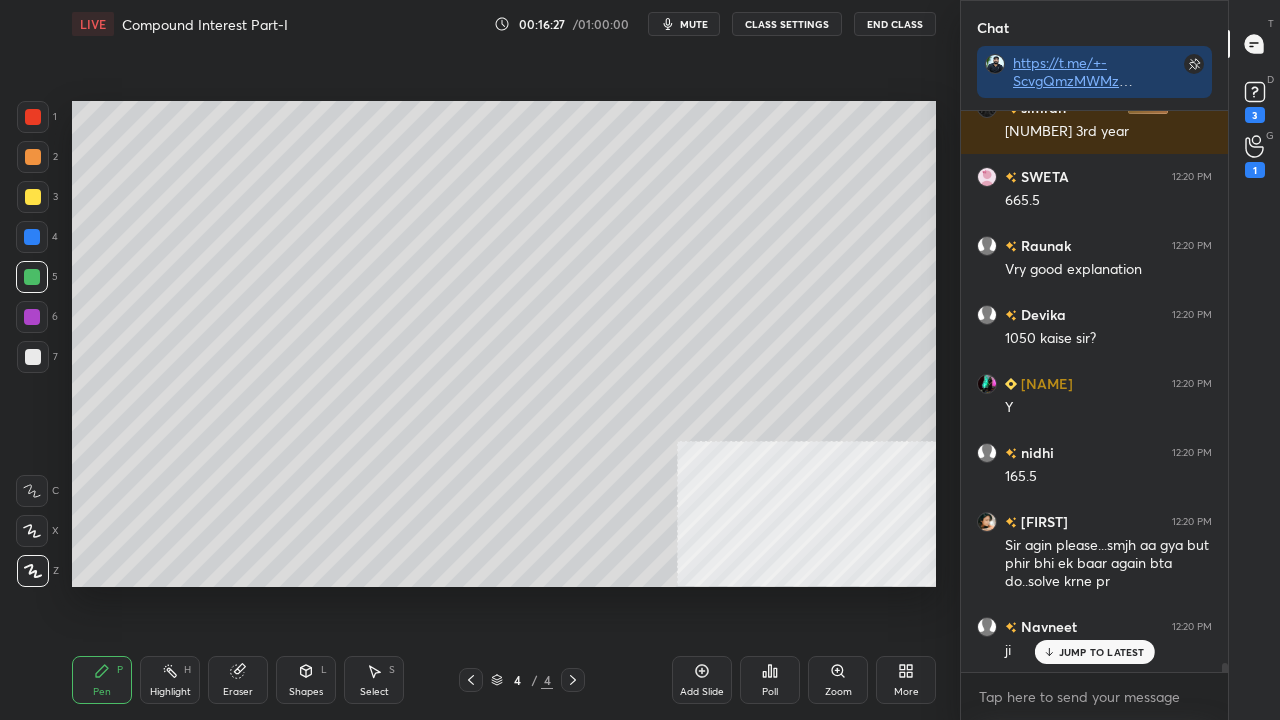 click on "Eraser" at bounding box center (238, 680) 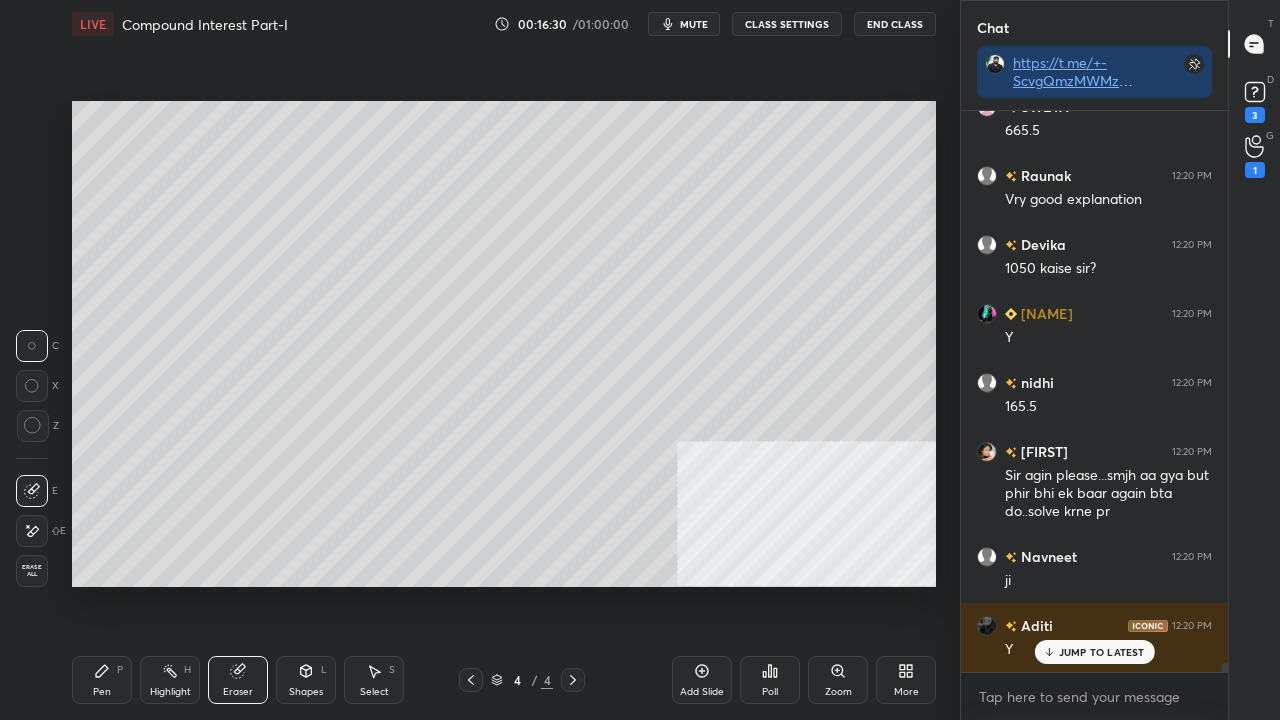 scroll, scrollTop: 34564, scrollLeft: 0, axis: vertical 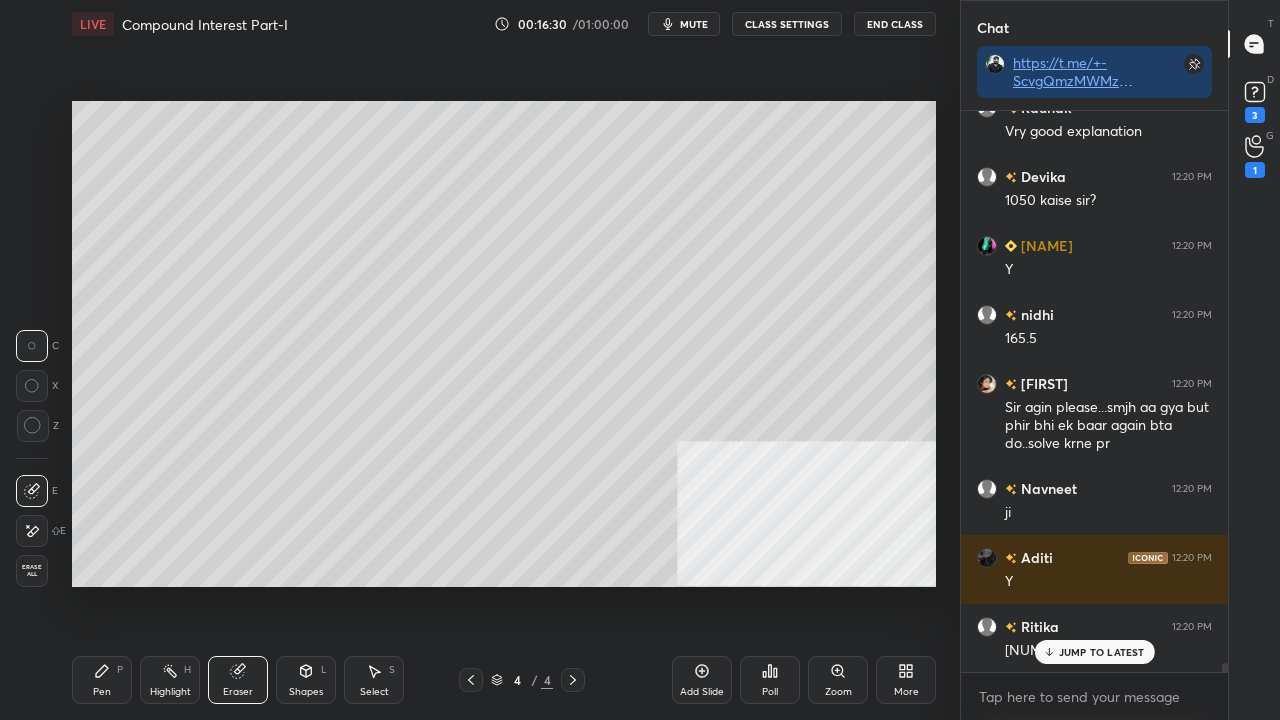 drag, startPoint x: 110, startPoint y: 674, endPoint x: 186, endPoint y: 651, distance: 79.40403 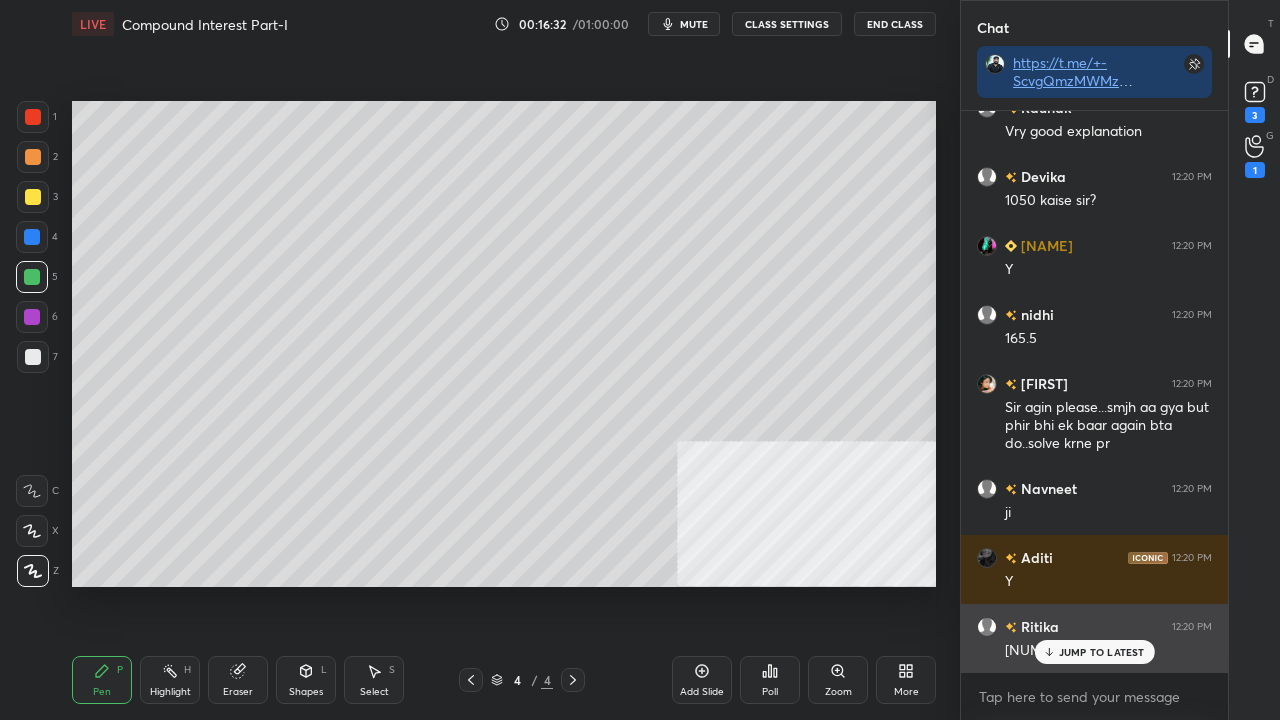 click 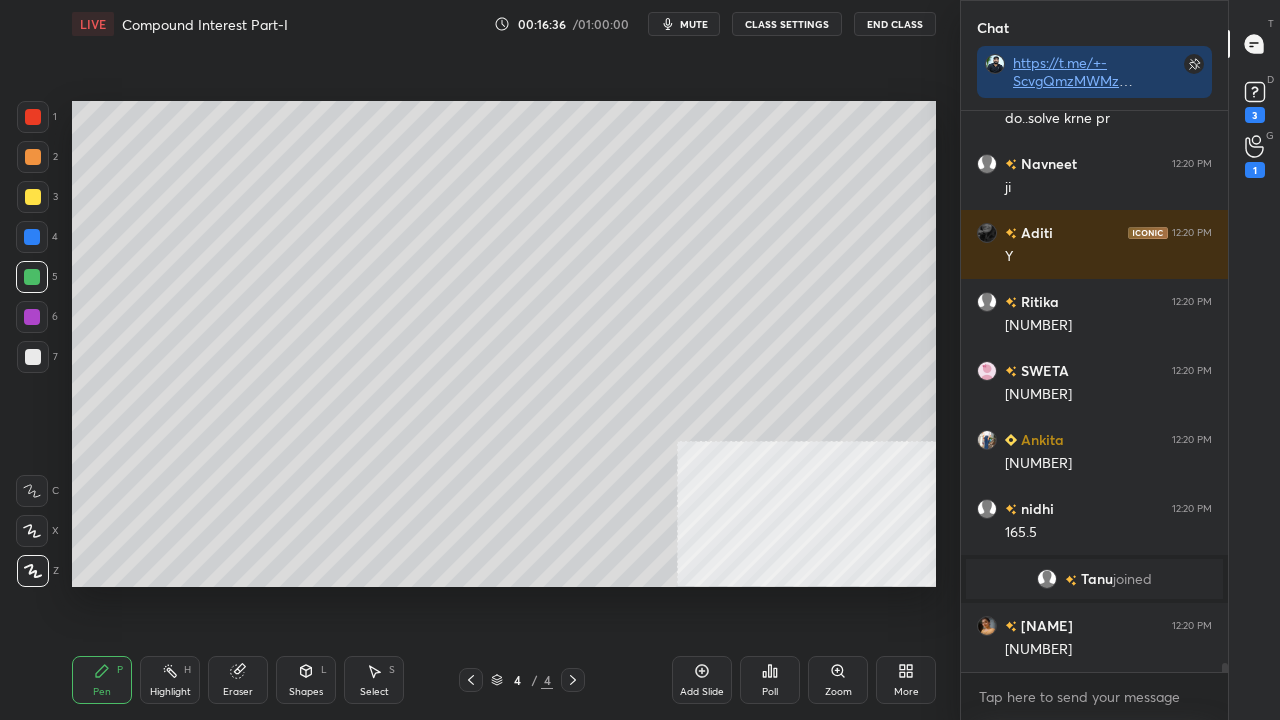 scroll, scrollTop: 34482, scrollLeft: 0, axis: vertical 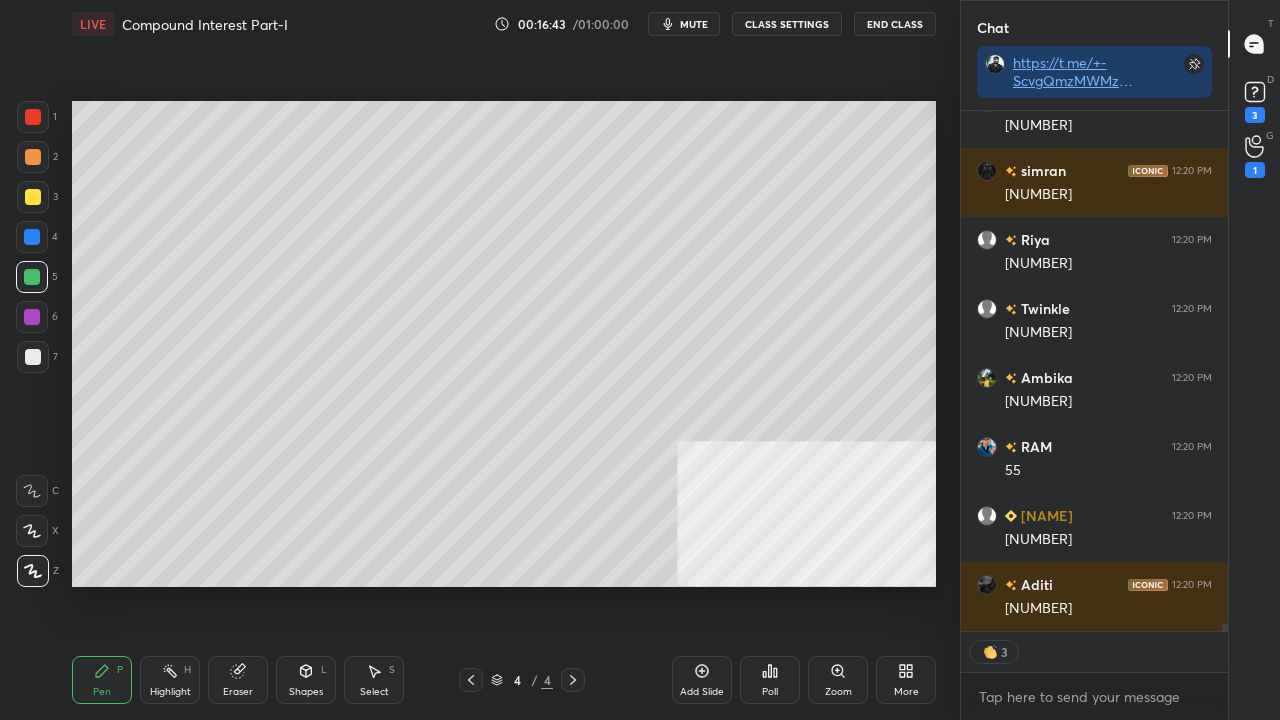 click on "Eraser" at bounding box center [238, 680] 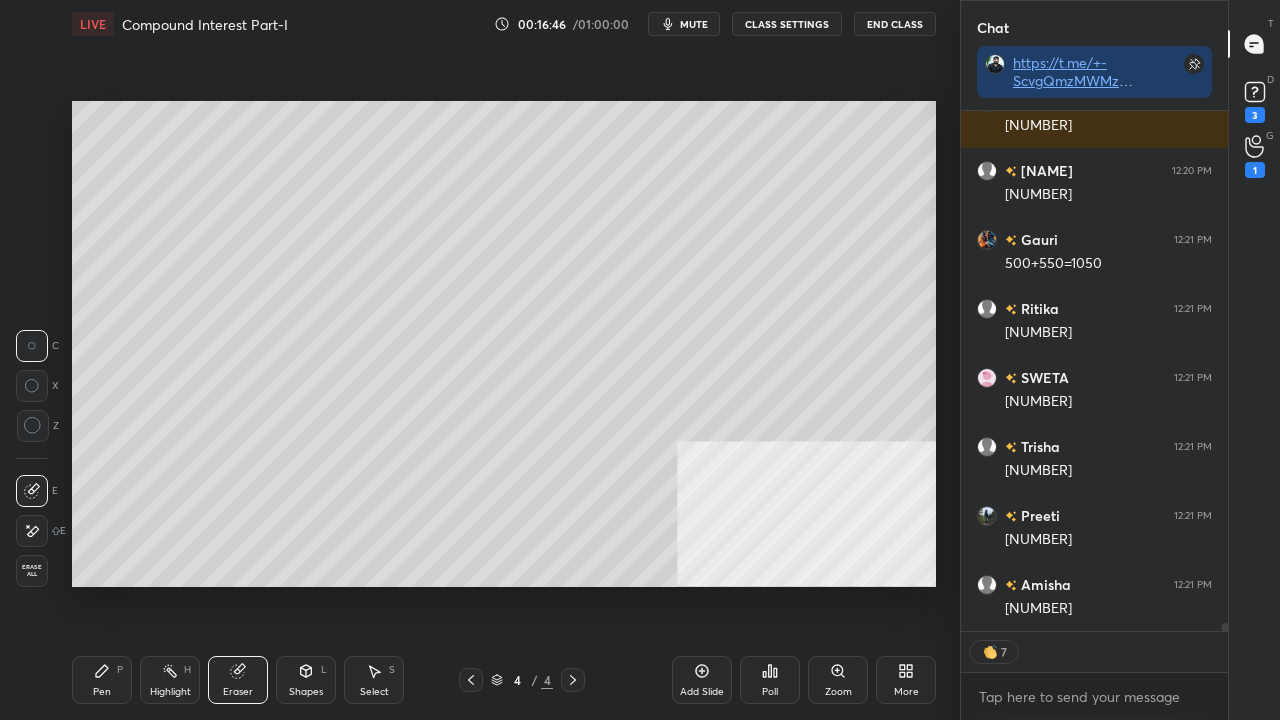click on "Pen P" at bounding box center [102, 680] 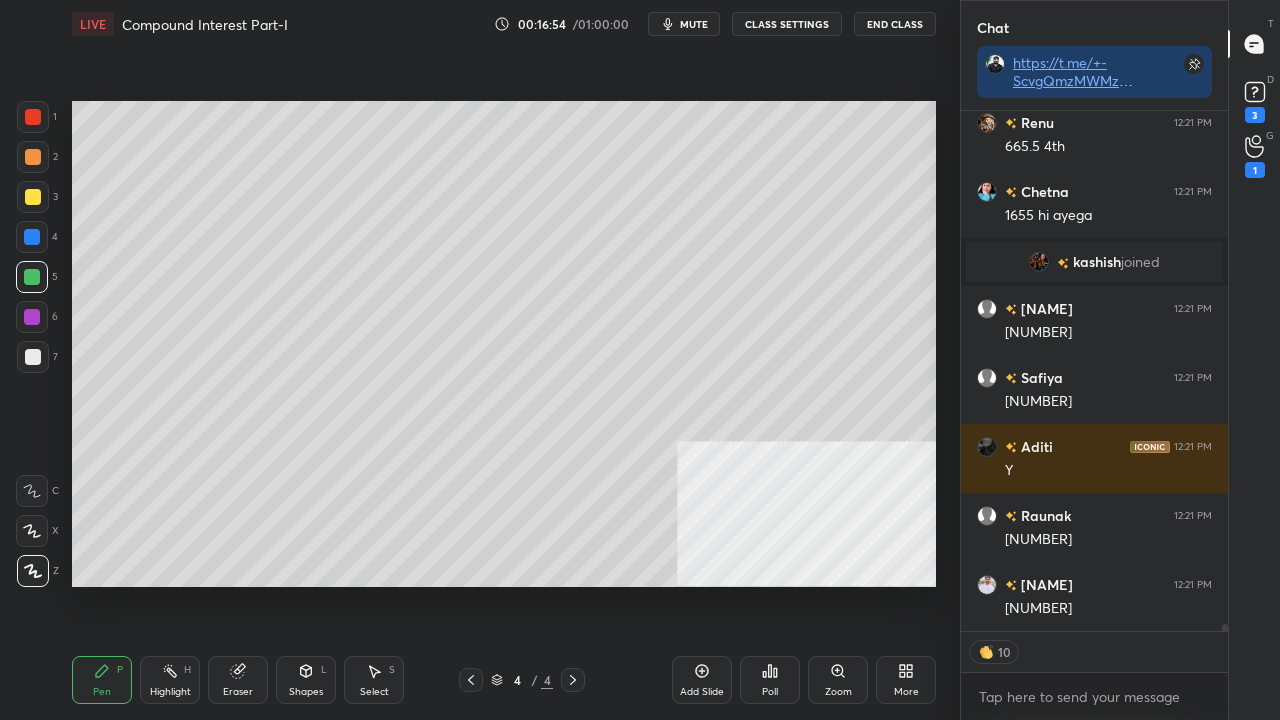 drag, startPoint x: 230, startPoint y: 671, endPoint x: 226, endPoint y: 602, distance: 69.115845 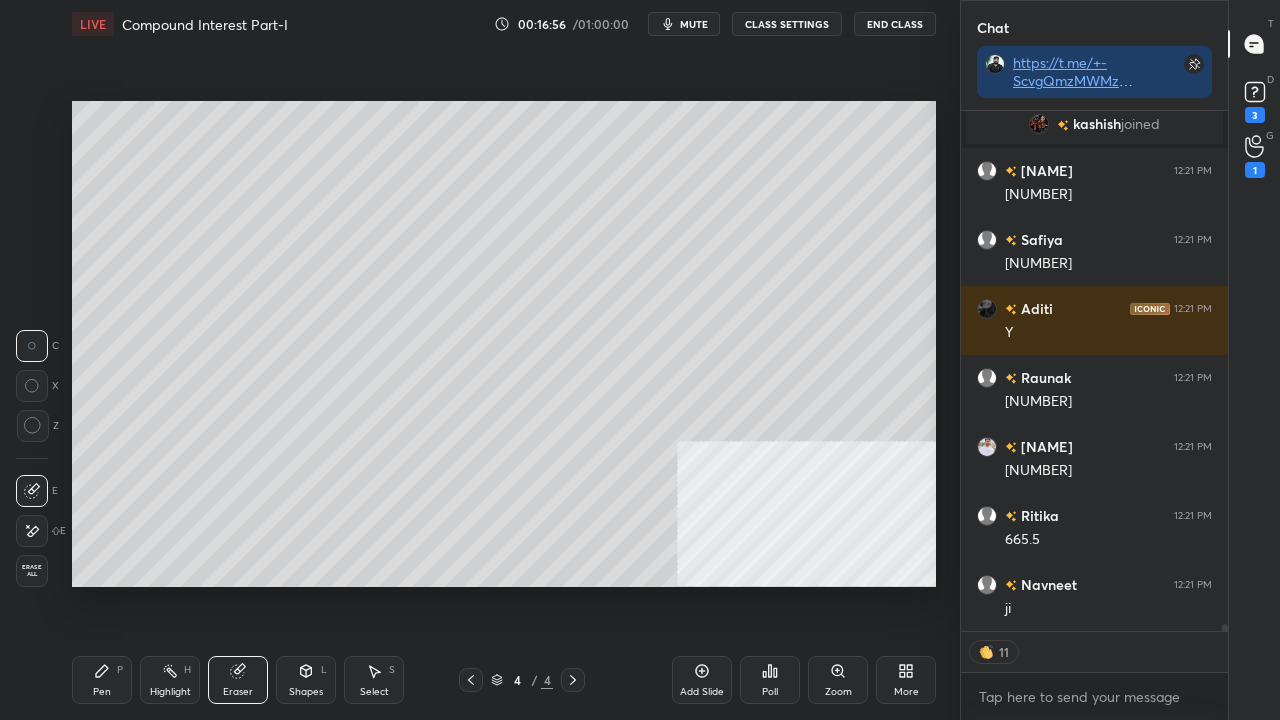 drag, startPoint x: 98, startPoint y: 676, endPoint x: 134, endPoint y: 628, distance: 60 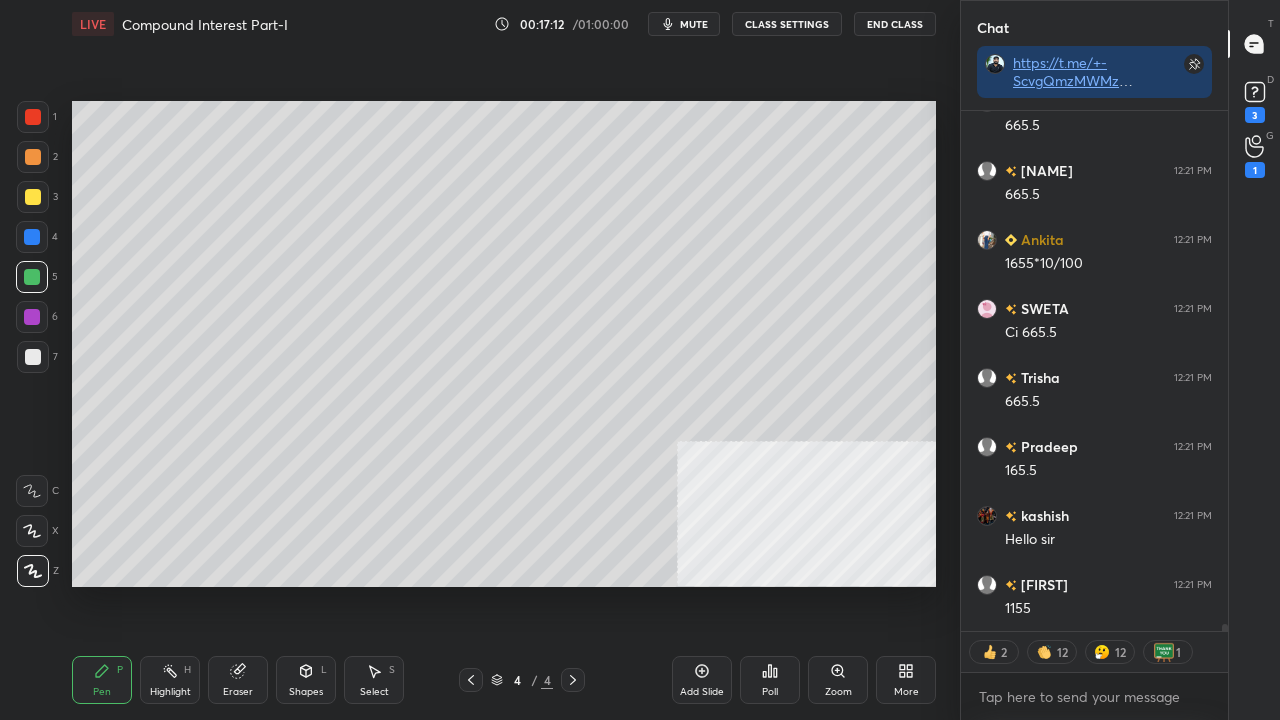 click at bounding box center (33, 197) 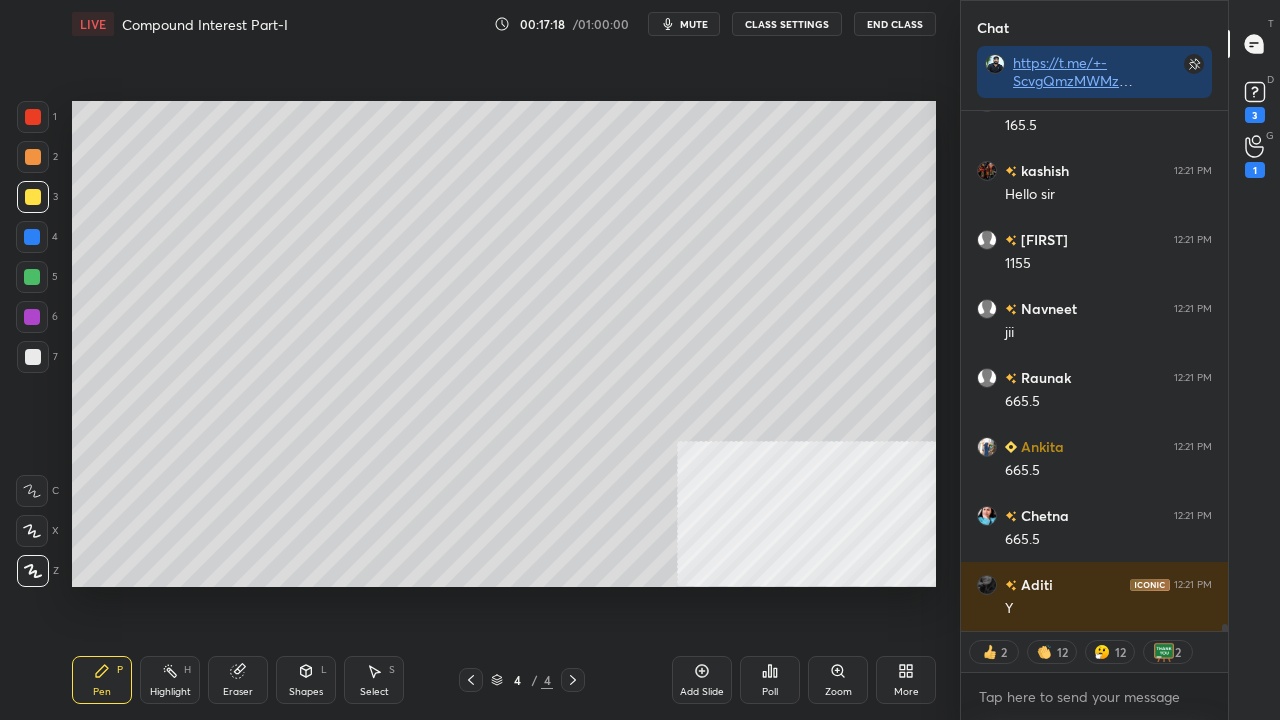 scroll, scrollTop: 36817, scrollLeft: 0, axis: vertical 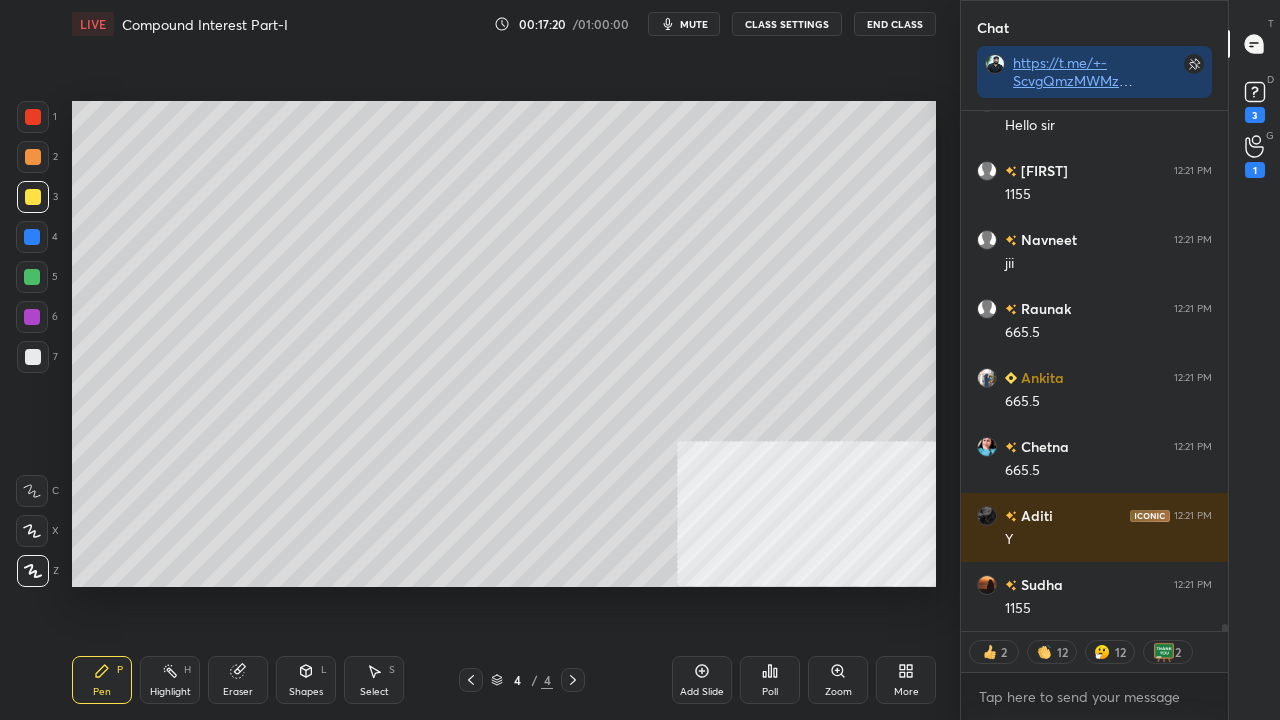 click at bounding box center (33, 117) 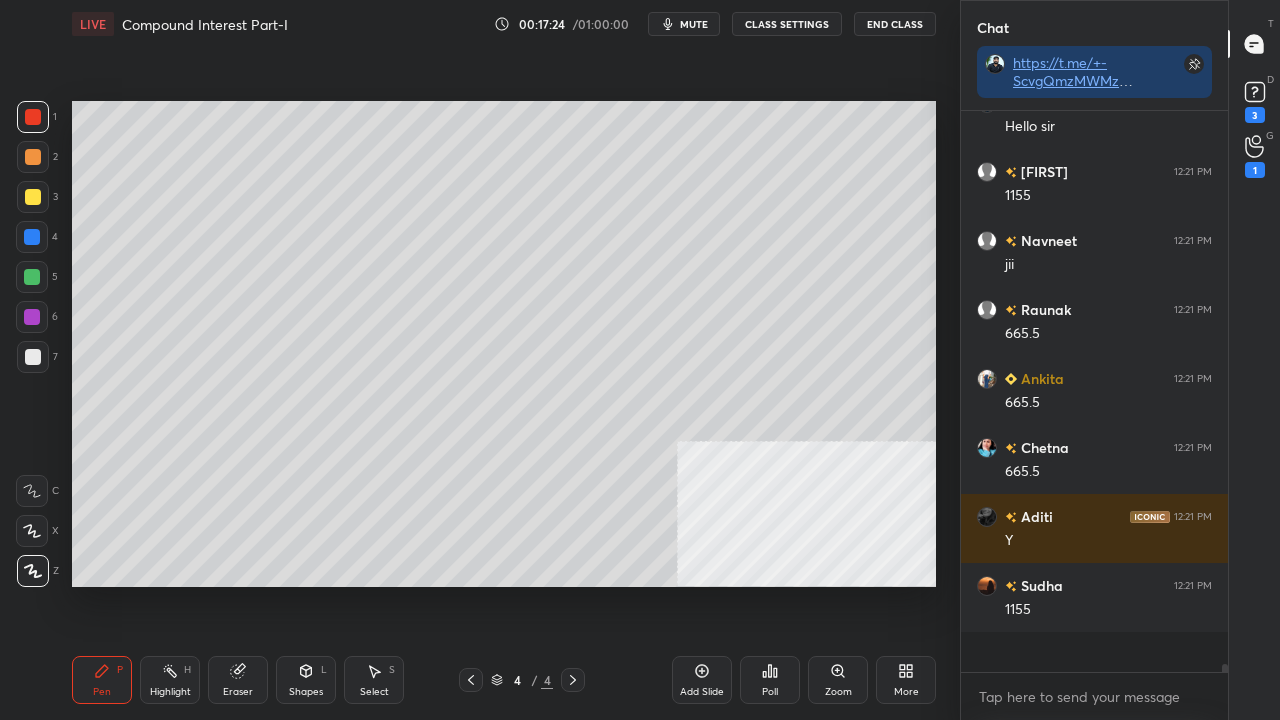 scroll, scrollTop: 6, scrollLeft: 6, axis: both 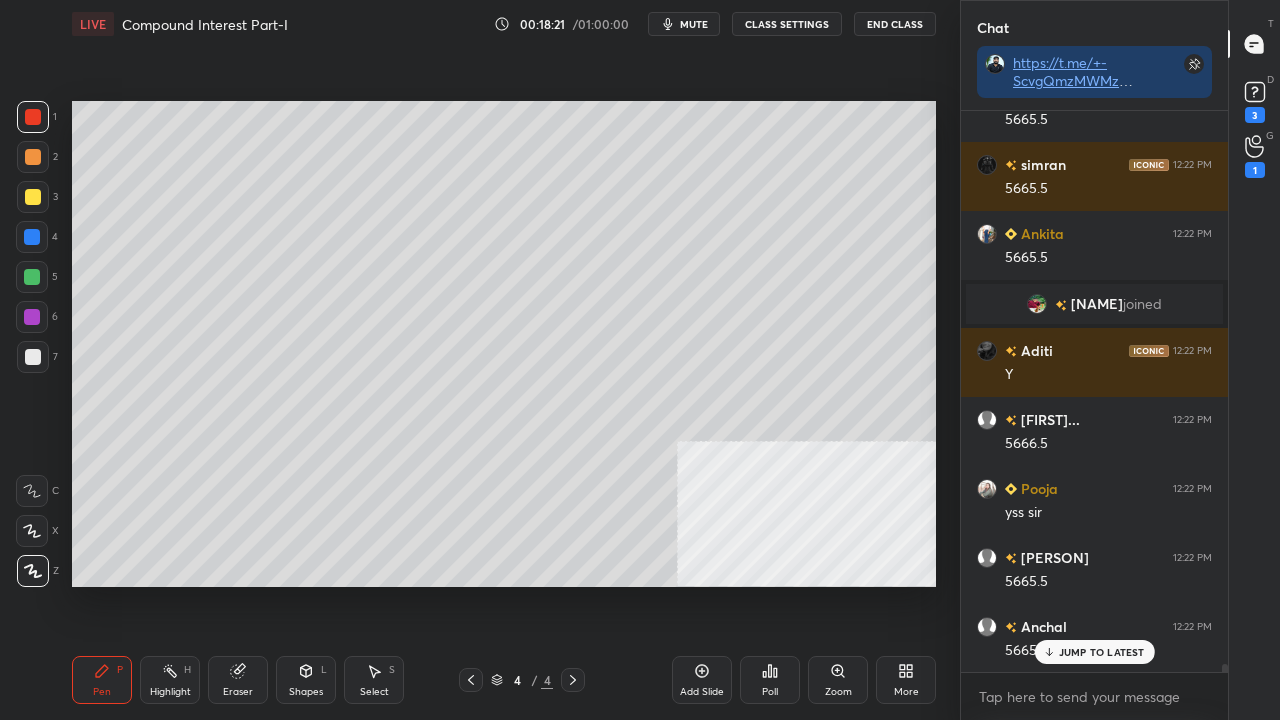 click 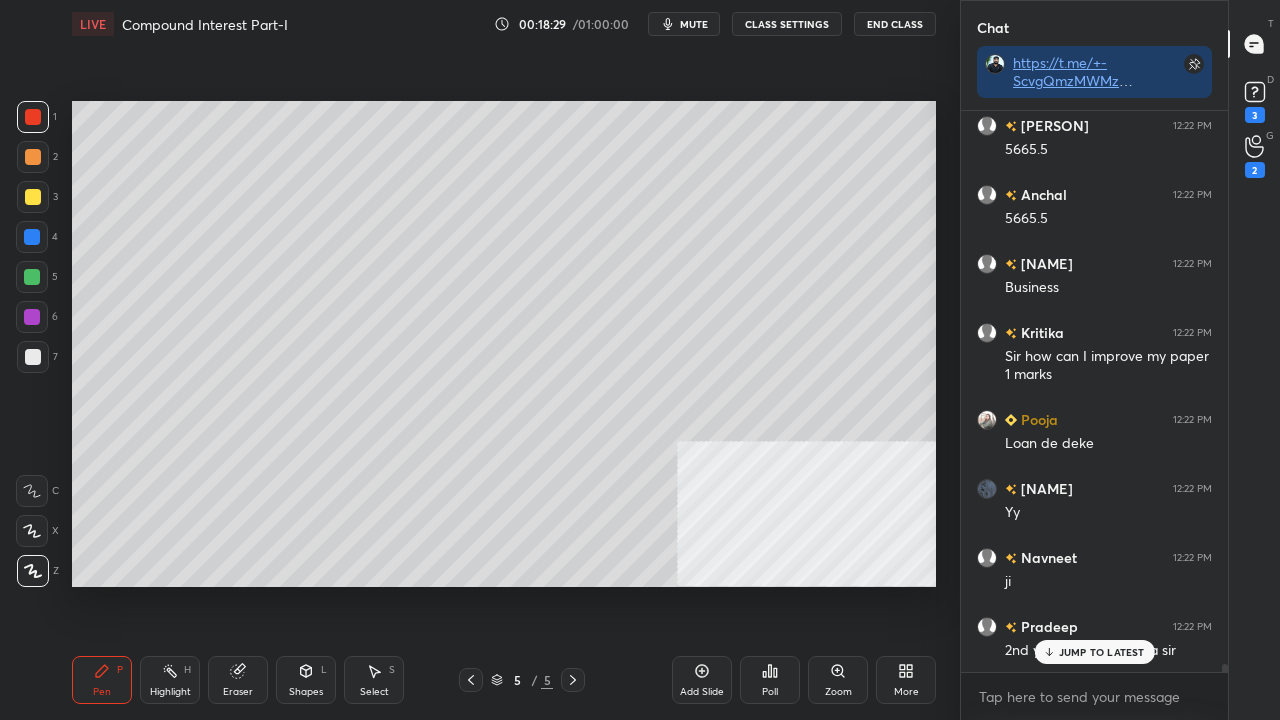 scroll, scrollTop: 39298, scrollLeft: 0, axis: vertical 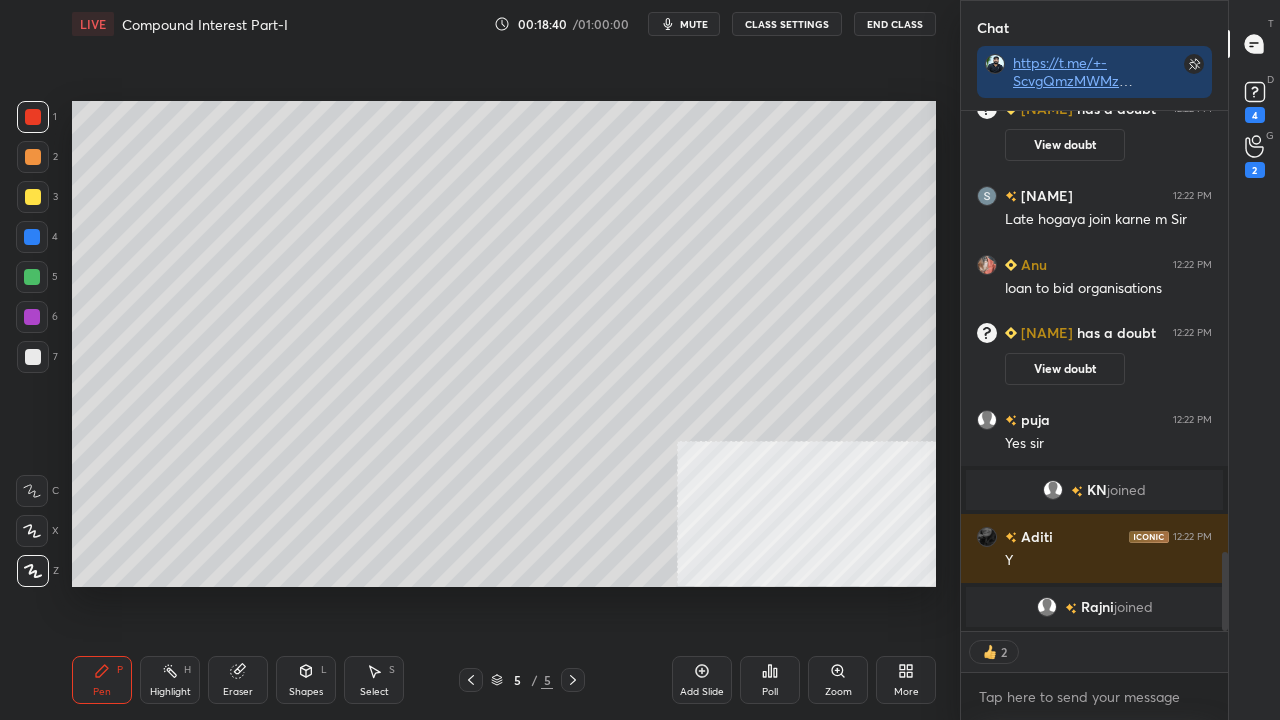 click at bounding box center (33, 197) 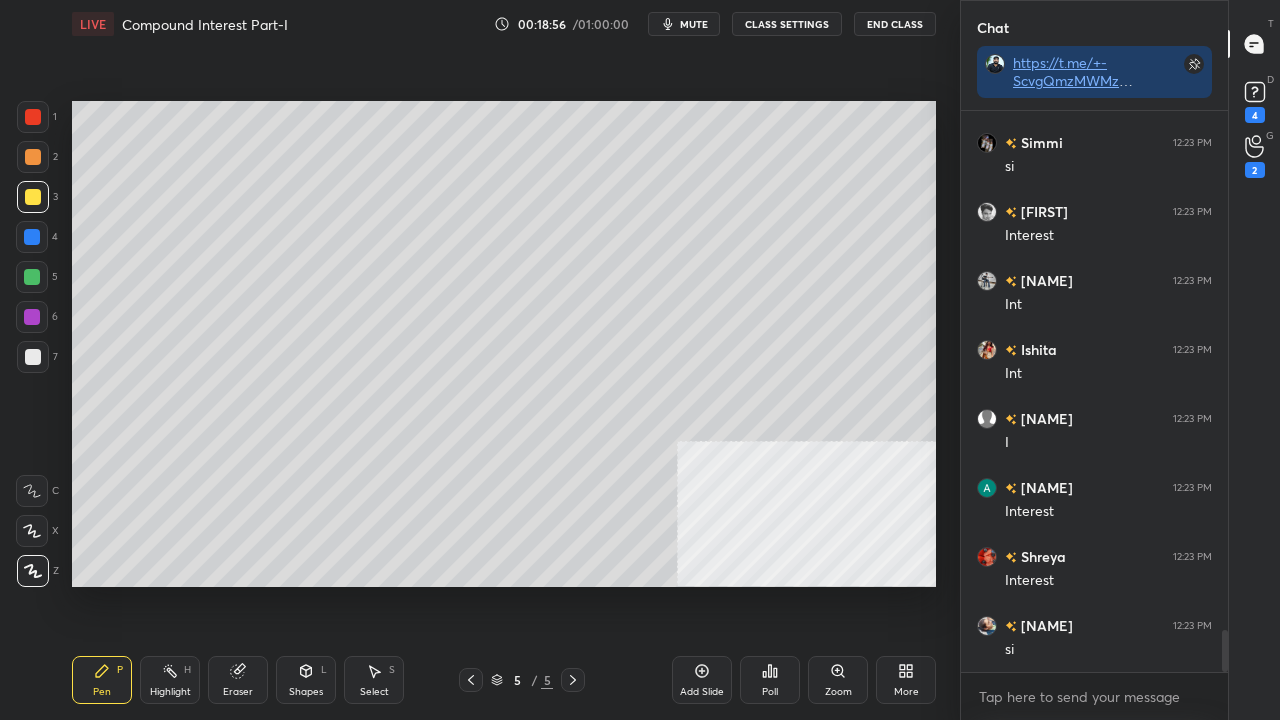 click 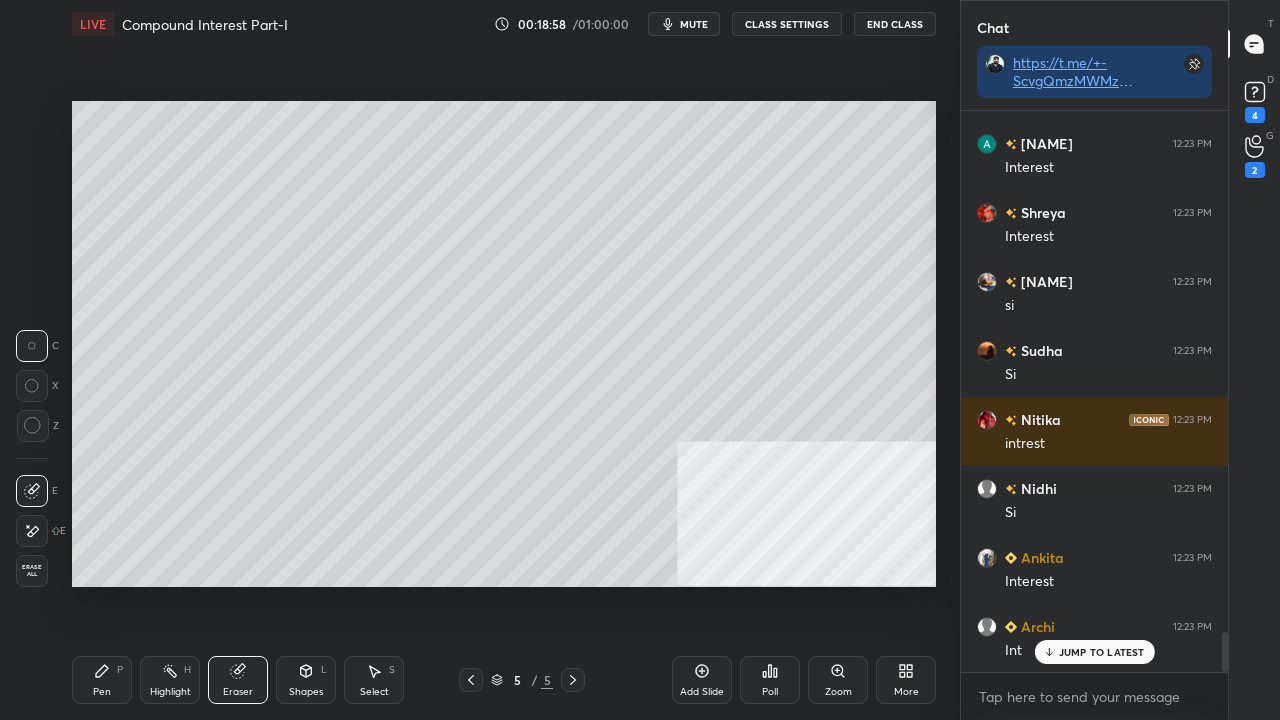 click on "Erase all" at bounding box center [32, 571] 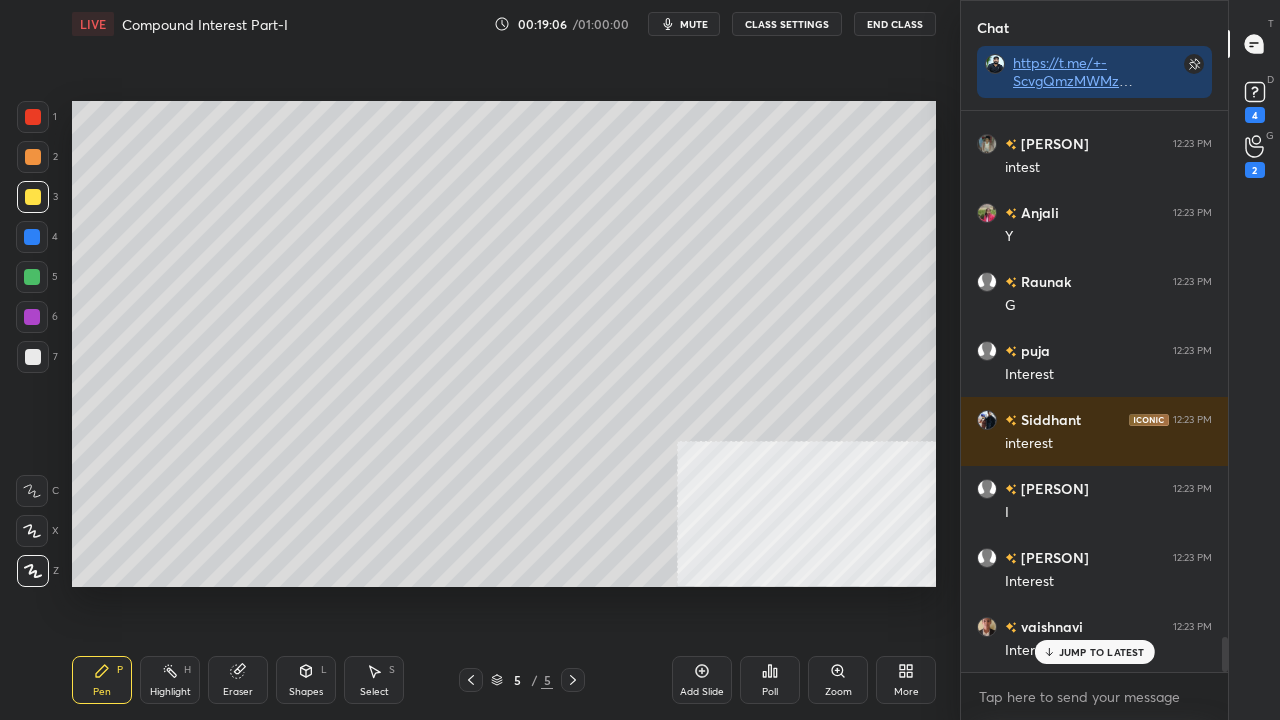 drag, startPoint x: 32, startPoint y: 114, endPoint x: 46, endPoint y: 122, distance: 16.124516 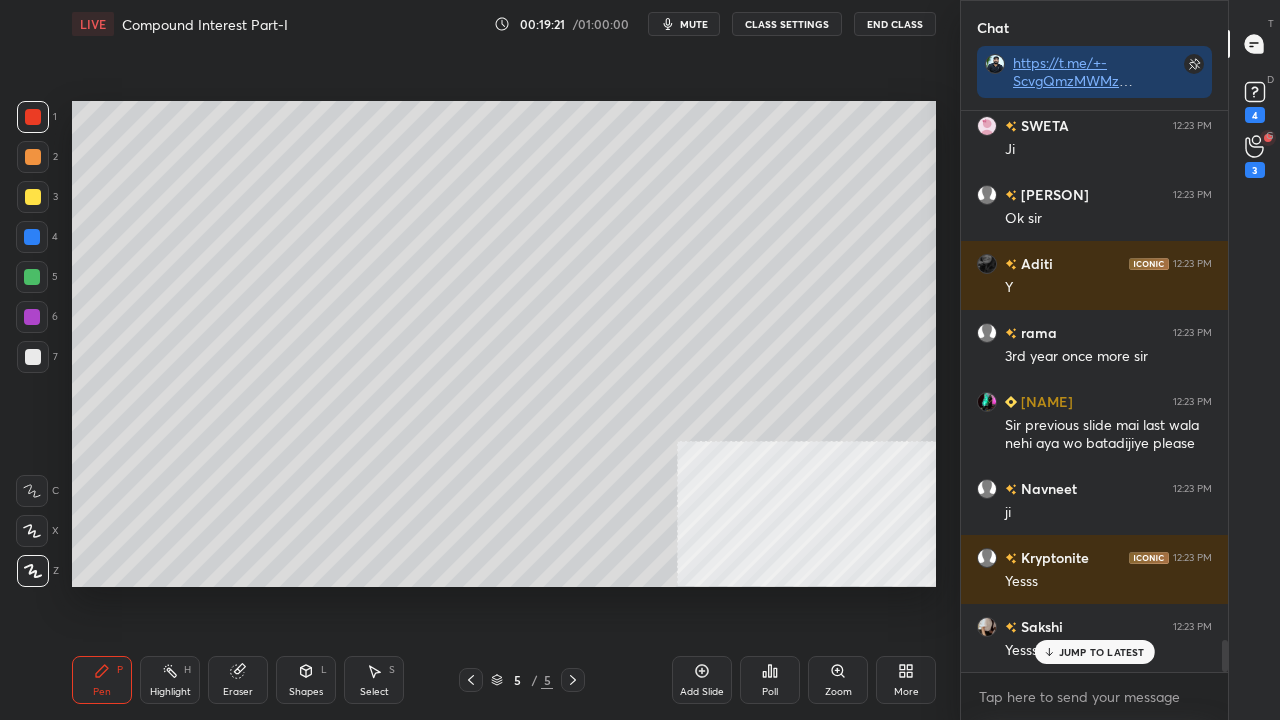 click 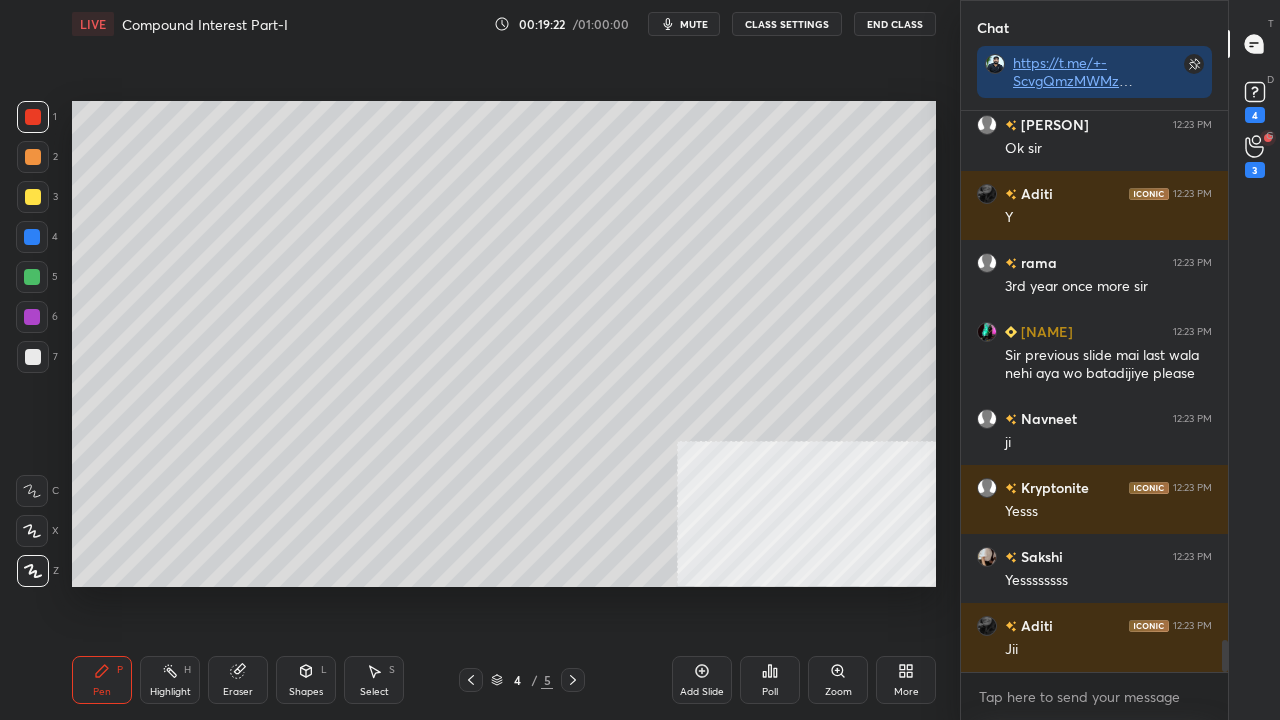 click 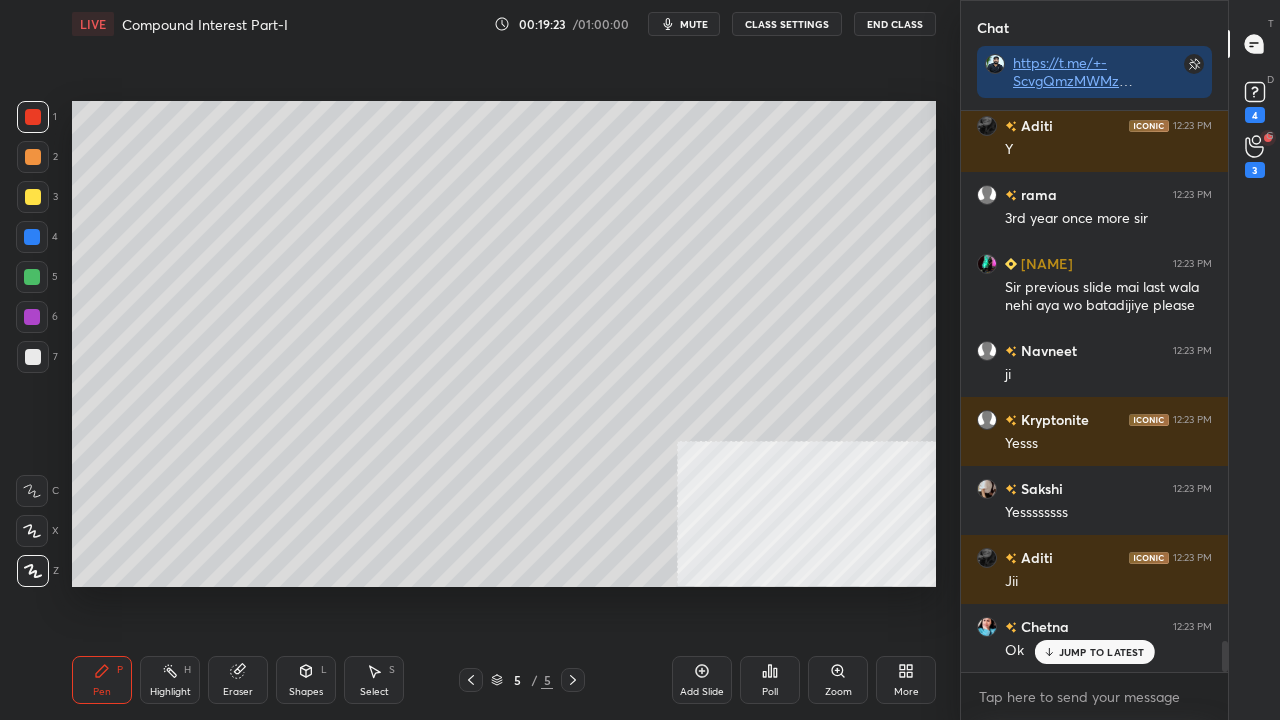 click 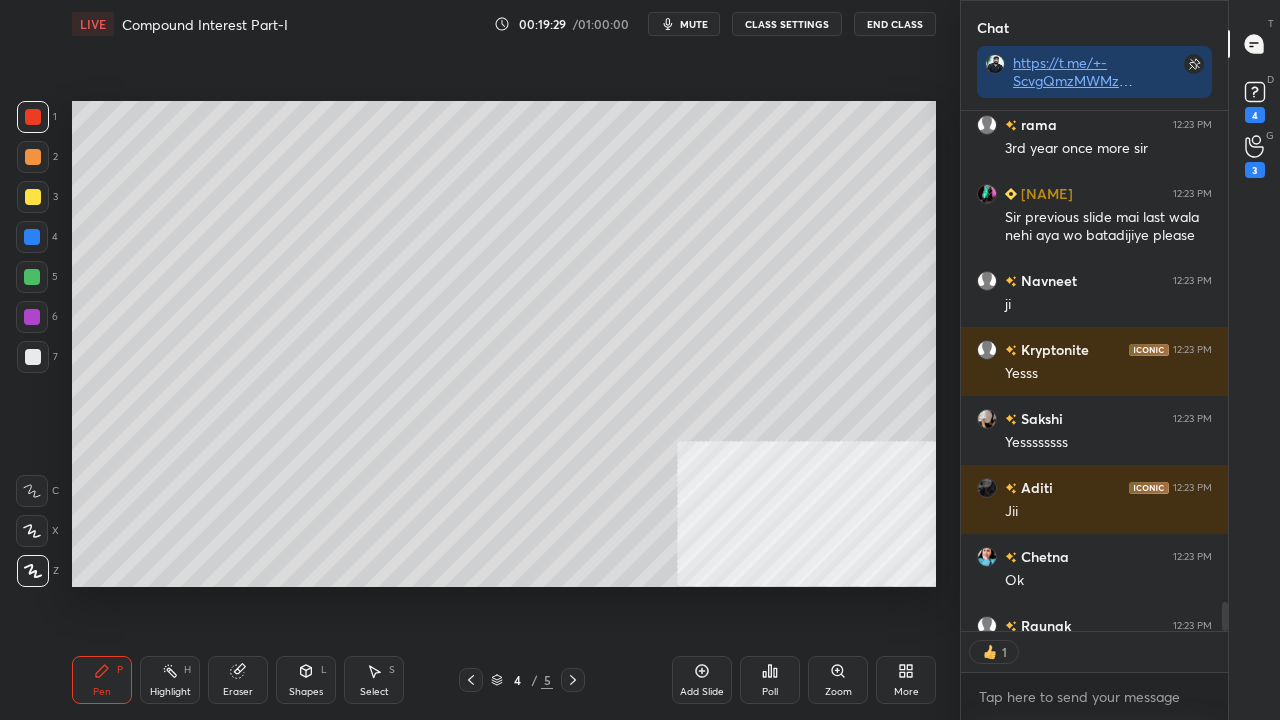 click 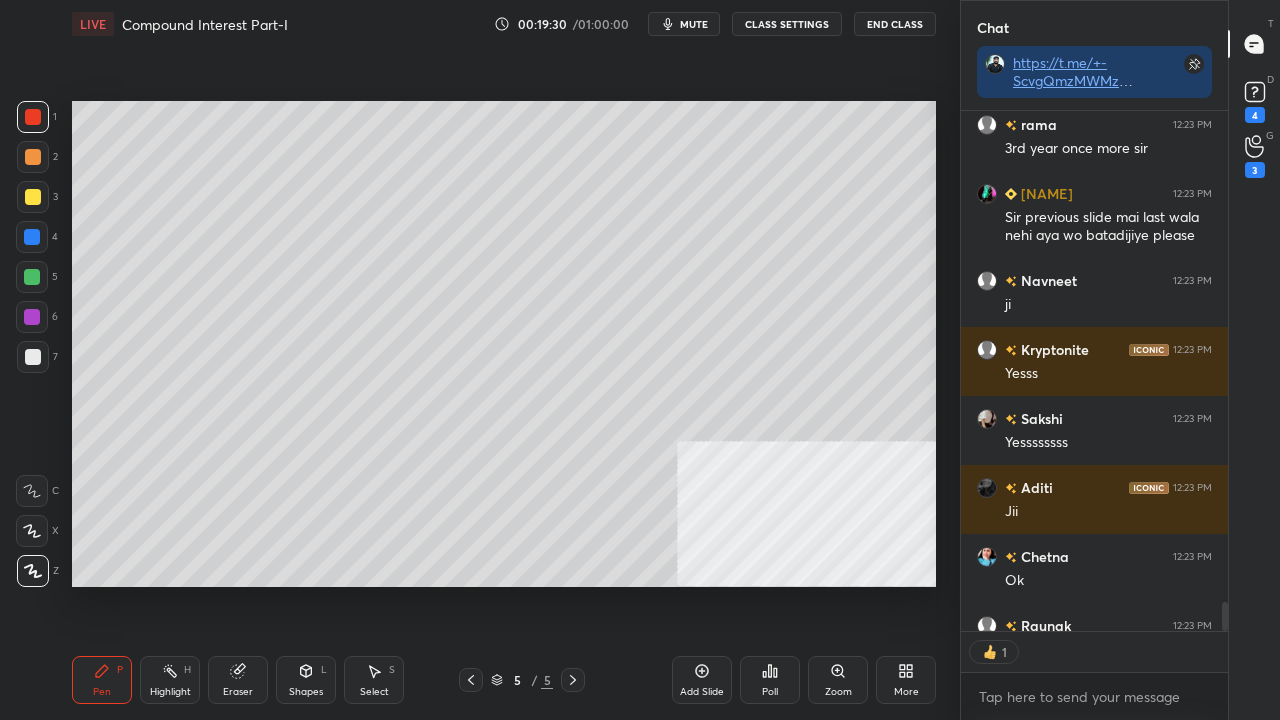 click at bounding box center (33, 197) 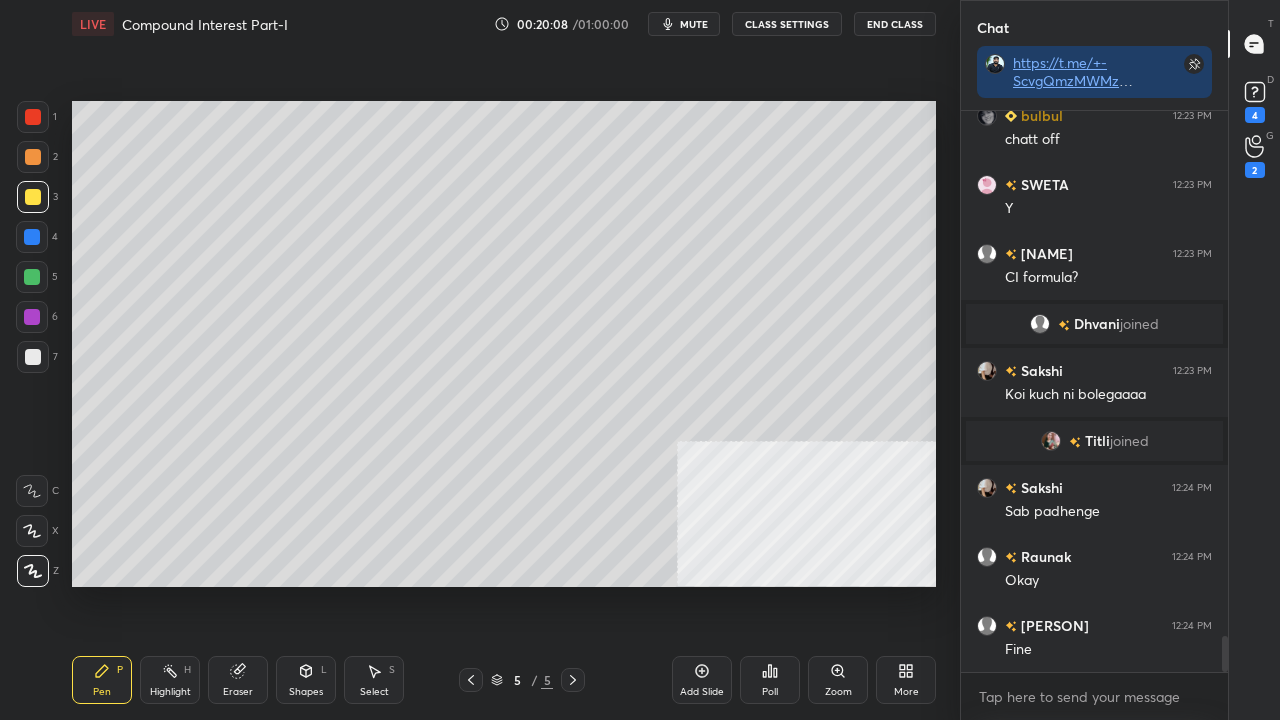 click at bounding box center [33, 357] 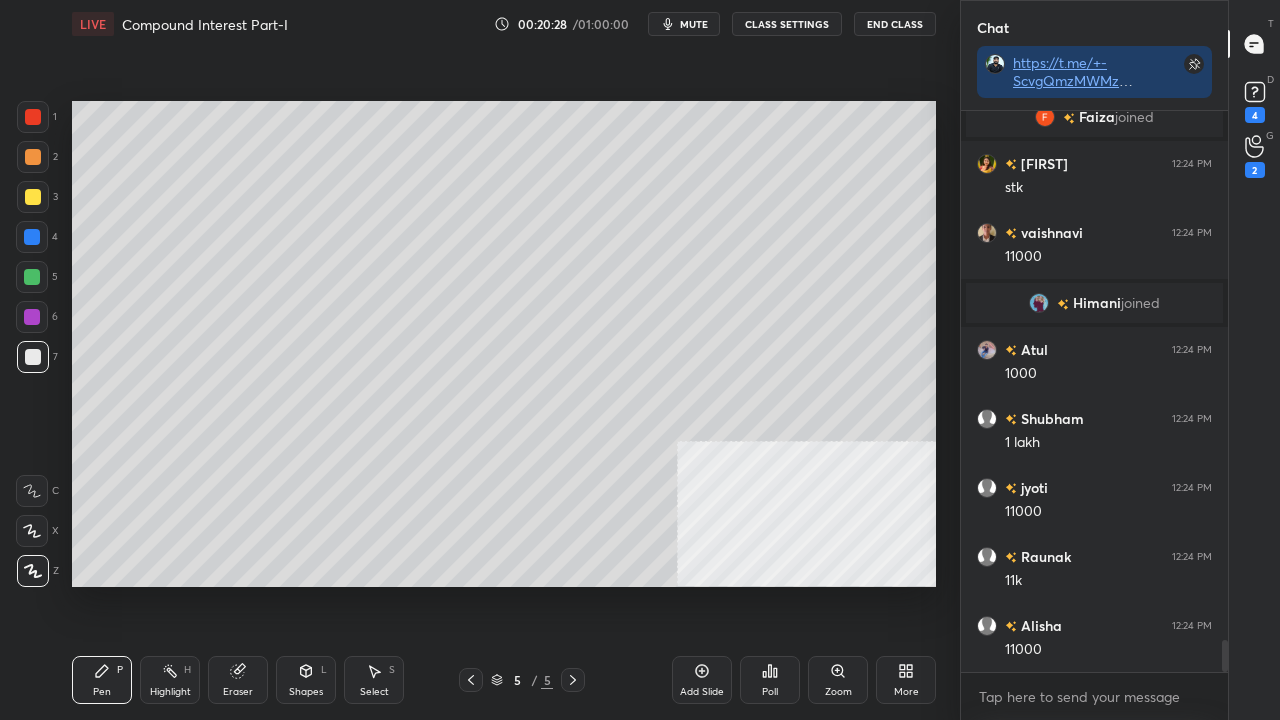 scroll, scrollTop: 9130, scrollLeft: 0, axis: vertical 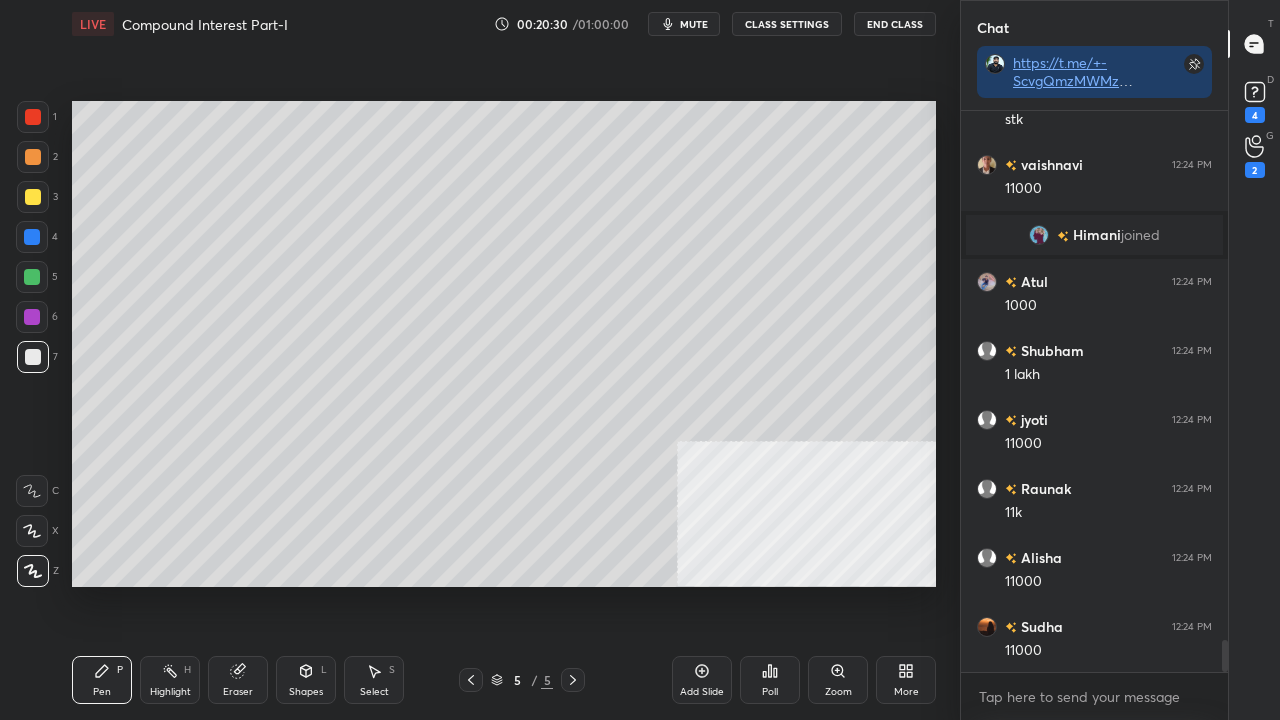 click at bounding box center [32, 237] 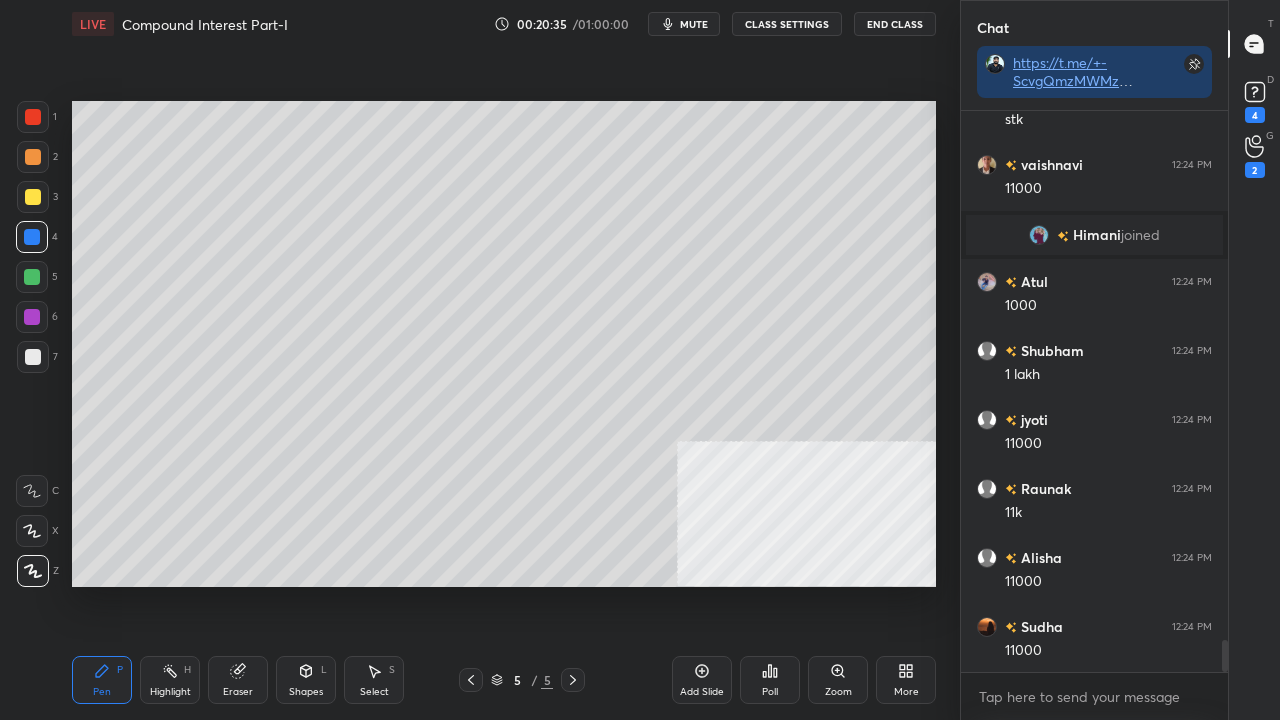 scroll, scrollTop: 9200, scrollLeft: 0, axis: vertical 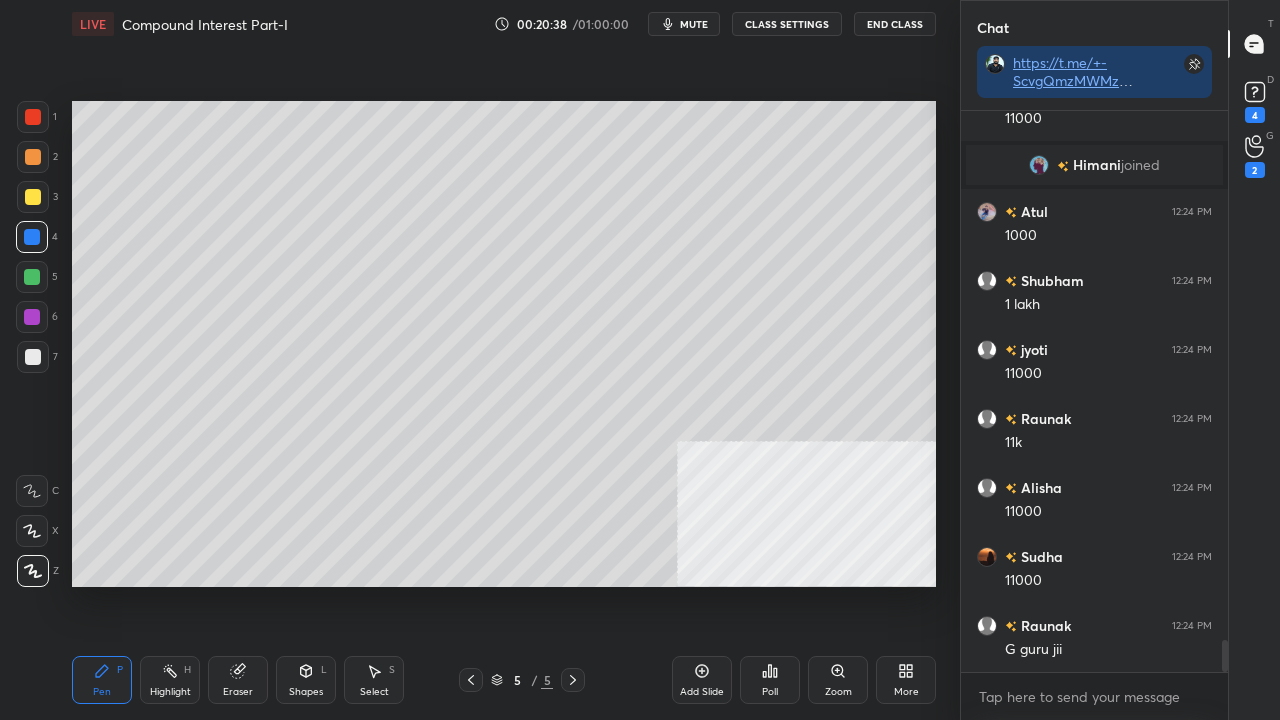 click at bounding box center [33, 197] 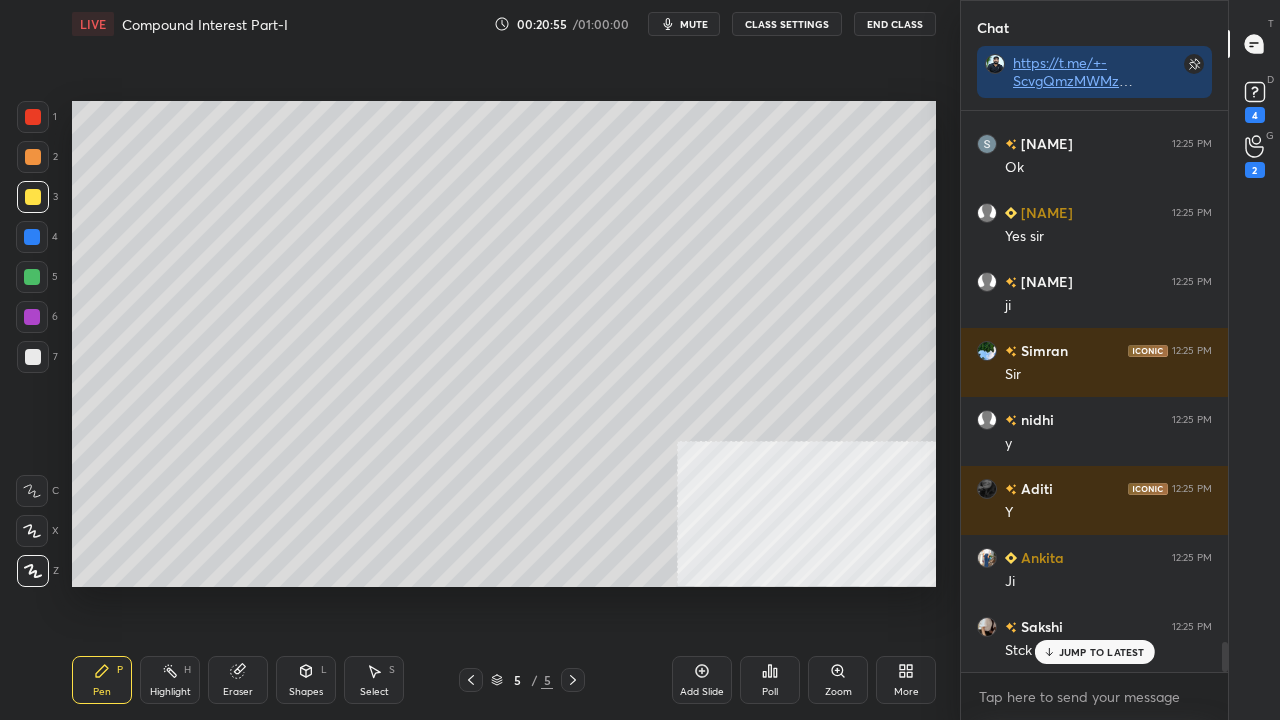 scroll, scrollTop: 9946, scrollLeft: 0, axis: vertical 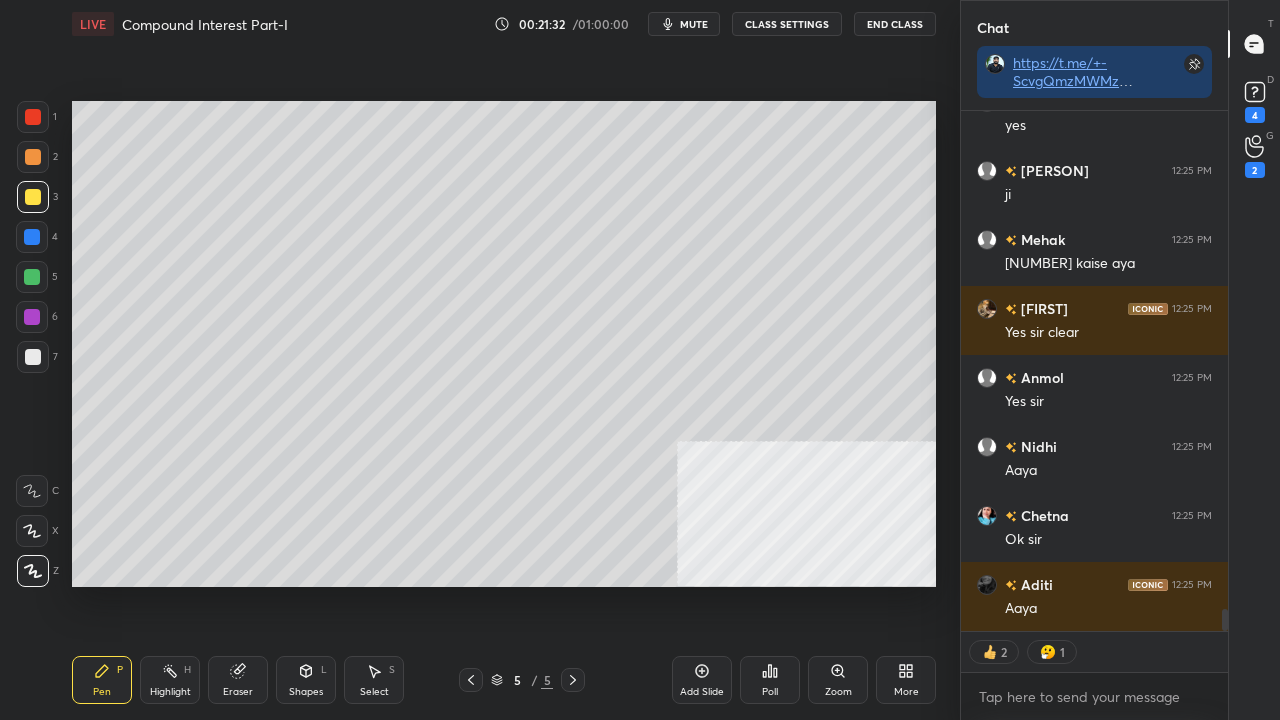 click at bounding box center [33, 357] 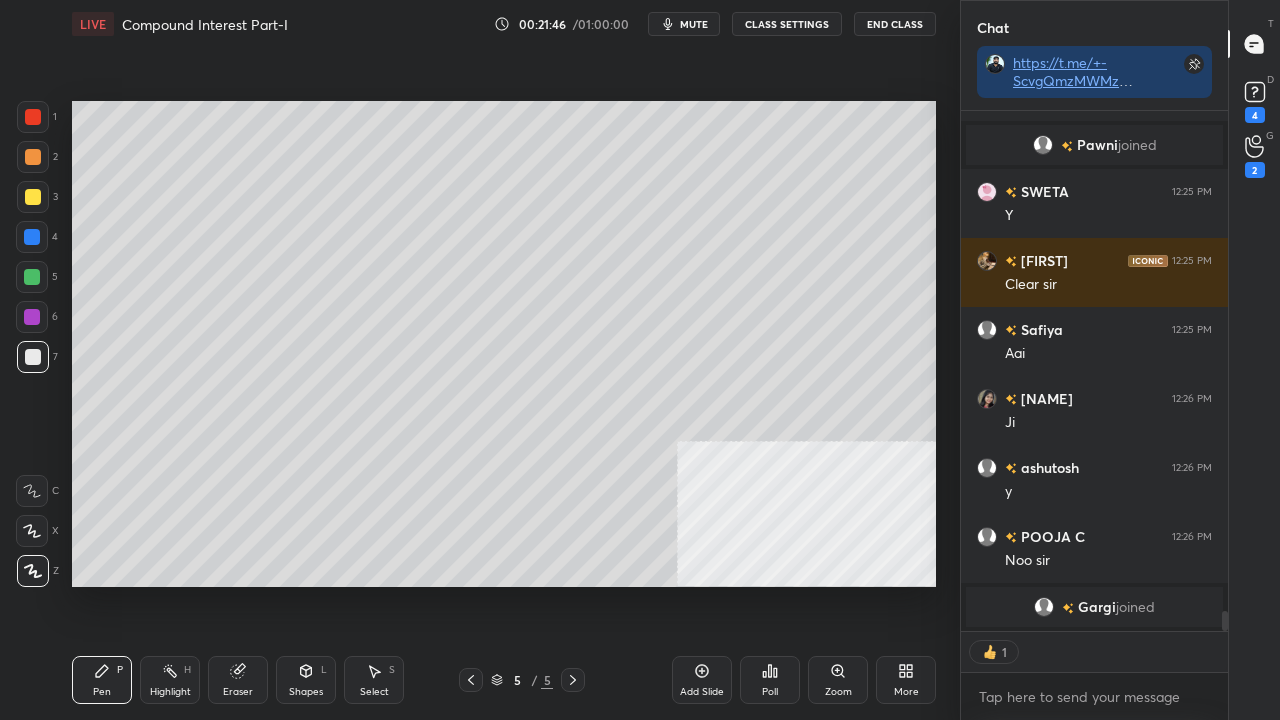 click 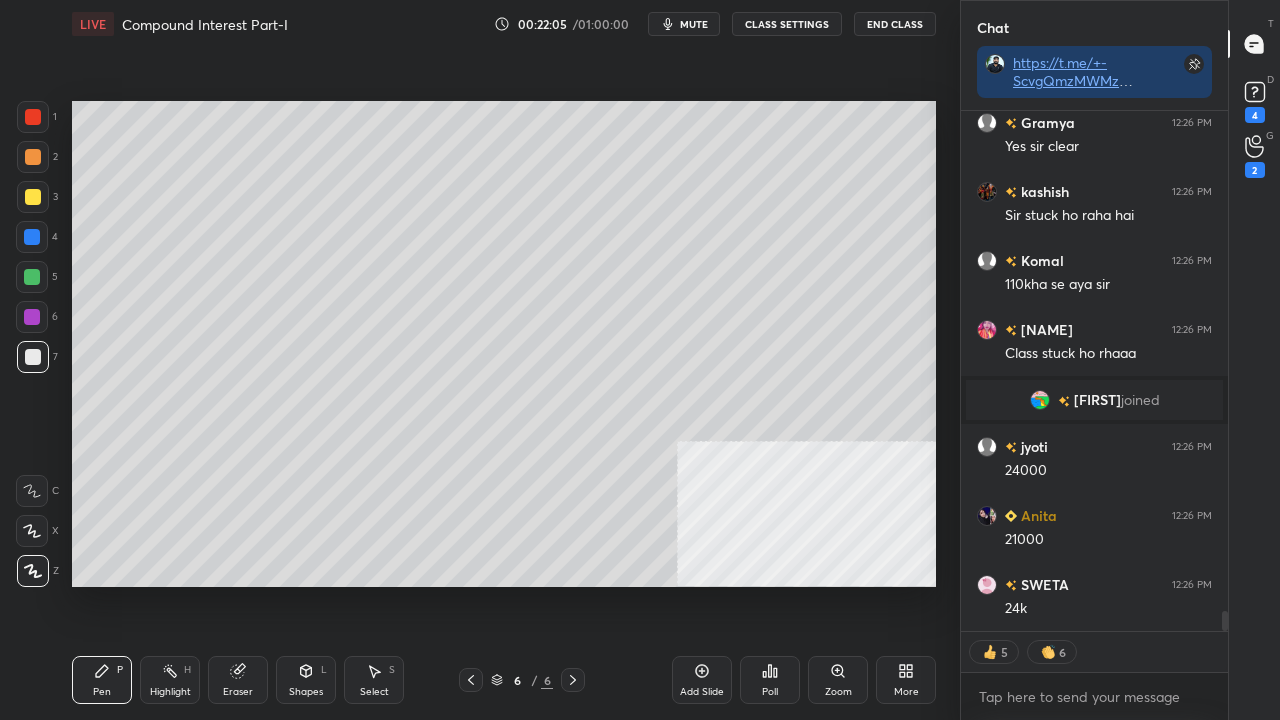 click at bounding box center (33, 197) 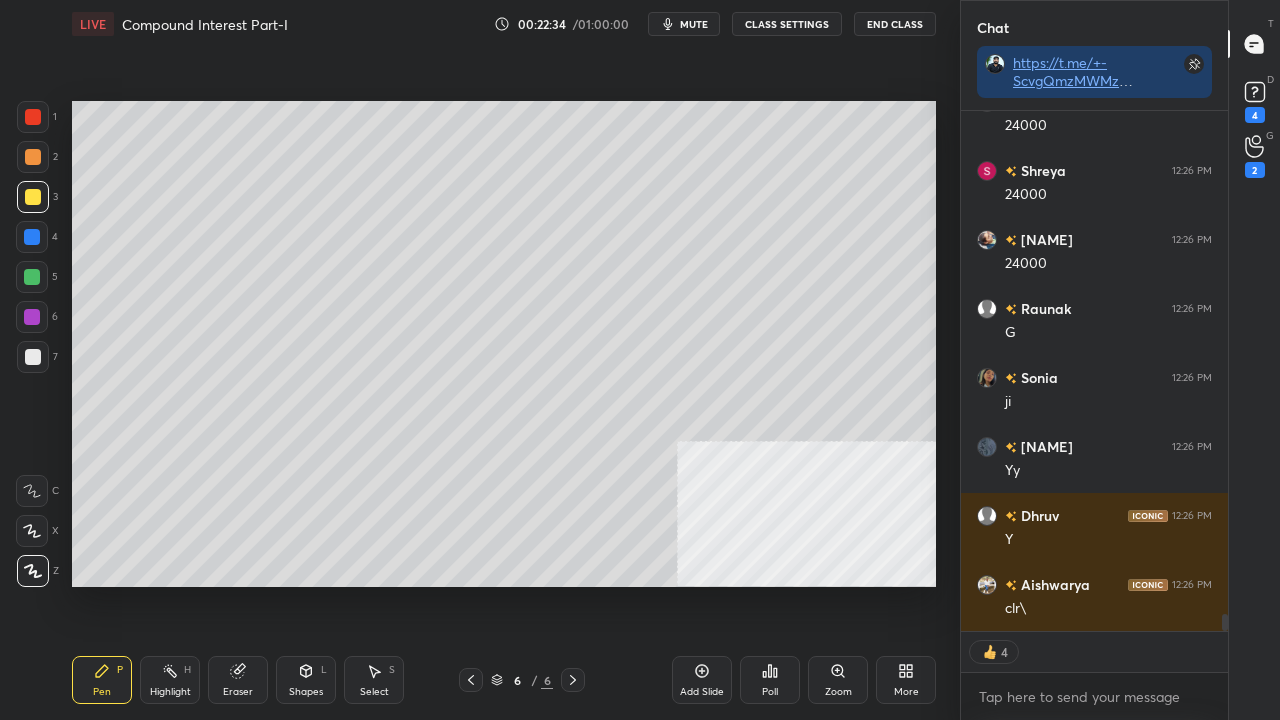click at bounding box center [33, 117] 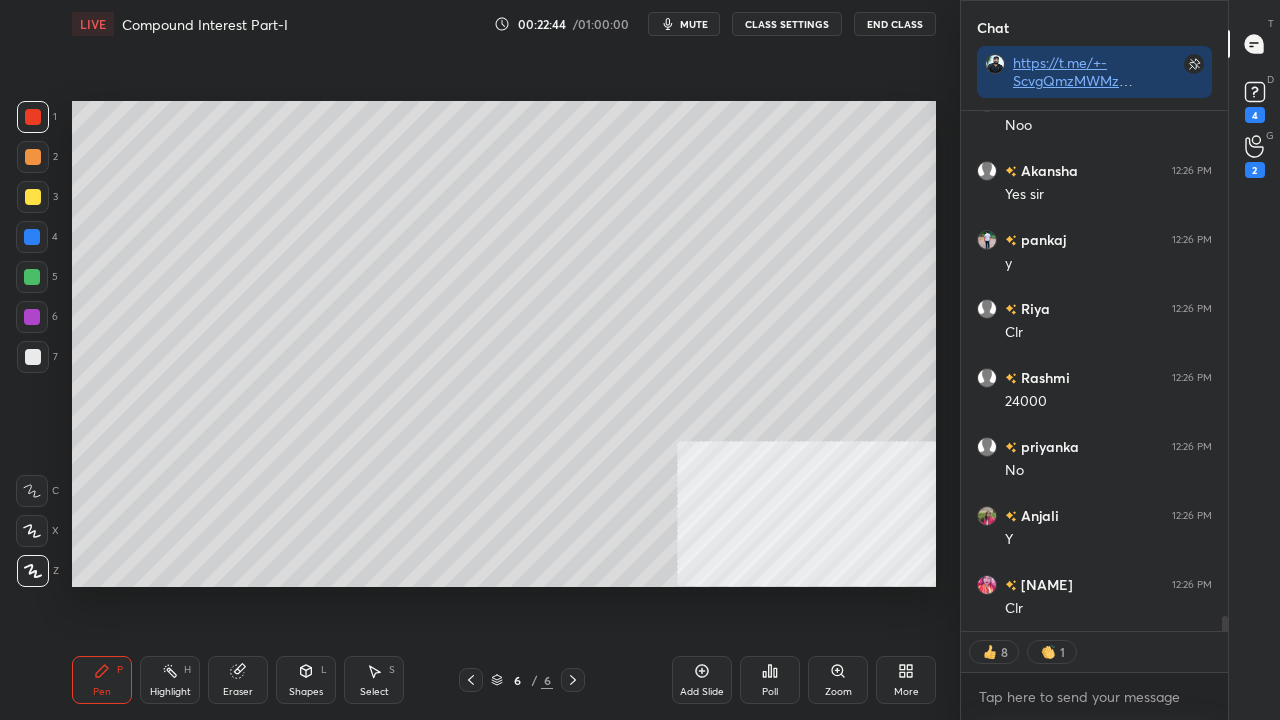 click 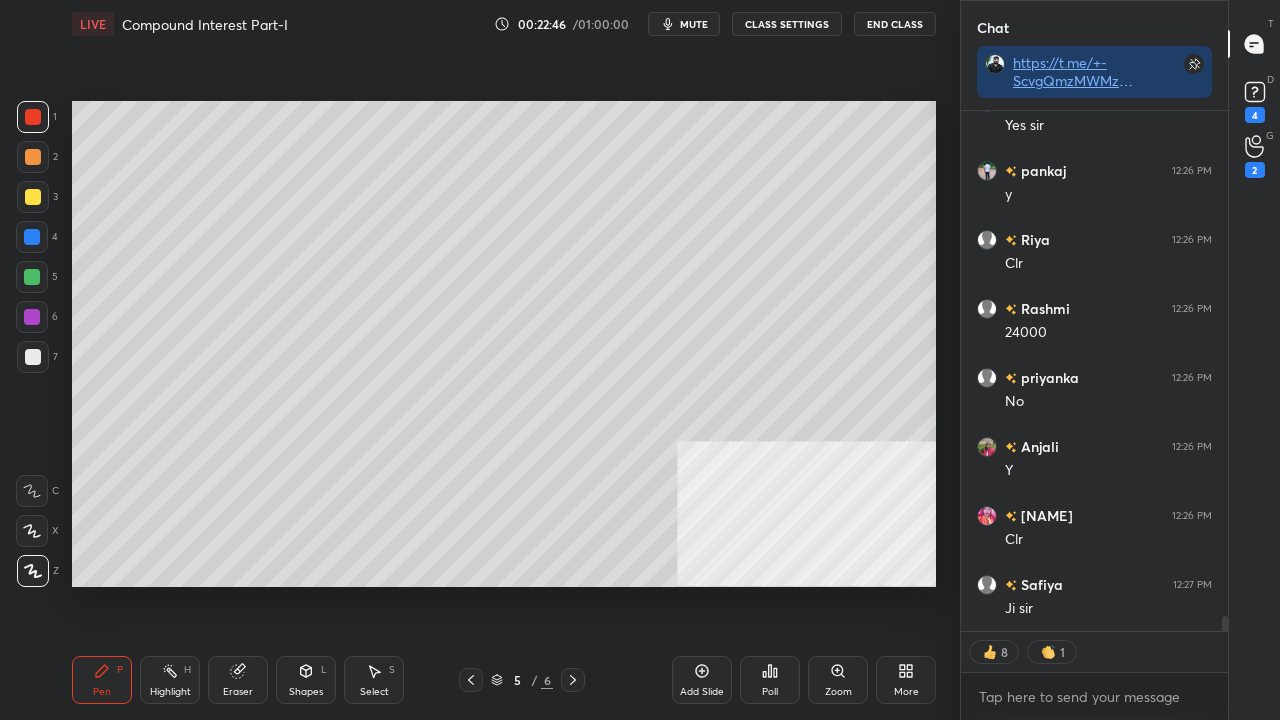 click 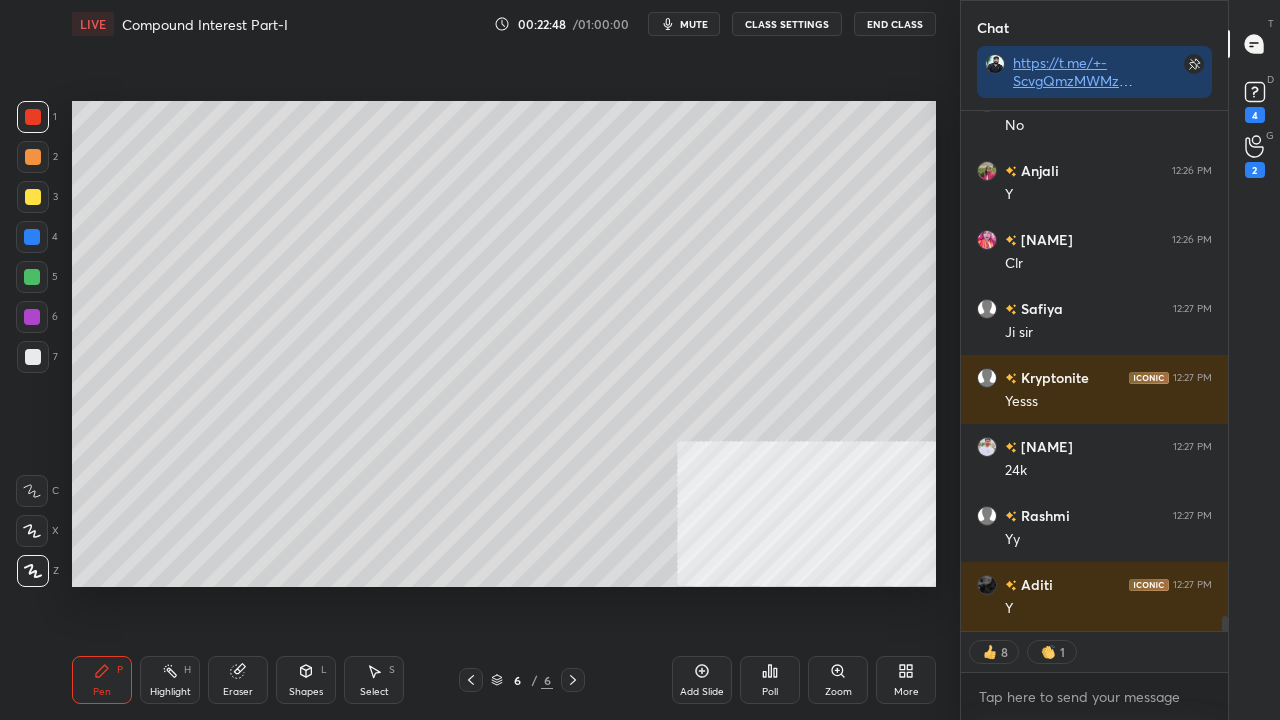 click 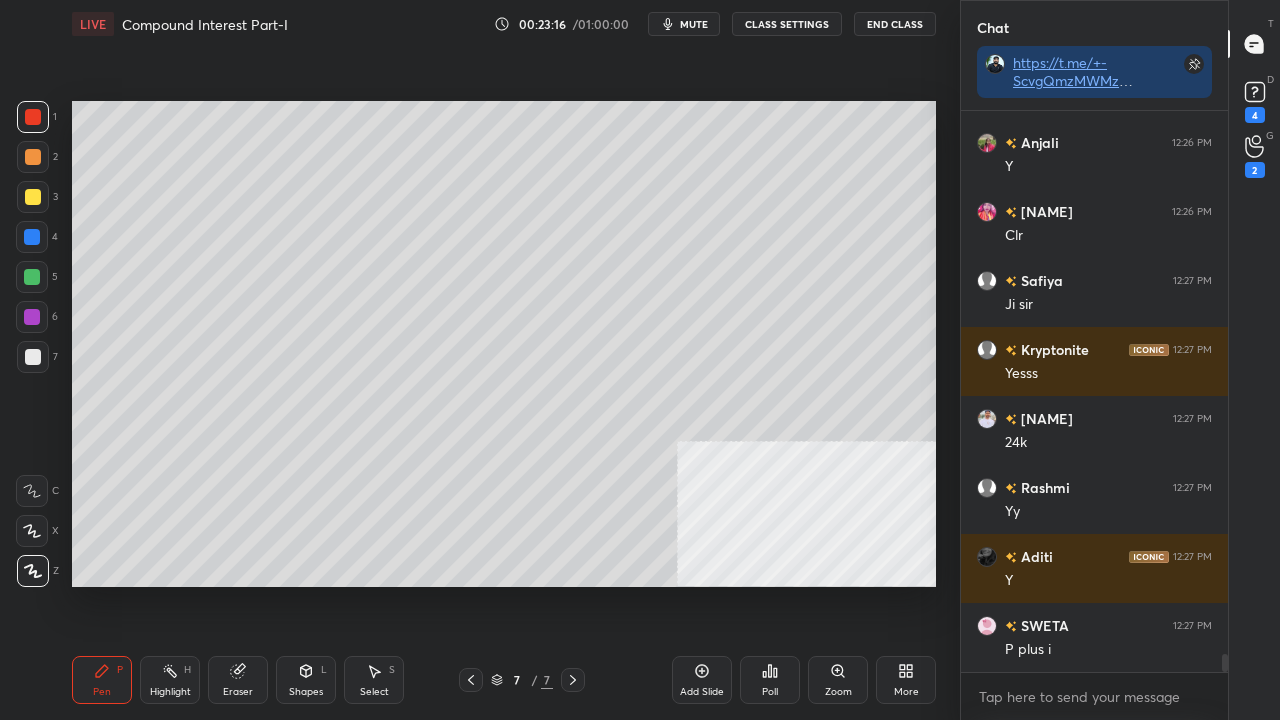 click on "Eraser" at bounding box center [238, 680] 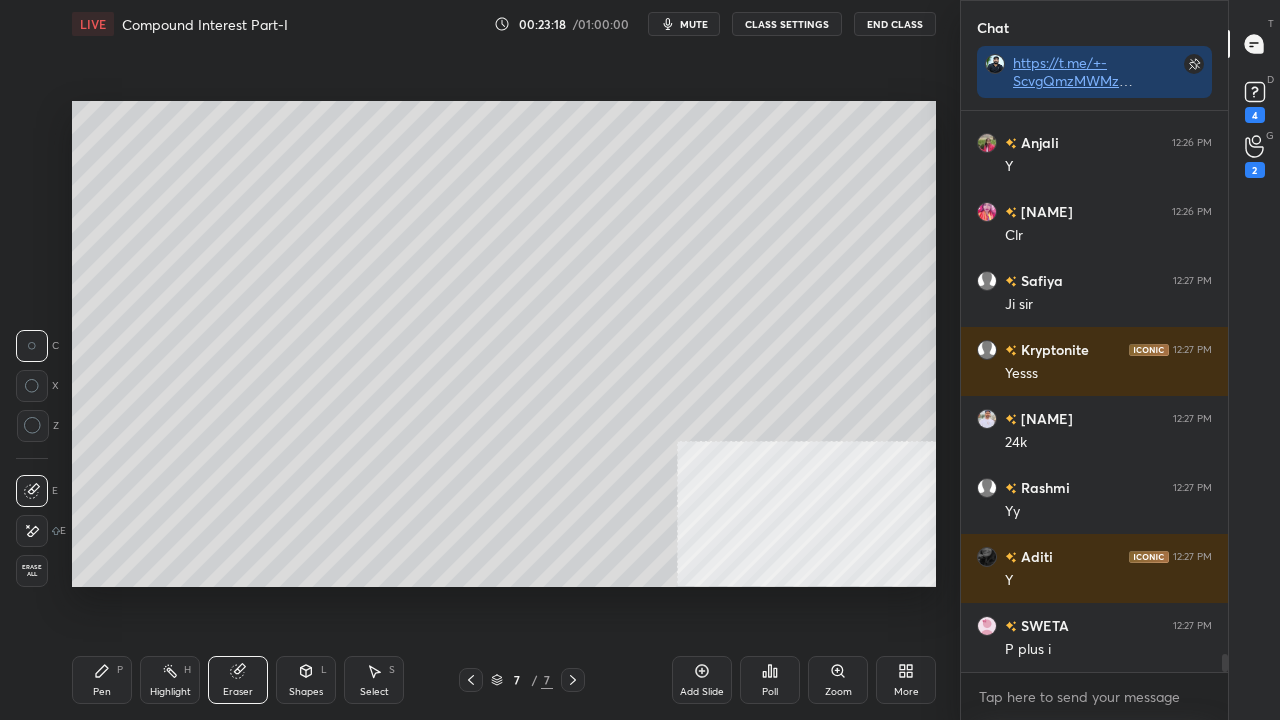 drag, startPoint x: 32, startPoint y: 434, endPoint x: 64, endPoint y: 471, distance: 48.9183 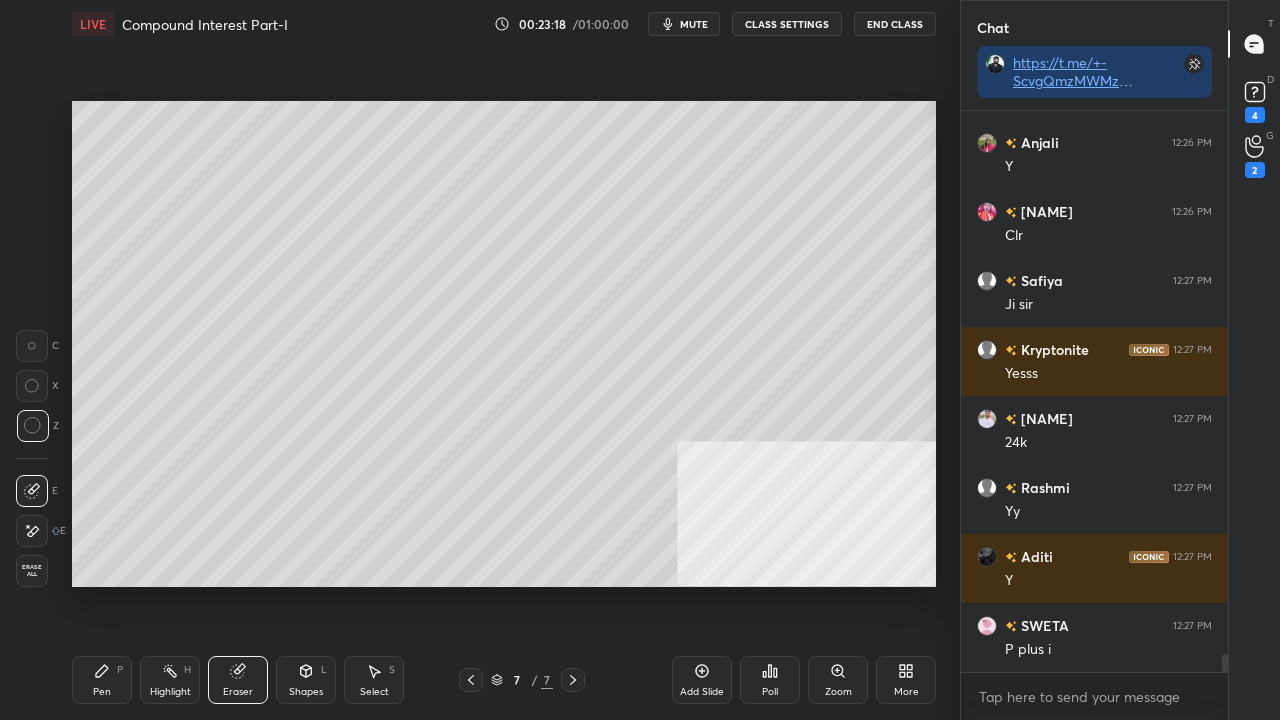 drag, startPoint x: 99, startPoint y: 672, endPoint x: 179, endPoint y: 597, distance: 109.65856 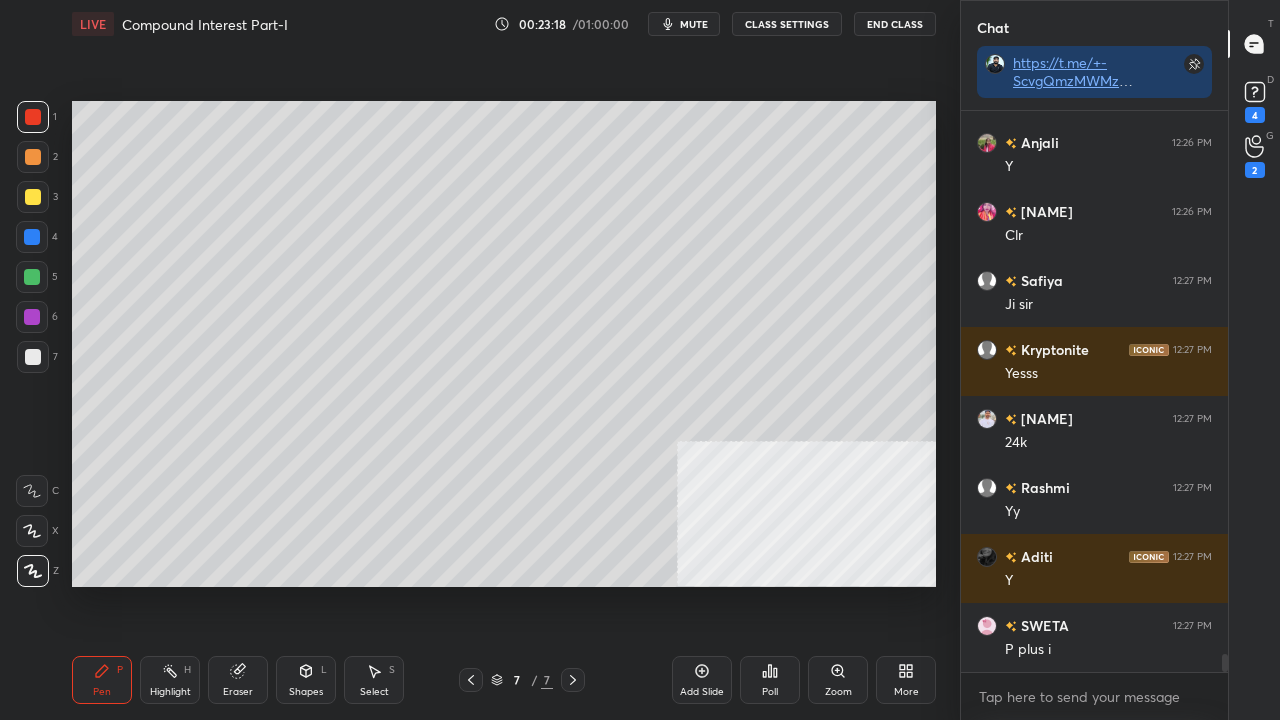 scroll, scrollTop: 17372, scrollLeft: 0, axis: vertical 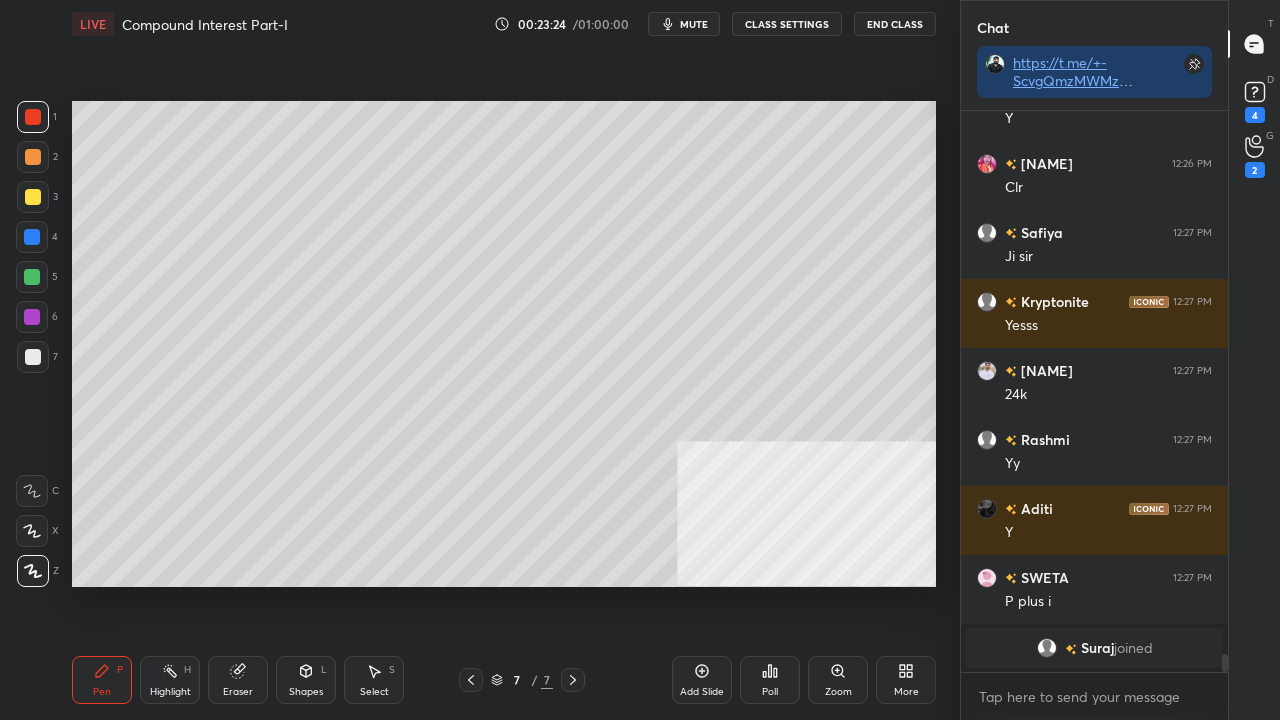 click at bounding box center [32, 237] 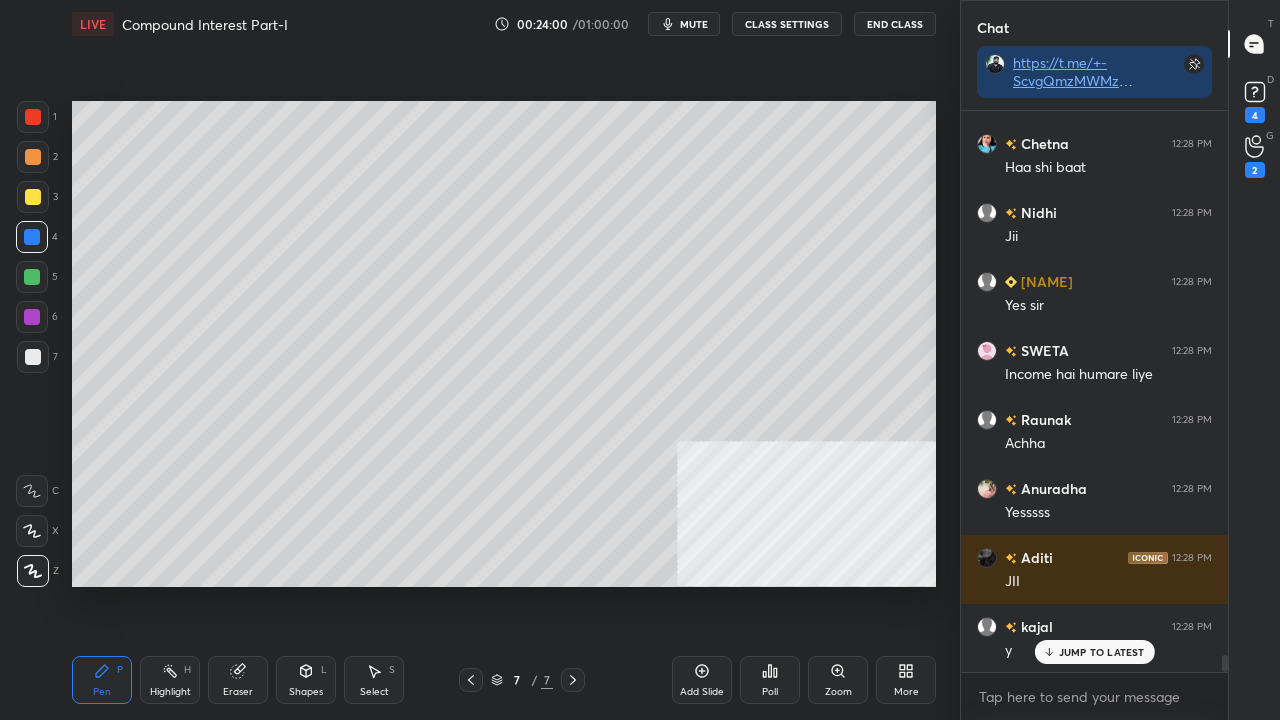 scroll, scrollTop: 18010, scrollLeft: 0, axis: vertical 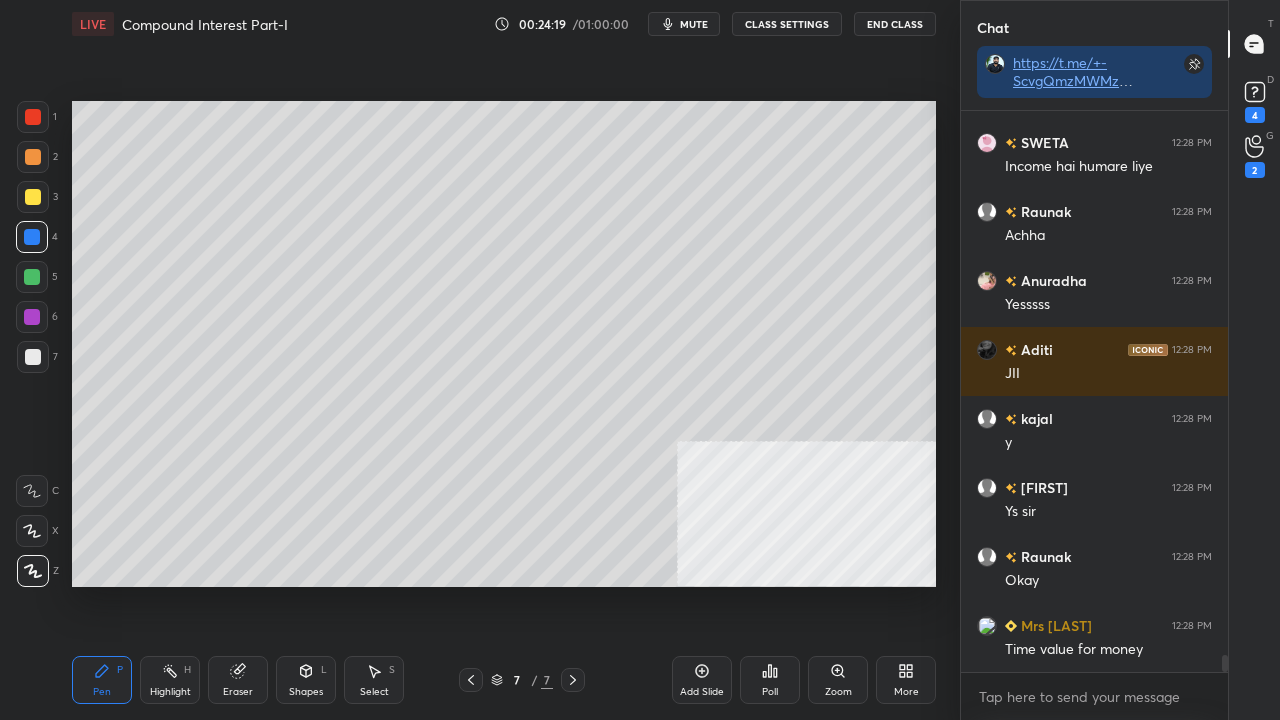 click at bounding box center [33, 197] 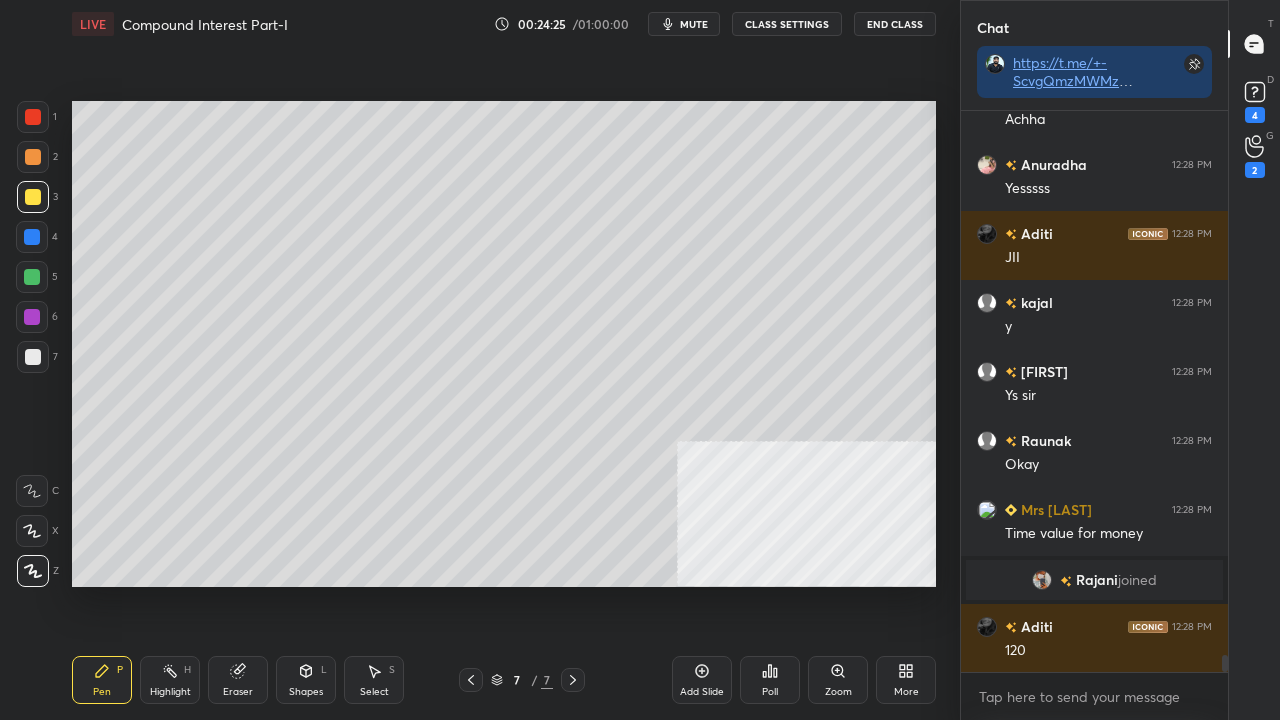 scroll, scrollTop: 17804, scrollLeft: 0, axis: vertical 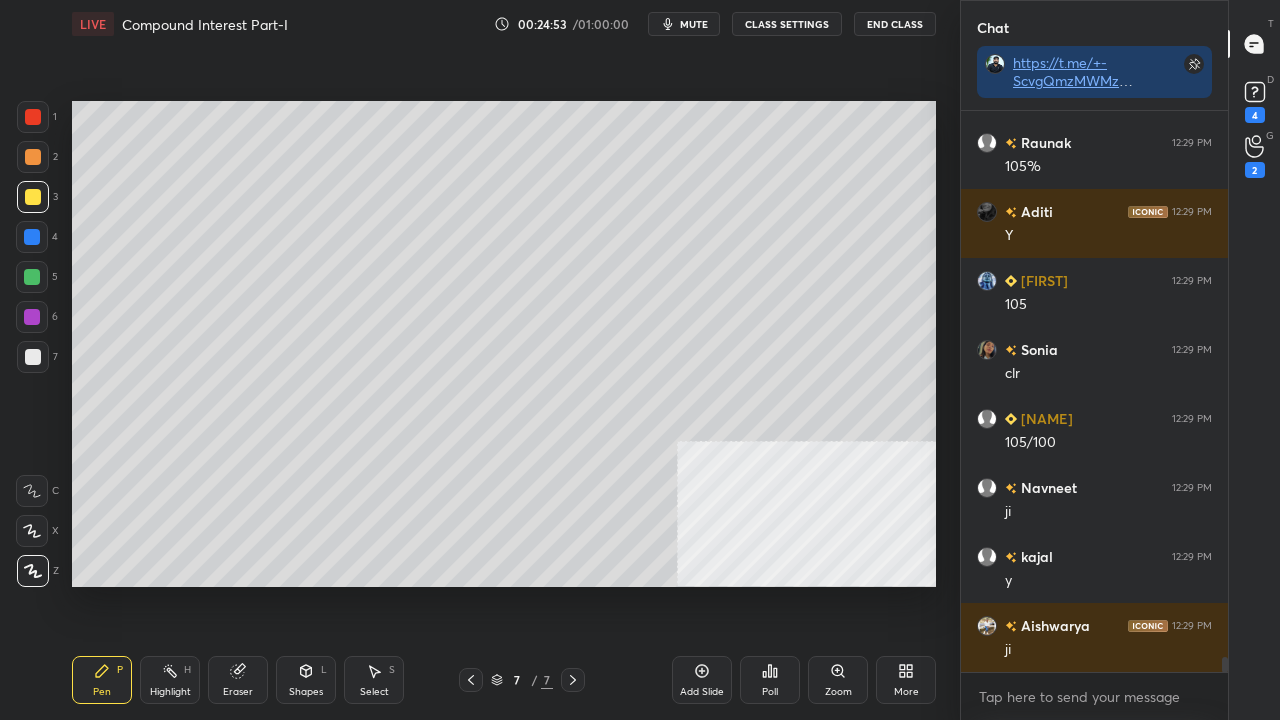 click at bounding box center (33, 117) 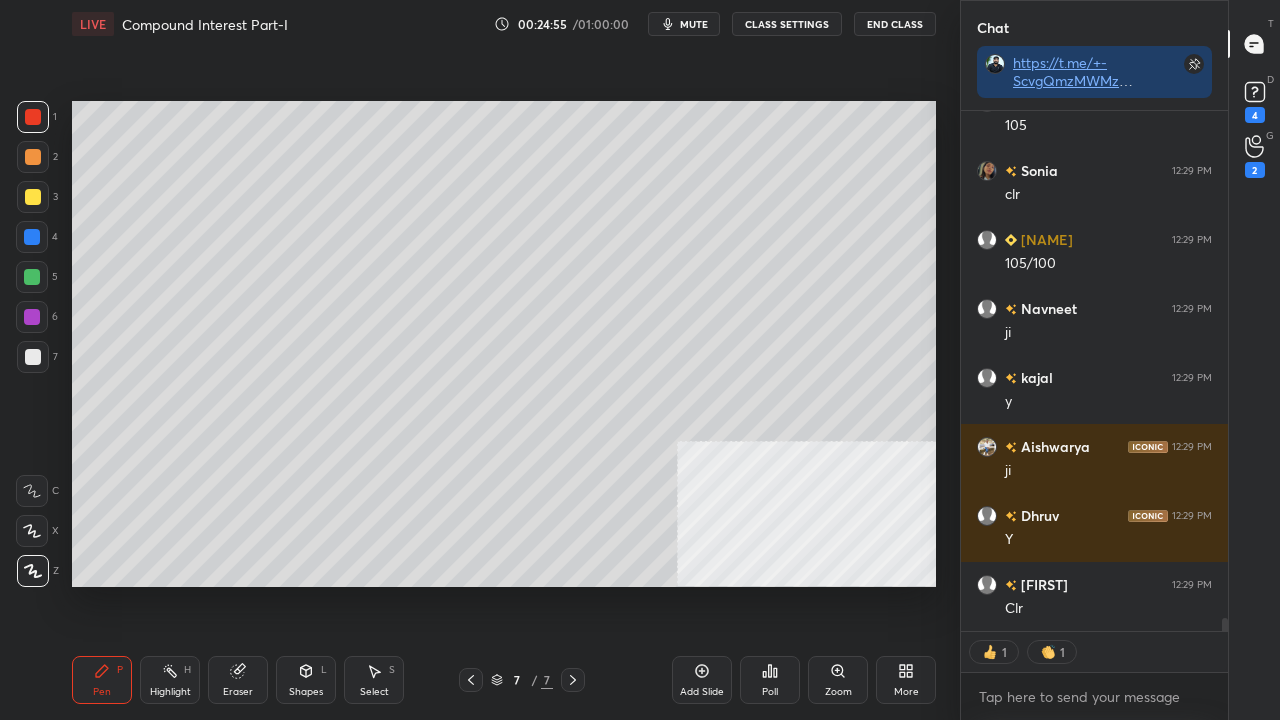 click 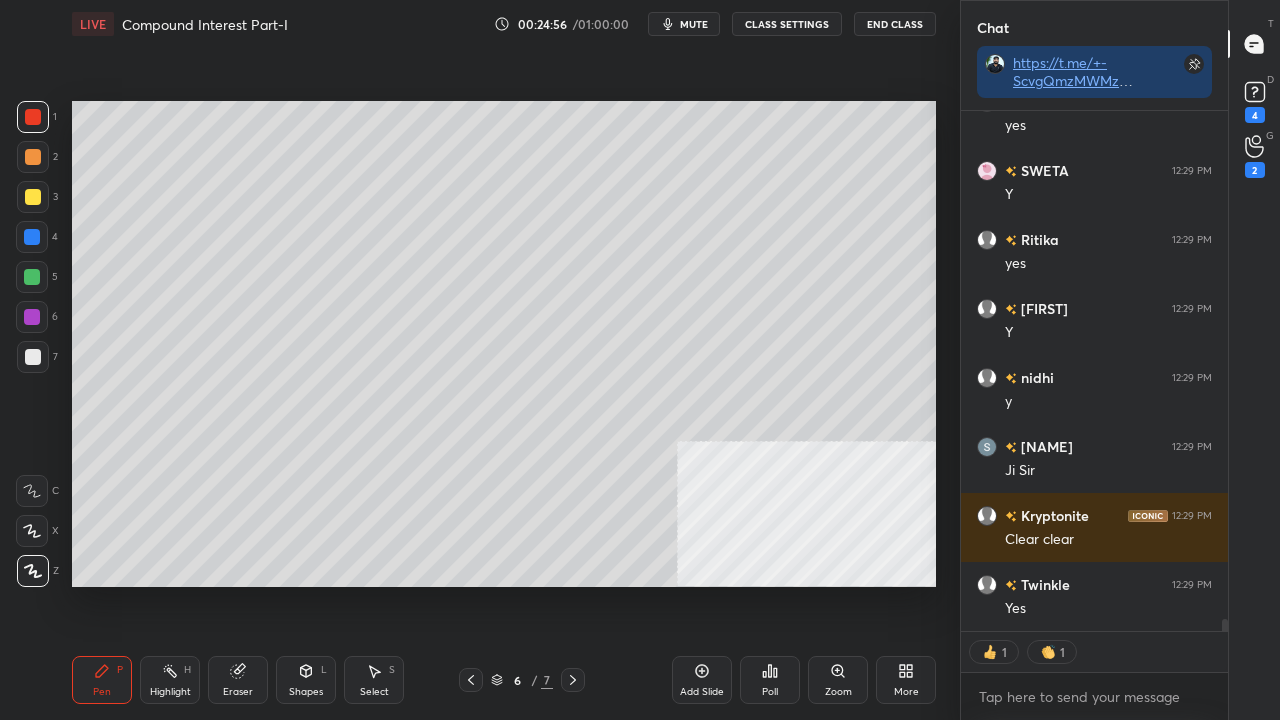 click 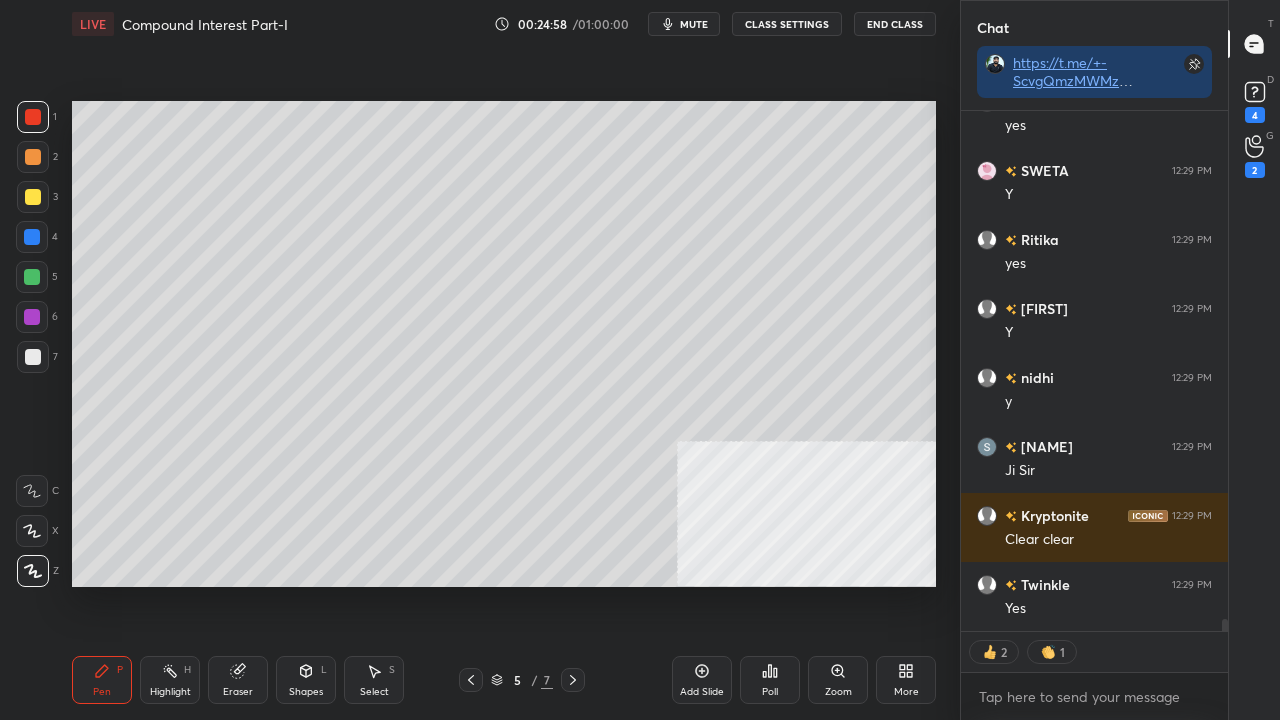 click at bounding box center [33, 357] 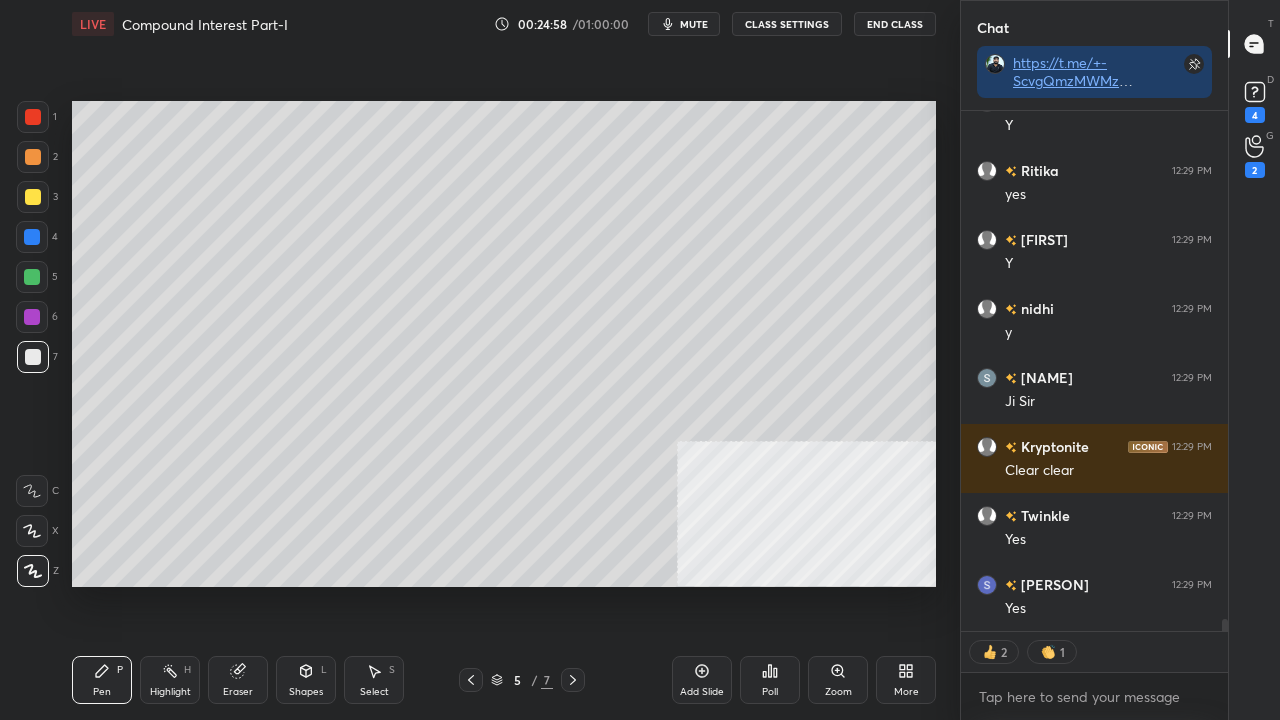 click at bounding box center [33, 357] 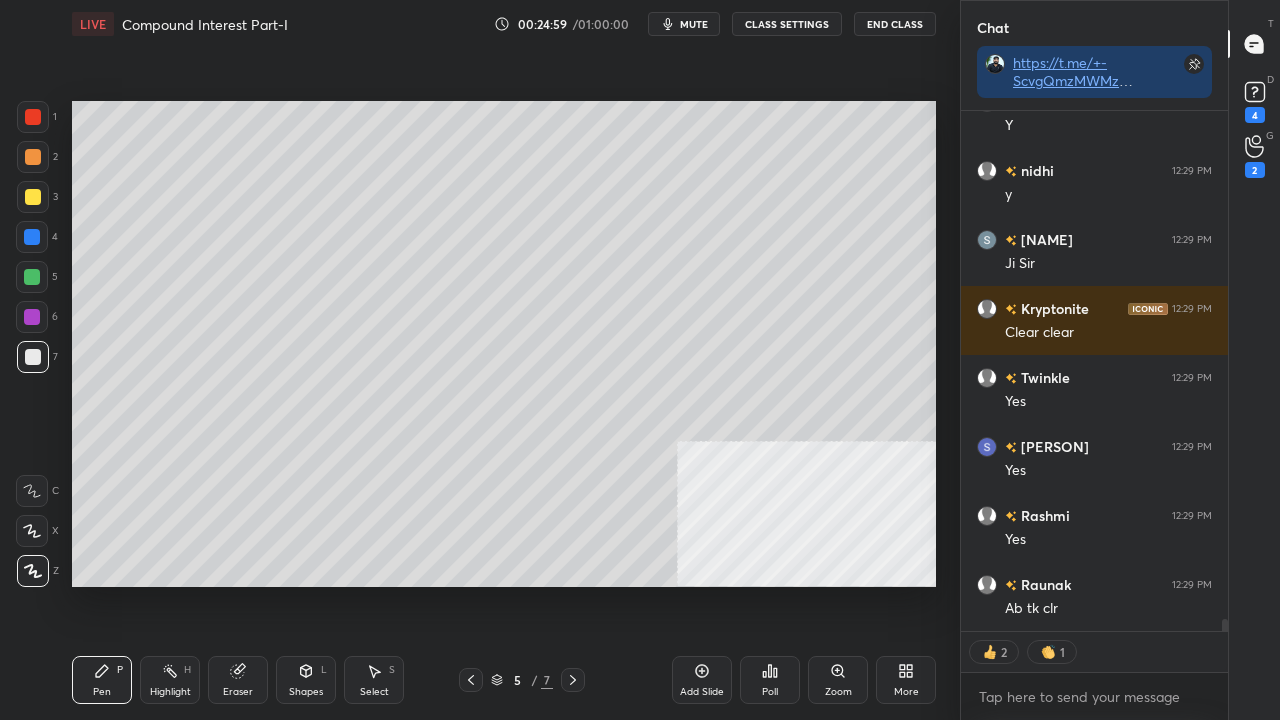 drag, startPoint x: 240, startPoint y: 675, endPoint x: 256, endPoint y: 630, distance: 47.759815 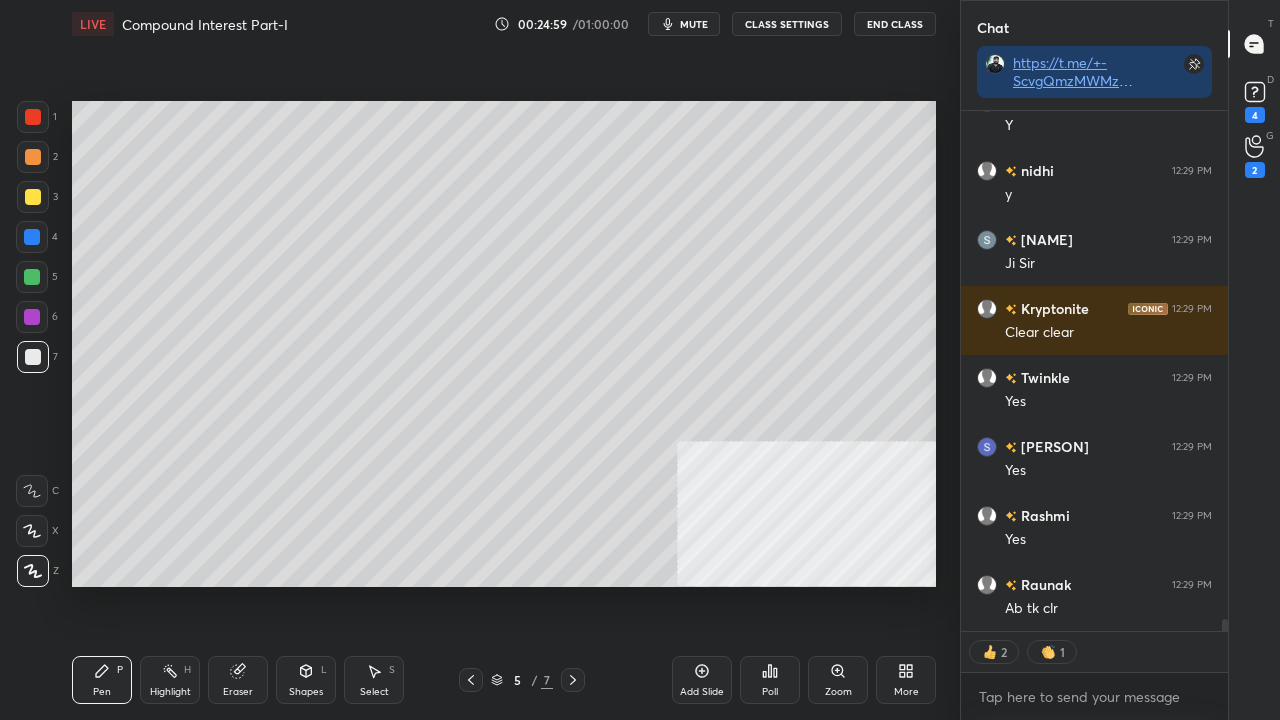 click 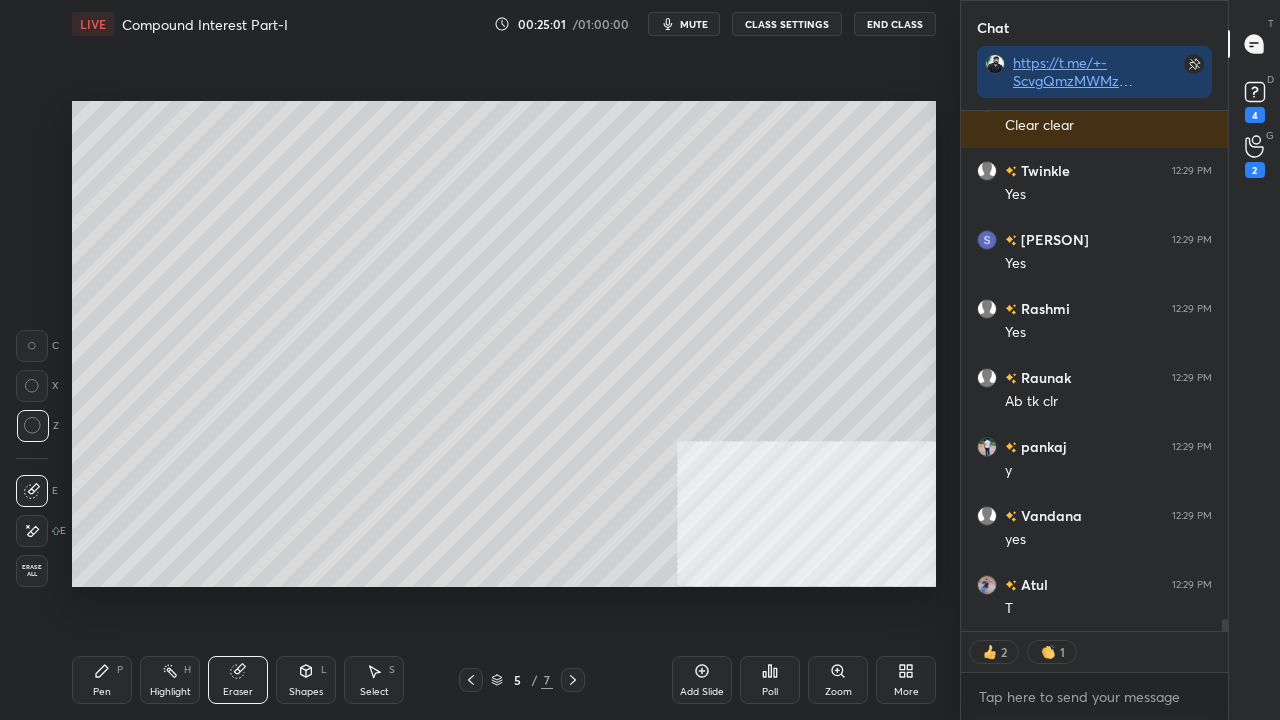 click 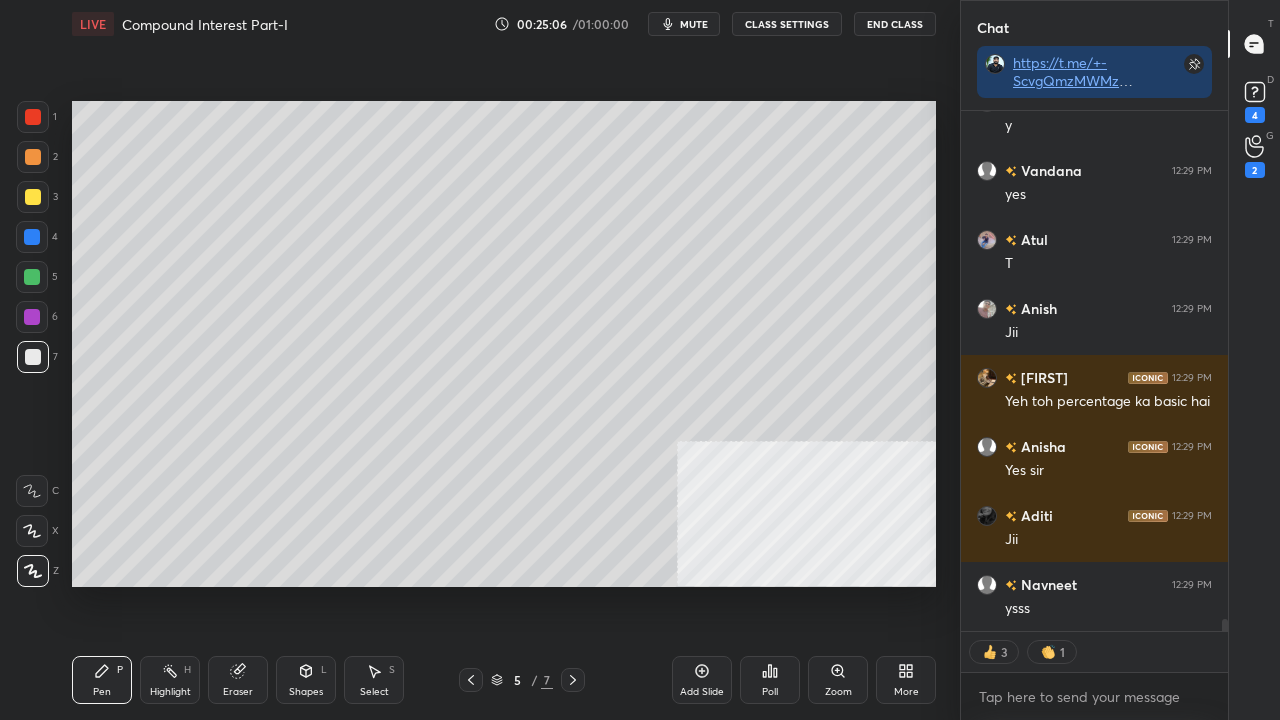 click on "Highlight H" at bounding box center [170, 680] 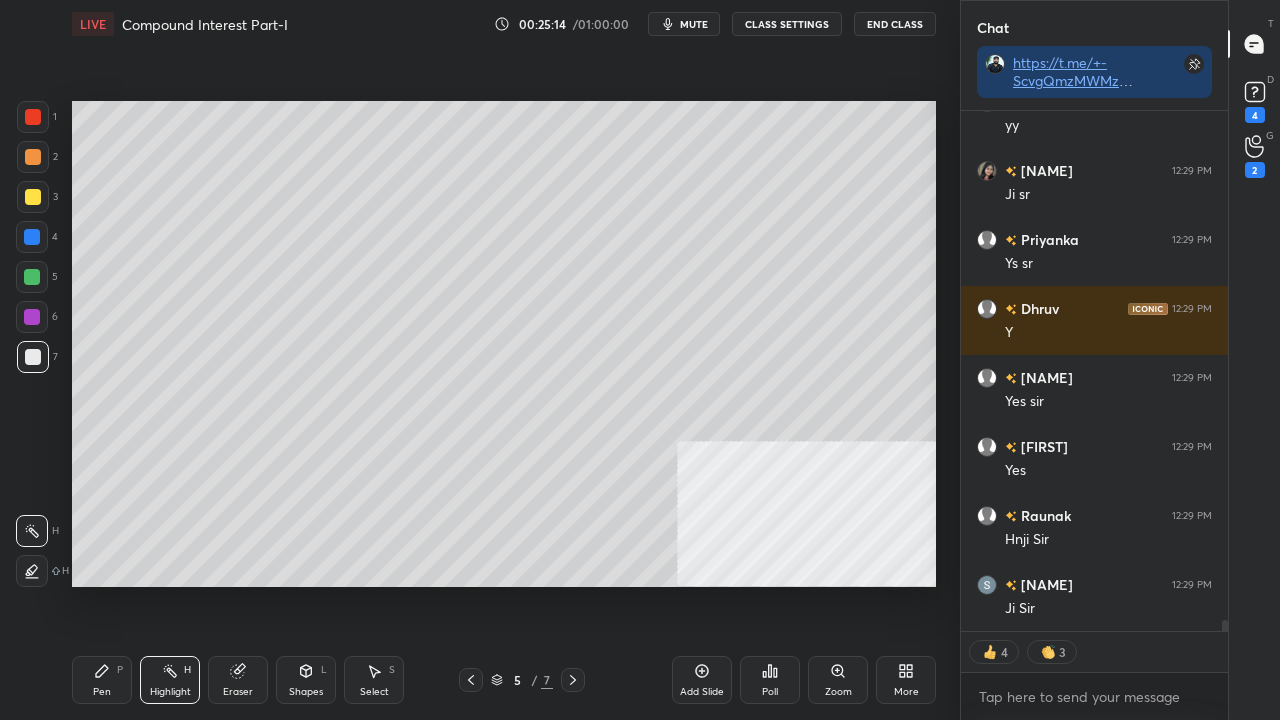 click at bounding box center [573, 680] 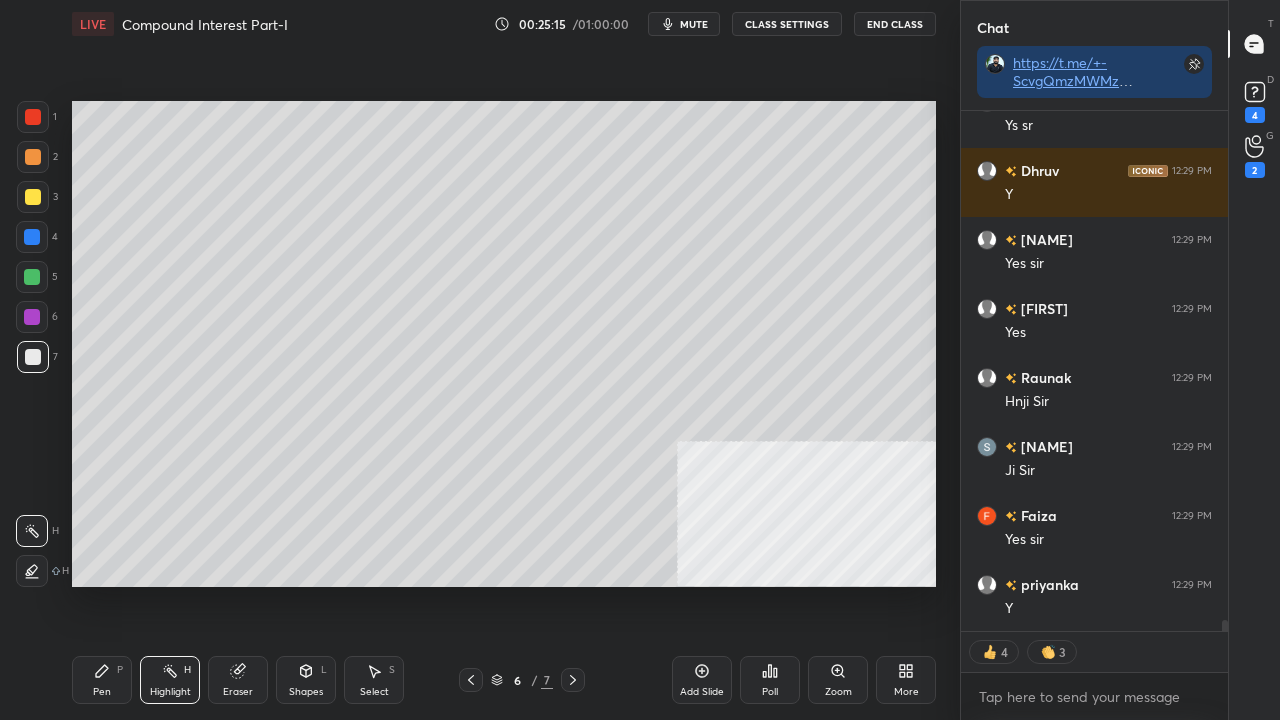 click on "Pen P" at bounding box center (102, 680) 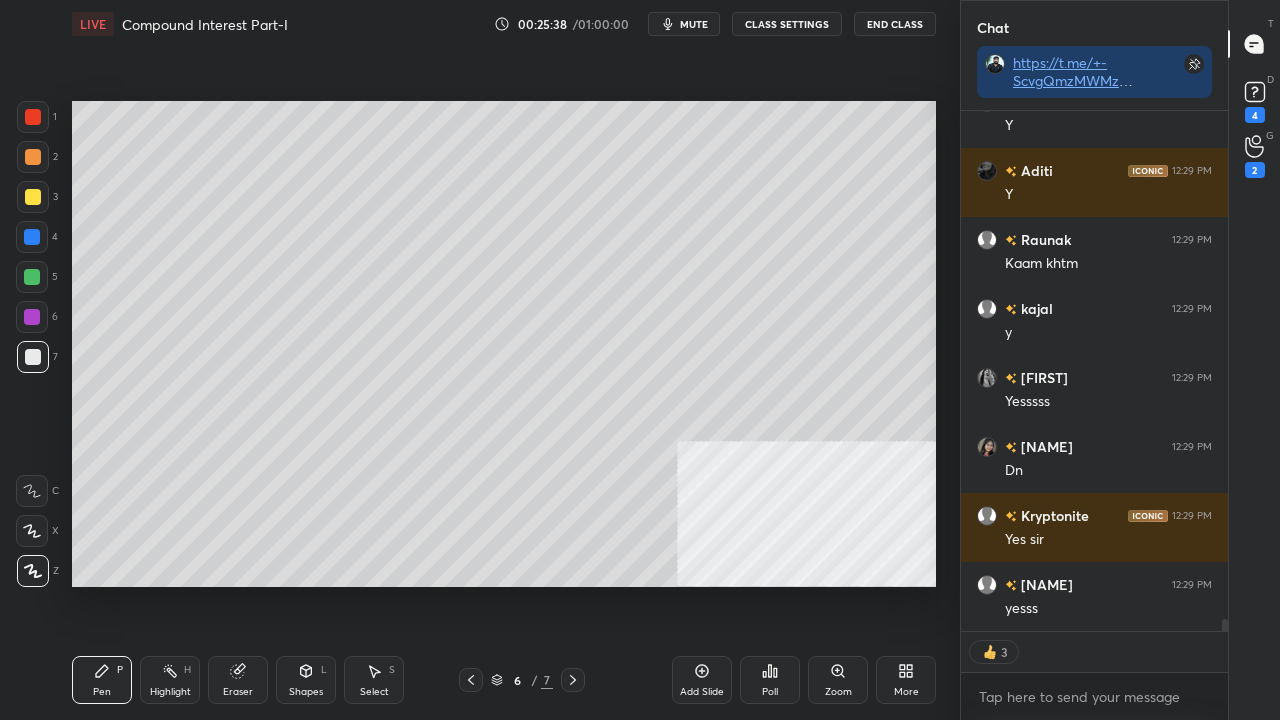 click at bounding box center (33, 117) 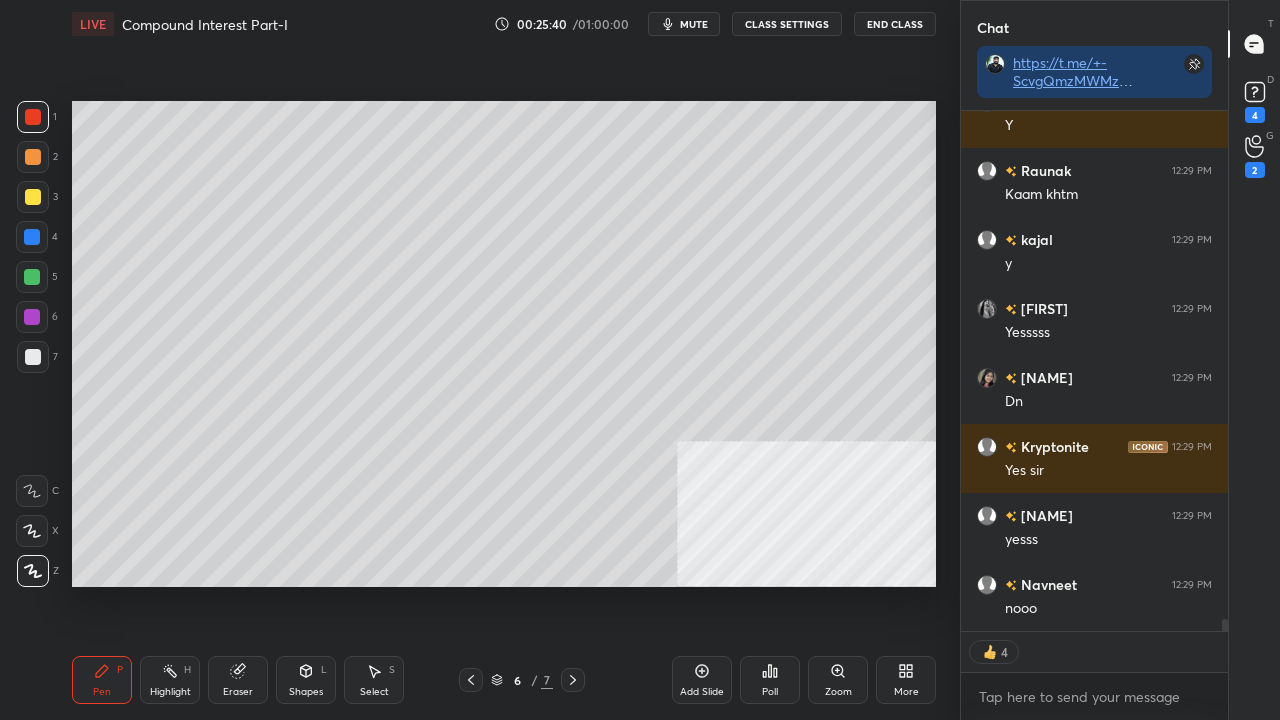 drag, startPoint x: 579, startPoint y: 676, endPoint x: 636, endPoint y: 676, distance: 57 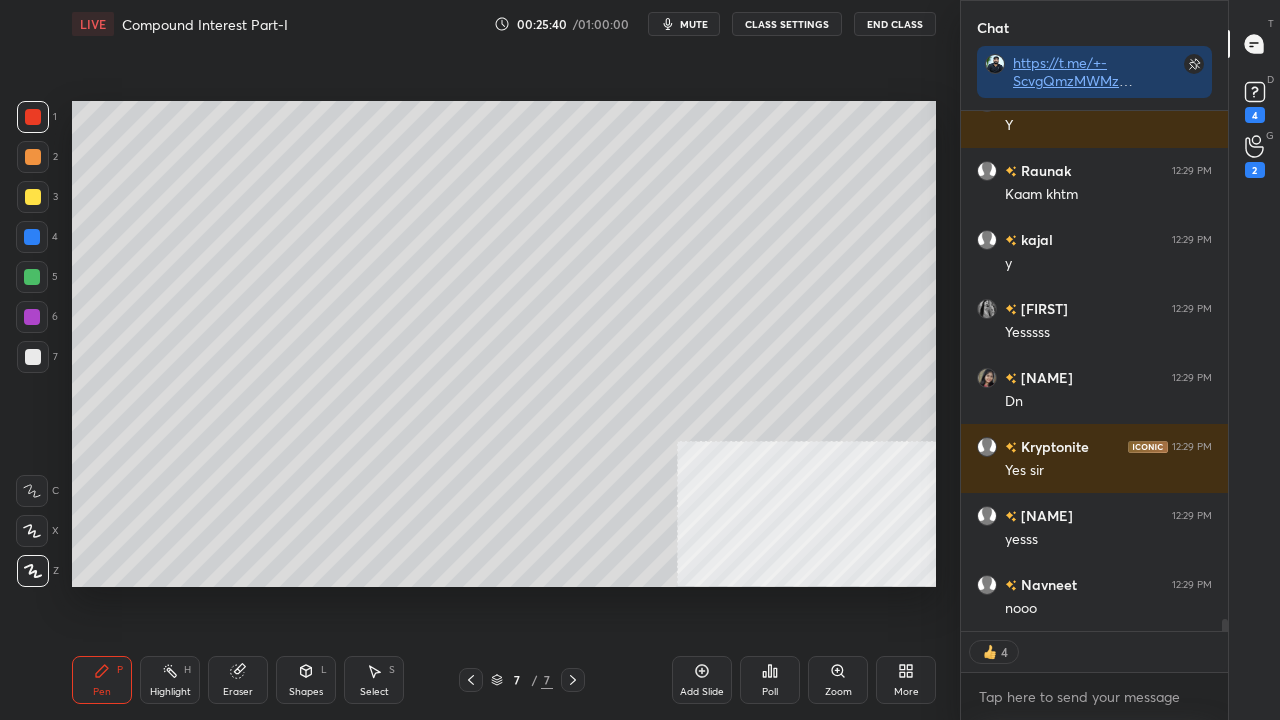 click 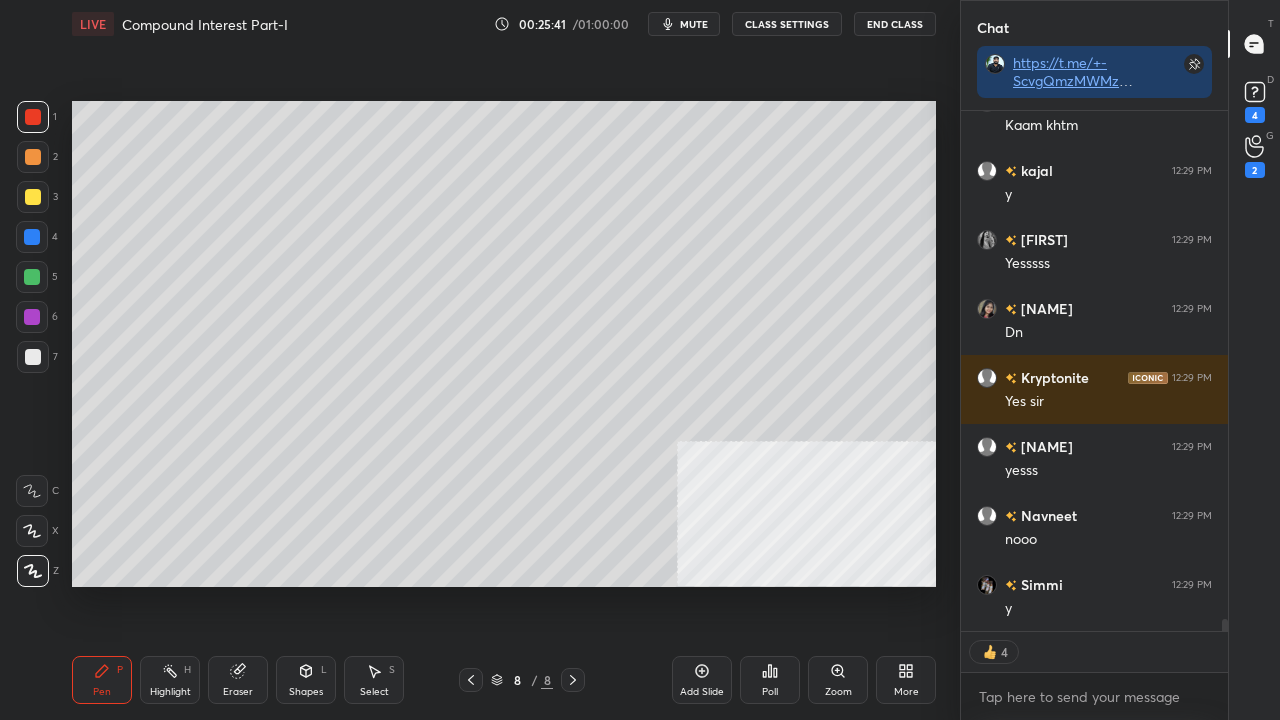 drag, startPoint x: 36, startPoint y: 195, endPoint x: 57, endPoint y: 184, distance: 23.70654 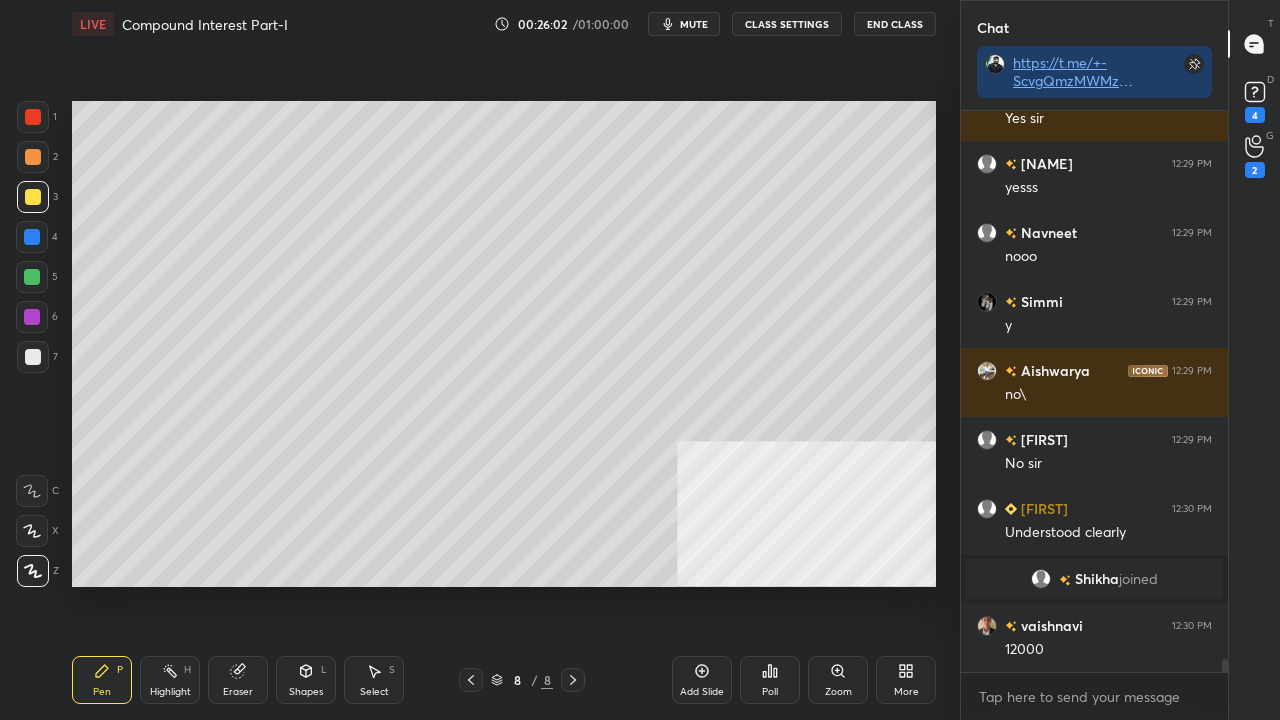 click at bounding box center [32, 237] 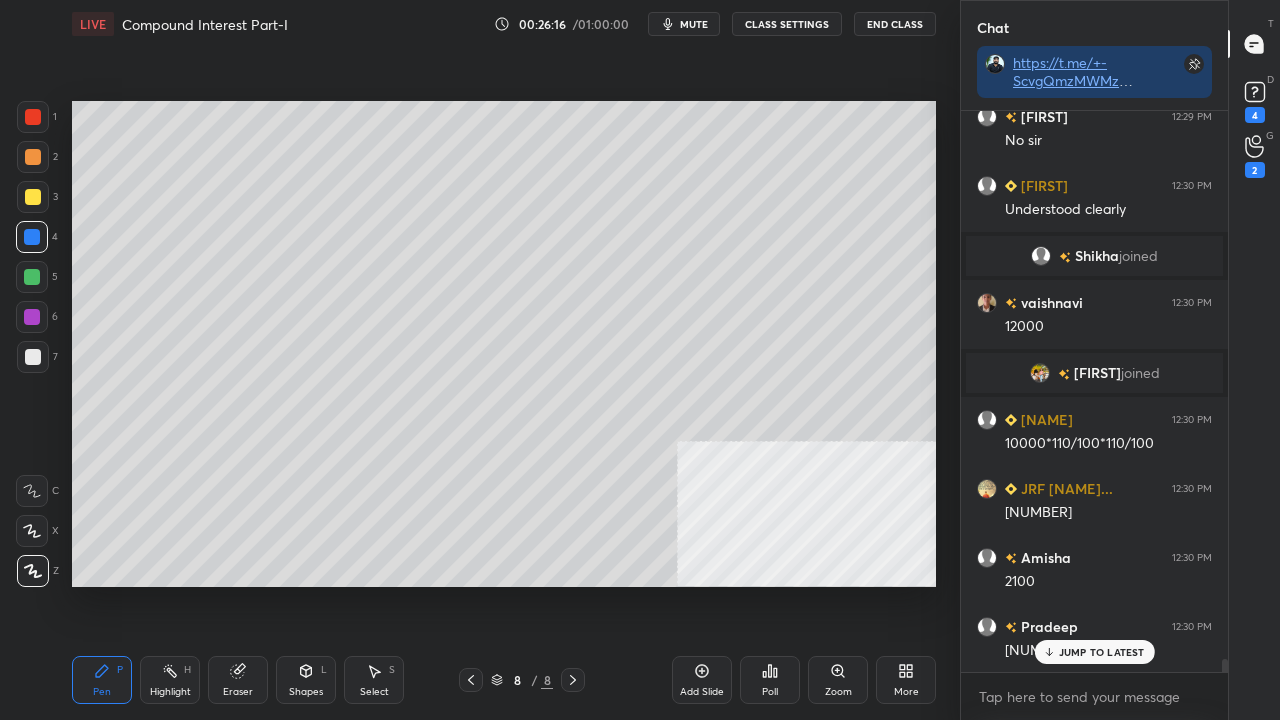 scroll, scrollTop: 23288, scrollLeft: 0, axis: vertical 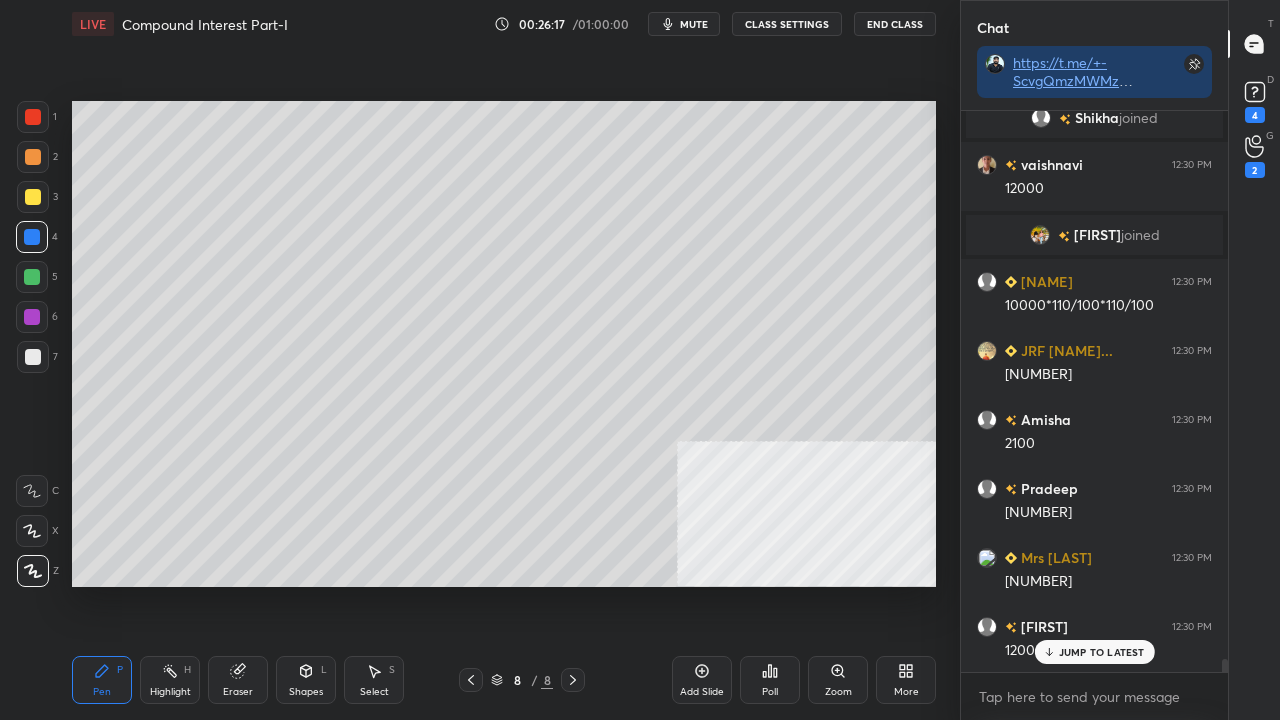 click at bounding box center (33, 357) 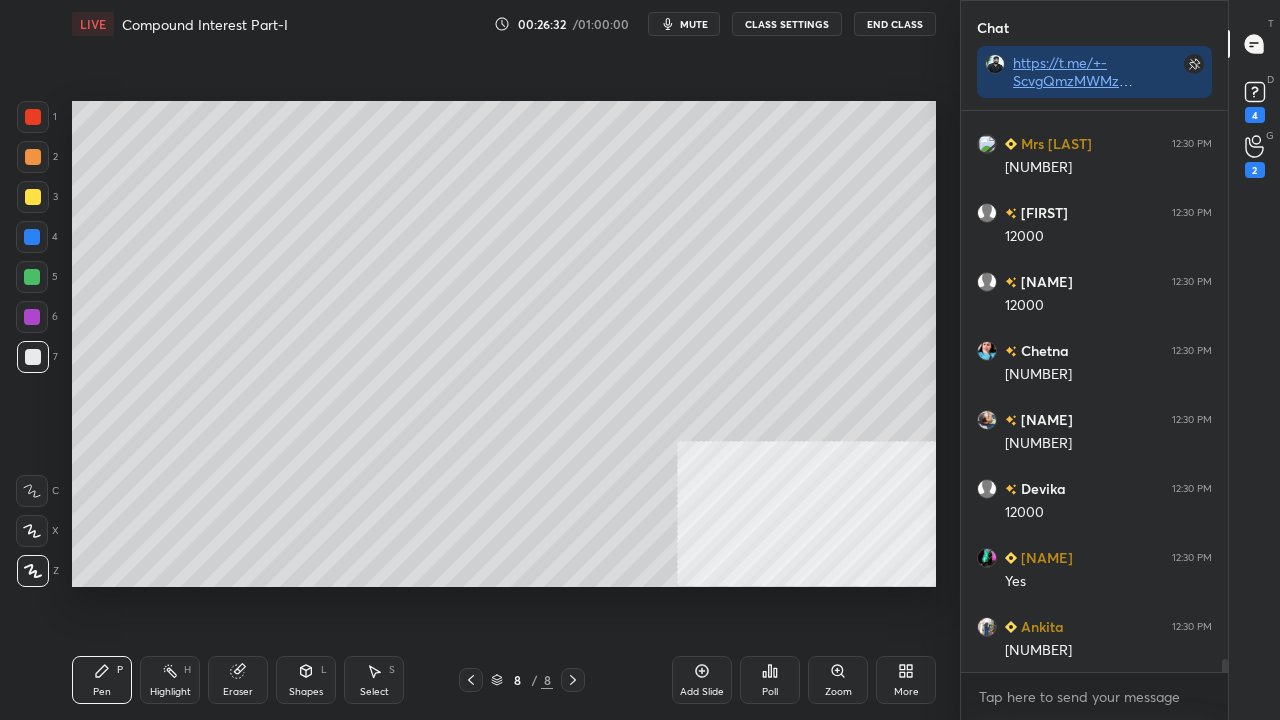 scroll, scrollTop: 23772, scrollLeft: 0, axis: vertical 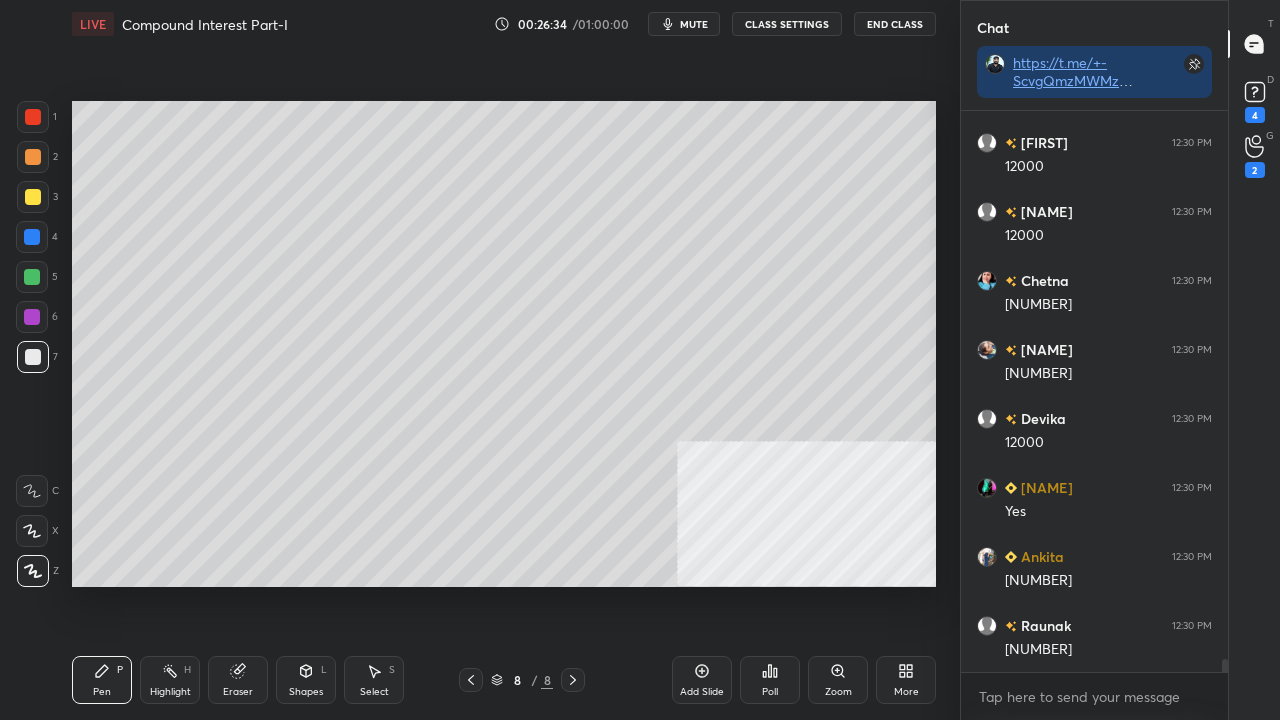 click at bounding box center (32, 237) 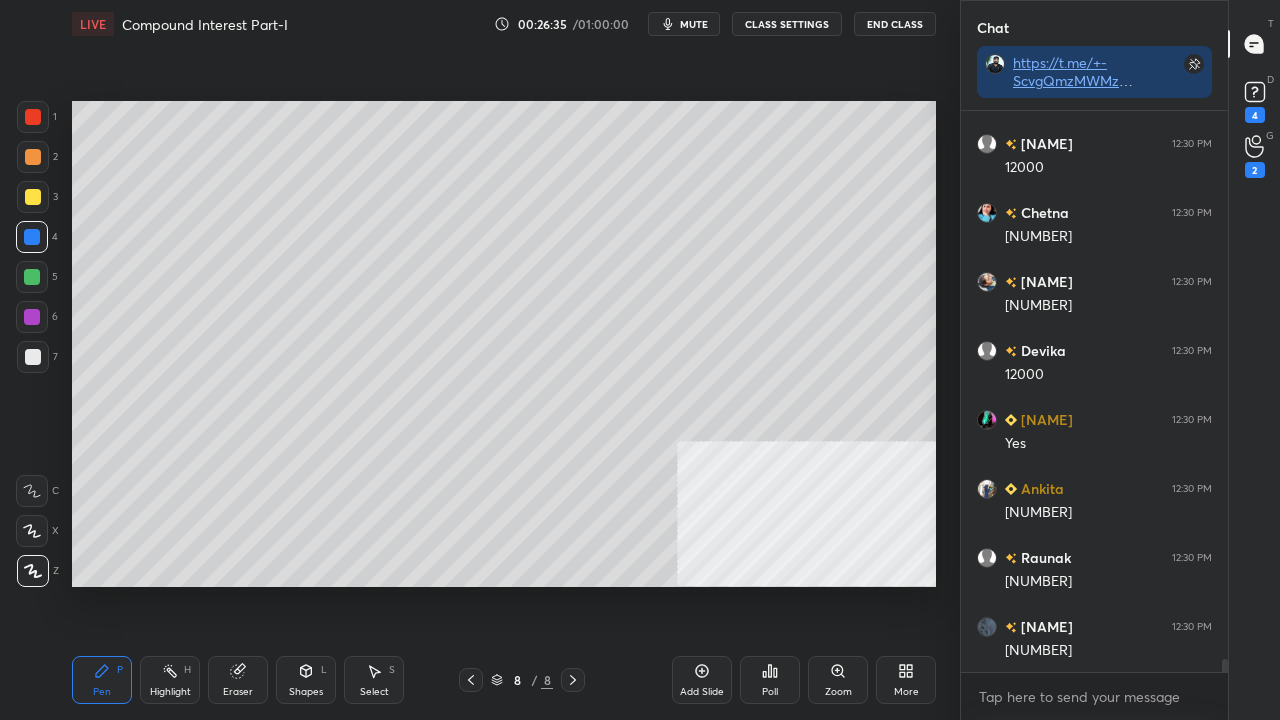 scroll, scrollTop: 23910, scrollLeft: 0, axis: vertical 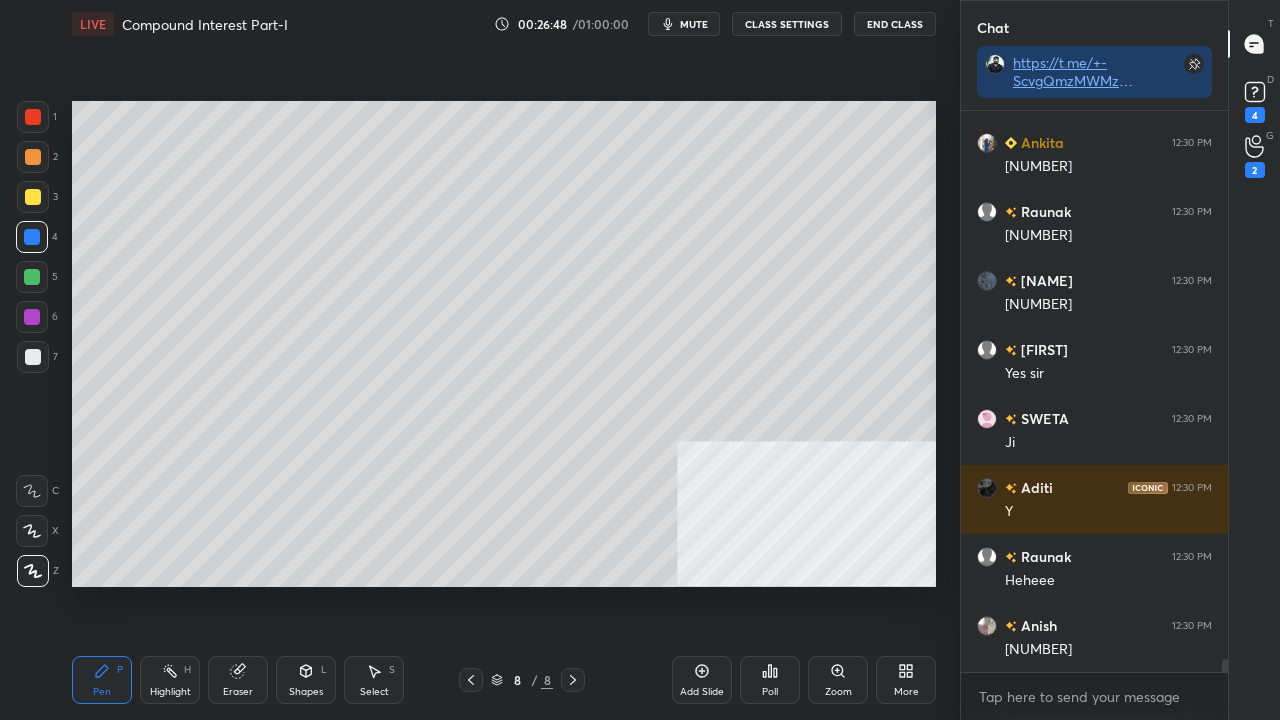 click at bounding box center [33, 357] 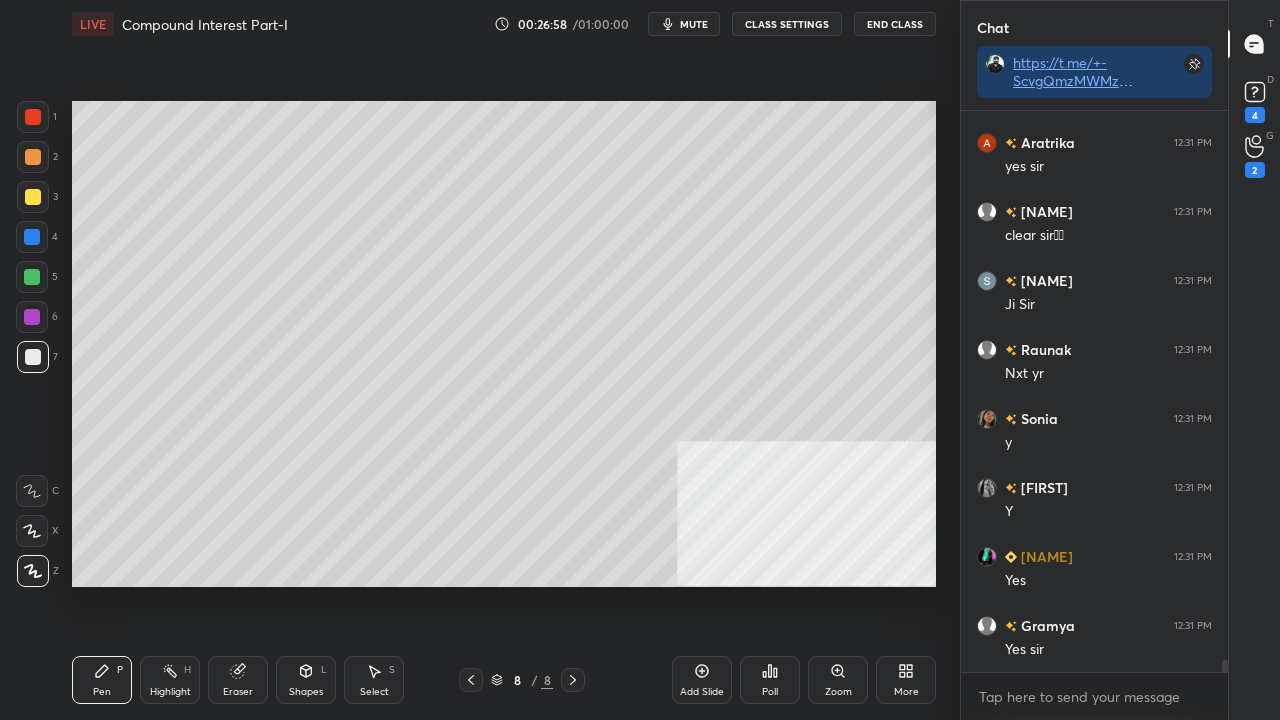 scroll, scrollTop: 24944, scrollLeft: 0, axis: vertical 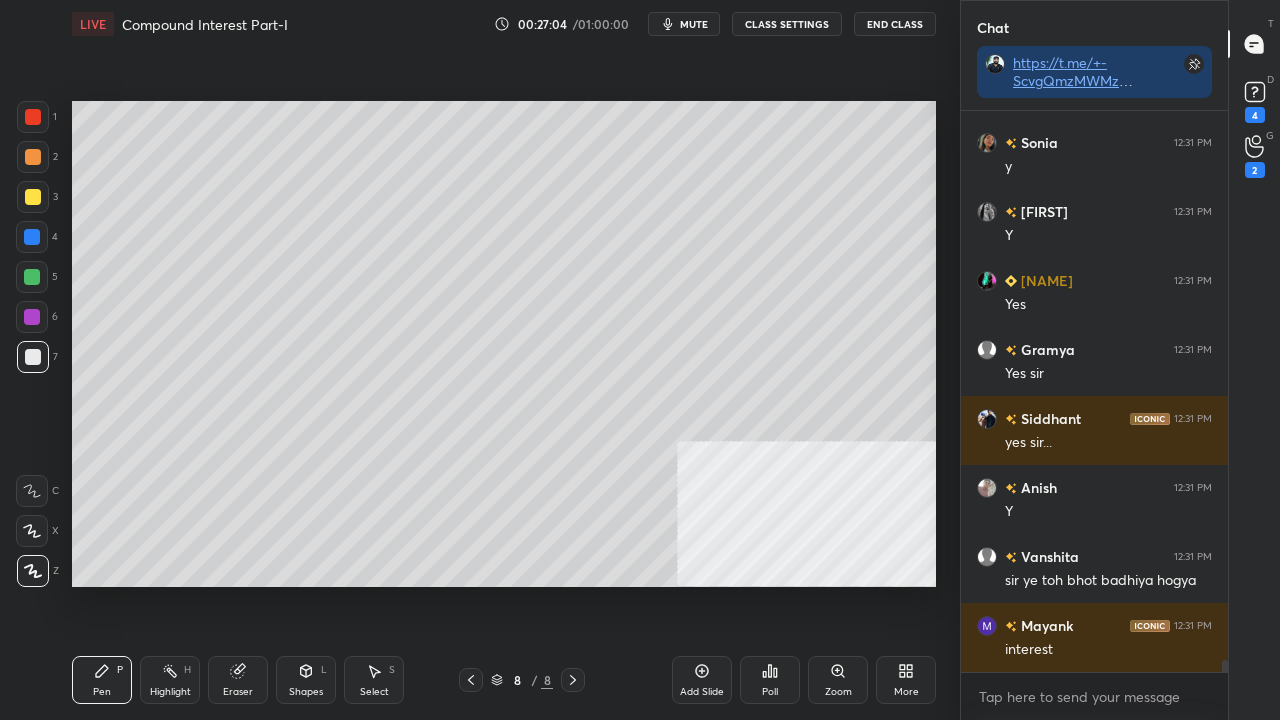 drag, startPoint x: 249, startPoint y: 676, endPoint x: 406, endPoint y: 596, distance: 176.20726 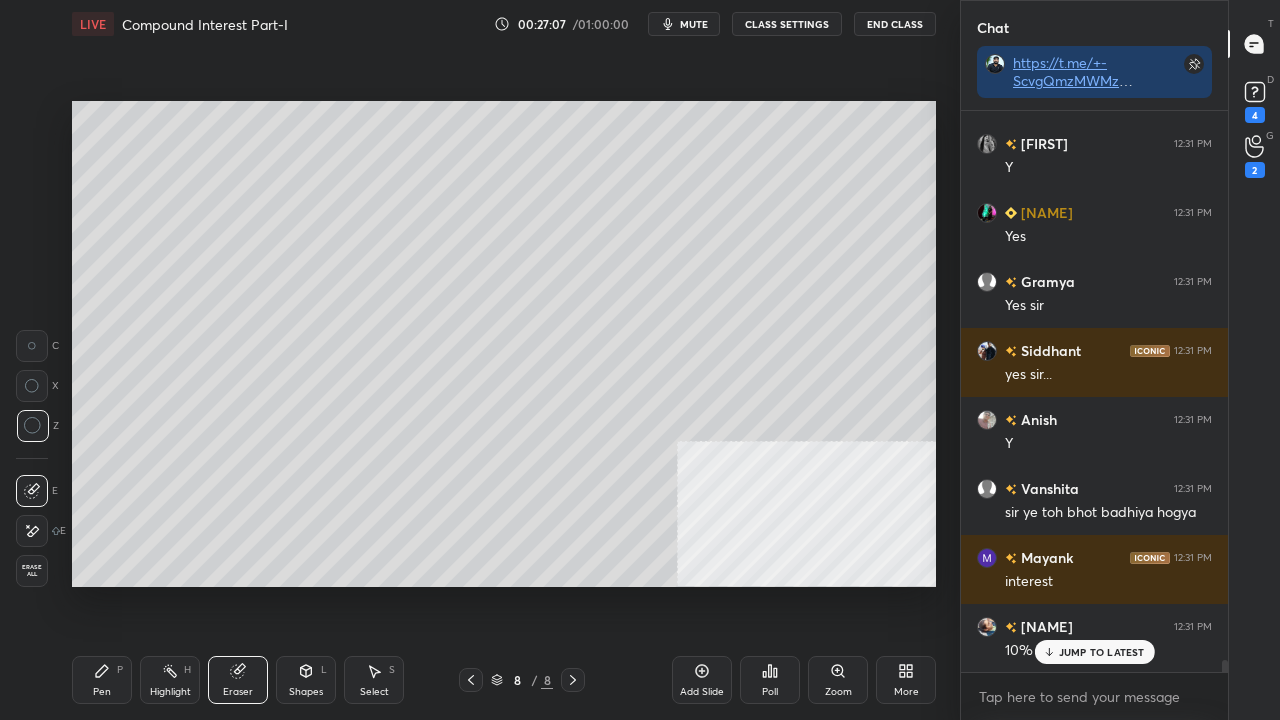 click on "Pen" at bounding box center [102, 692] 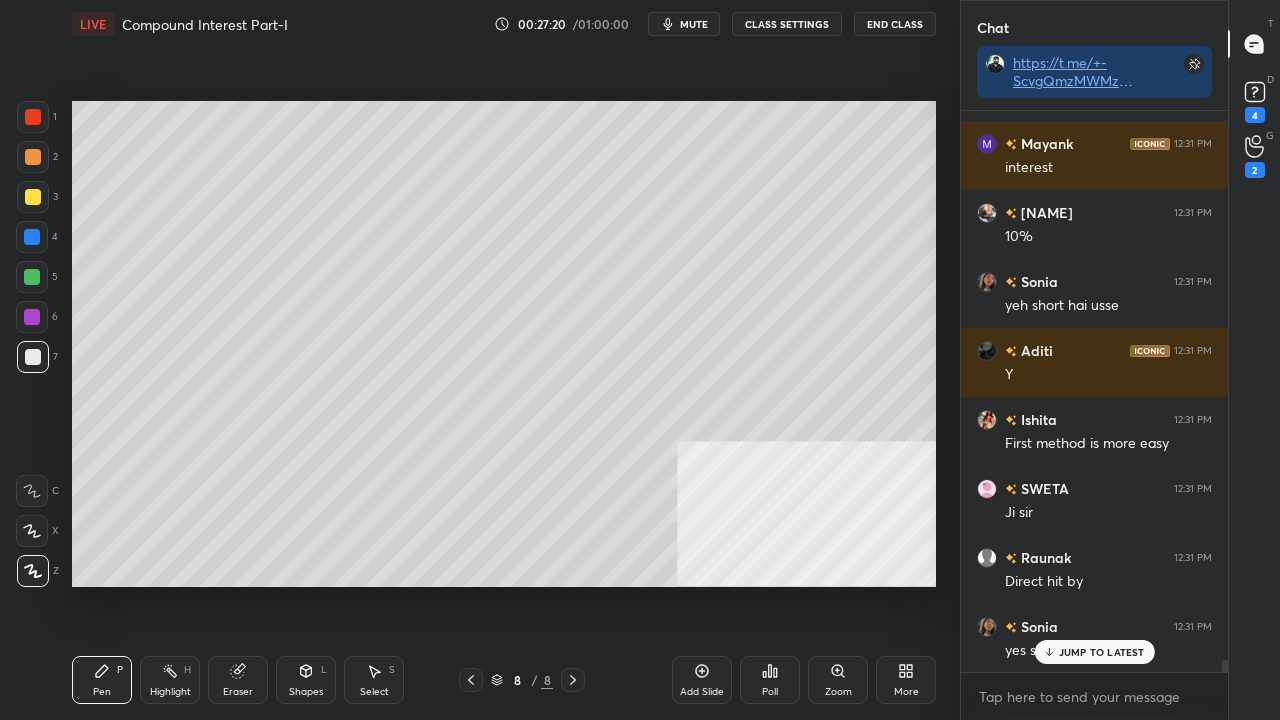 drag, startPoint x: 704, startPoint y: 682, endPoint x: 709, endPoint y: 668, distance: 14.866069 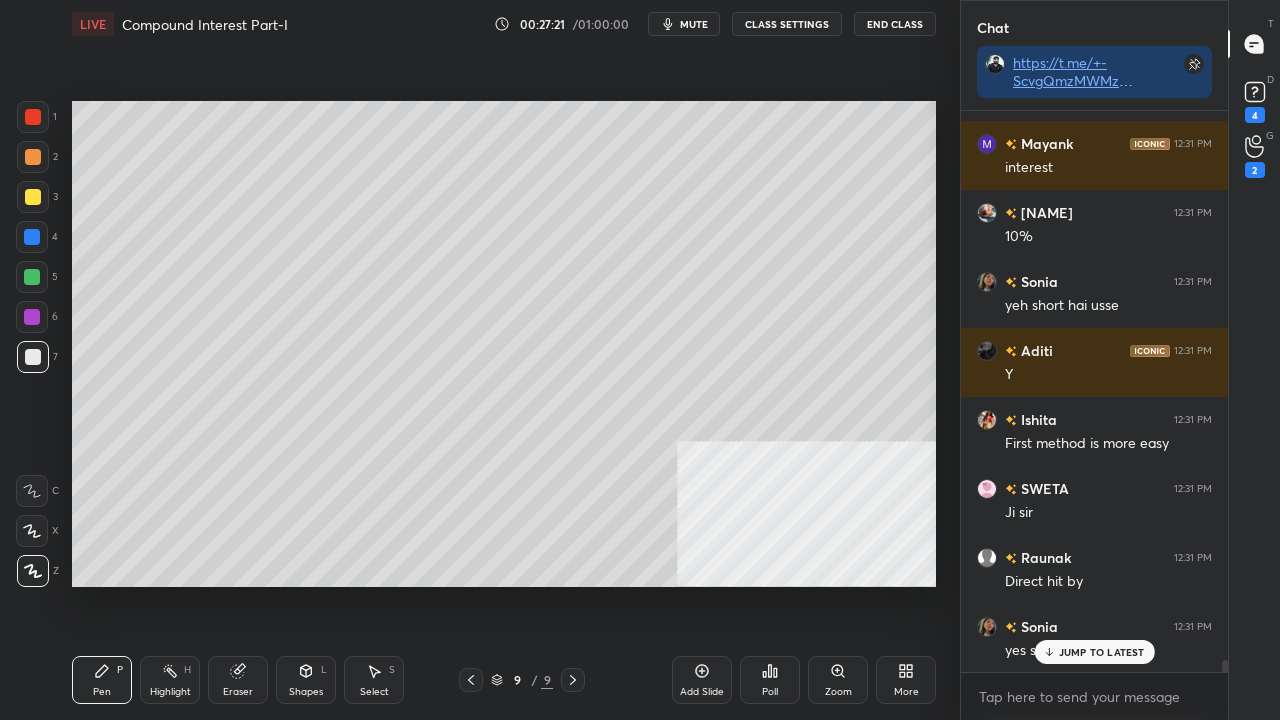 click at bounding box center [33, 117] 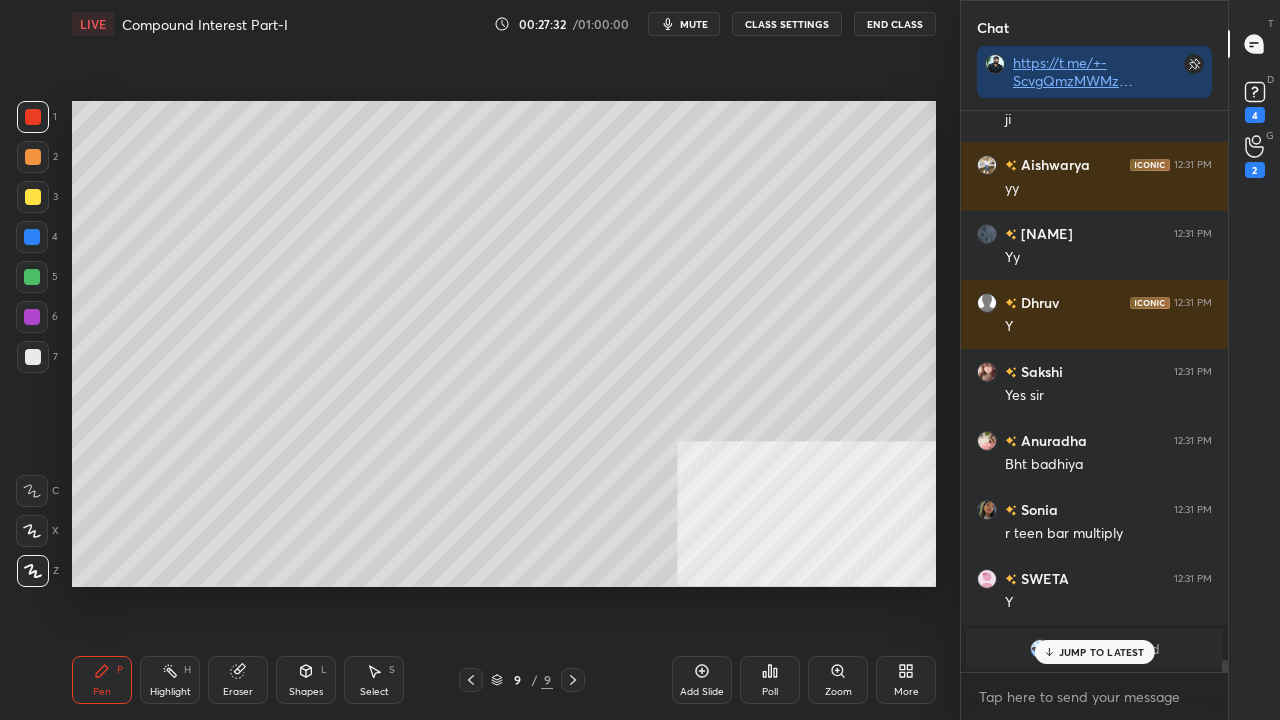 click at bounding box center [32, 237] 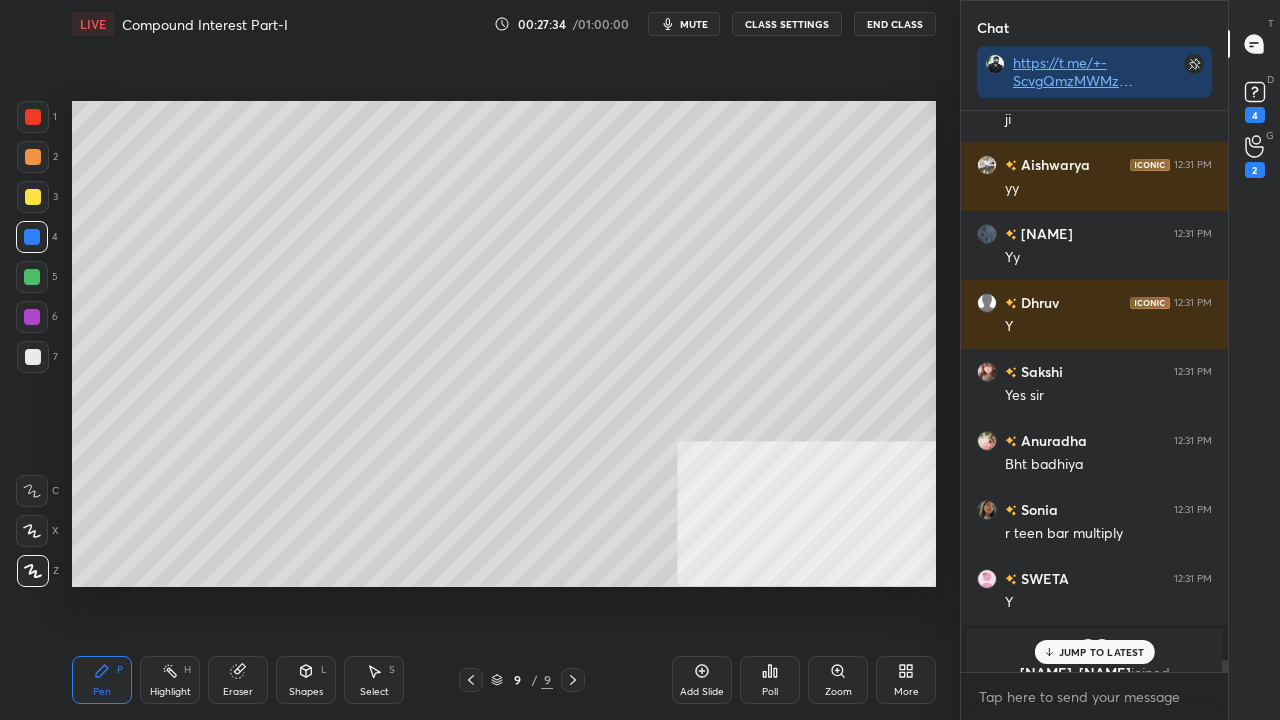 scroll, scrollTop: 26390, scrollLeft: 0, axis: vertical 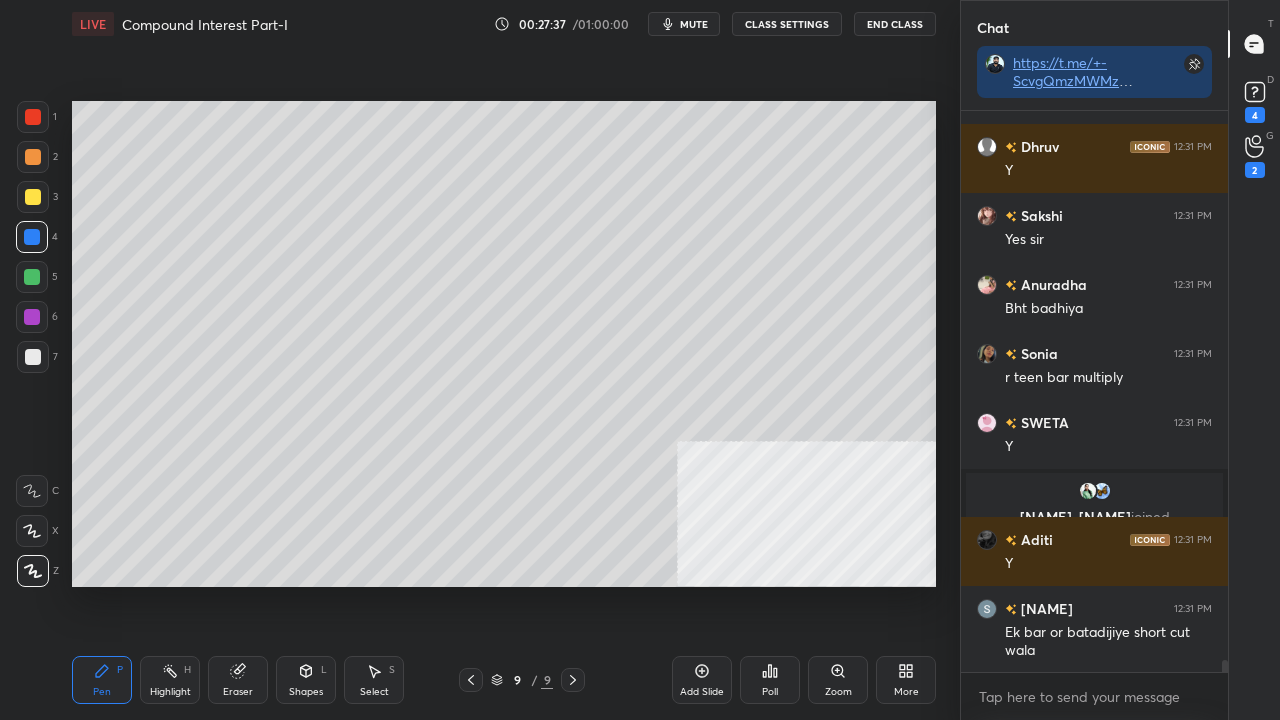 drag, startPoint x: 244, startPoint y: 680, endPoint x: 286, endPoint y: 591, distance: 98.4124 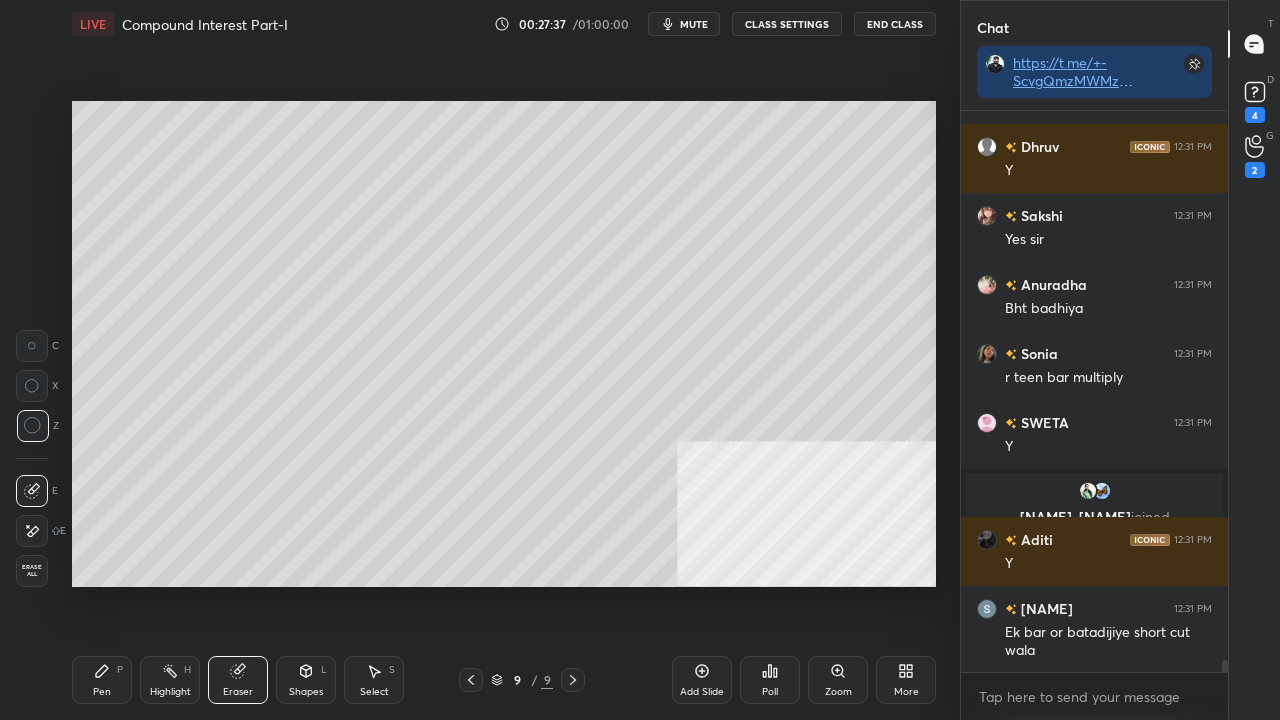 scroll, scrollTop: 26460, scrollLeft: 0, axis: vertical 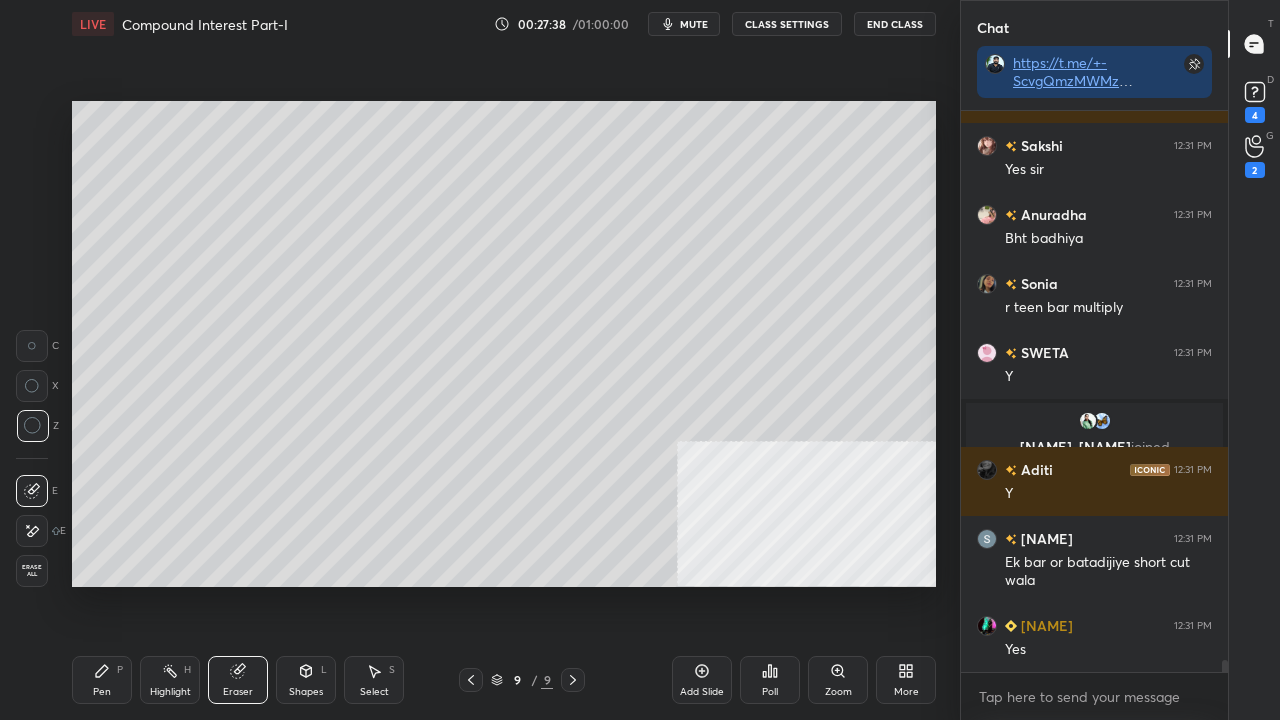 drag, startPoint x: 105, startPoint y: 681, endPoint x: 162, endPoint y: 612, distance: 89.498604 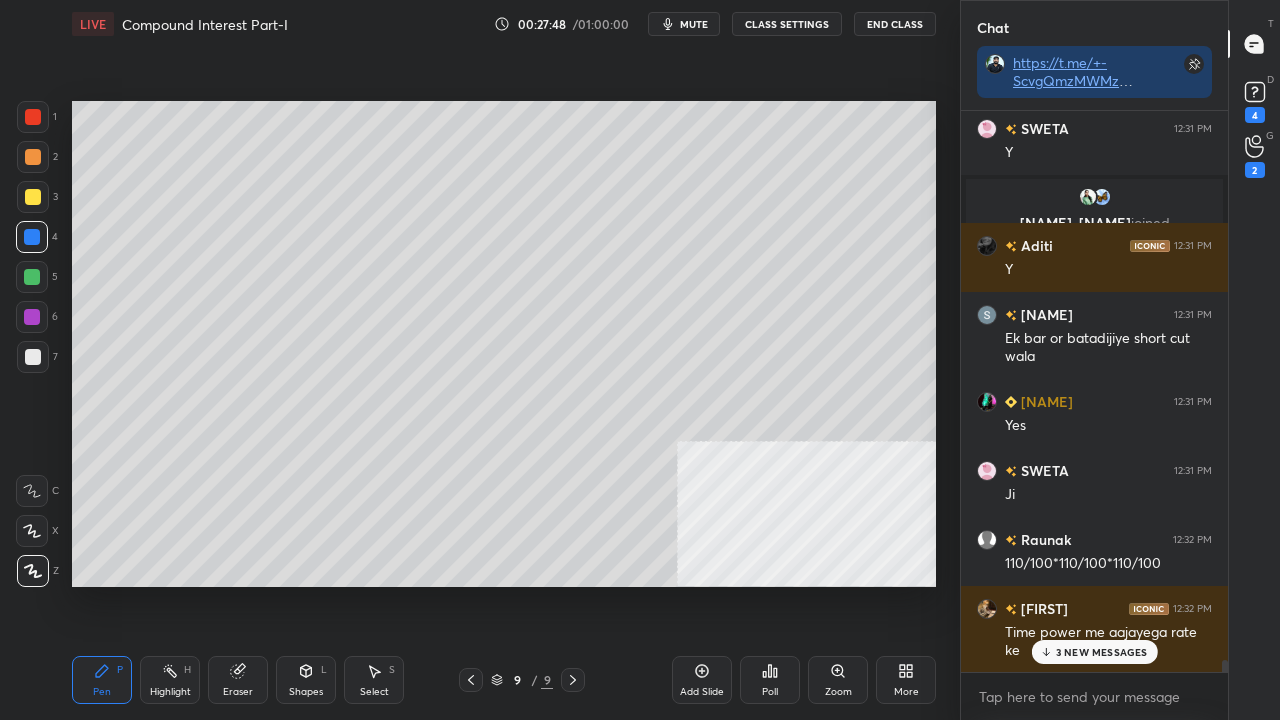 scroll, scrollTop: 26870, scrollLeft: 0, axis: vertical 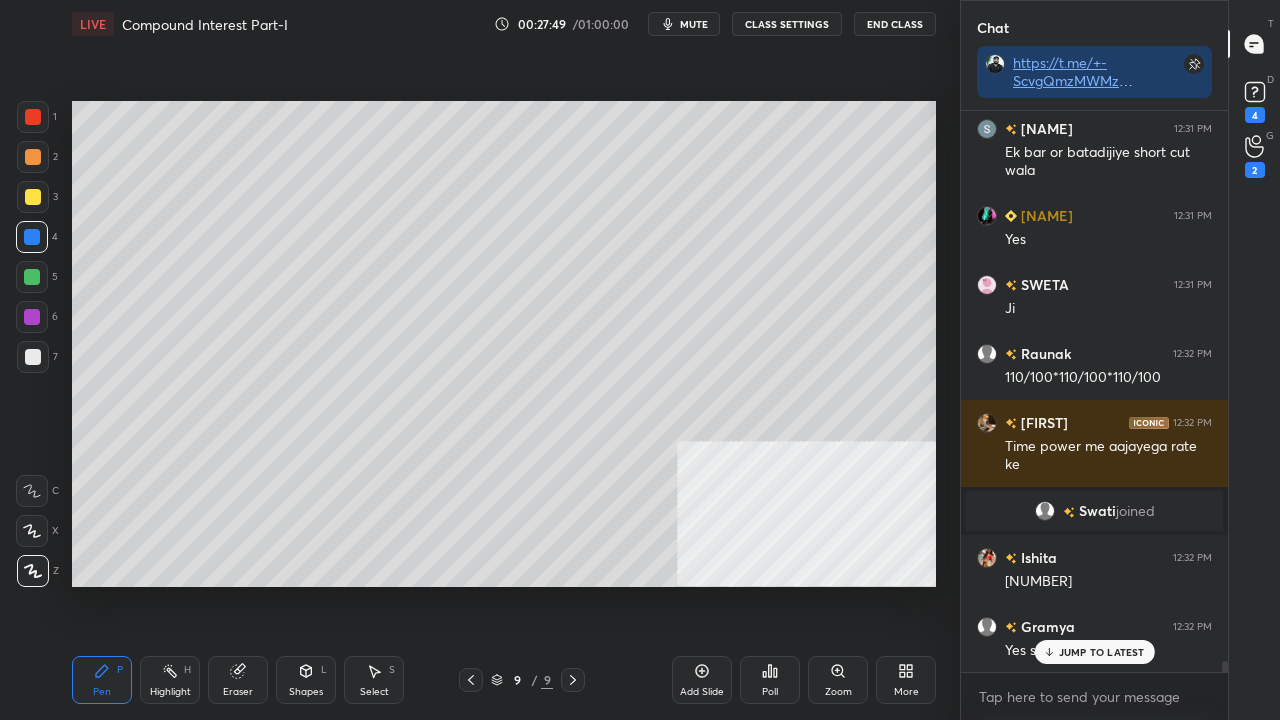 click at bounding box center [33, 357] 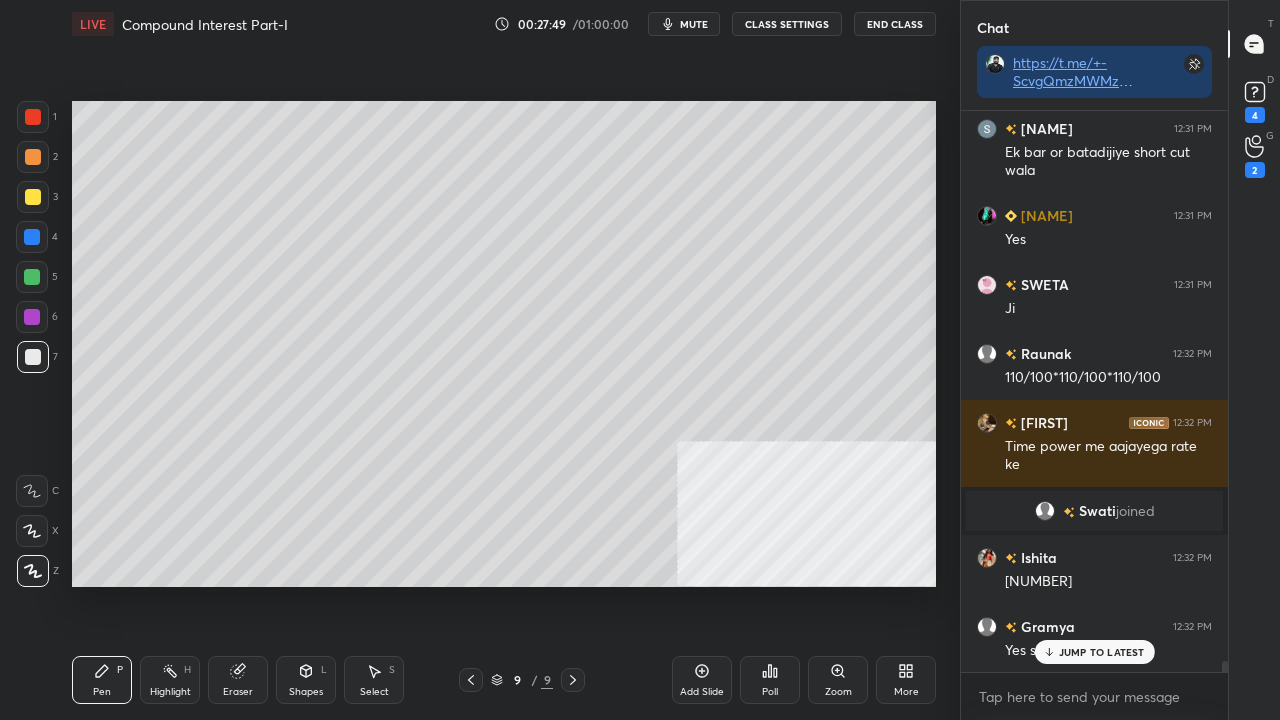 click at bounding box center [33, 357] 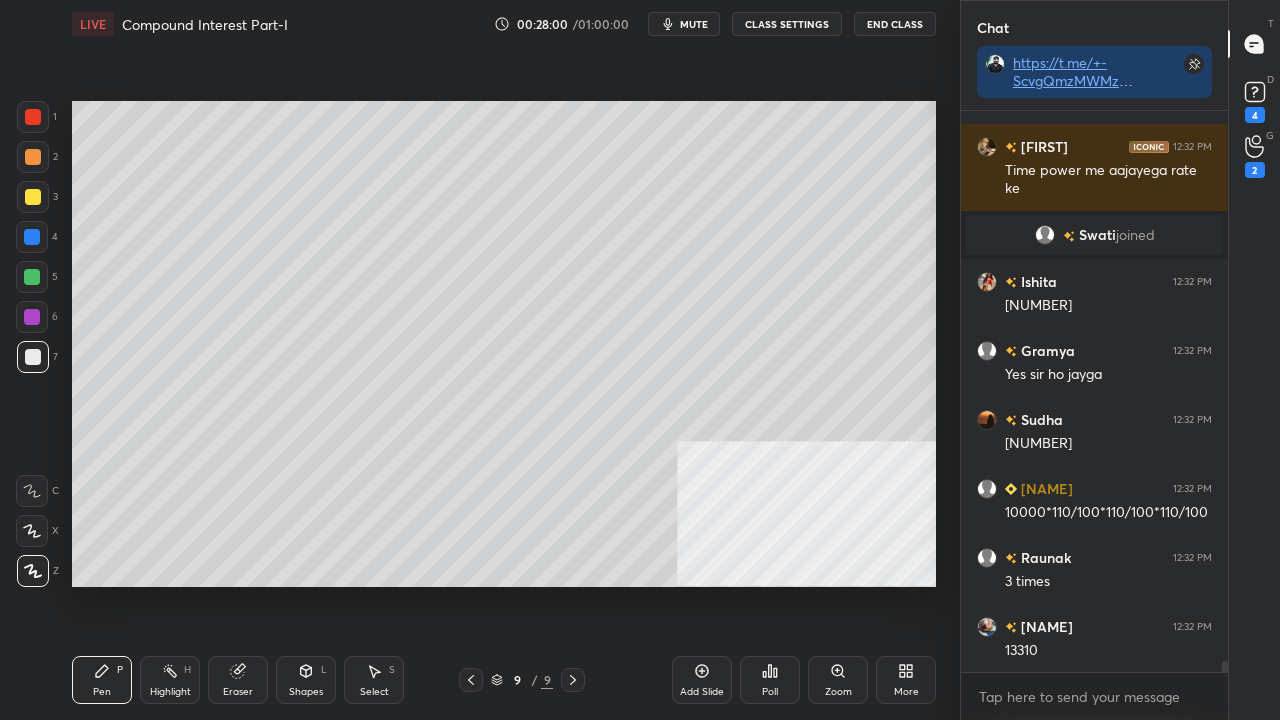 scroll, scrollTop: 27216, scrollLeft: 0, axis: vertical 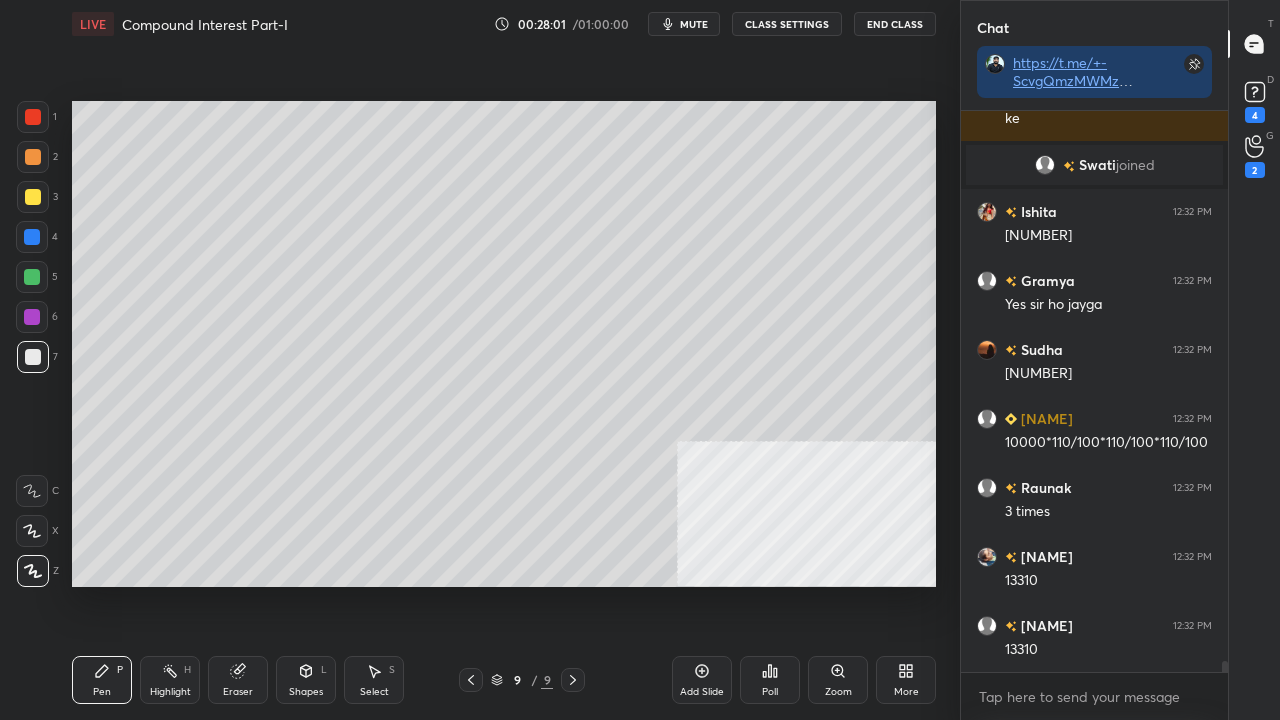click at bounding box center [33, 197] 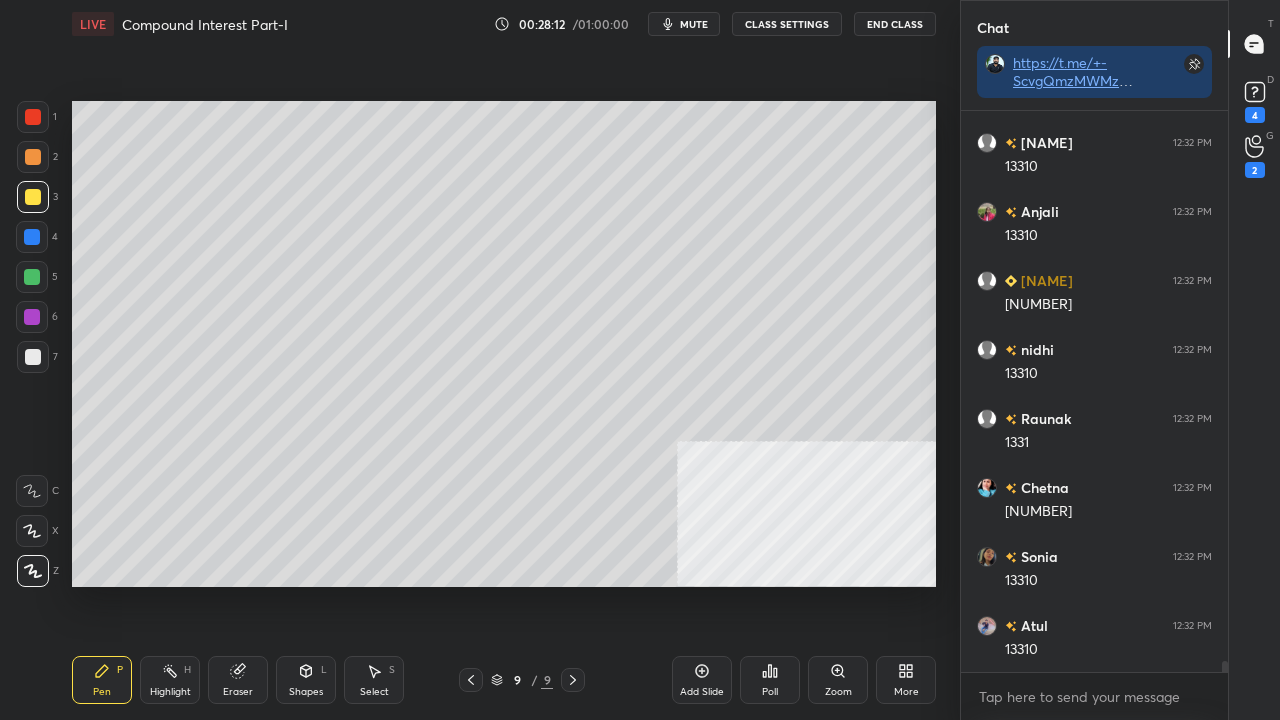 scroll, scrollTop: 28250, scrollLeft: 0, axis: vertical 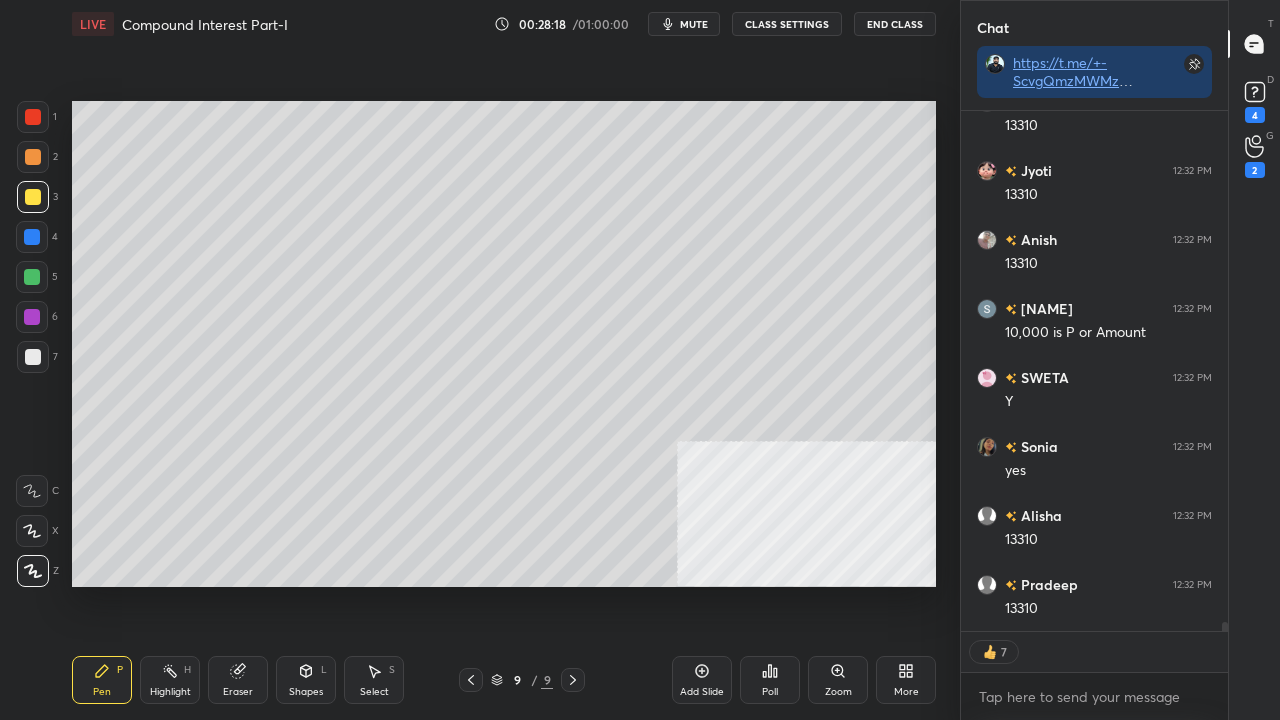 click on "Eraser" at bounding box center [238, 680] 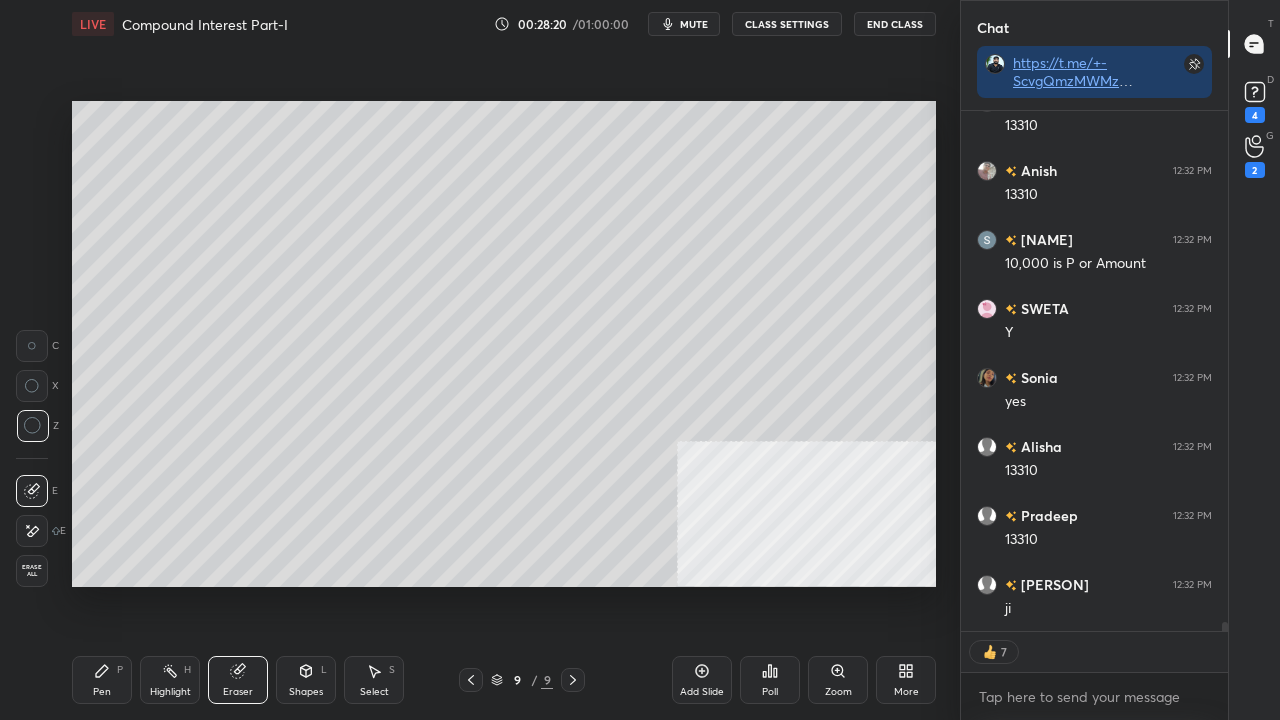 click 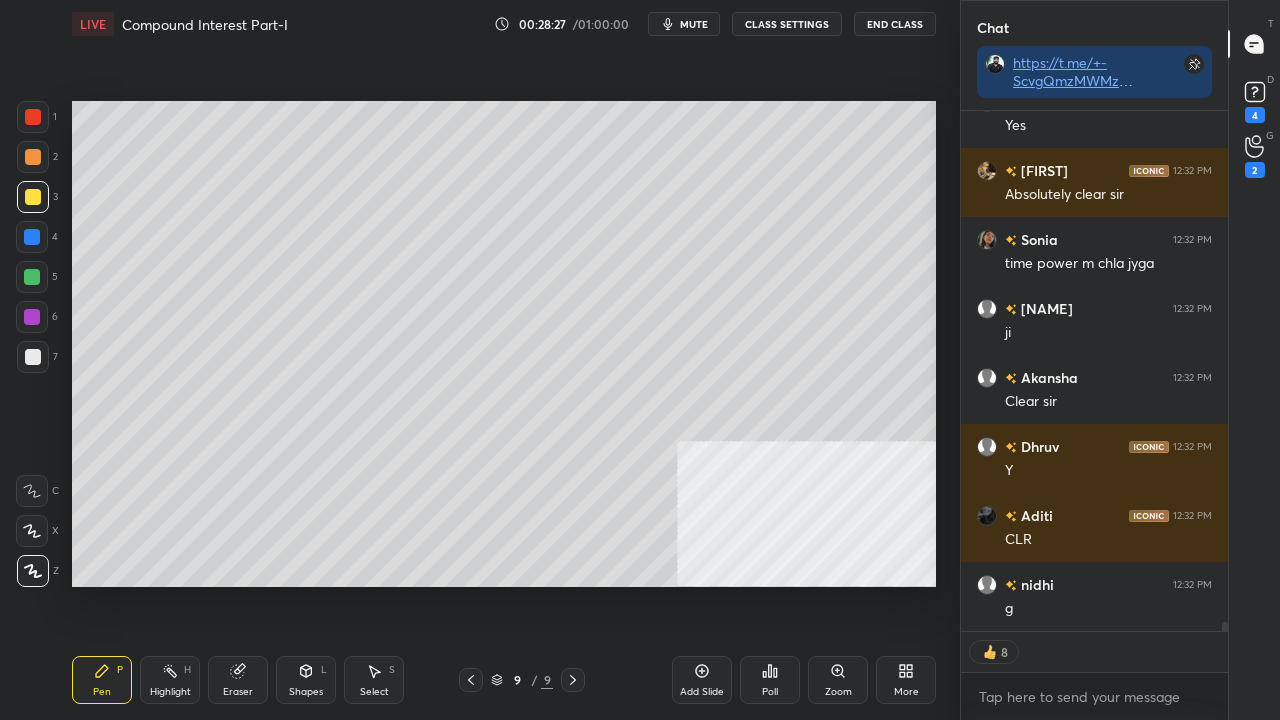 click 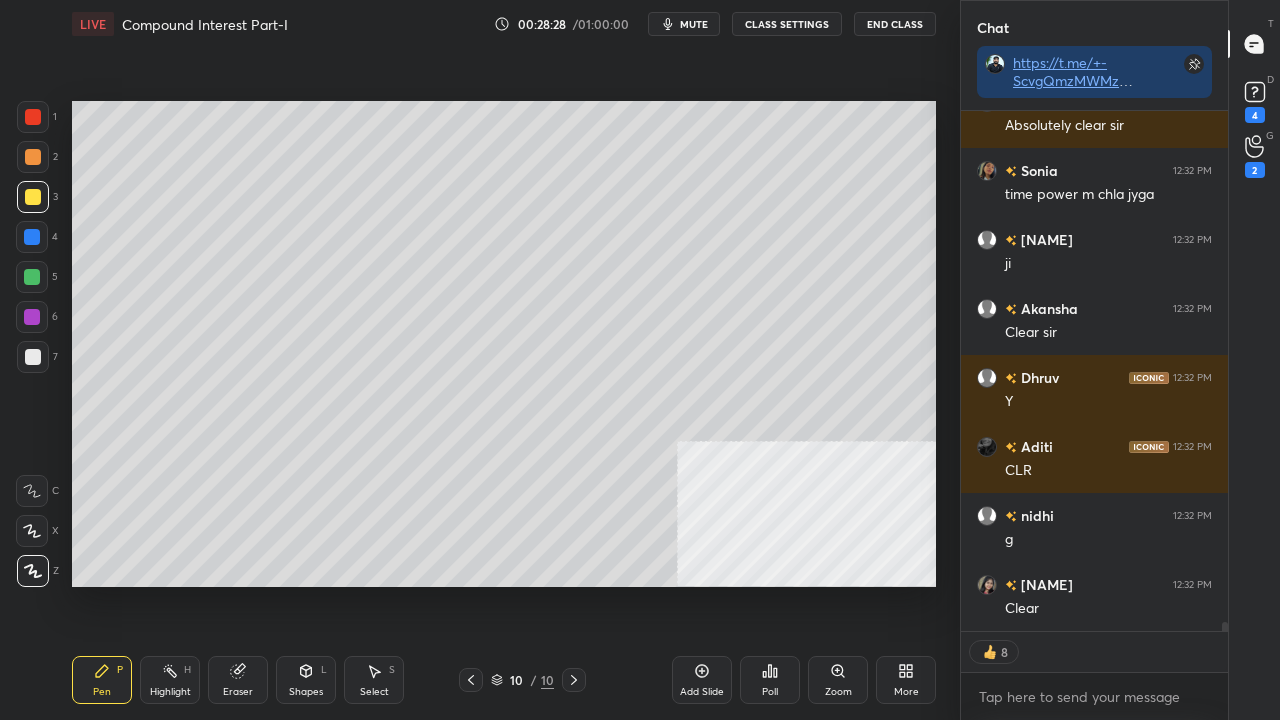 click at bounding box center (32, 237) 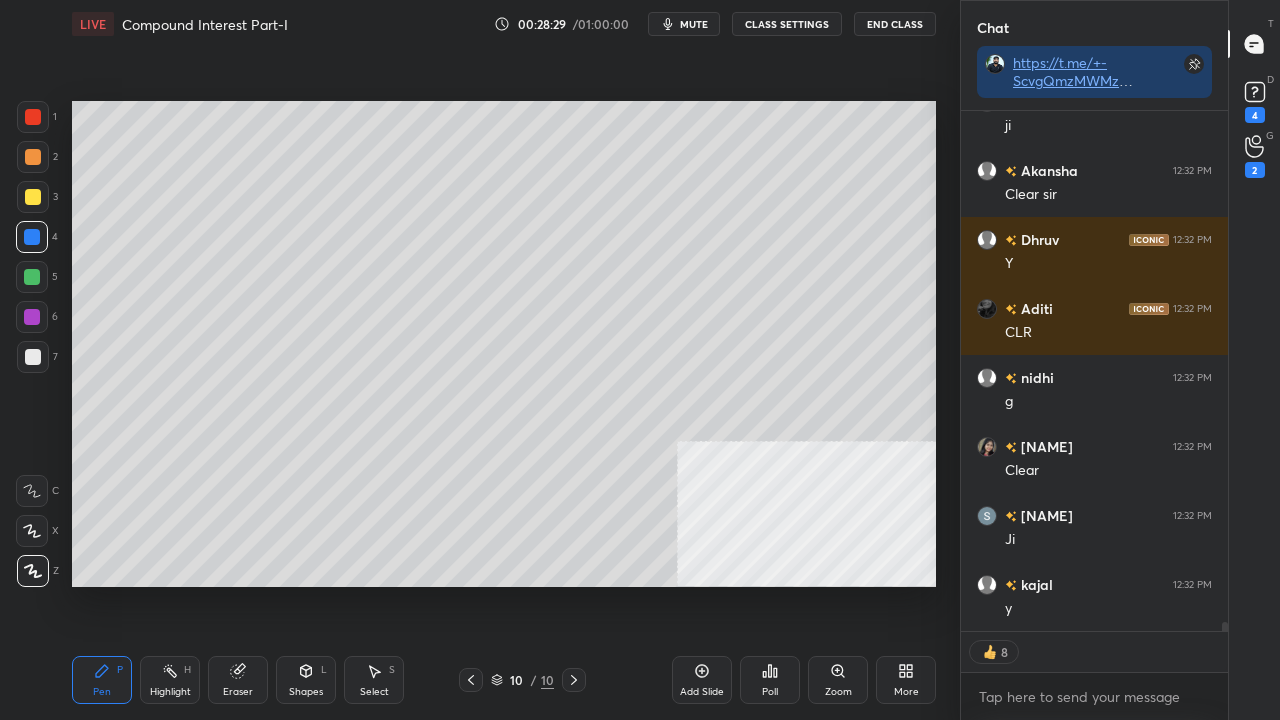 click at bounding box center [33, 117] 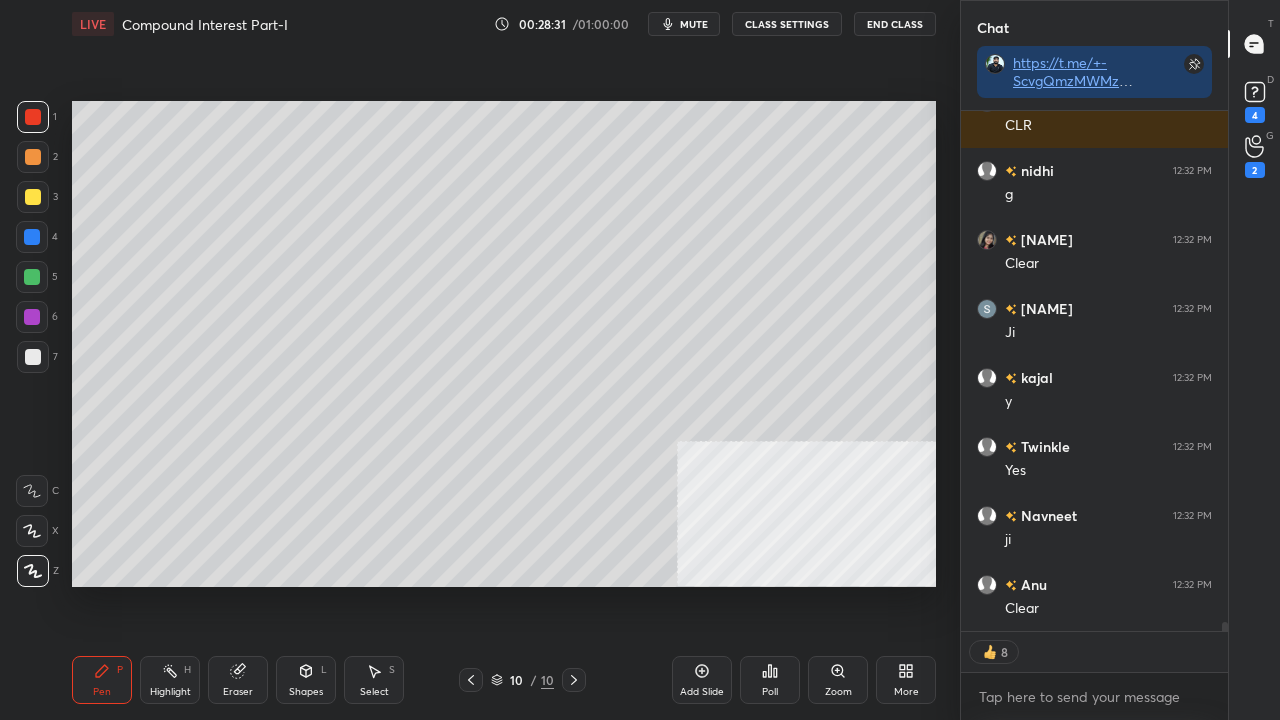 click at bounding box center (471, 680) 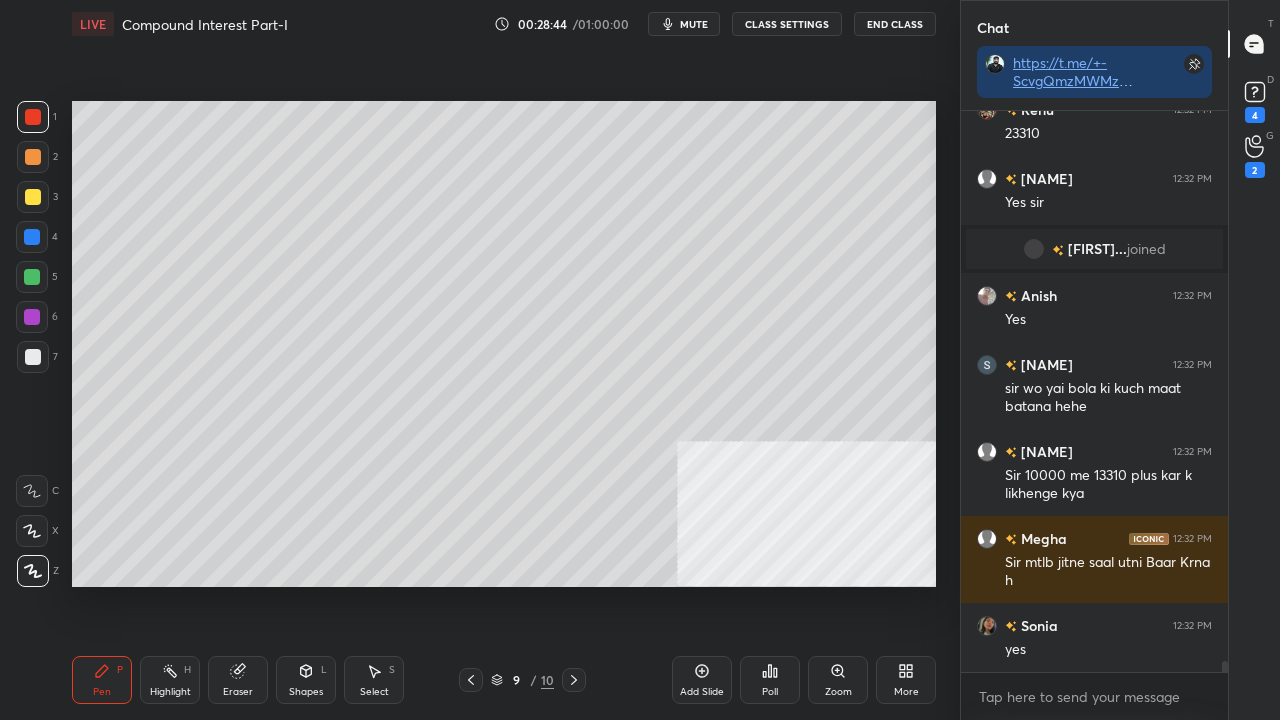 click on "Shapes" at bounding box center (306, 692) 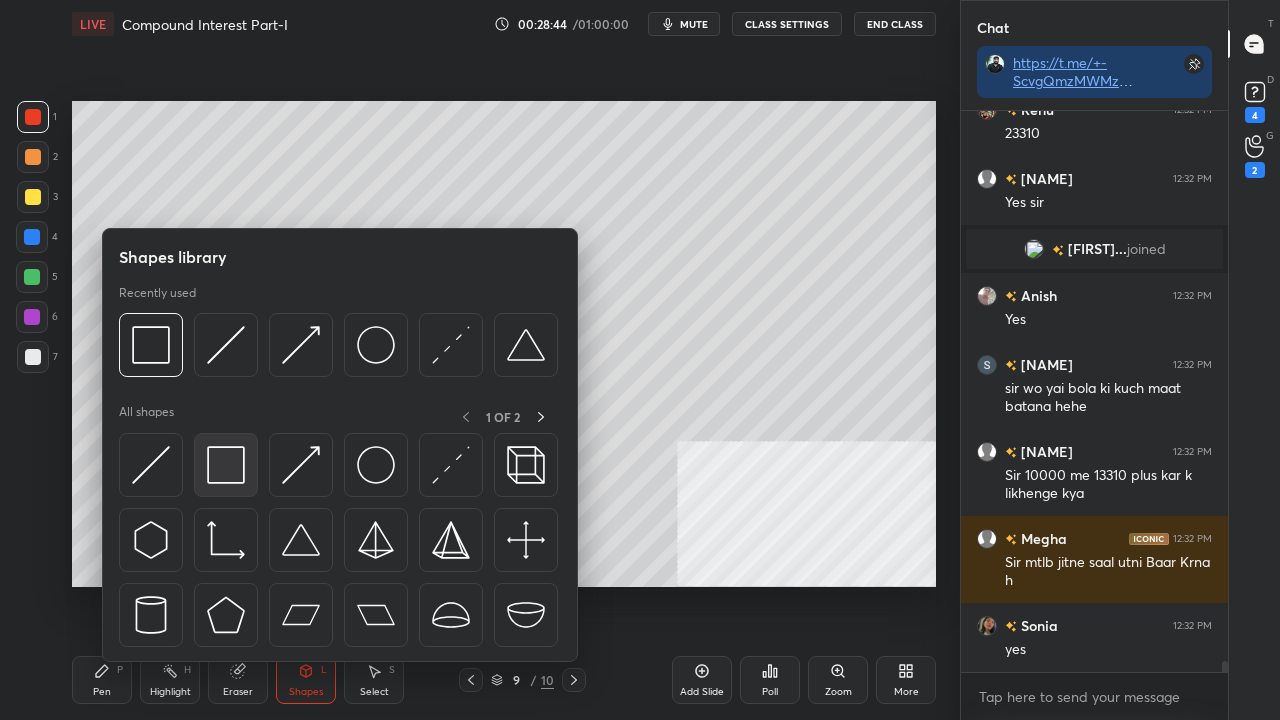 click at bounding box center [226, 465] 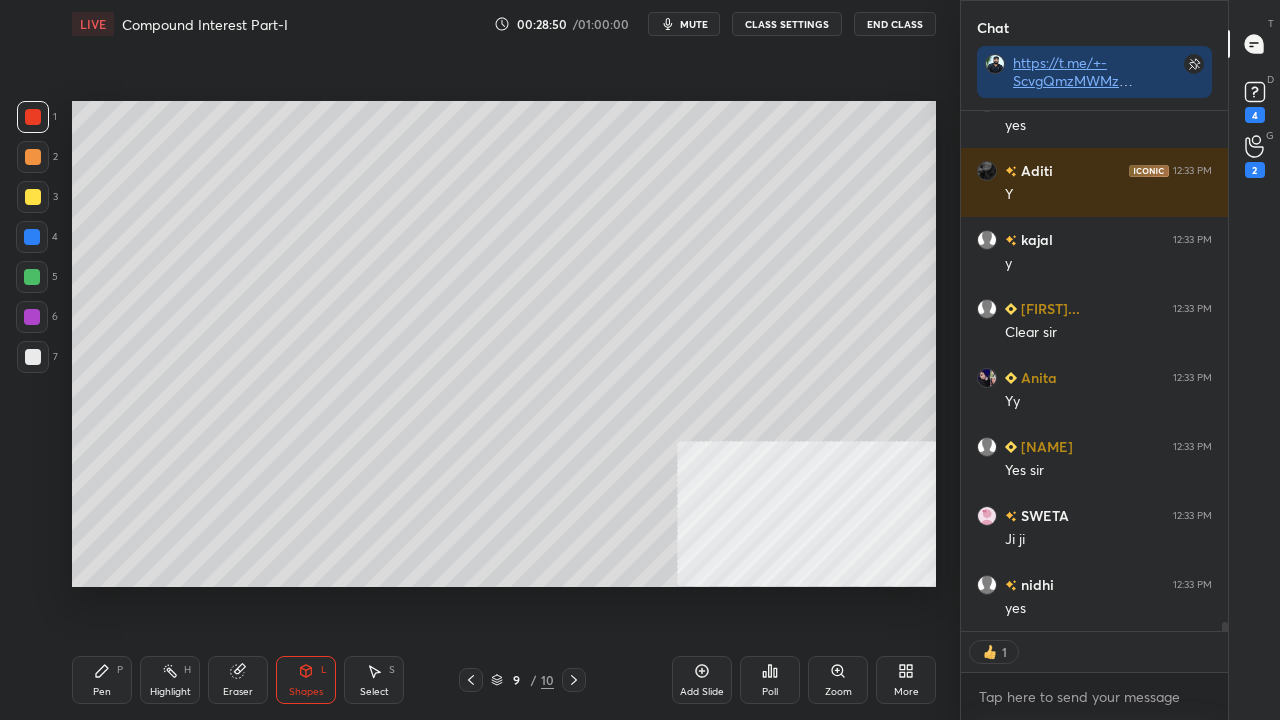 click on "Pen P" at bounding box center [102, 680] 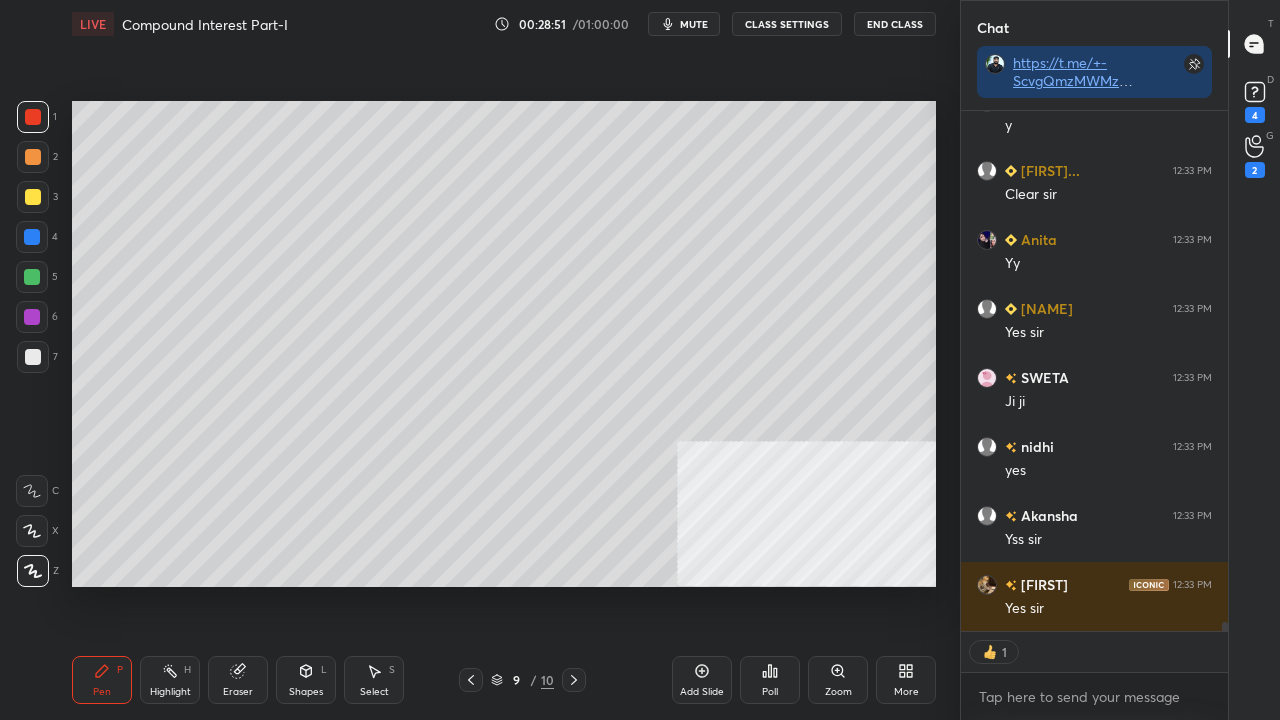 click 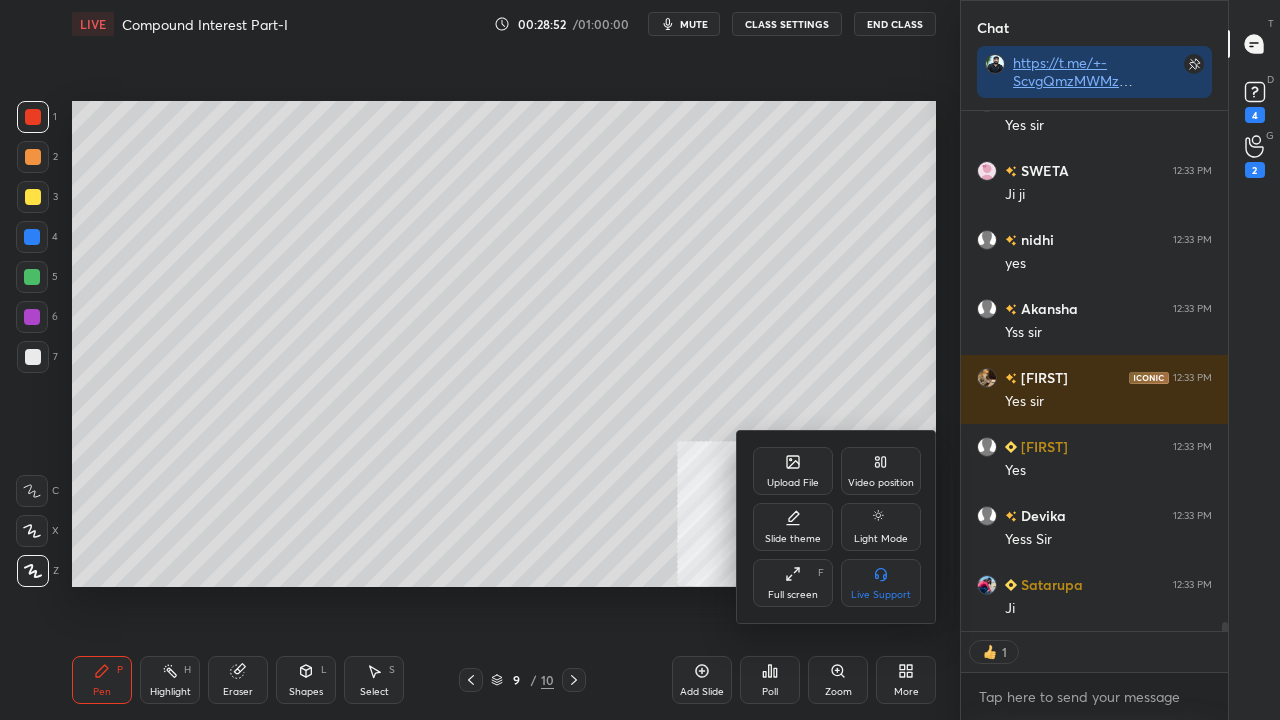 click on "Video position" at bounding box center (881, 471) 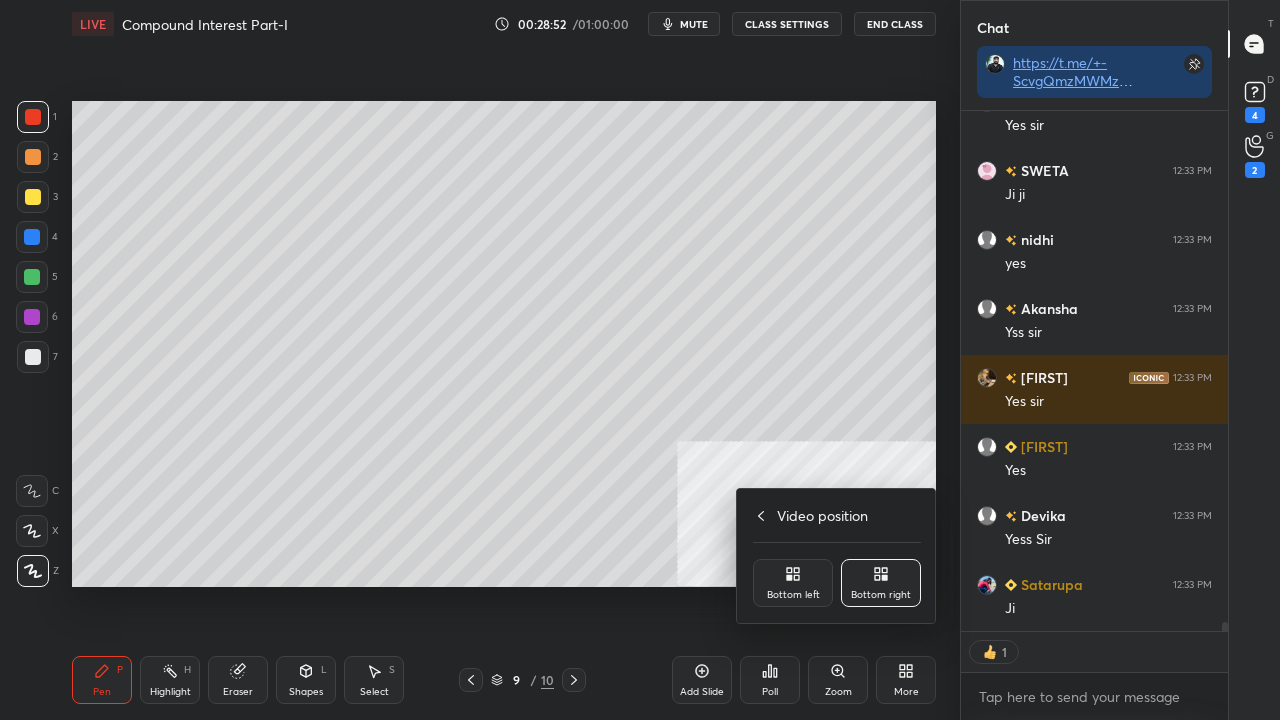 click on "Bottom left" at bounding box center (793, 583) 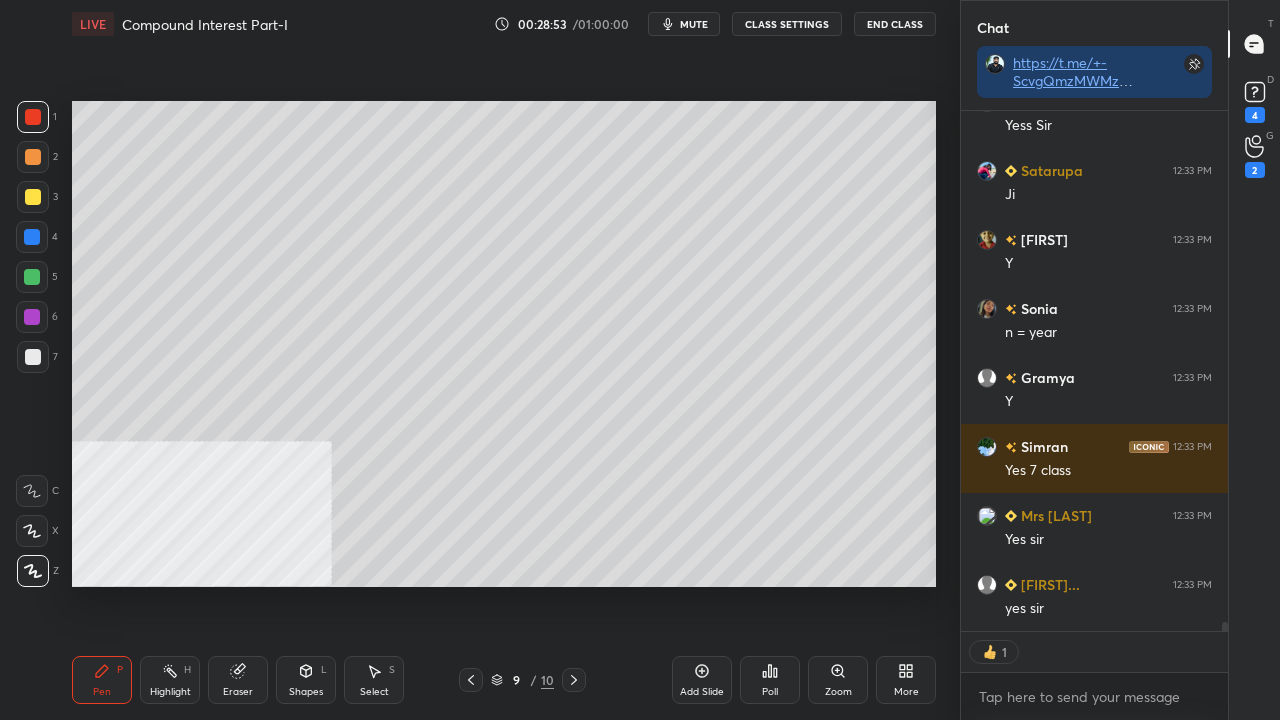 drag, startPoint x: 35, startPoint y: 355, endPoint x: 60, endPoint y: 364, distance: 26.57066 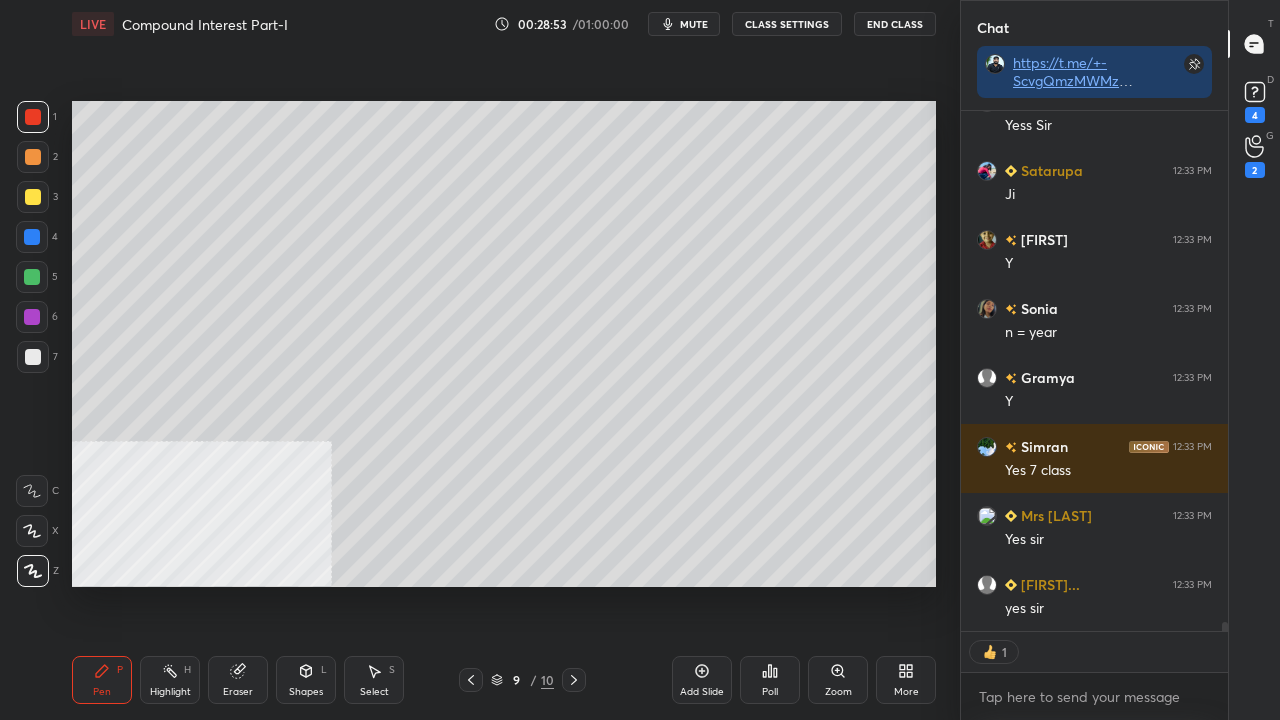 click at bounding box center [33, 357] 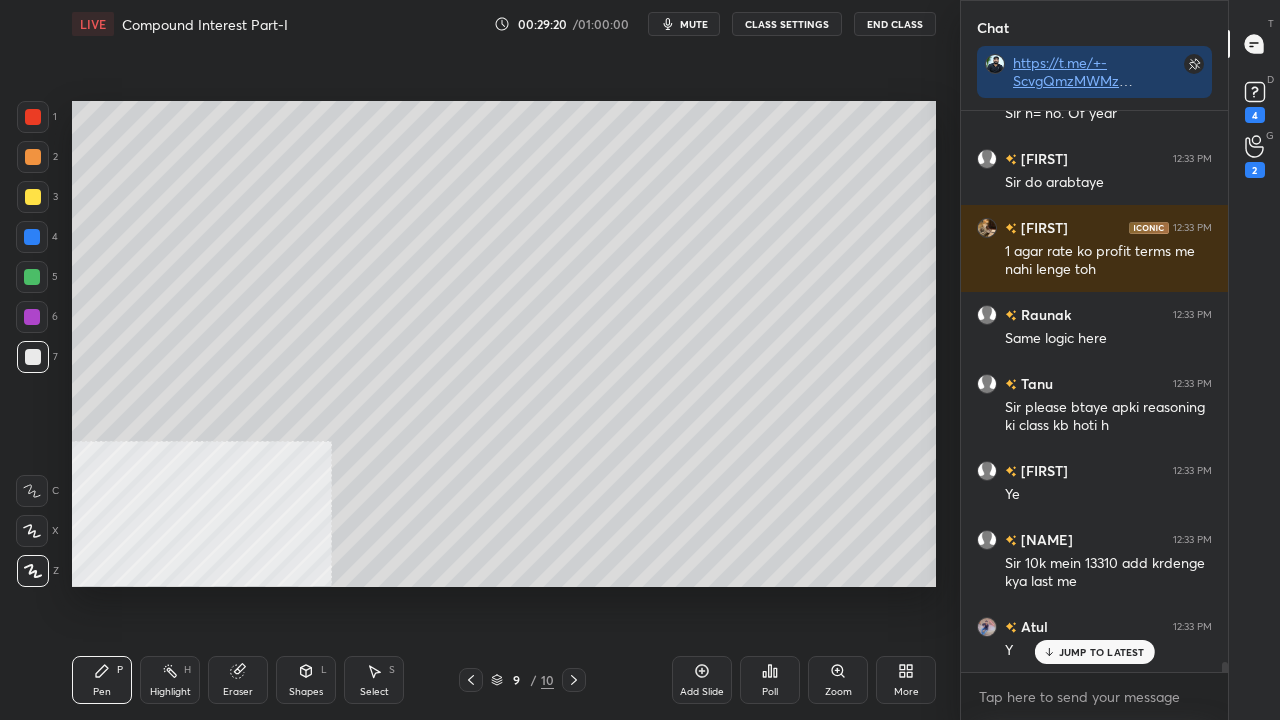 drag, startPoint x: 29, startPoint y: 234, endPoint x: 48, endPoint y: 238, distance: 19.416489 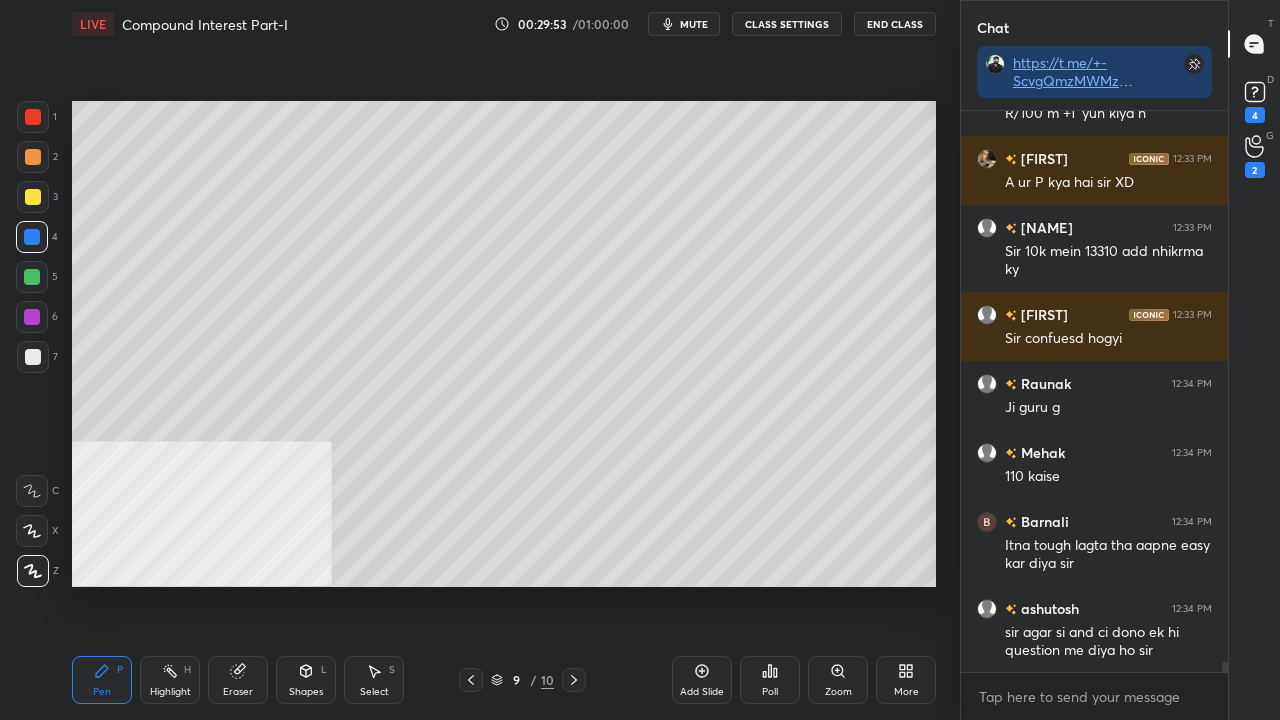 scroll, scrollTop: 31342, scrollLeft: 0, axis: vertical 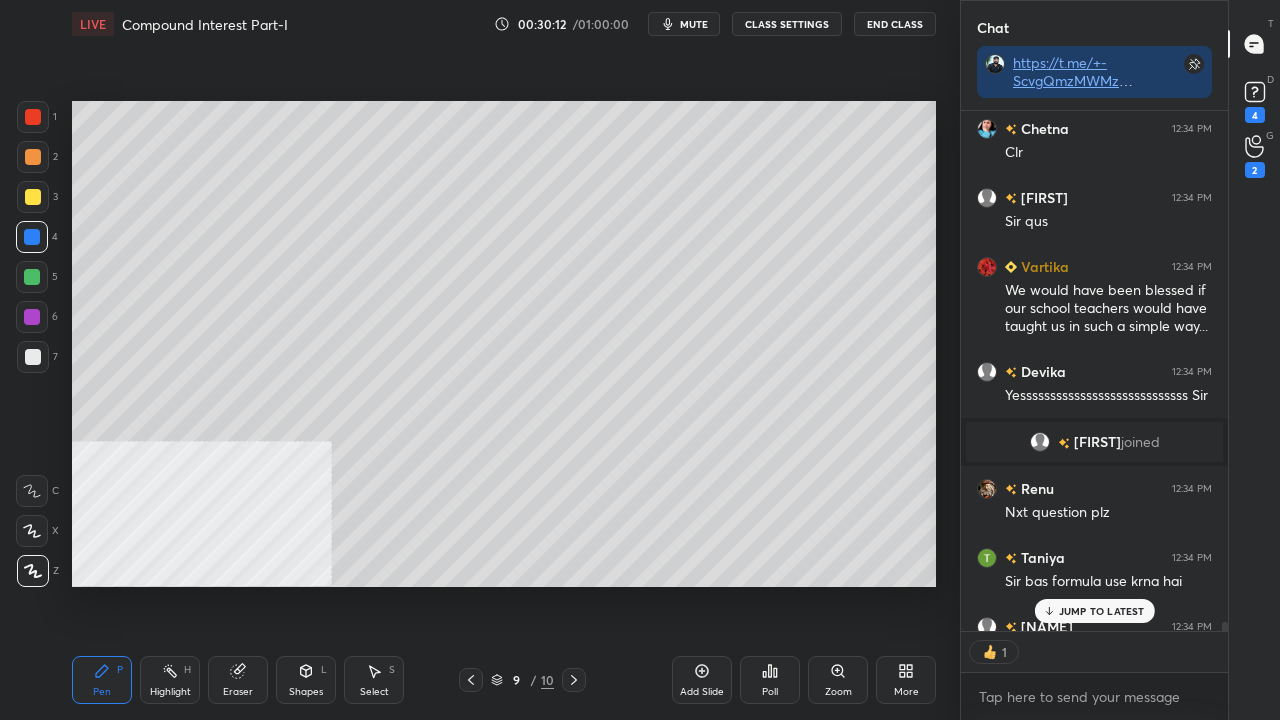 click at bounding box center [33, 117] 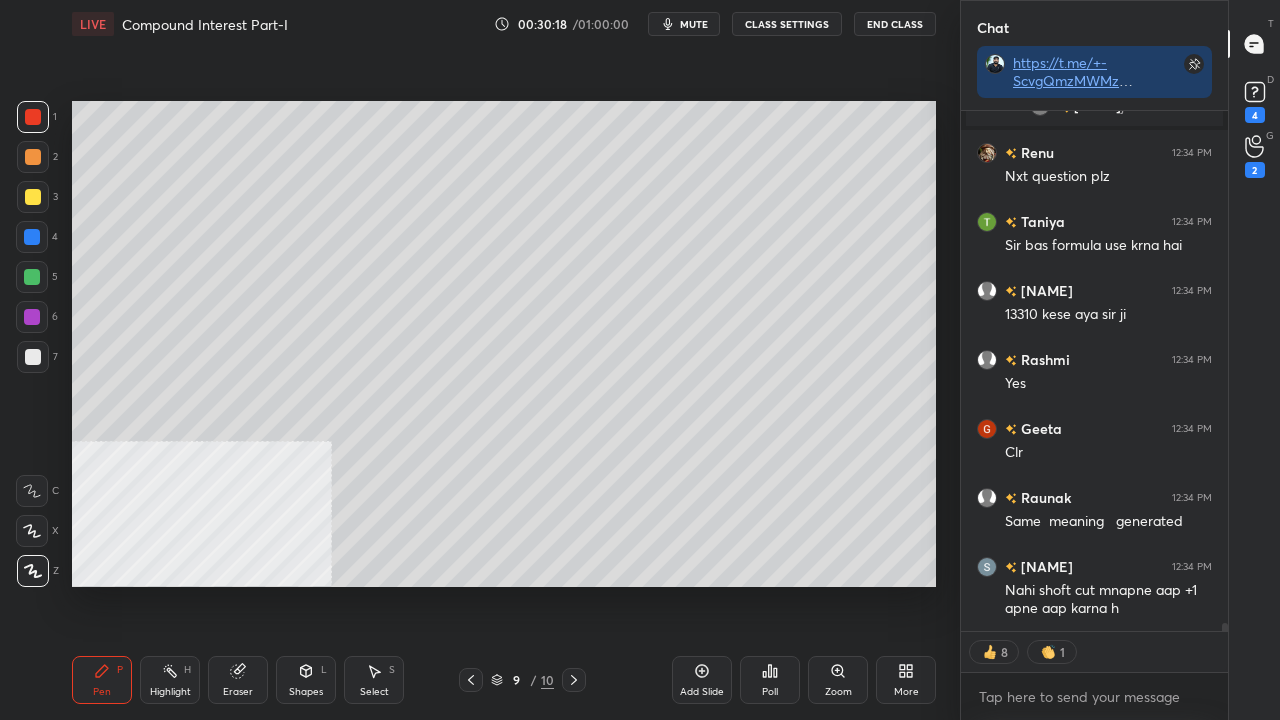 click at bounding box center [33, 357] 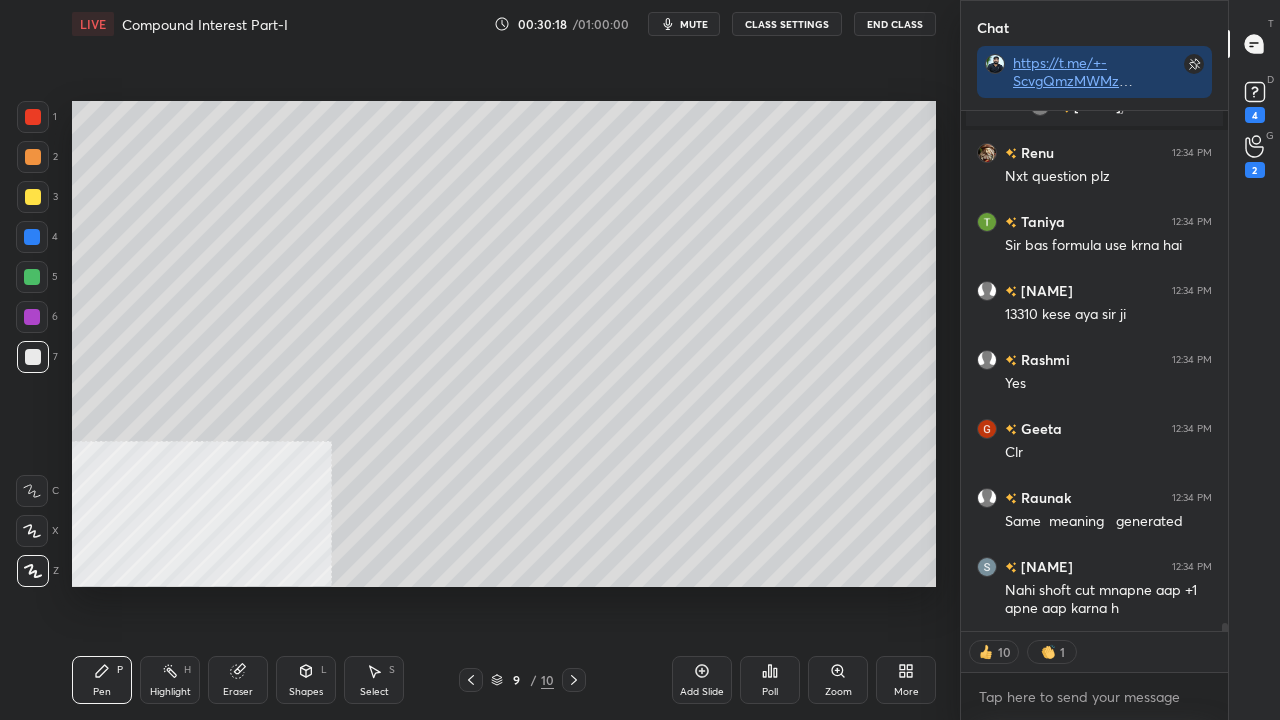 click at bounding box center [33, 357] 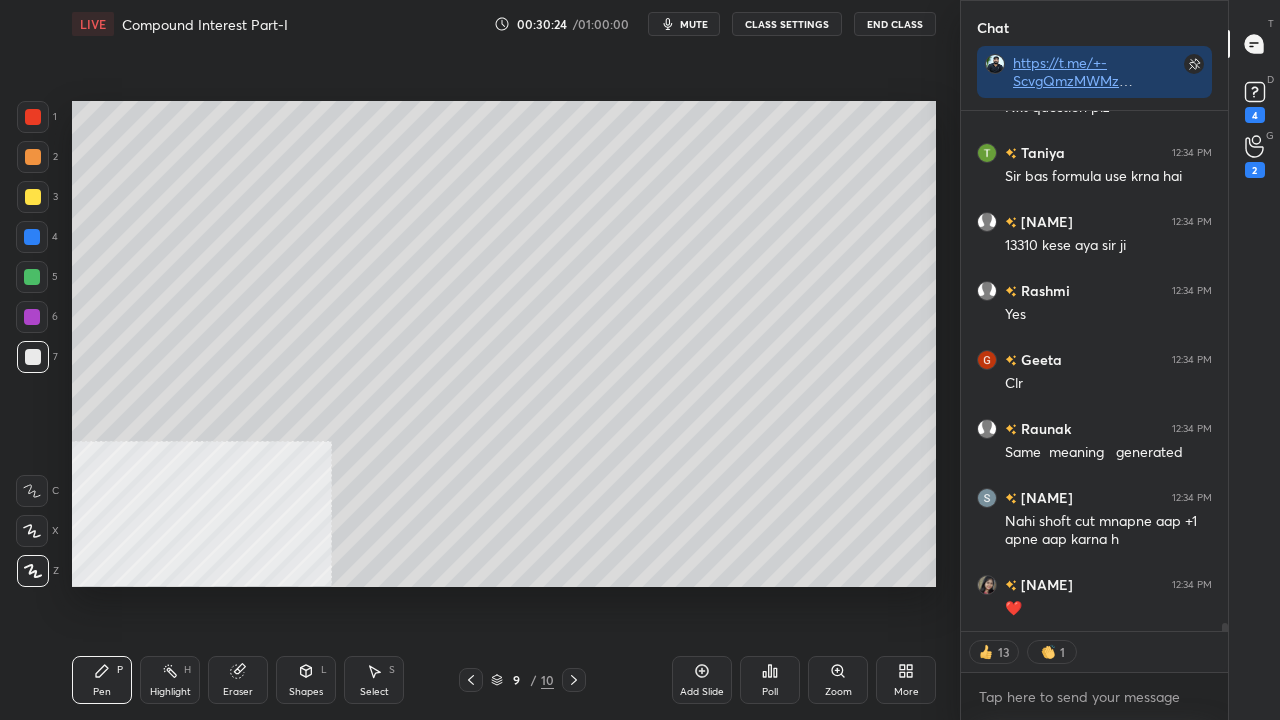 scroll, scrollTop: 31936, scrollLeft: 0, axis: vertical 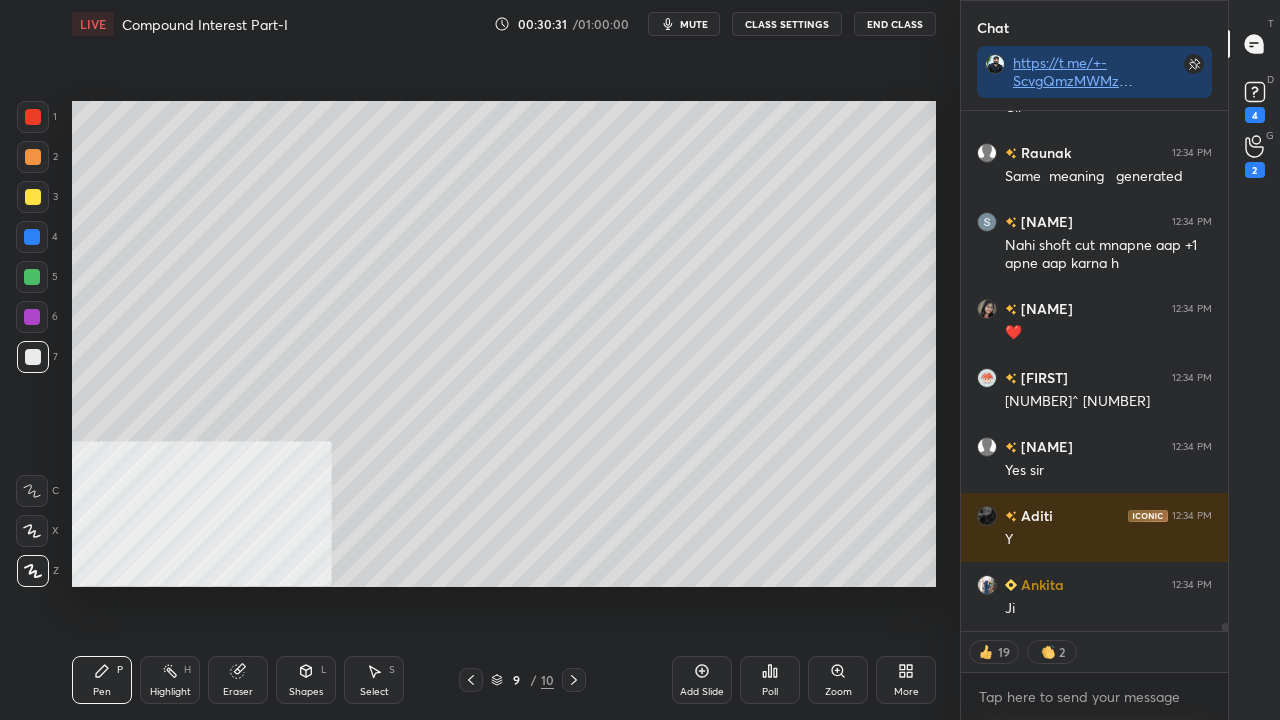 drag, startPoint x: 572, startPoint y: 682, endPoint x: 508, endPoint y: 687, distance: 64.195015 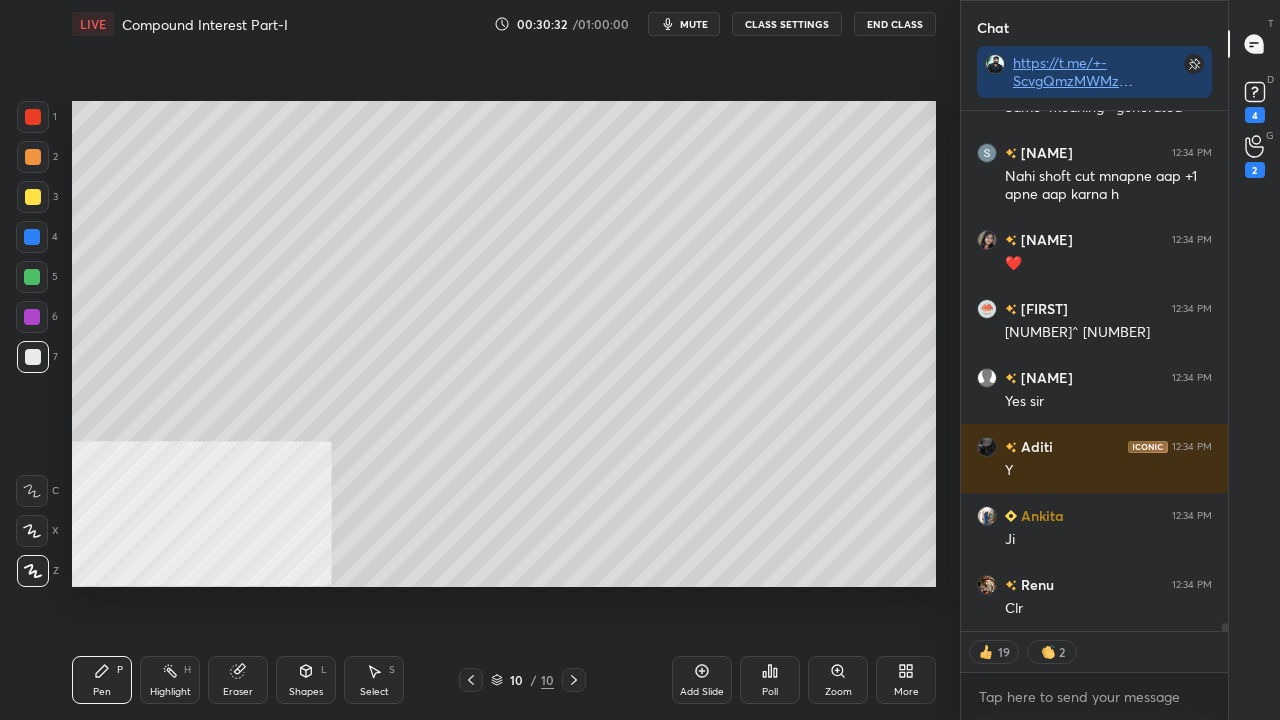 click on "More" at bounding box center (906, 680) 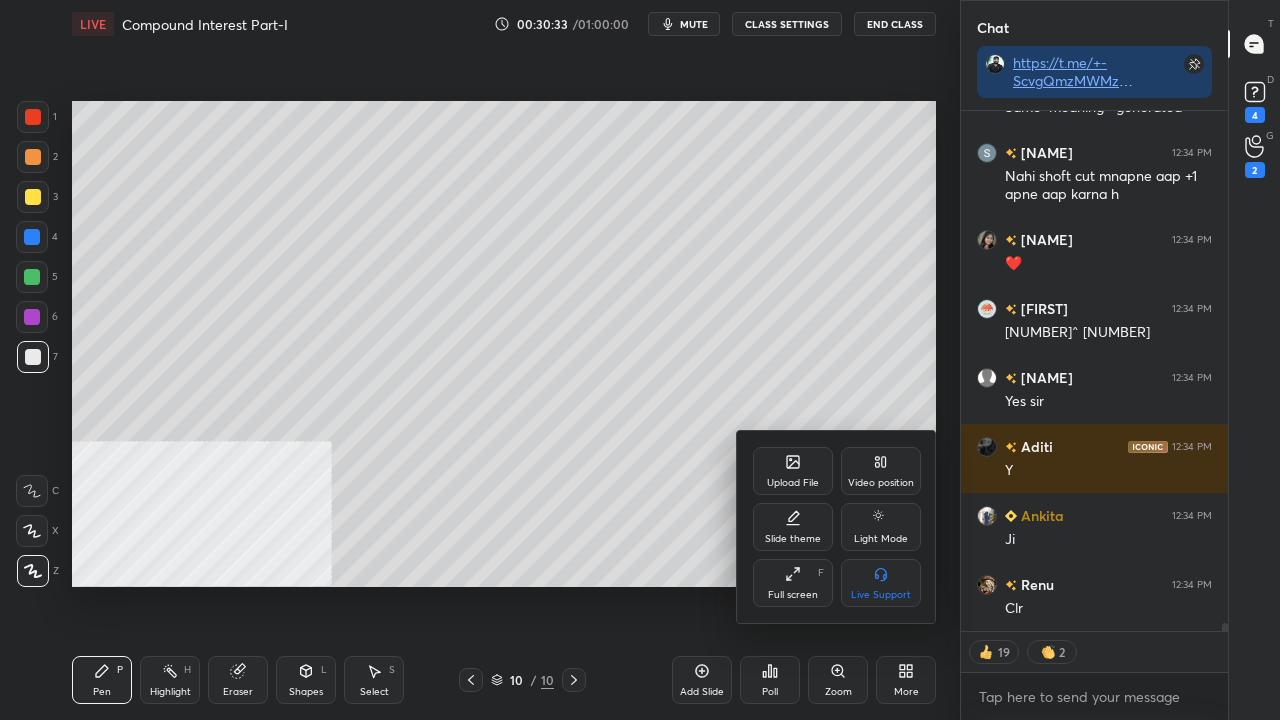 drag, startPoint x: 884, startPoint y: 472, endPoint x: 886, endPoint y: 506, distance: 34.058773 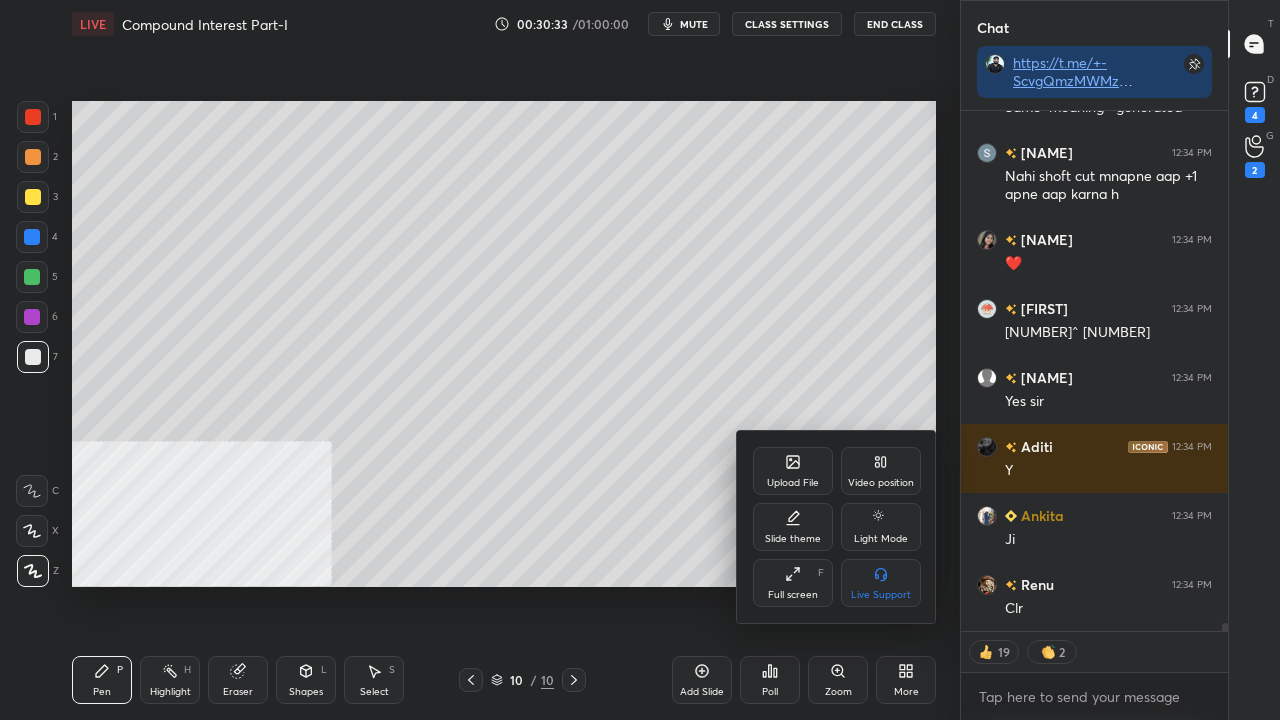 click on "Video position" at bounding box center [881, 471] 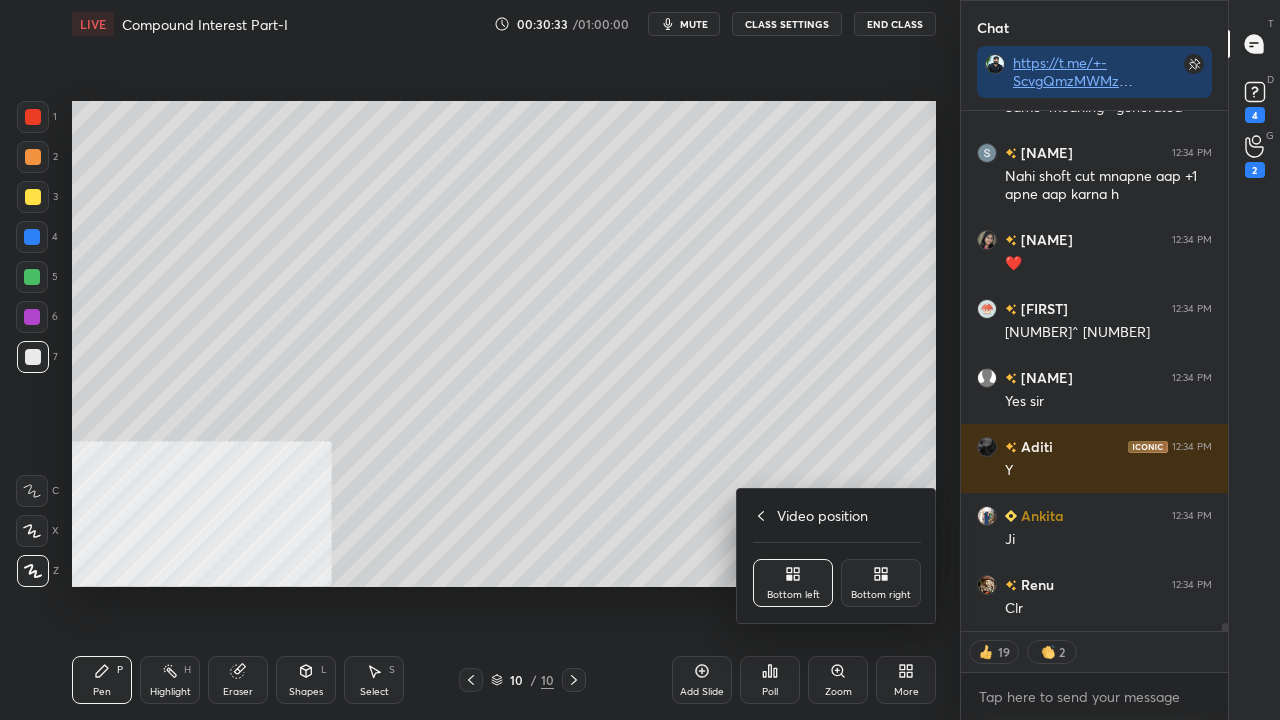 drag, startPoint x: 887, startPoint y: 580, endPoint x: 868, endPoint y: 567, distance: 23.021729 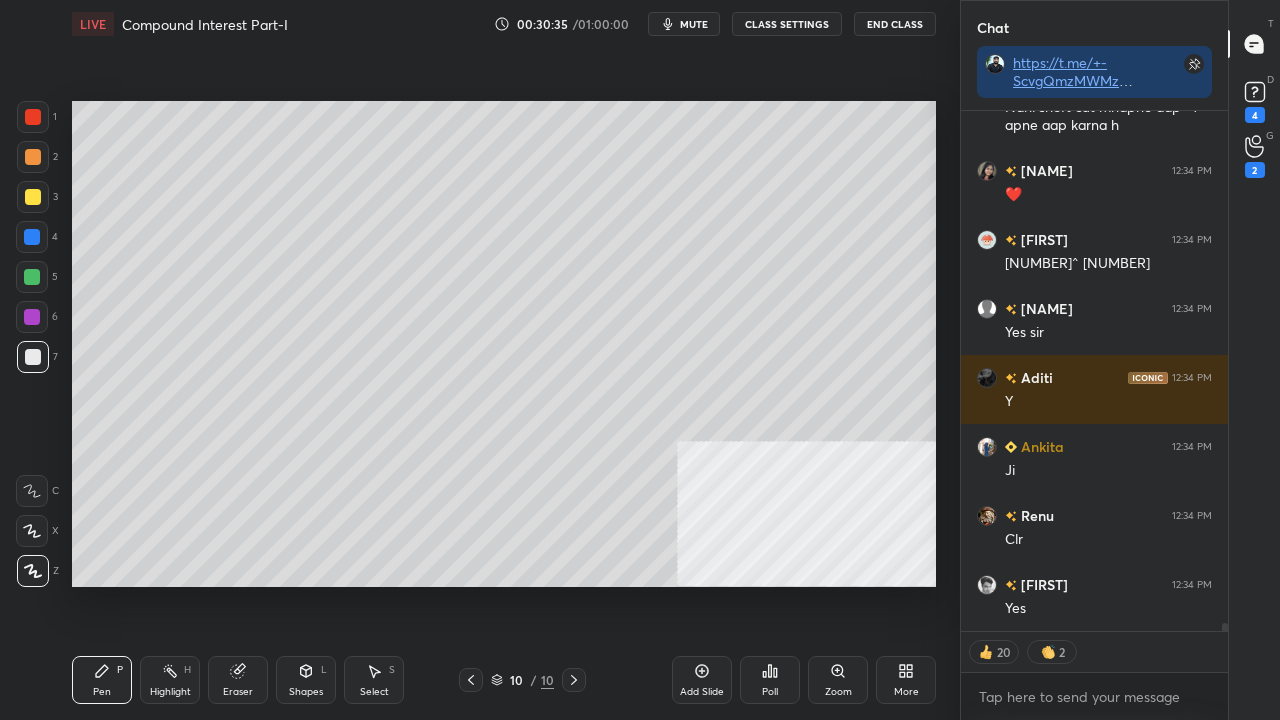 drag, startPoint x: 477, startPoint y: 672, endPoint x: 482, endPoint y: 662, distance: 11.18034 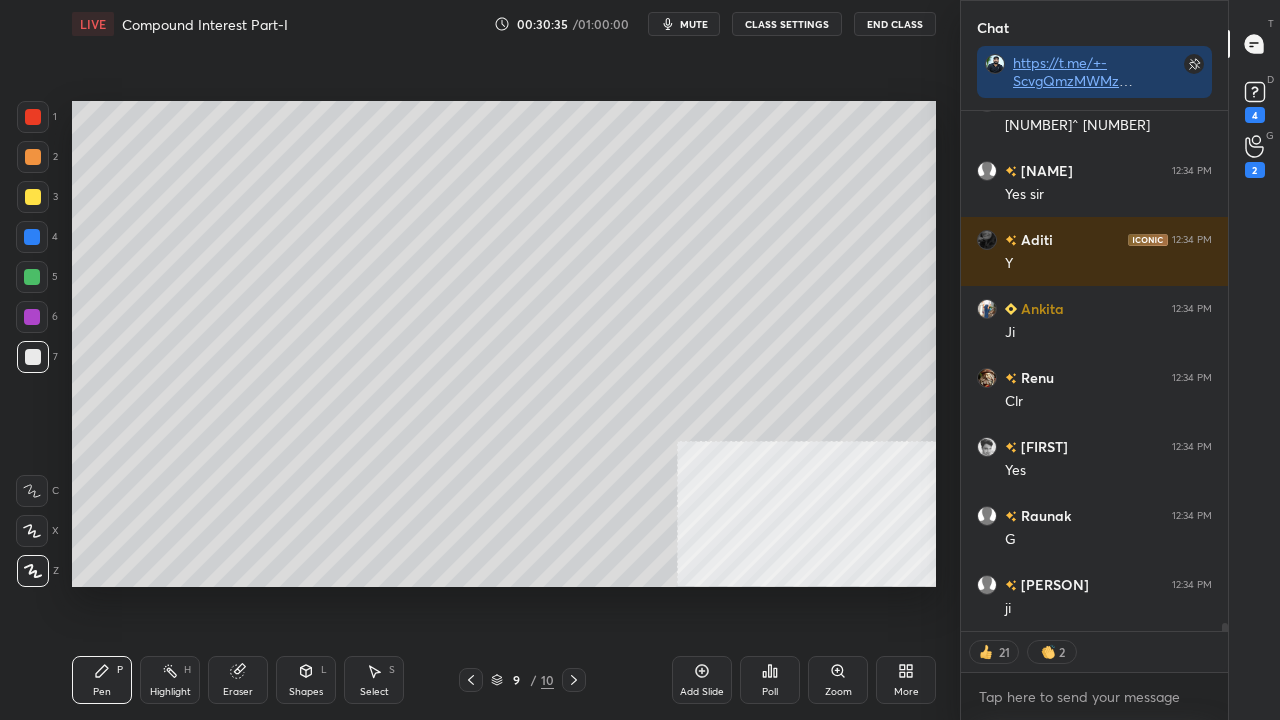 click at bounding box center (574, 680) 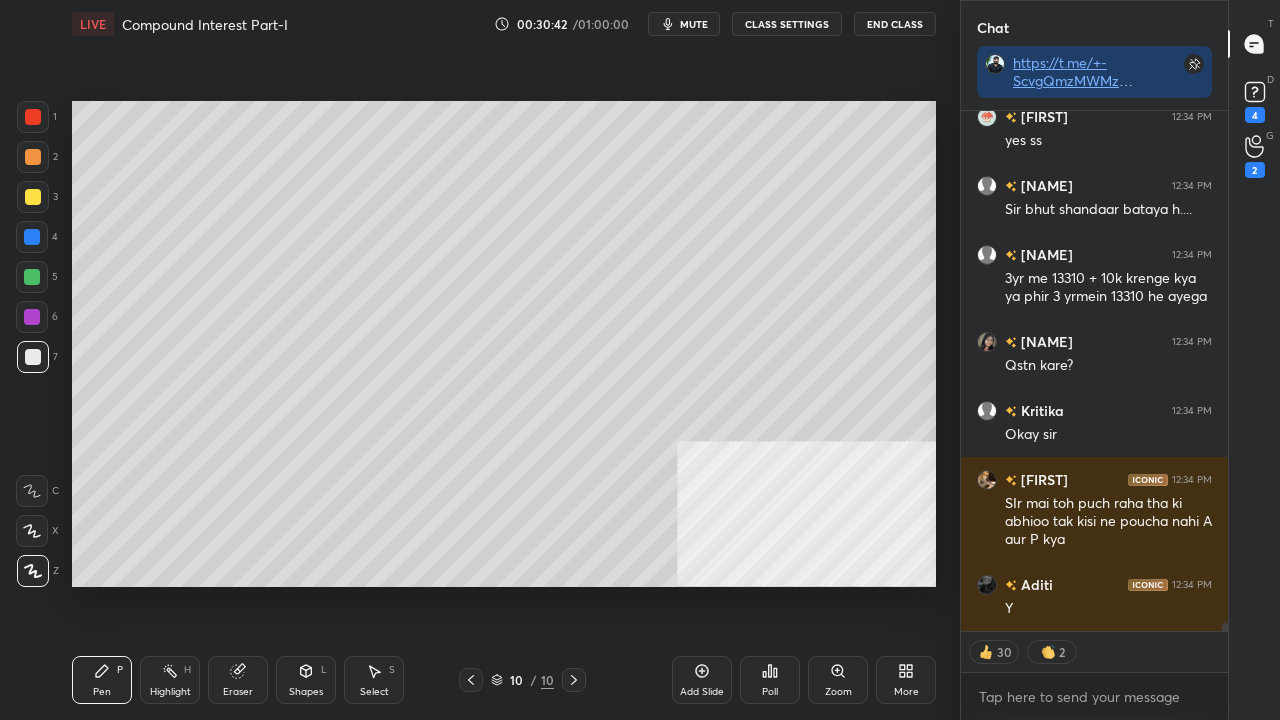 click at bounding box center [33, 157] 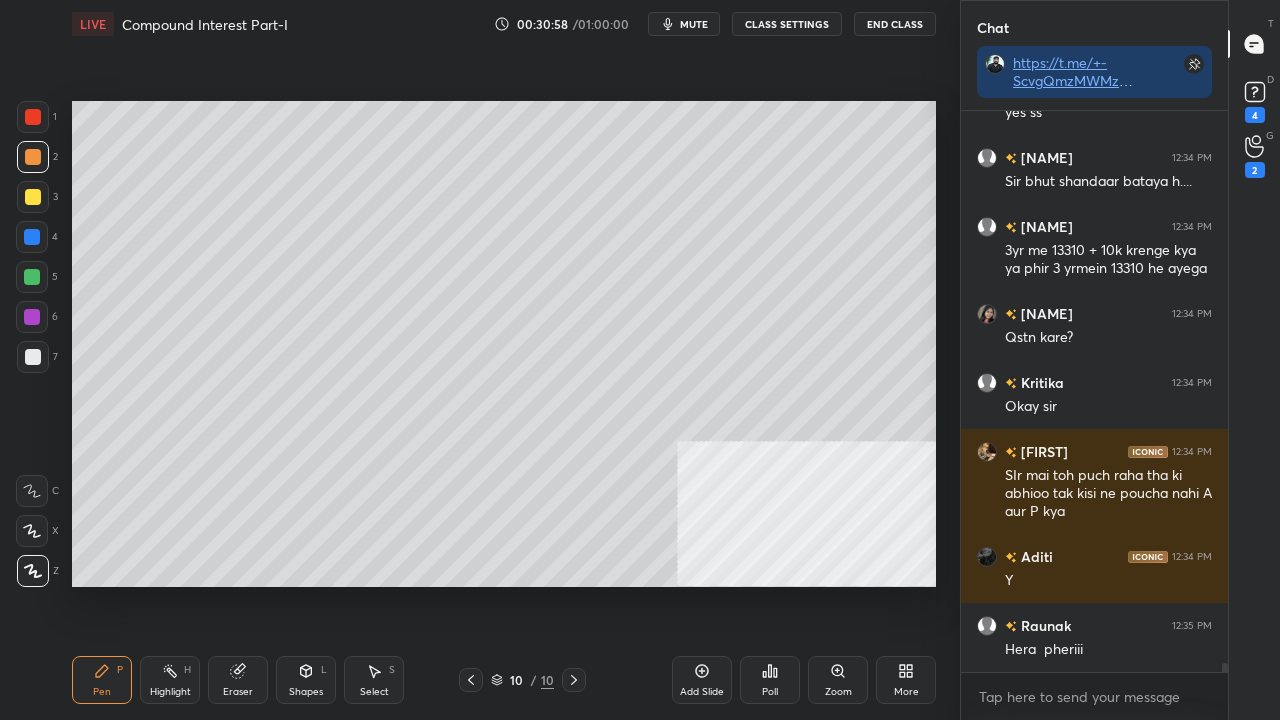 drag, startPoint x: 35, startPoint y: 358, endPoint x: 55, endPoint y: 364, distance: 20.880613 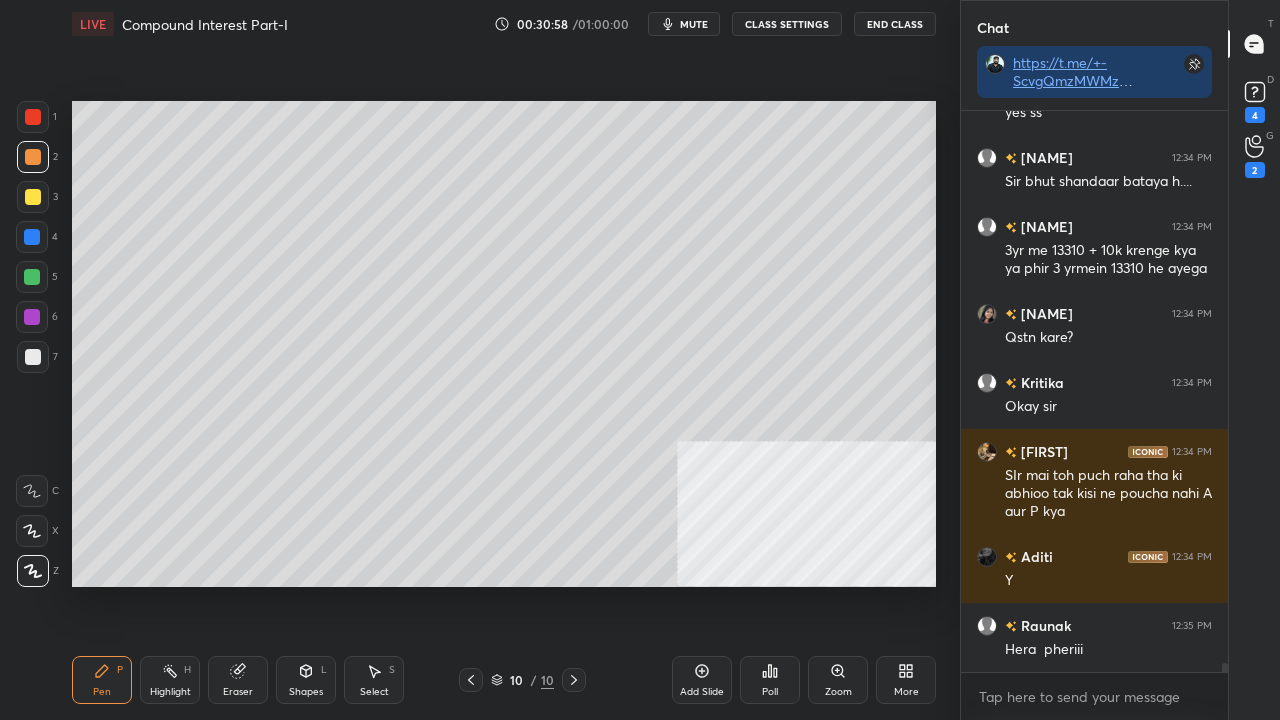 click at bounding box center (33, 357) 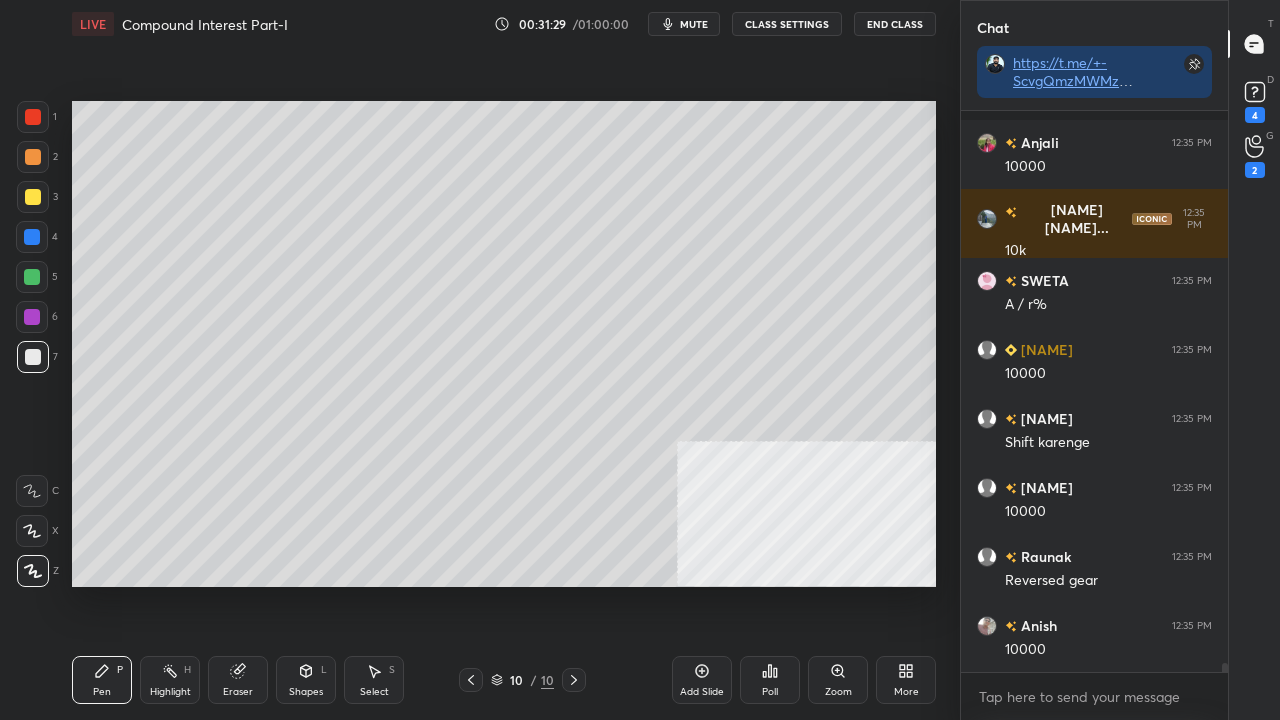 scroll, scrollTop: 33928, scrollLeft: 0, axis: vertical 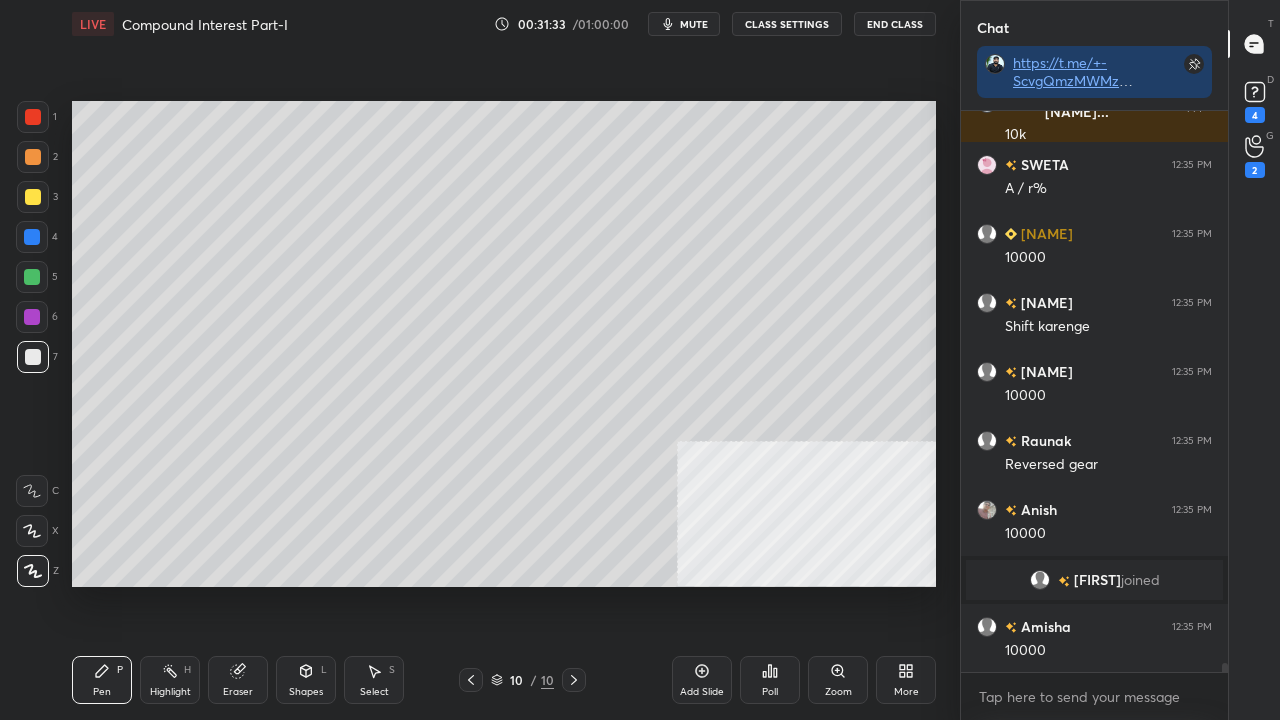click at bounding box center (33, 197) 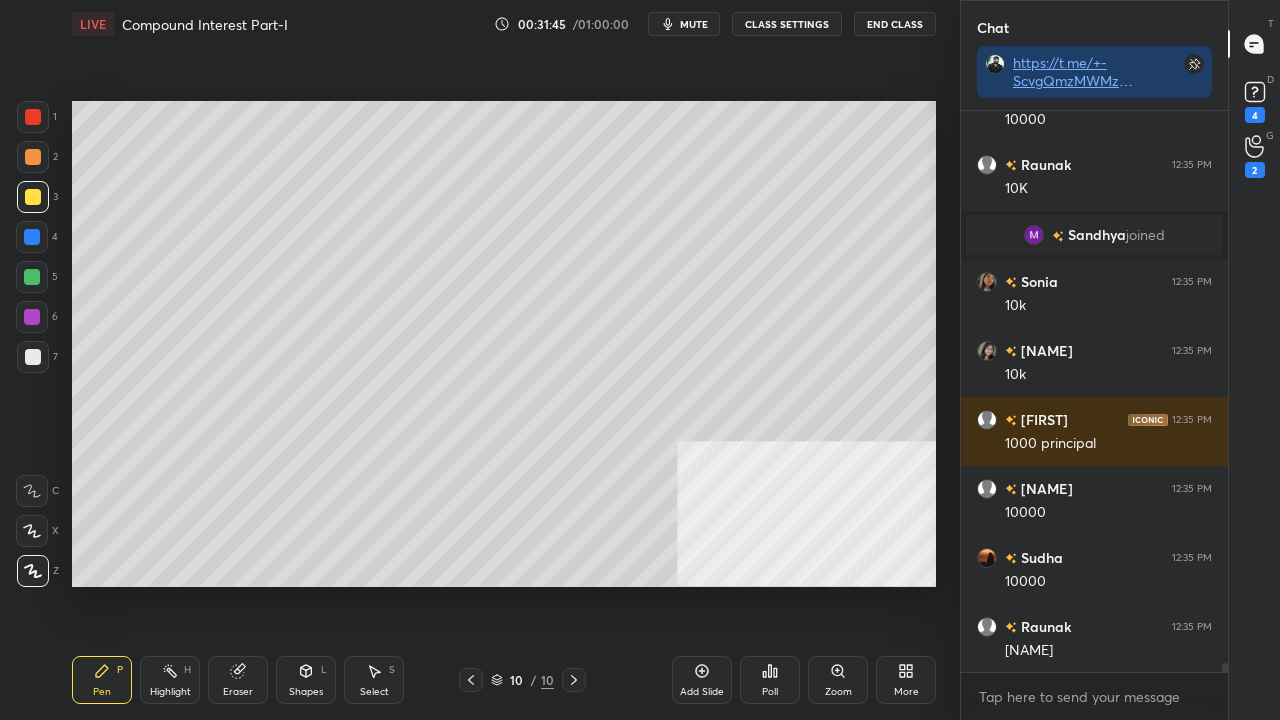 scroll, scrollTop: 33702, scrollLeft: 0, axis: vertical 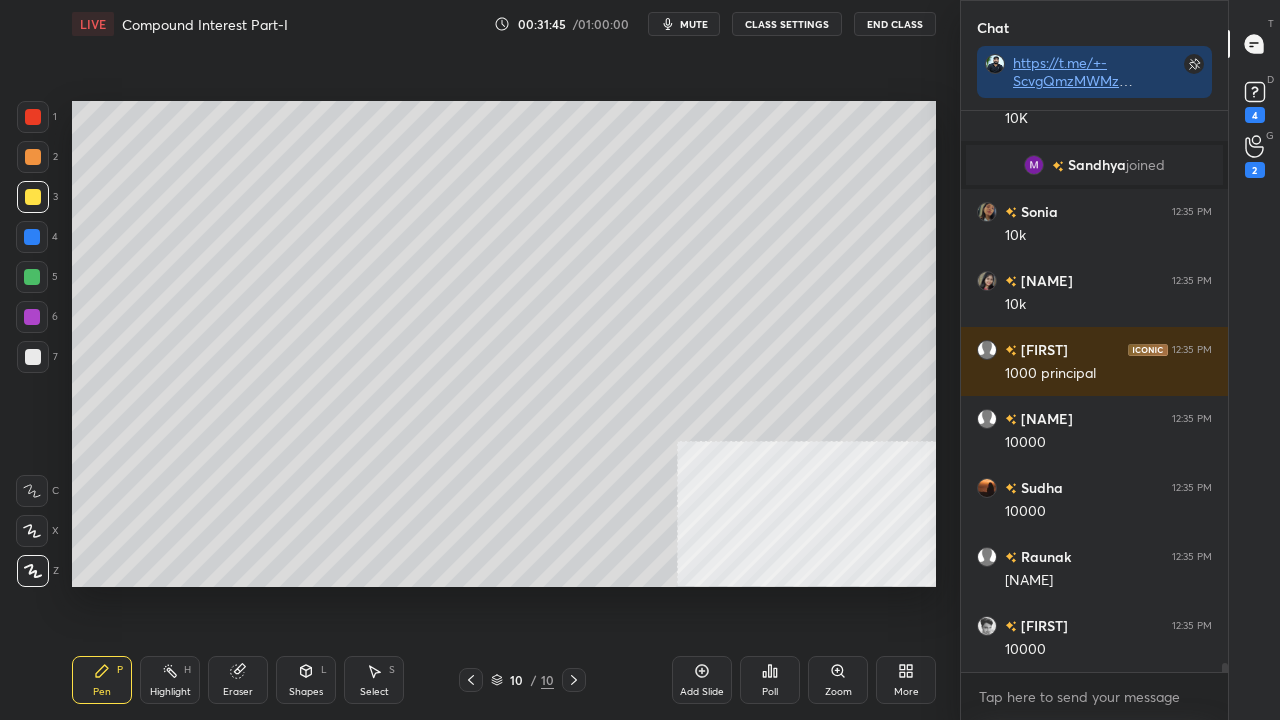 click 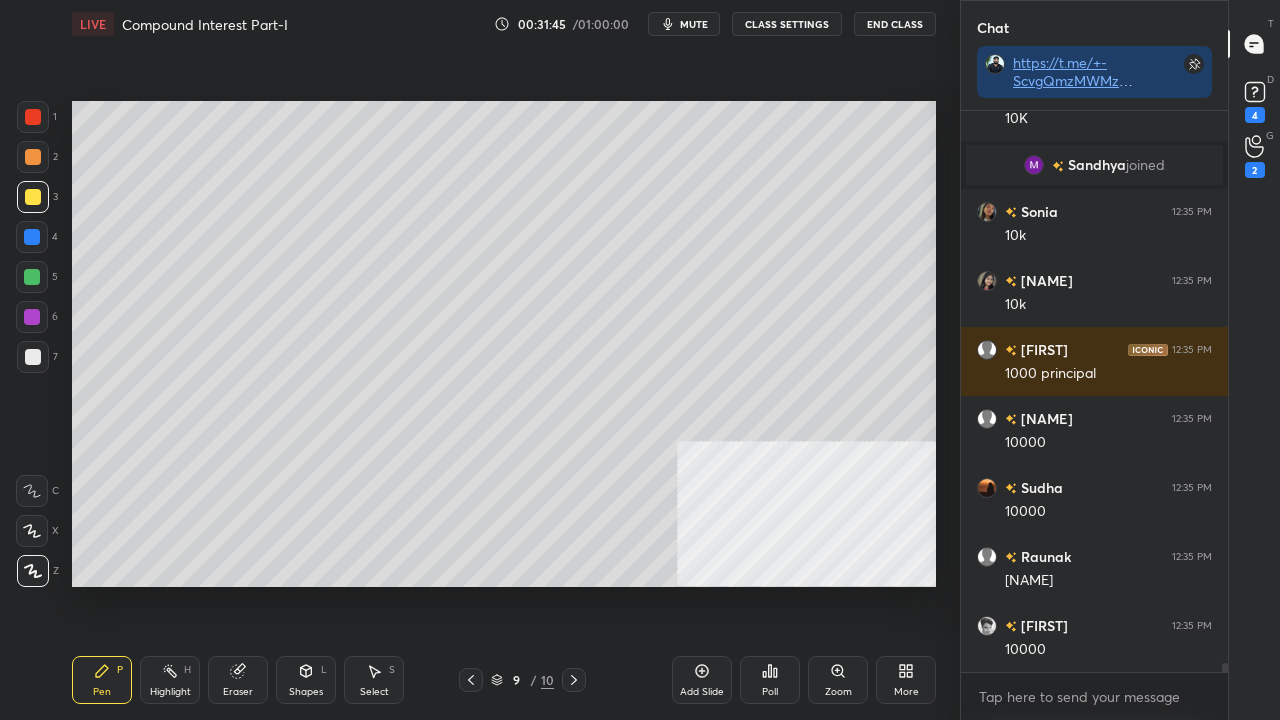 click 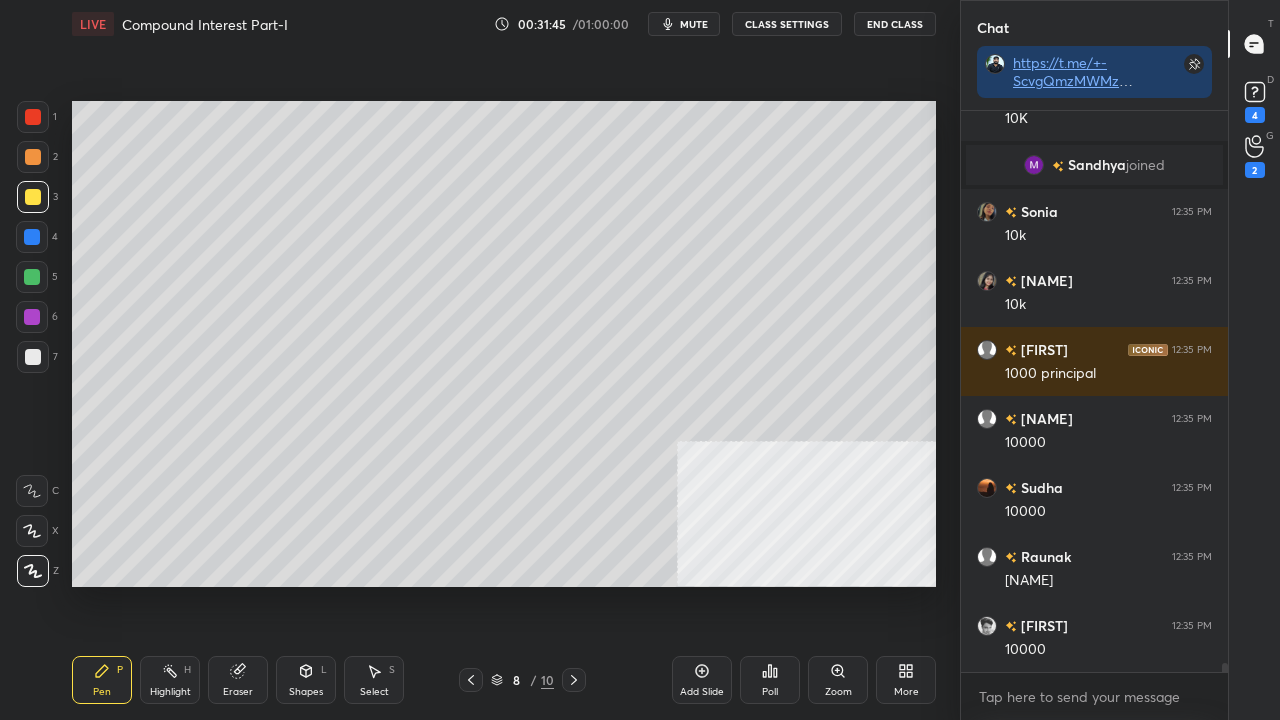 click 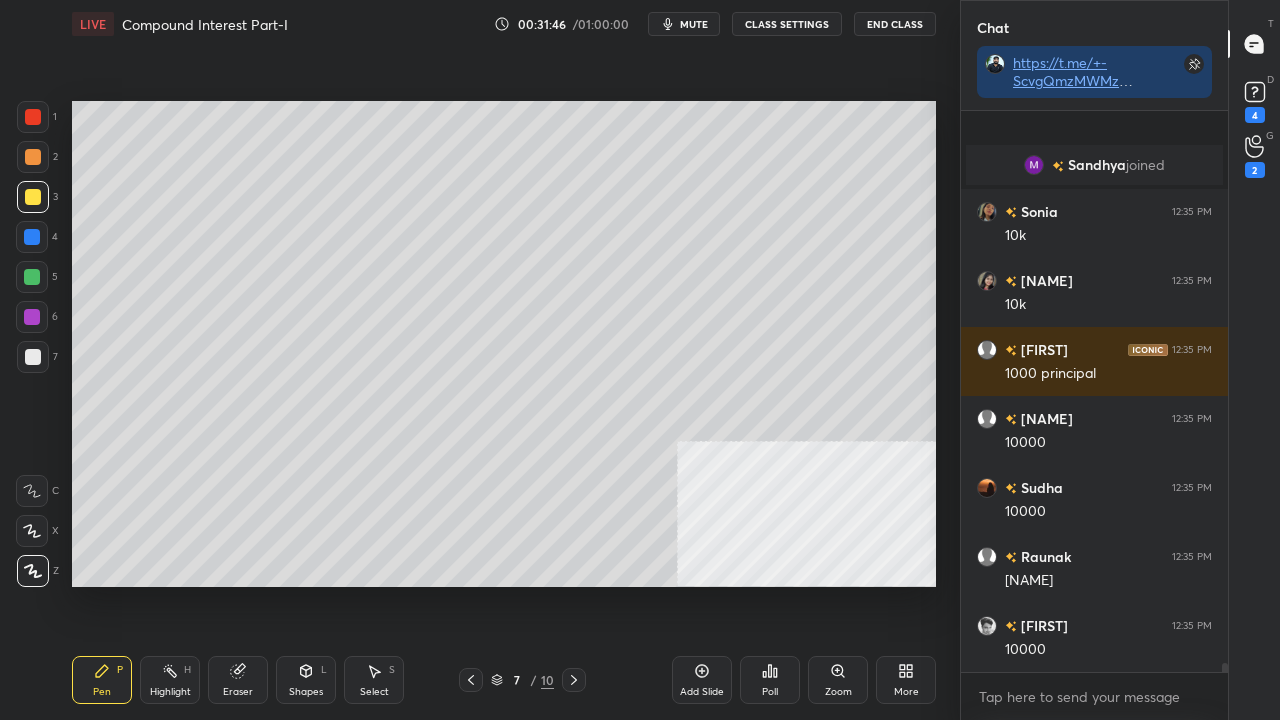 scroll, scrollTop: 33840, scrollLeft: 0, axis: vertical 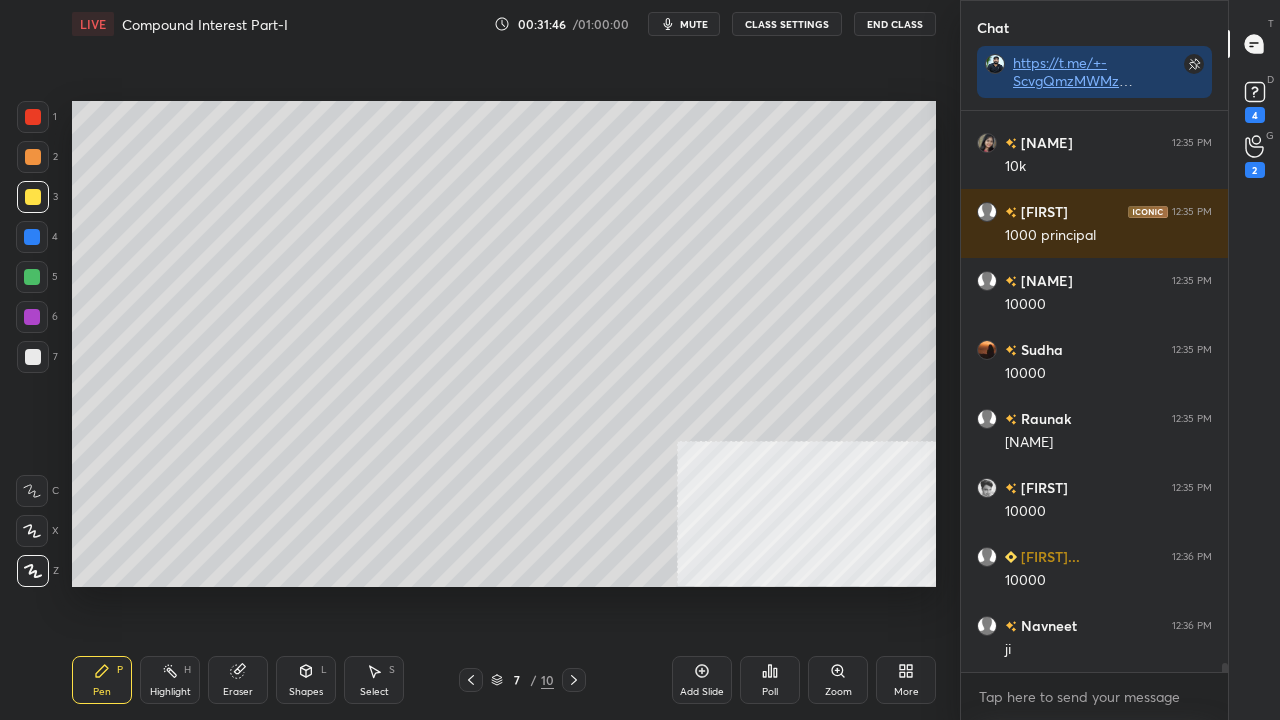 drag, startPoint x: 584, startPoint y: 679, endPoint x: 554, endPoint y: 640, distance: 49.20366 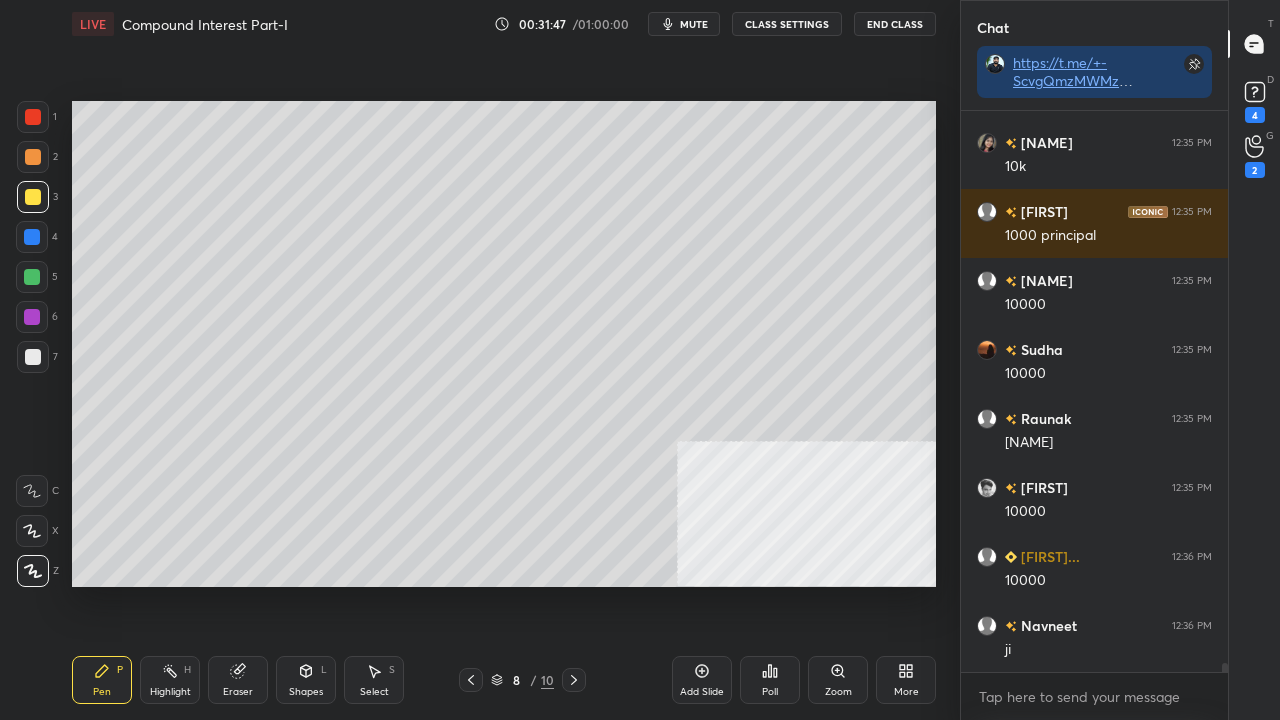 scroll, scrollTop: 33888, scrollLeft: 0, axis: vertical 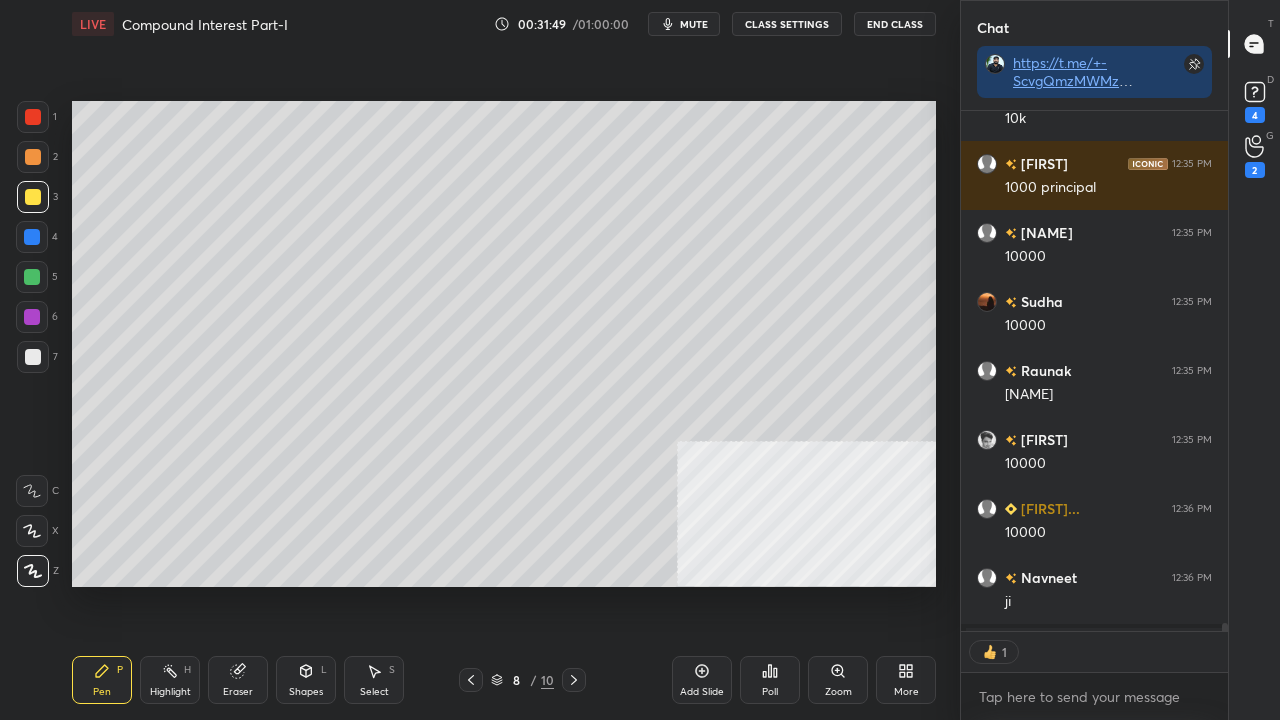 click 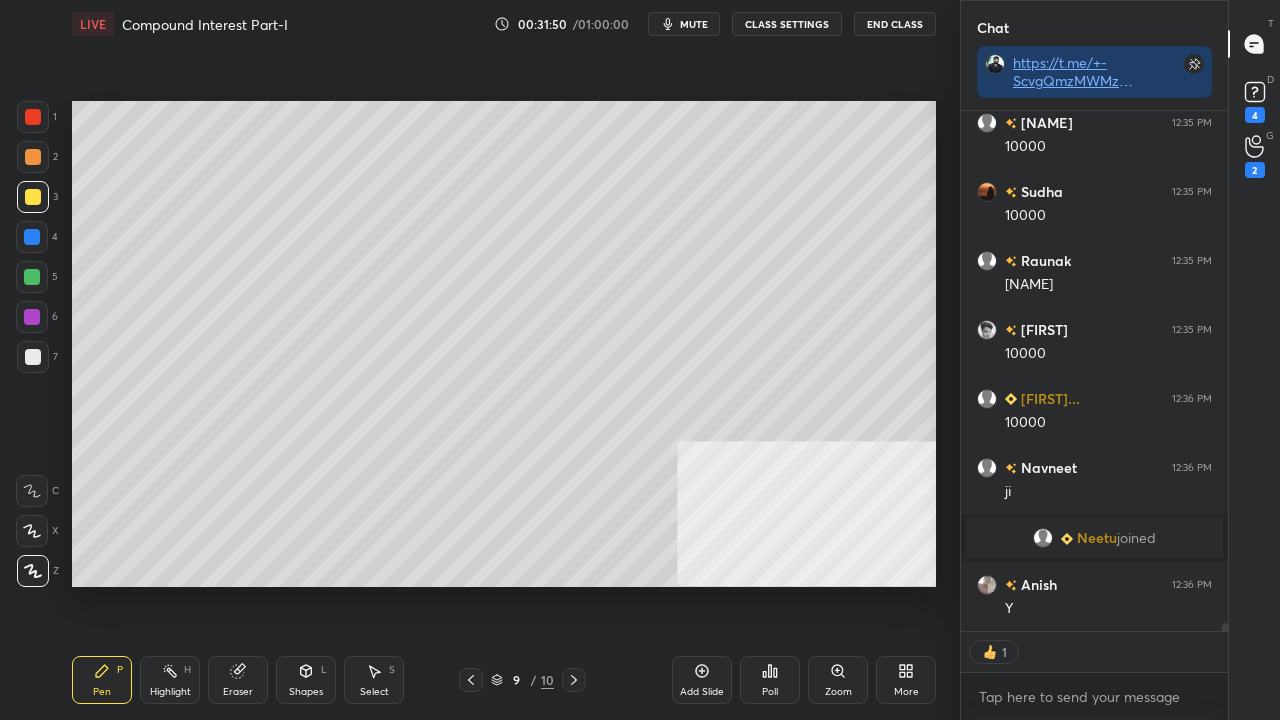 click 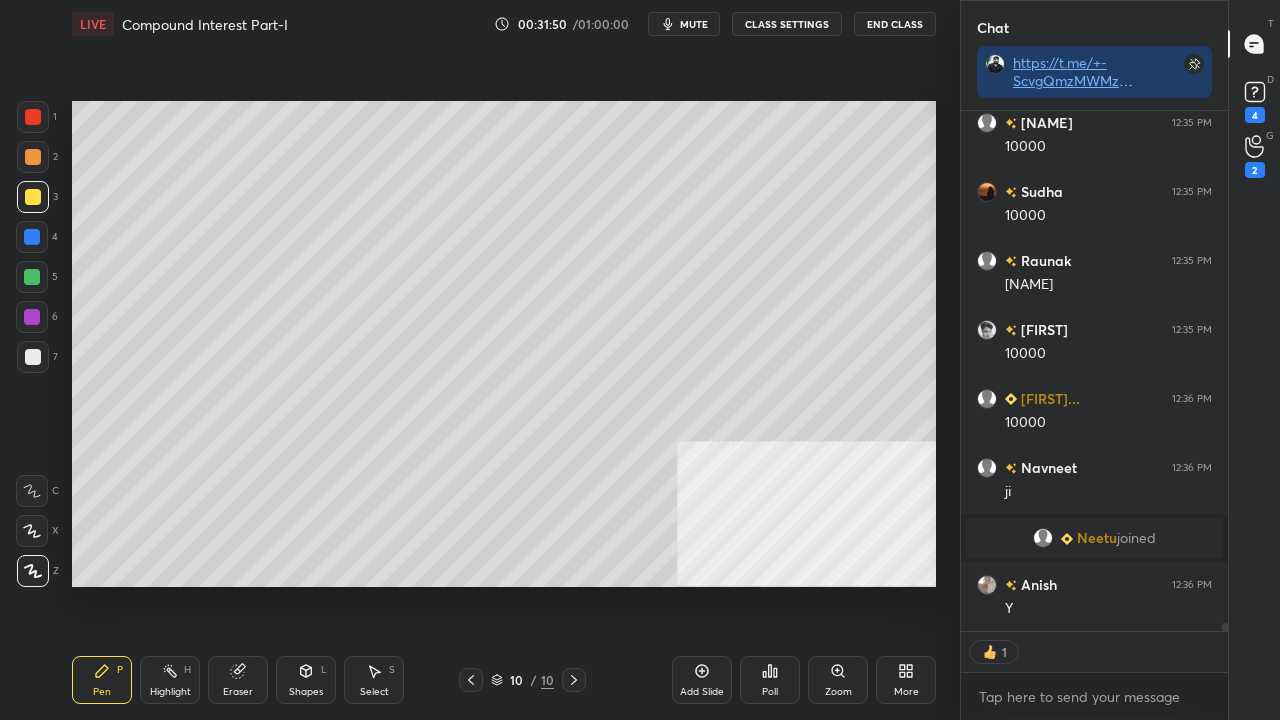 click at bounding box center [574, 680] 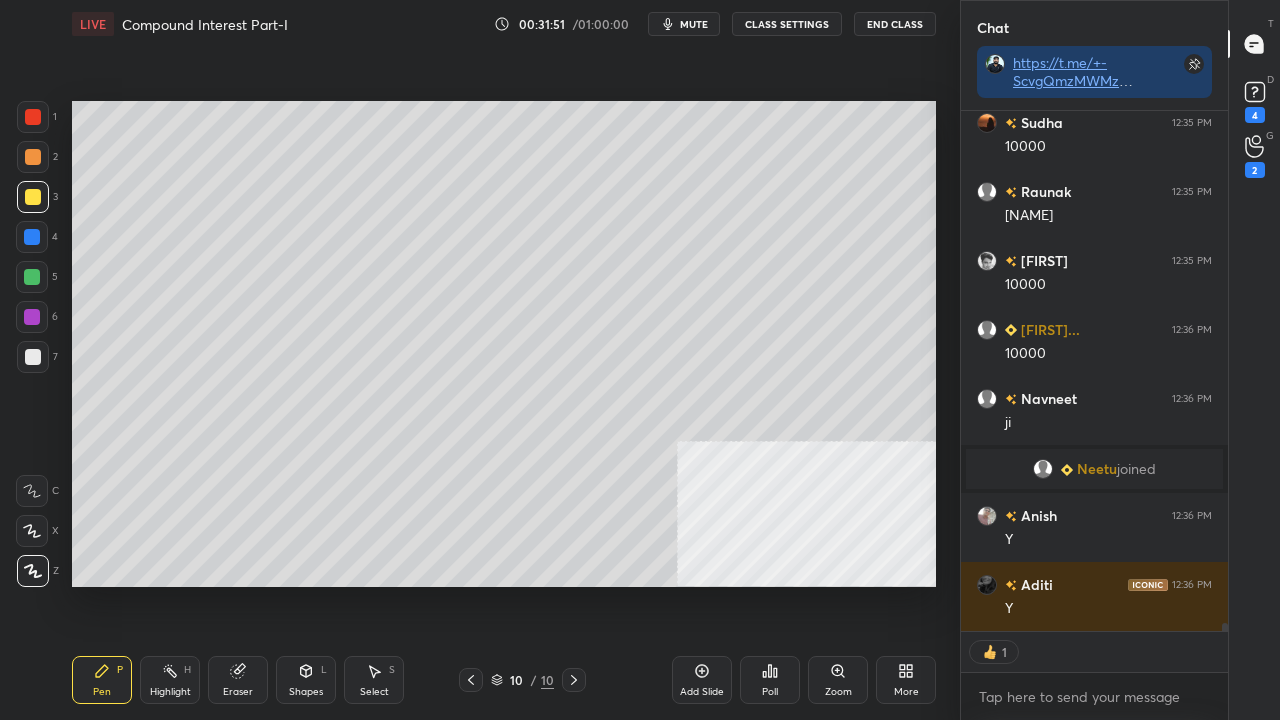 click 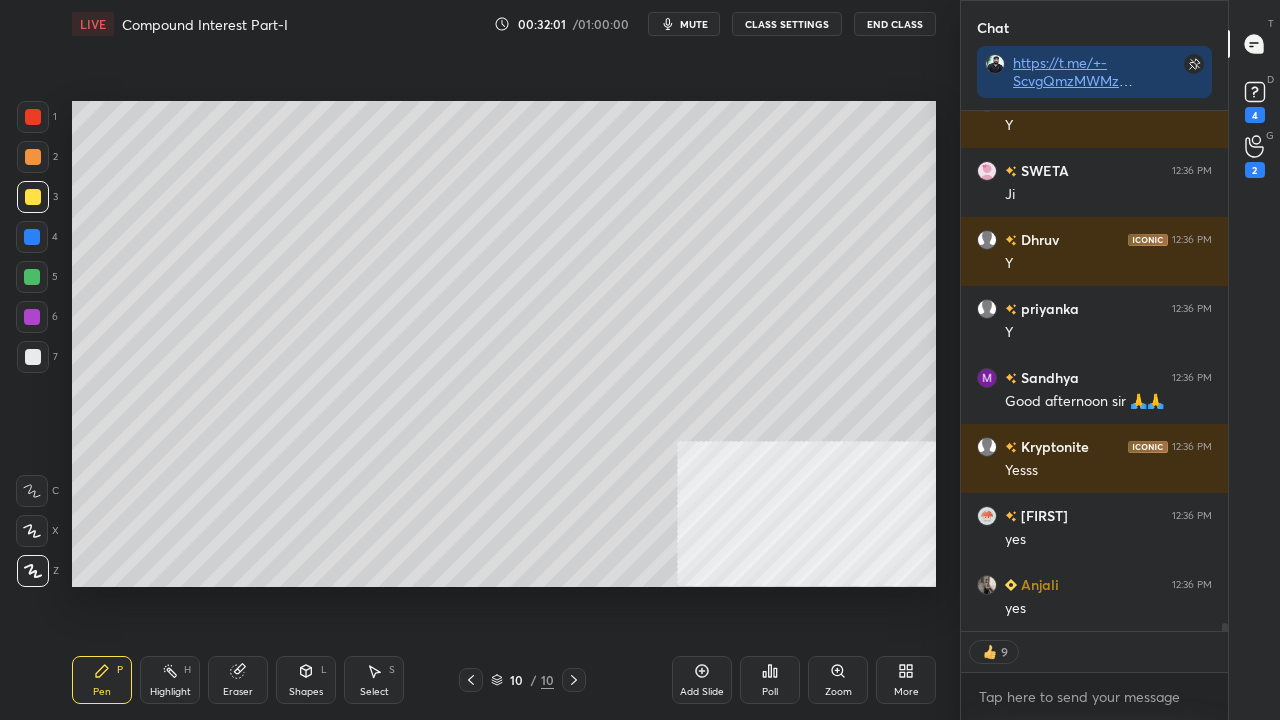 scroll, scrollTop: 34456, scrollLeft: 0, axis: vertical 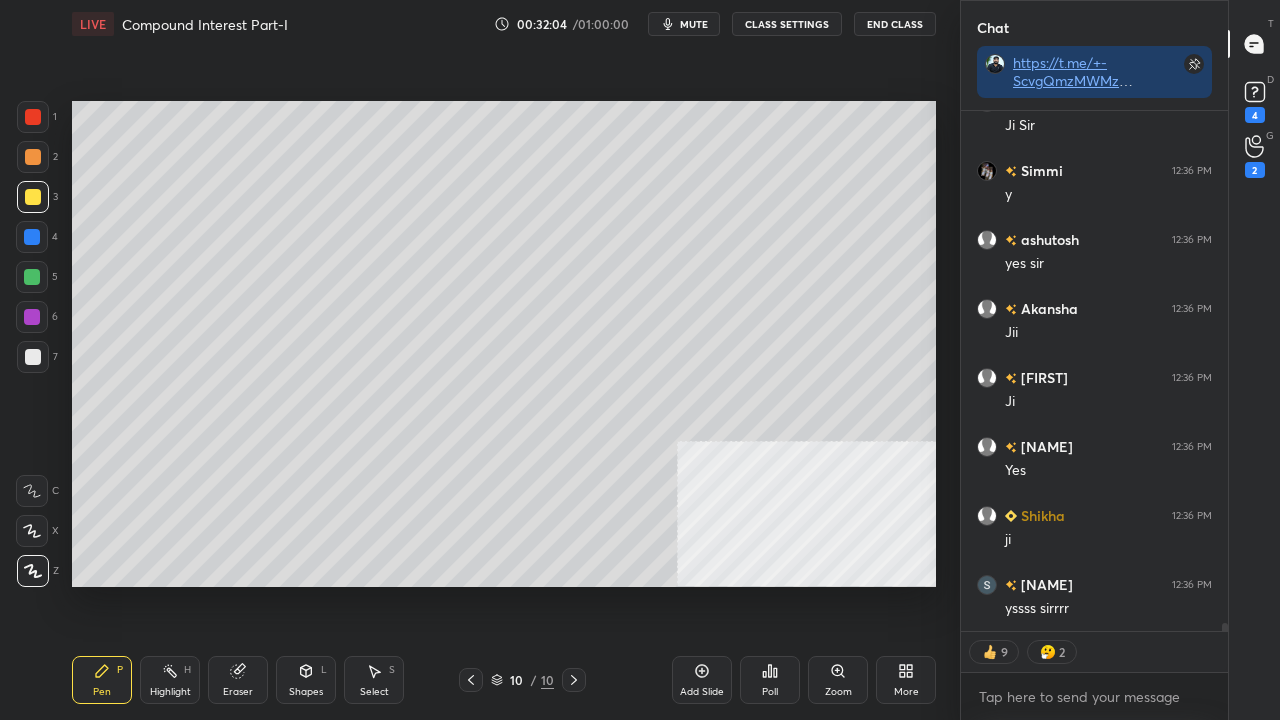 click 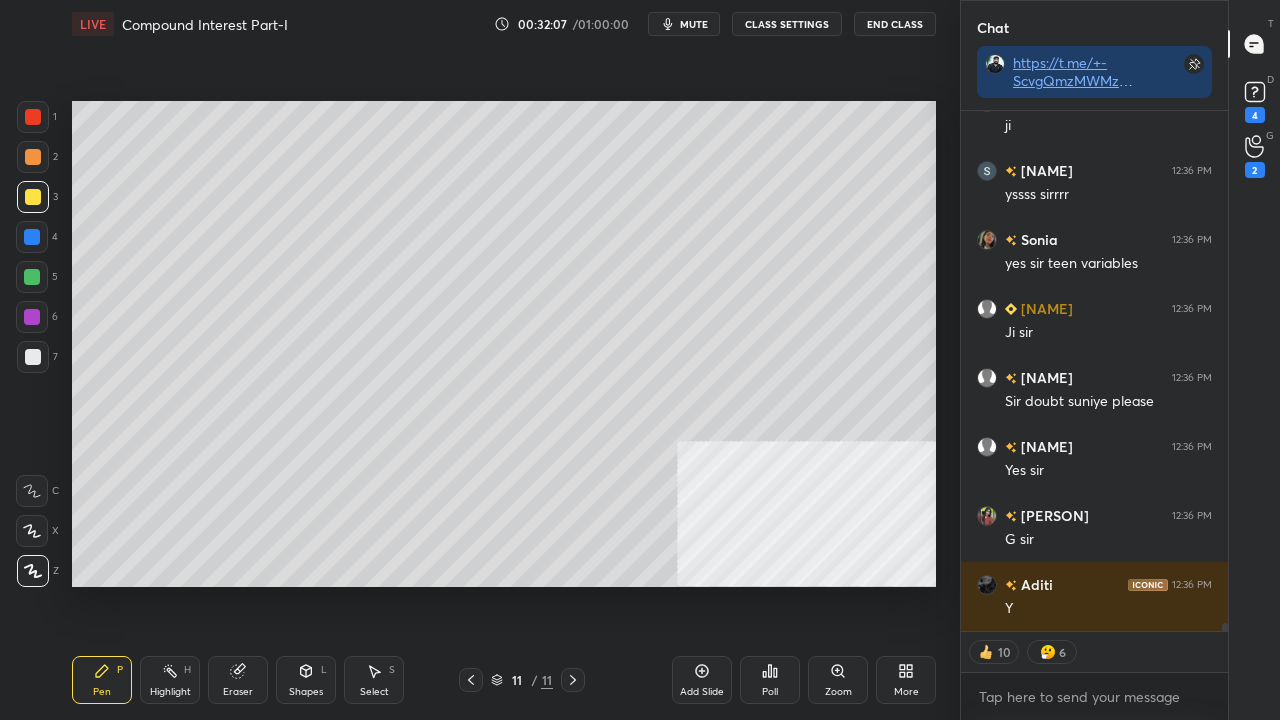 click at bounding box center (33, 197) 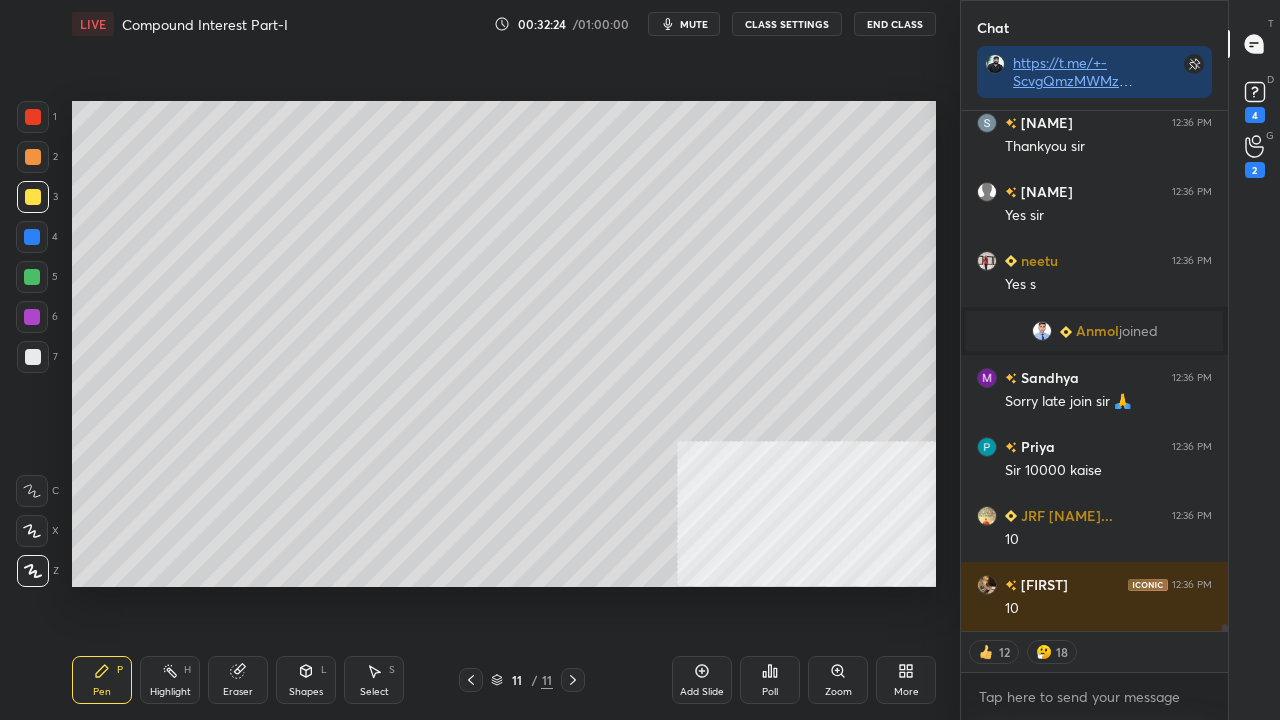 click 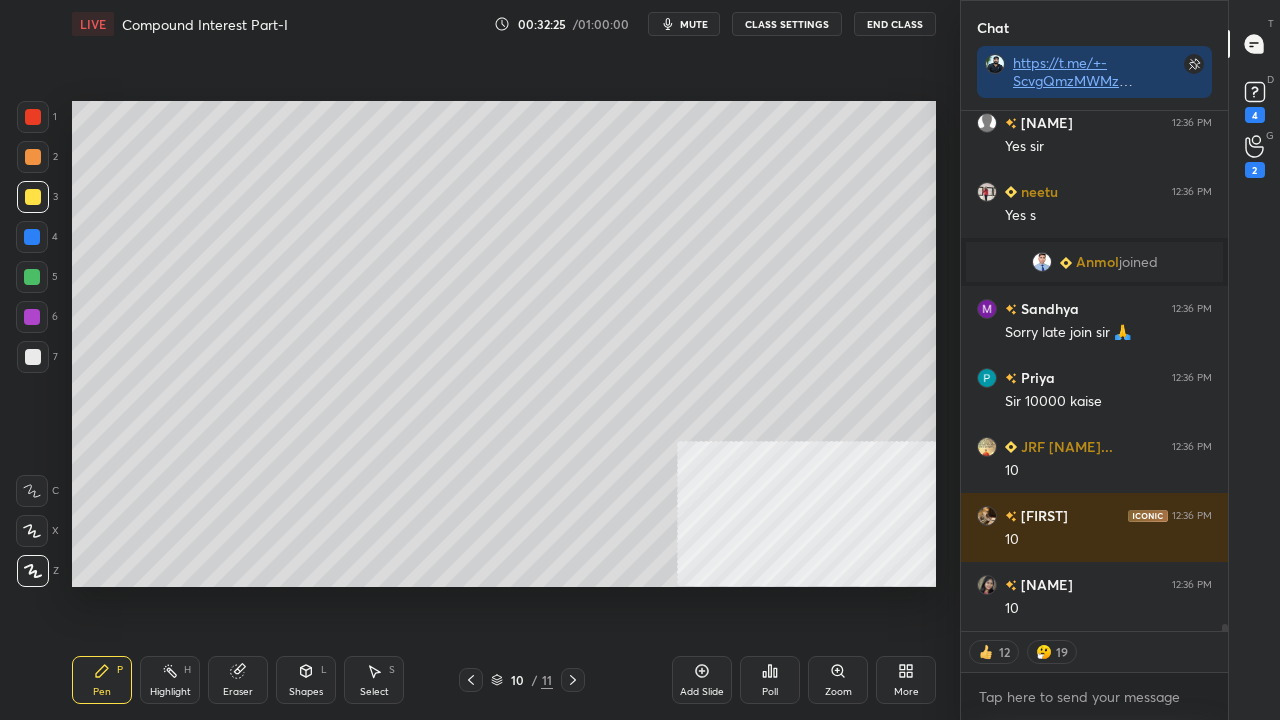 click at bounding box center [33, 117] 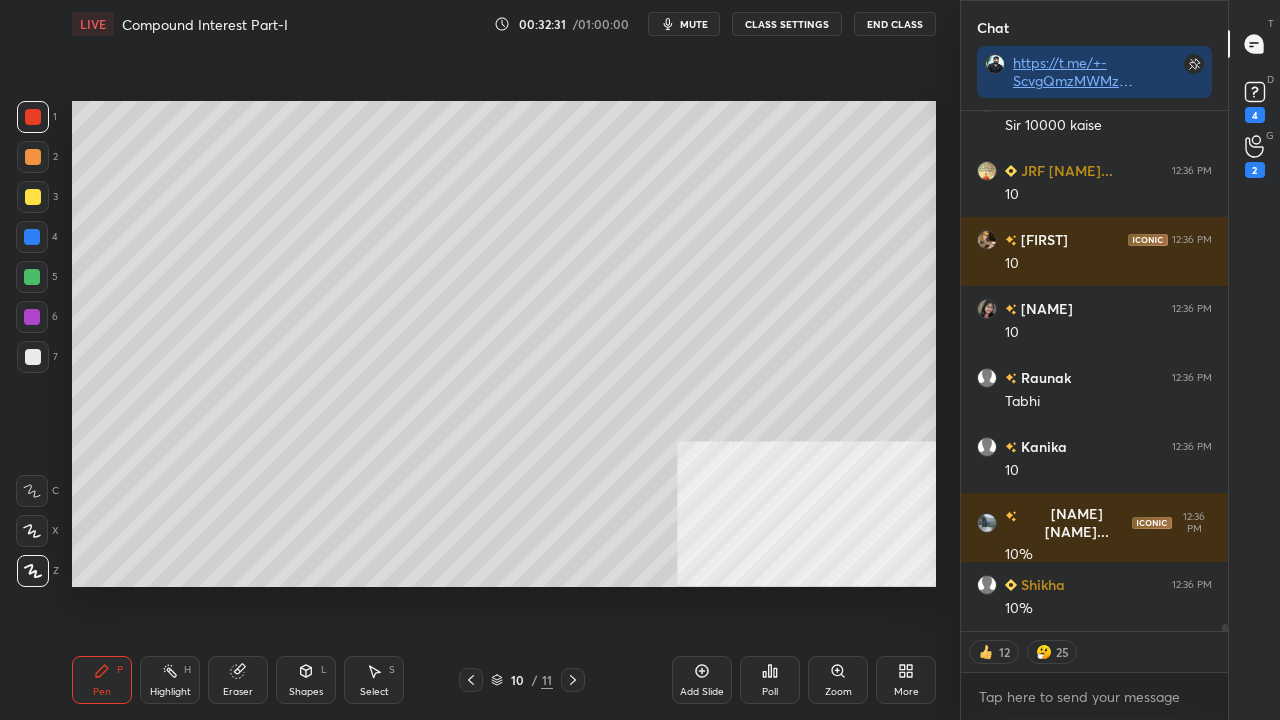 click 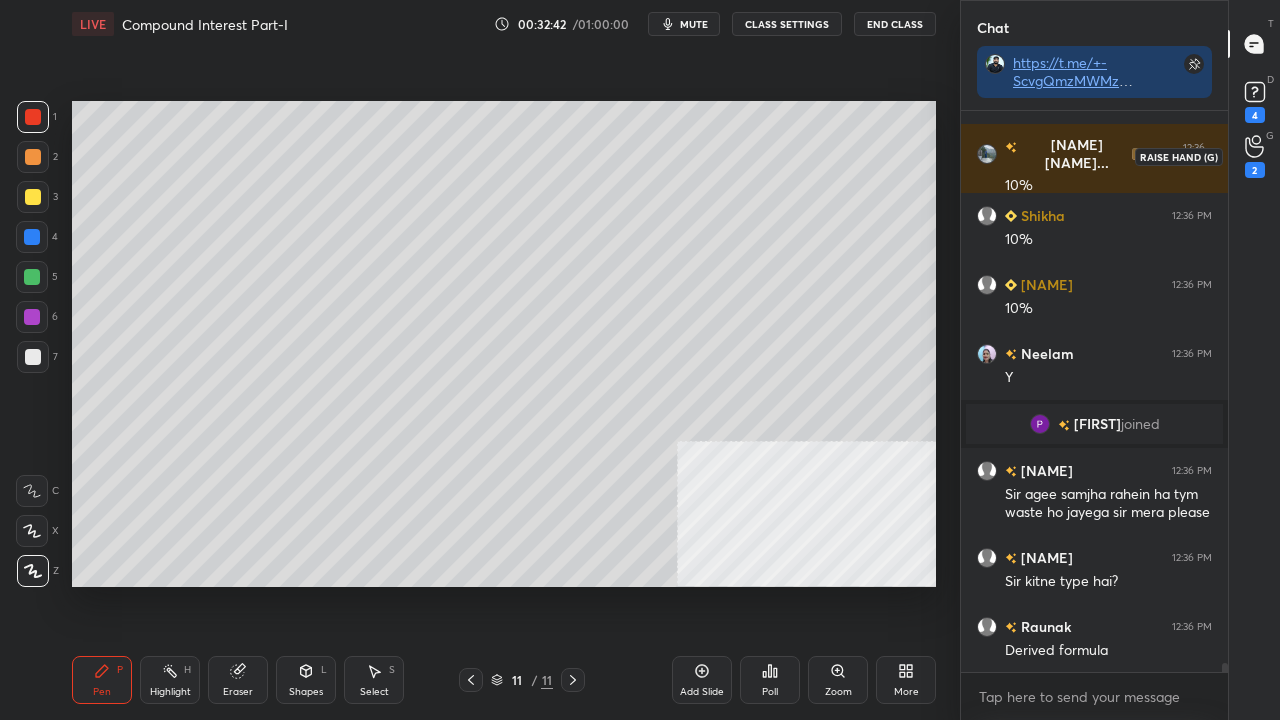 click on "2" at bounding box center [1255, 170] 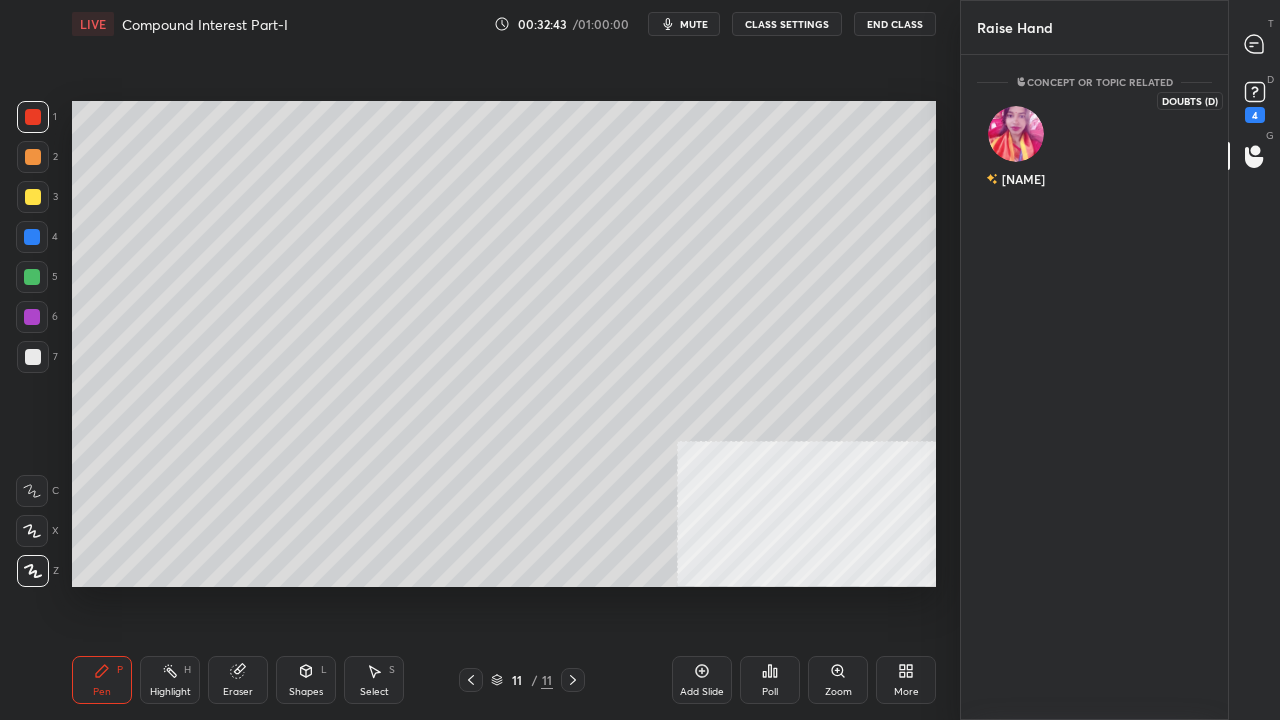 click on "4" at bounding box center (1255, 115) 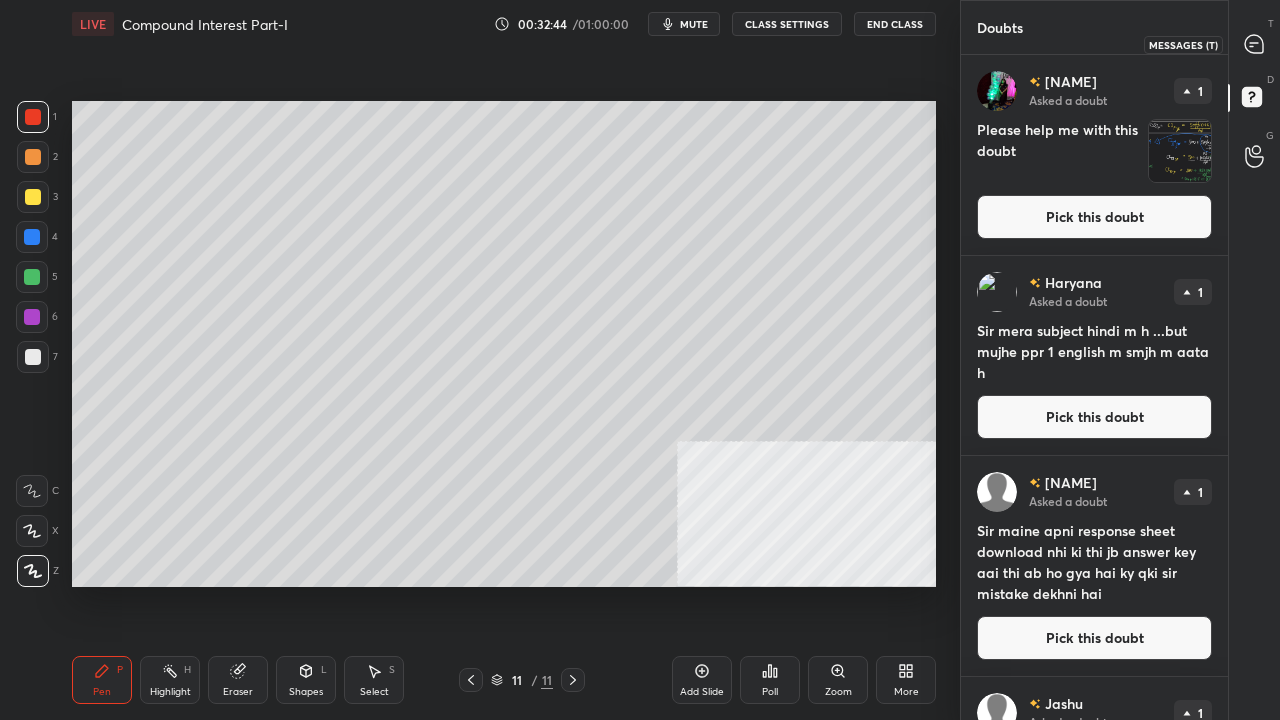 drag, startPoint x: 1259, startPoint y: 42, endPoint x: 1254, endPoint y: 61, distance: 19.646883 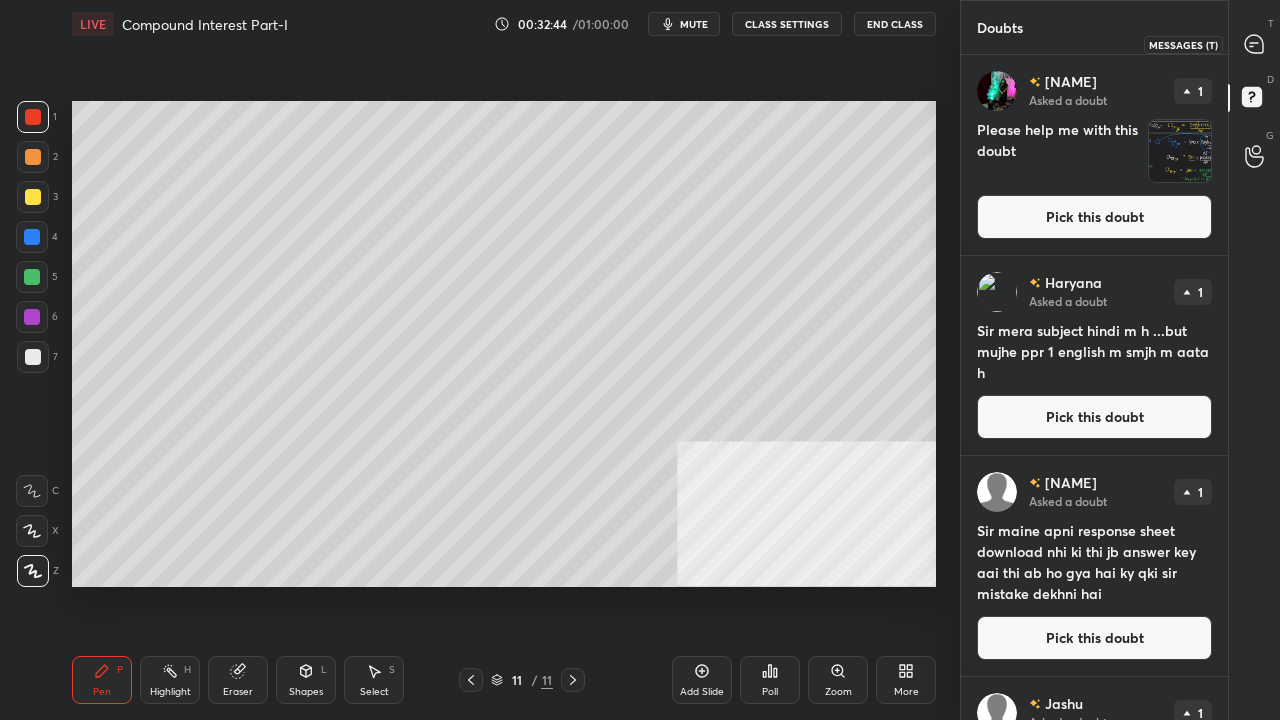 click 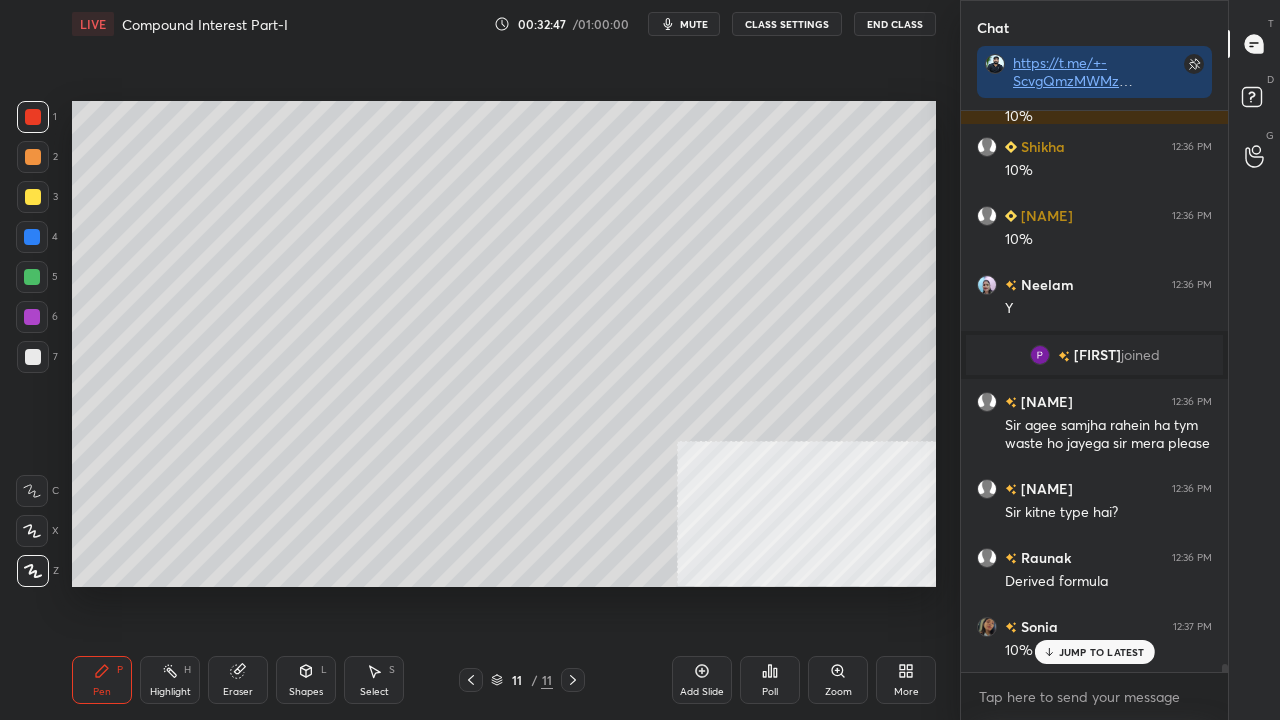 click at bounding box center (33, 357) 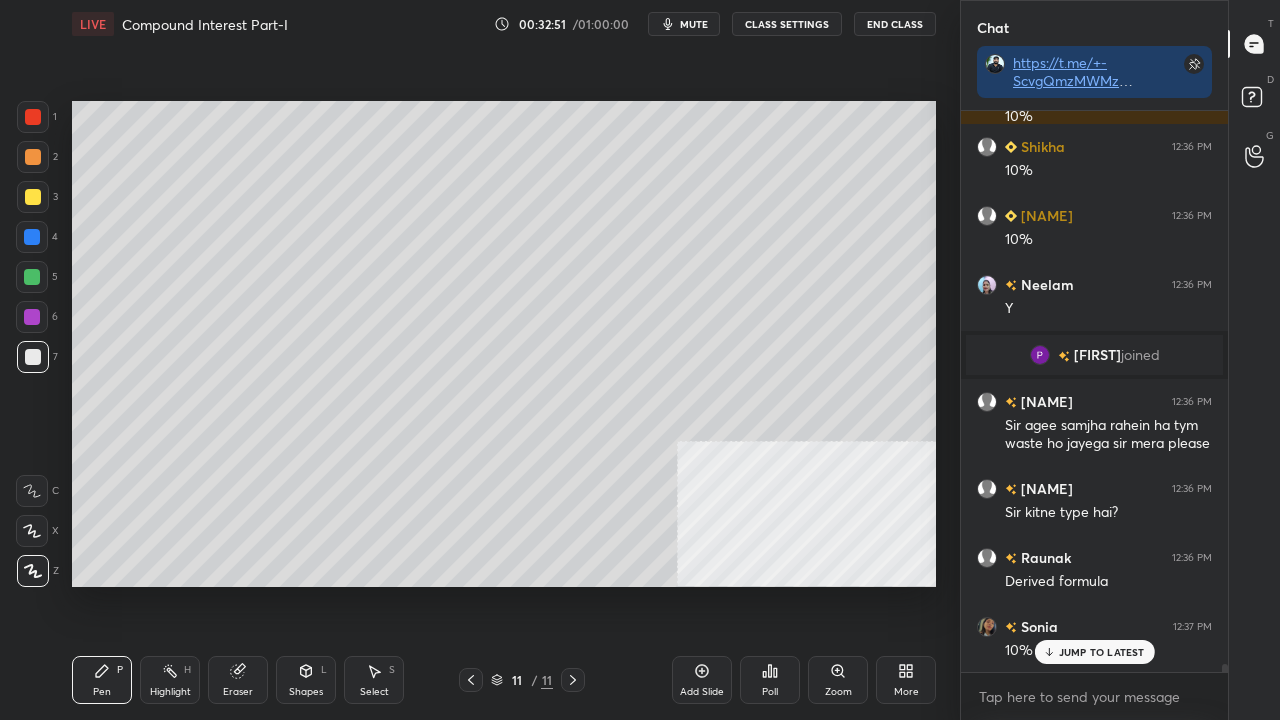 click on "JUMP TO LATEST" at bounding box center (1102, 652) 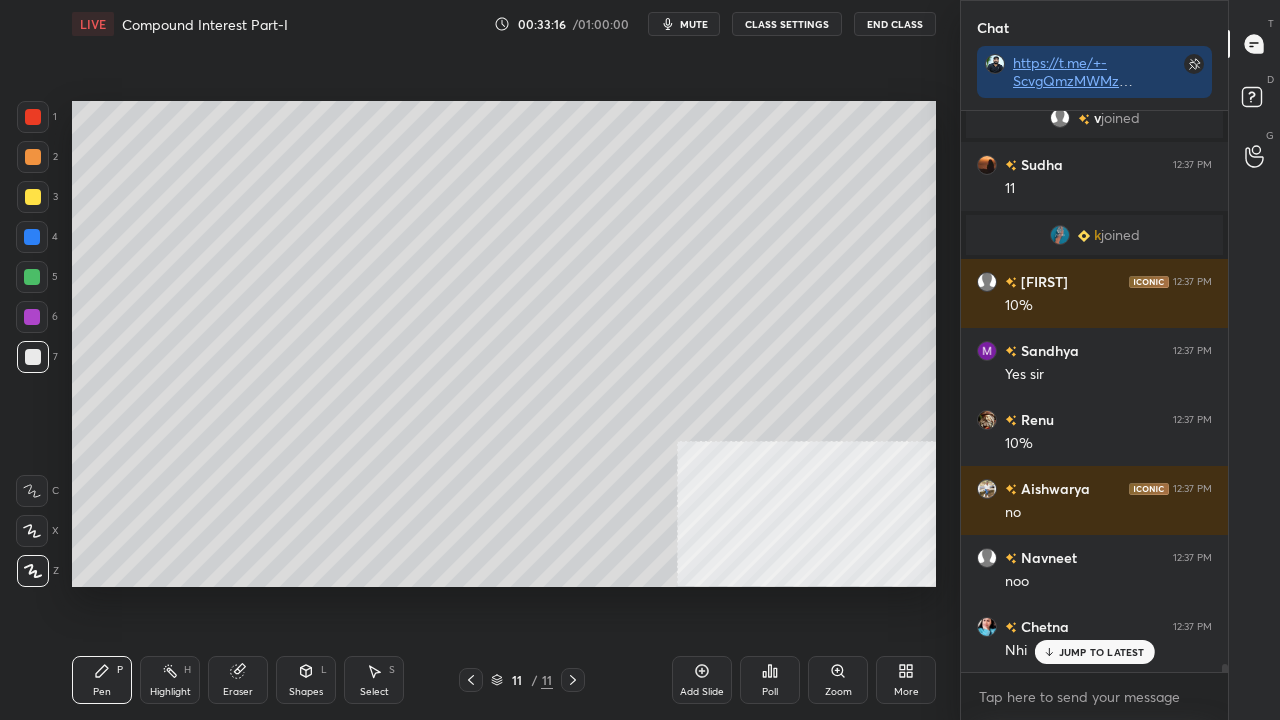 scroll, scrollTop: 36774, scrollLeft: 0, axis: vertical 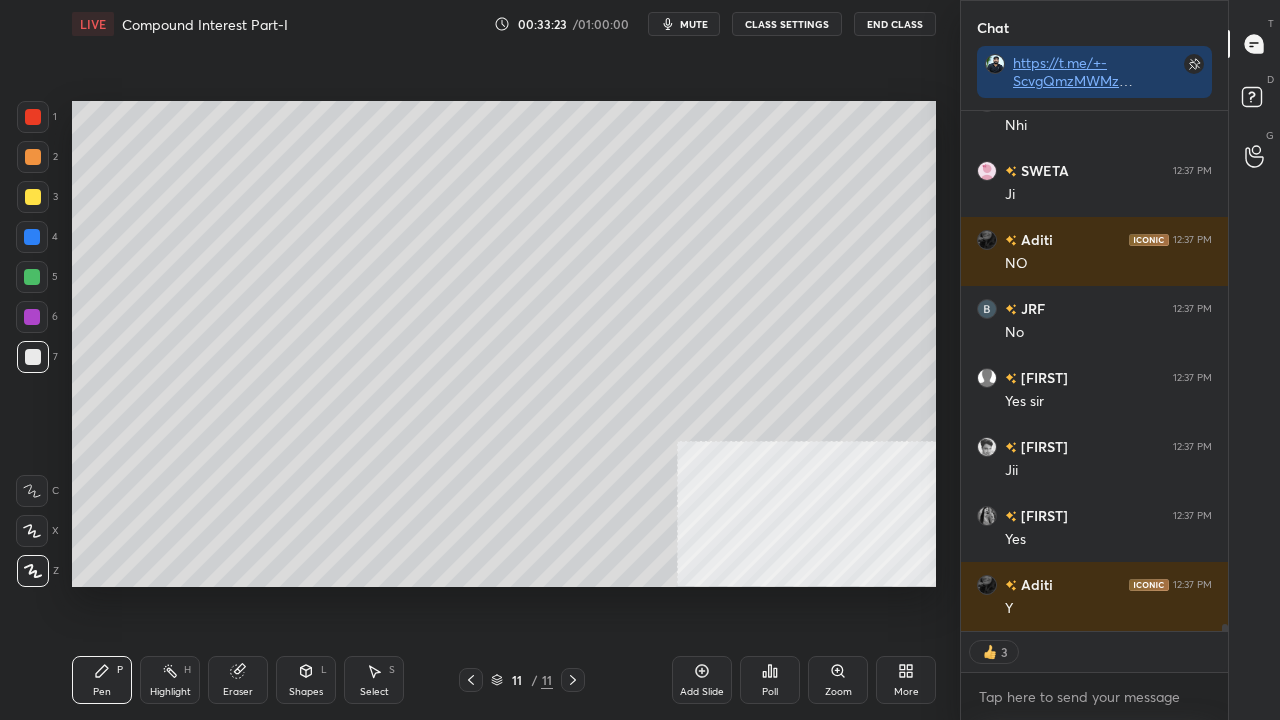 click at bounding box center [32, 237] 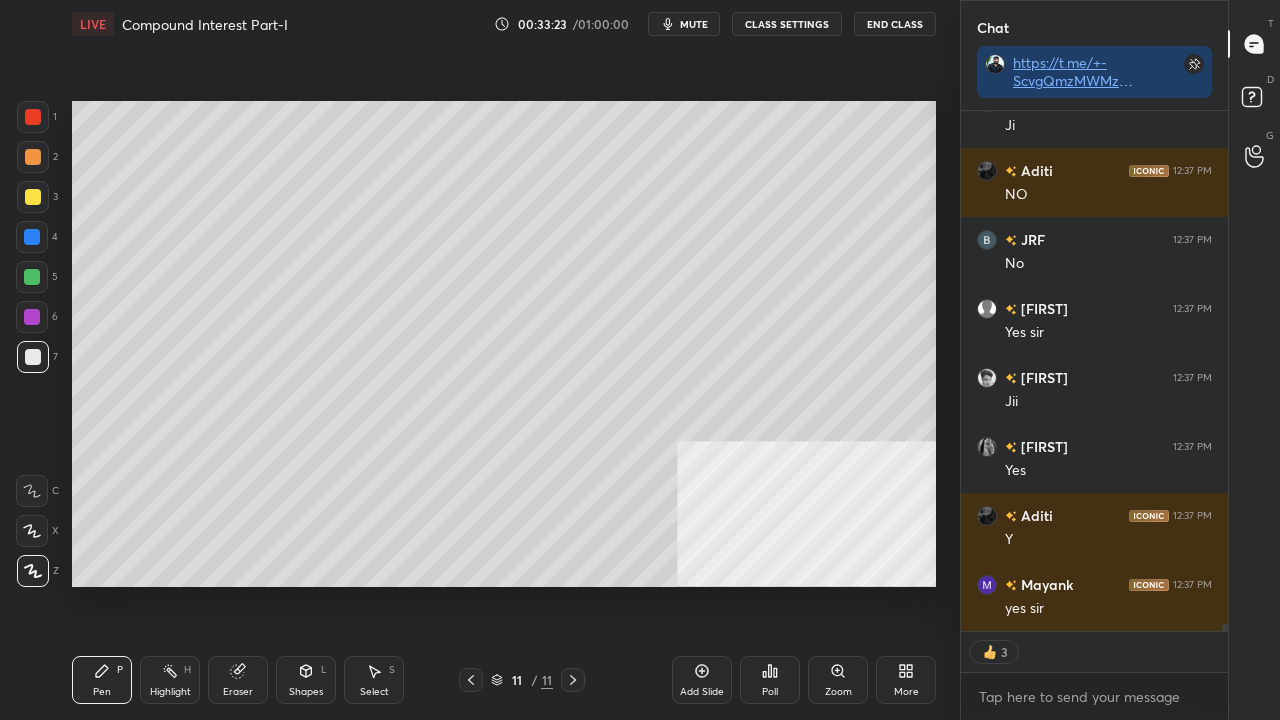 click at bounding box center (32, 237) 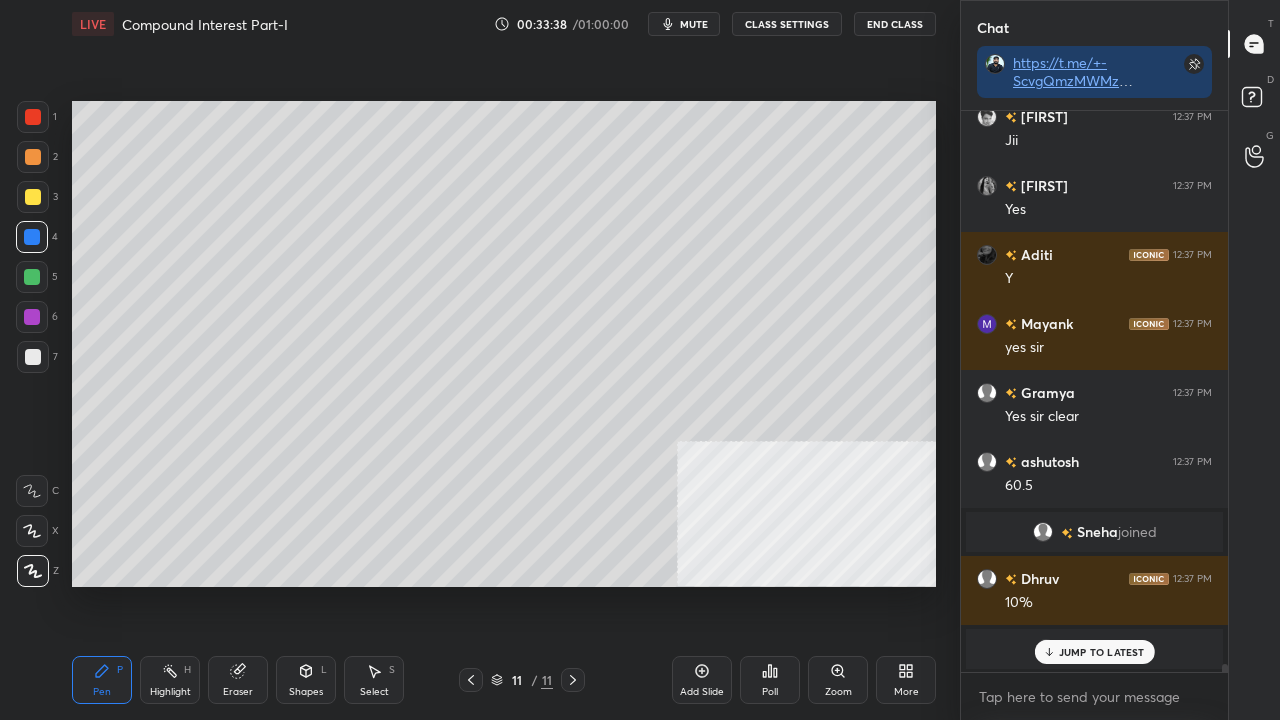 click at bounding box center [33, 117] 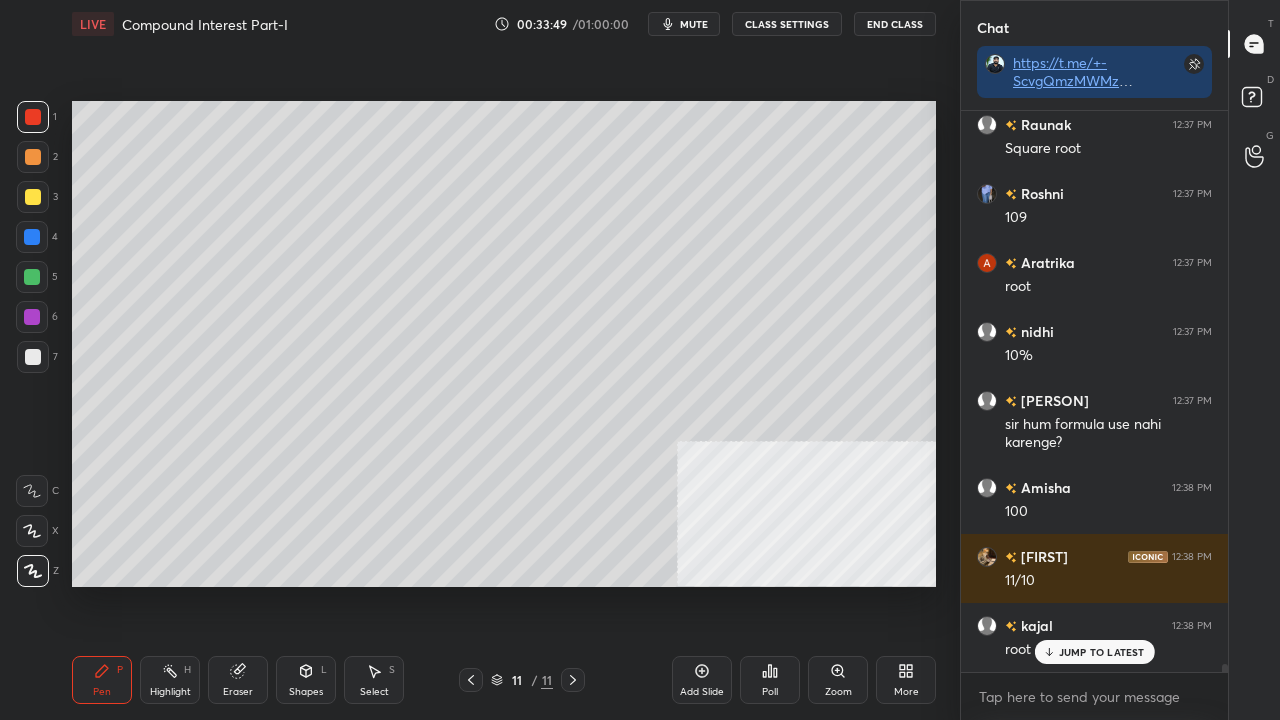 scroll, scrollTop: 37846, scrollLeft: 0, axis: vertical 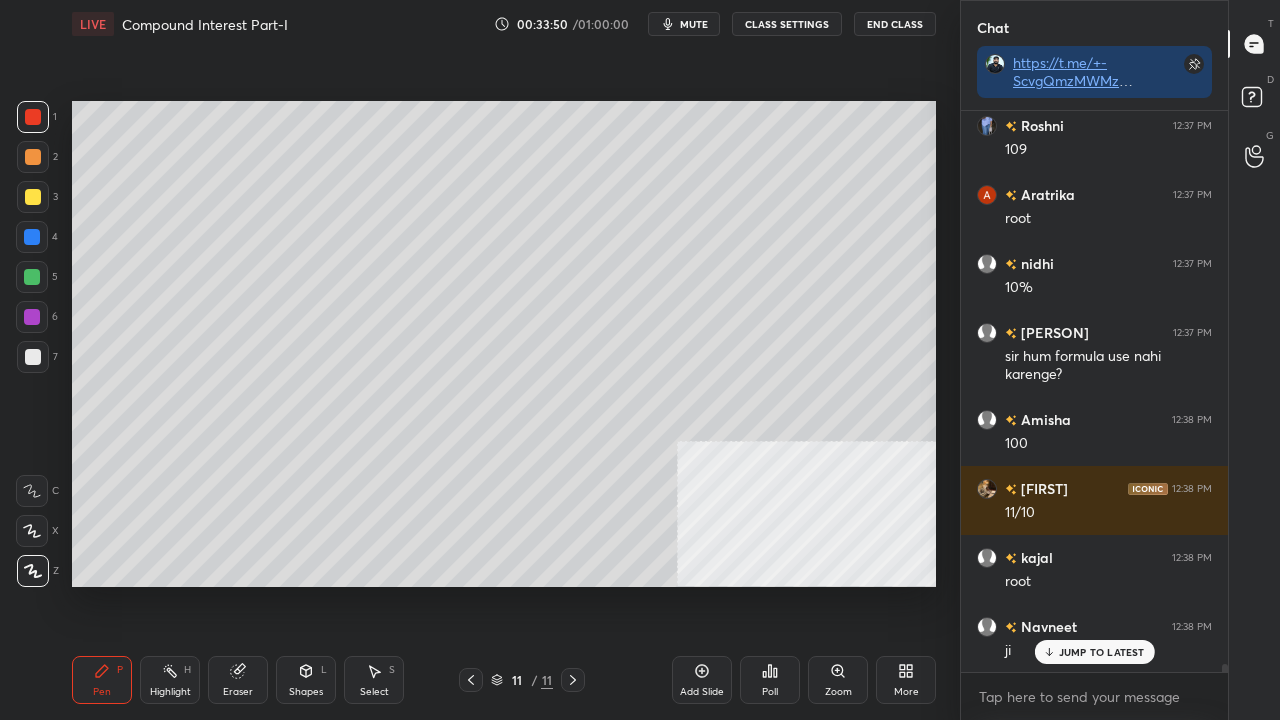 click at bounding box center [33, 357] 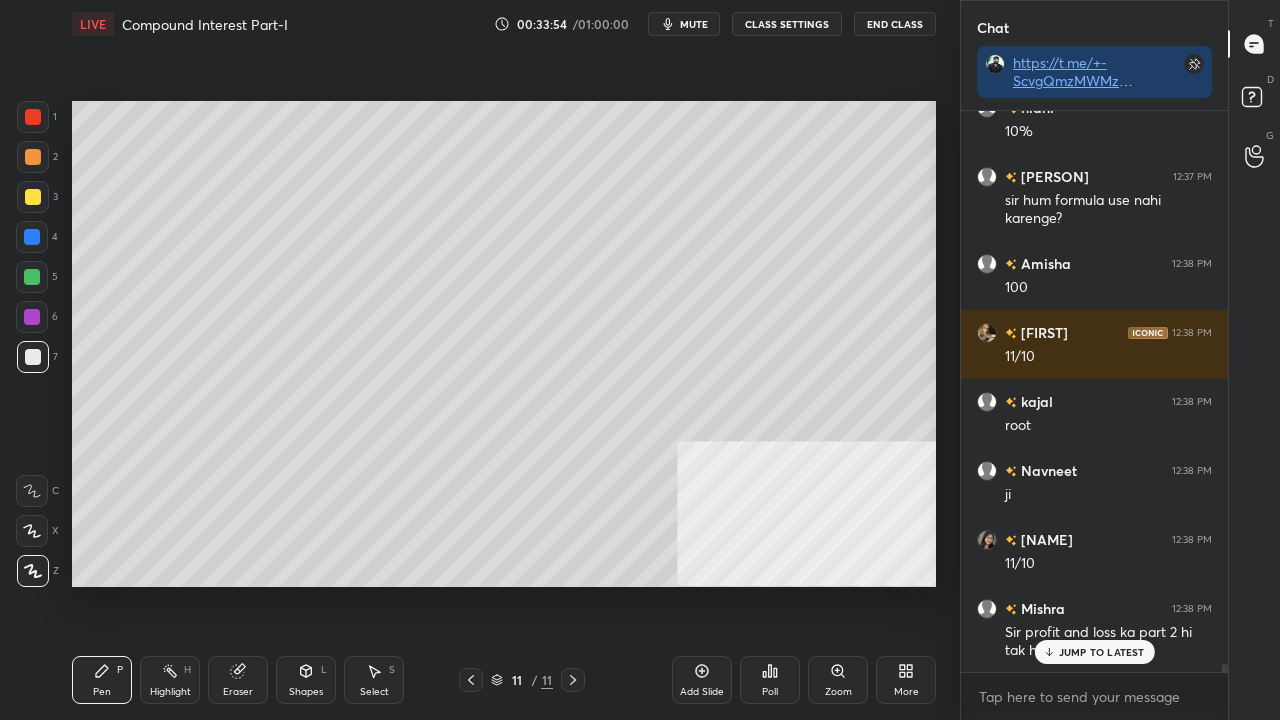 scroll, scrollTop: 38158, scrollLeft: 0, axis: vertical 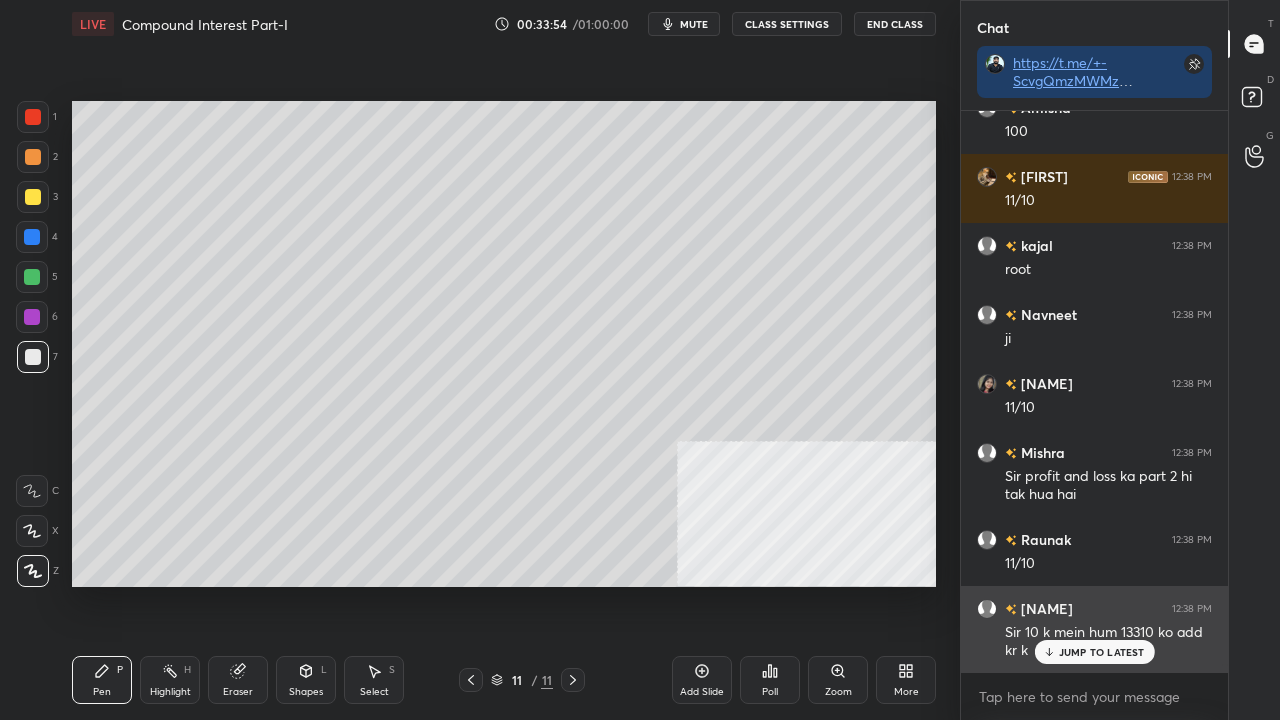 click on "JUMP TO LATEST" at bounding box center [1102, 652] 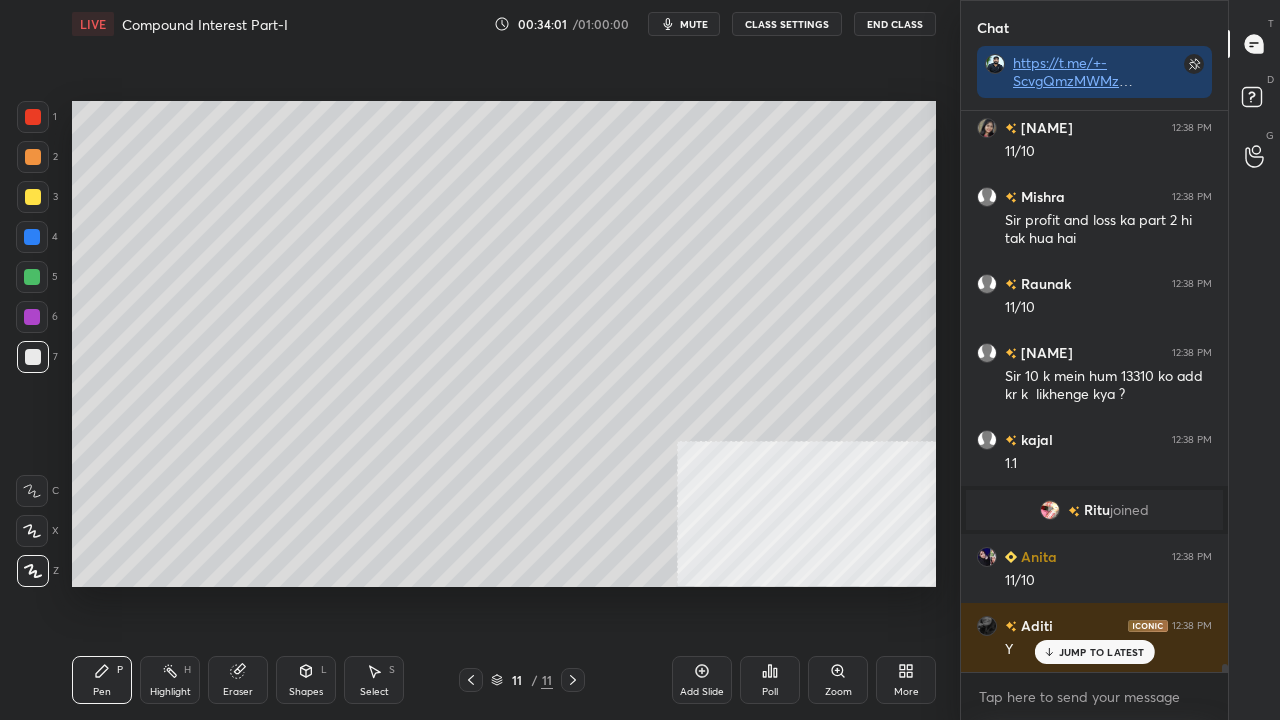 scroll, scrollTop: 38216, scrollLeft: 0, axis: vertical 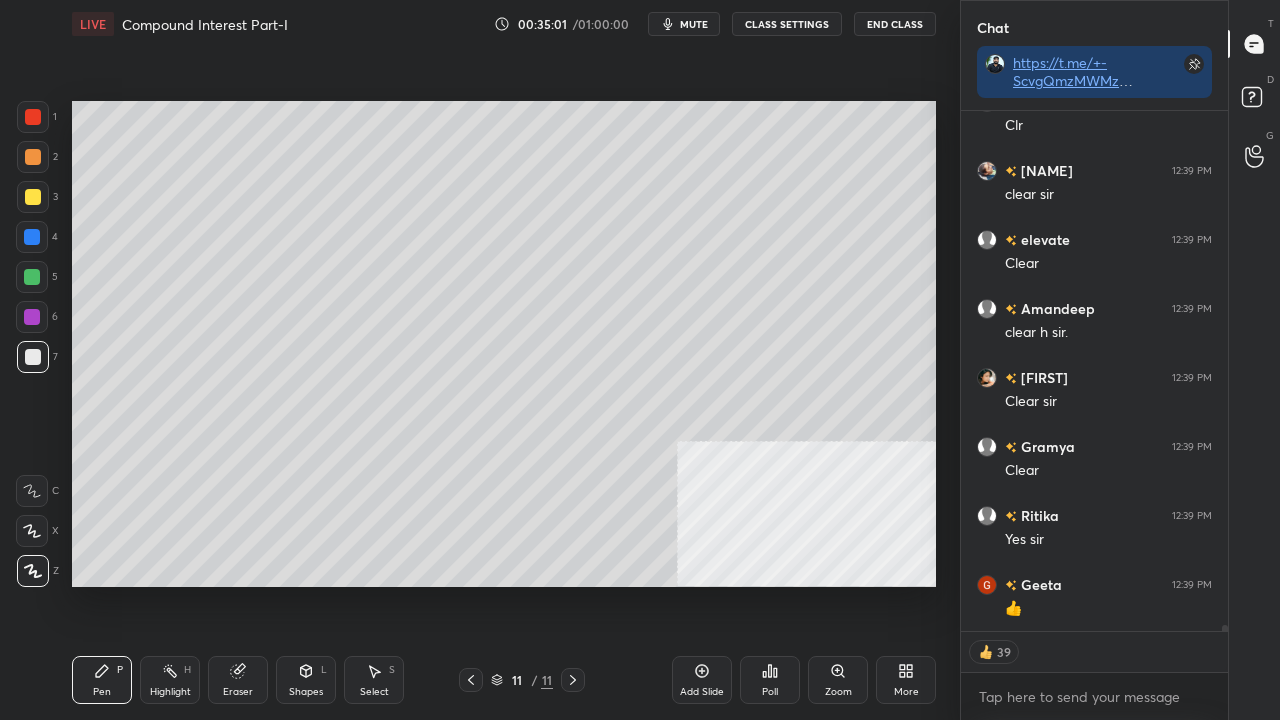 click on "More" at bounding box center [906, 680] 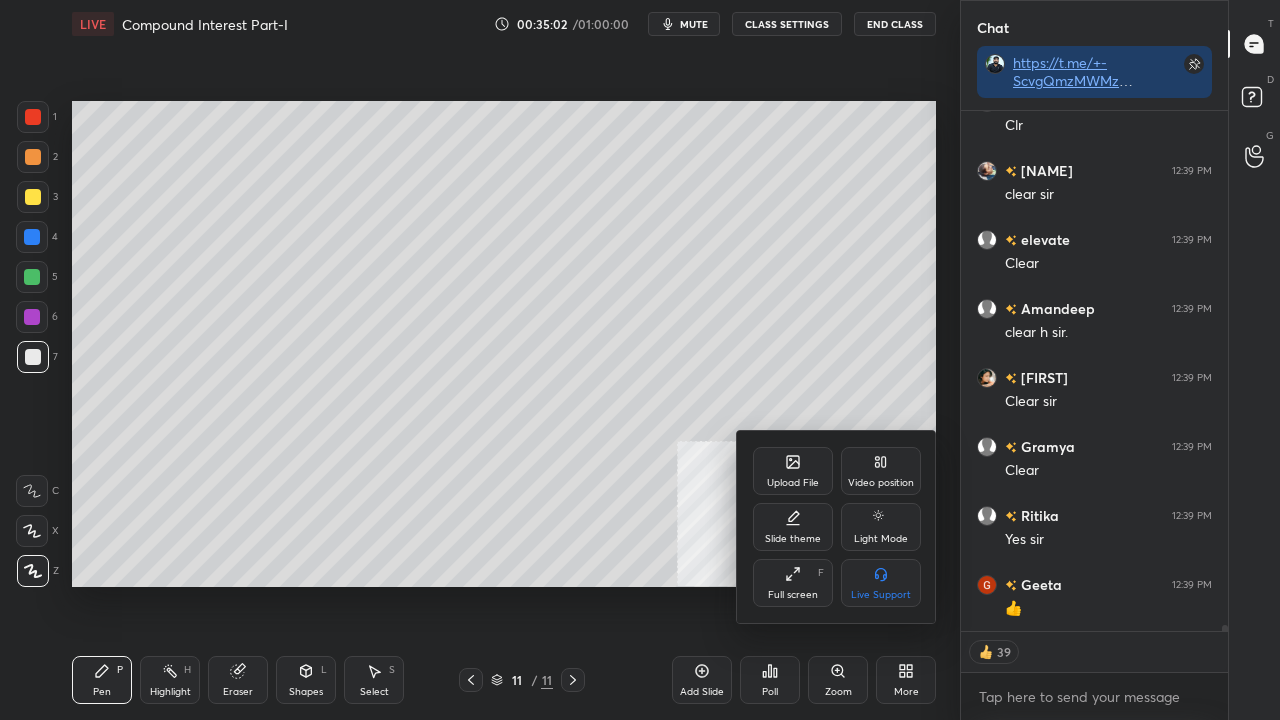 click on "Video position" at bounding box center (881, 471) 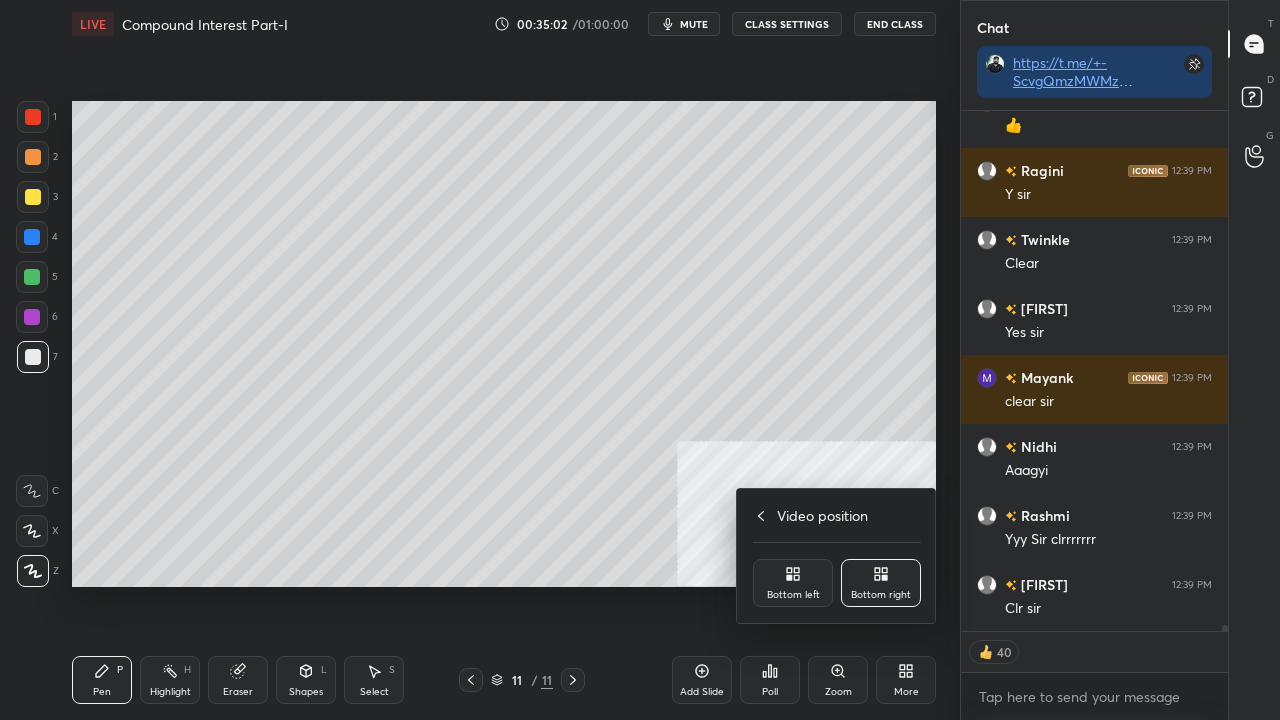 click on "Bottom left" at bounding box center (793, 583) 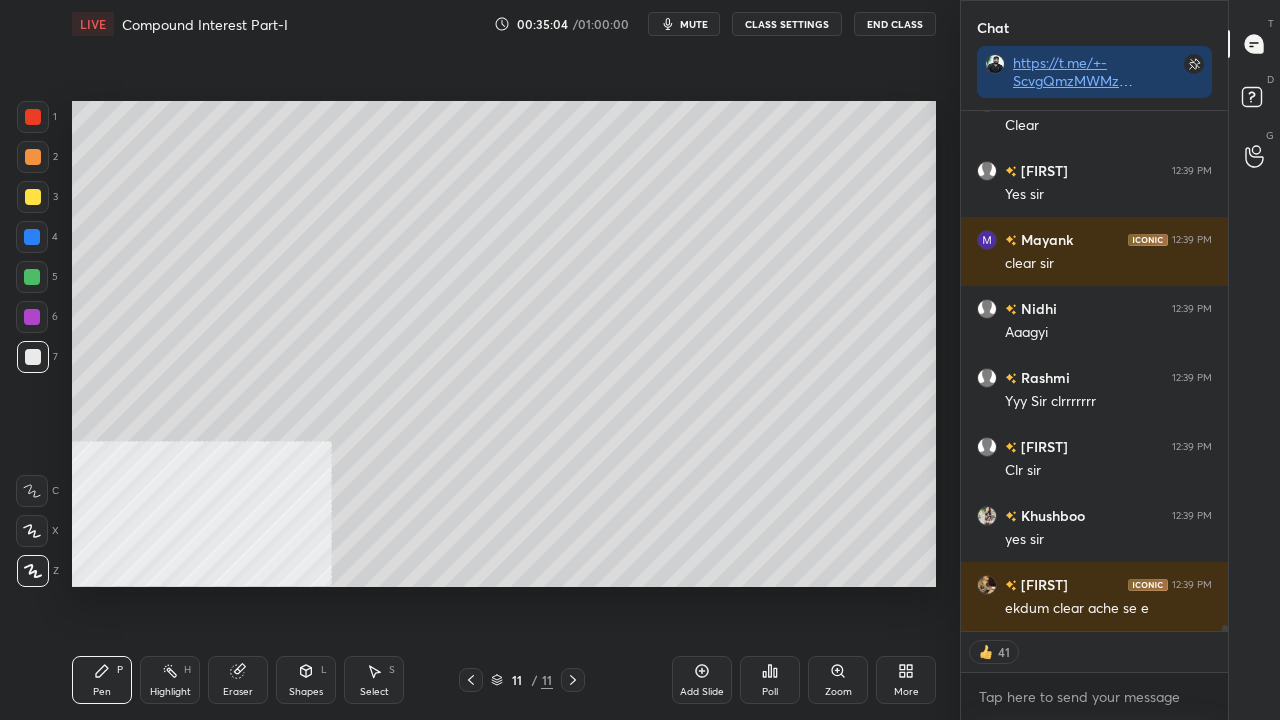 click at bounding box center [32, 237] 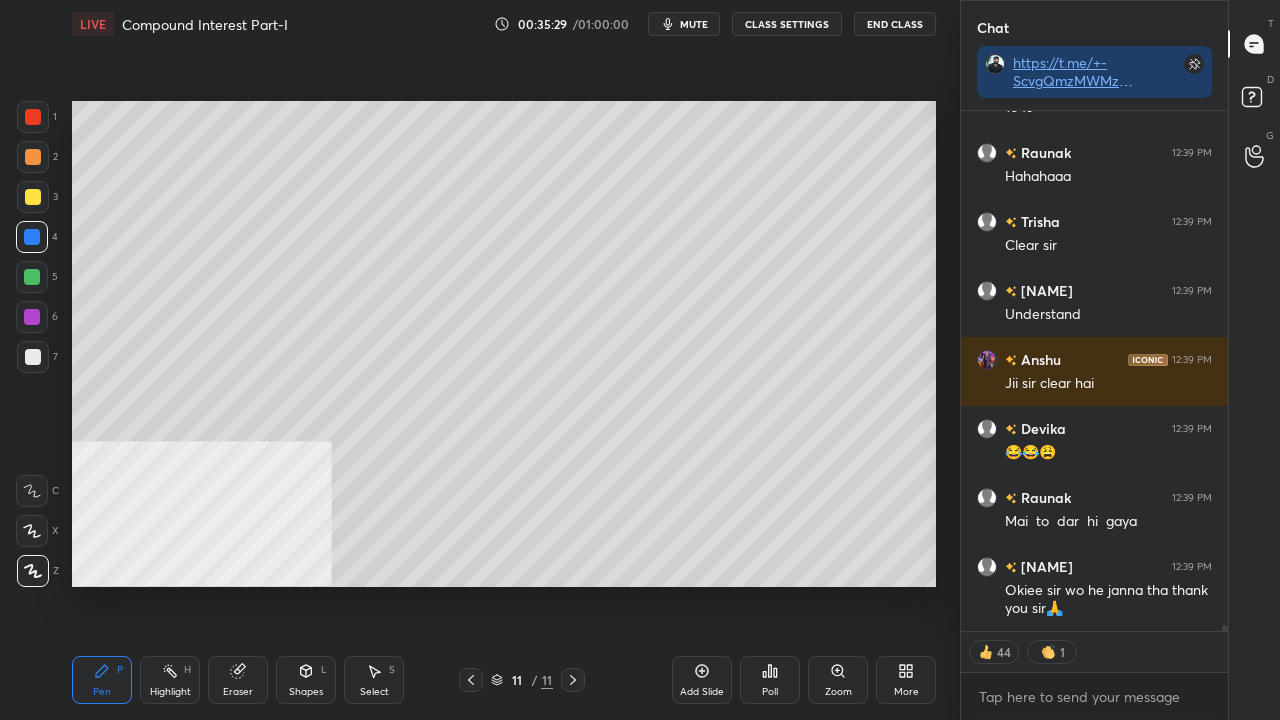 click 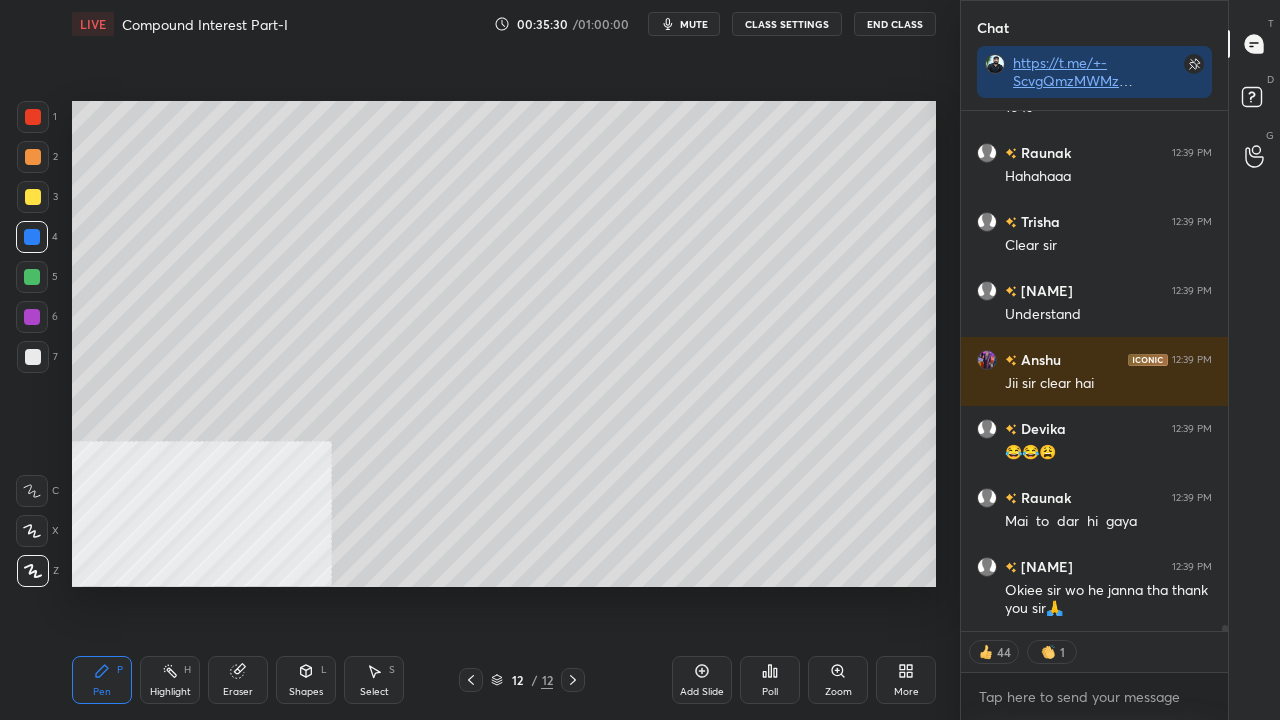 click at bounding box center [33, 197] 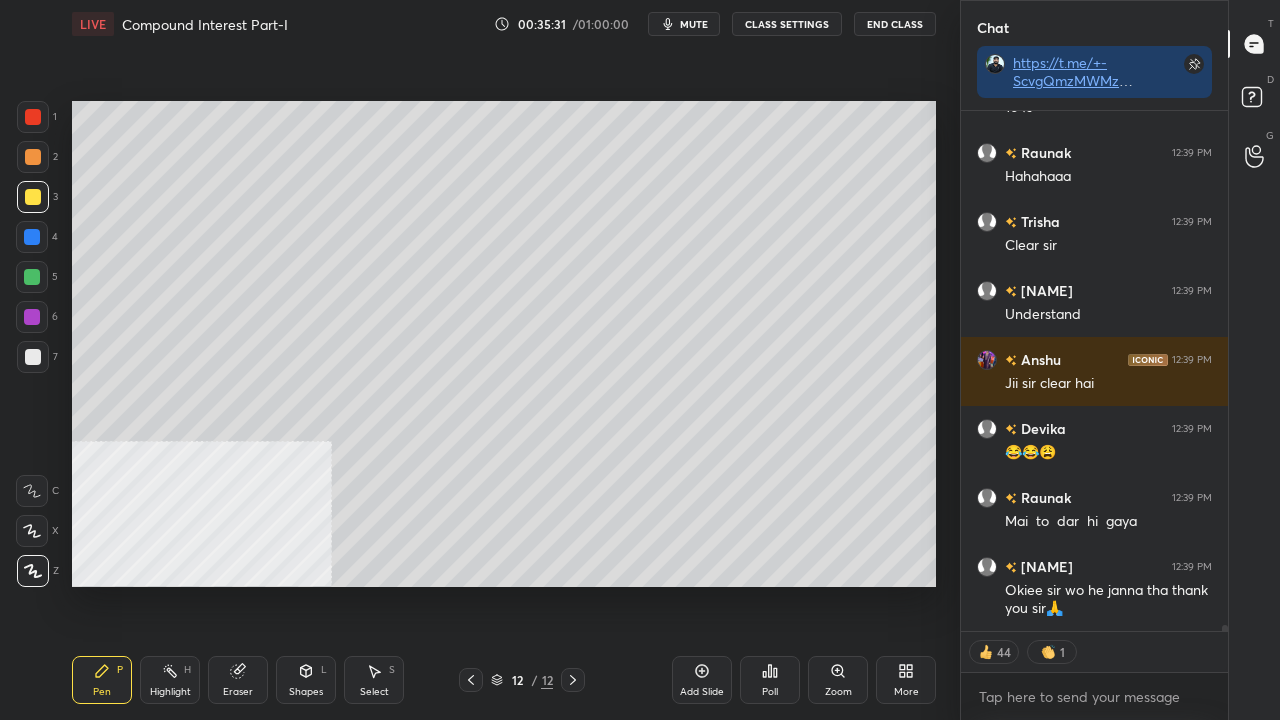 scroll, scrollTop: 46823, scrollLeft: 0, axis: vertical 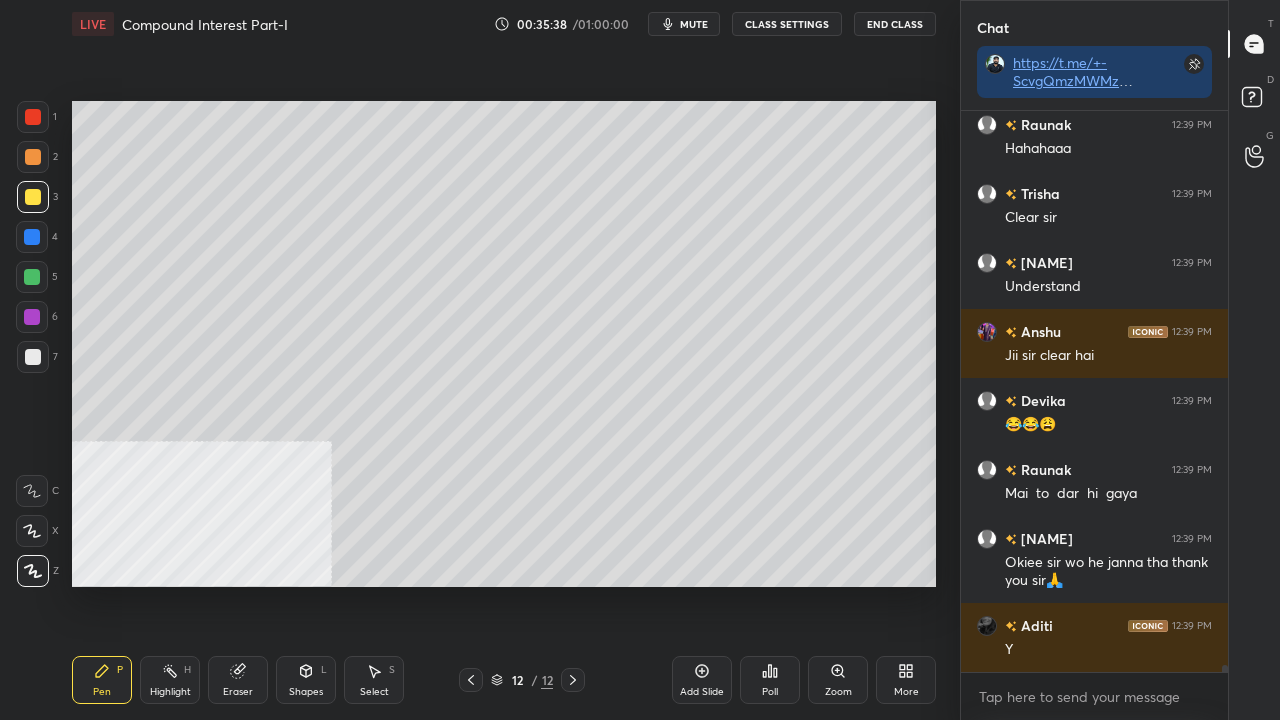 click at bounding box center [33, 117] 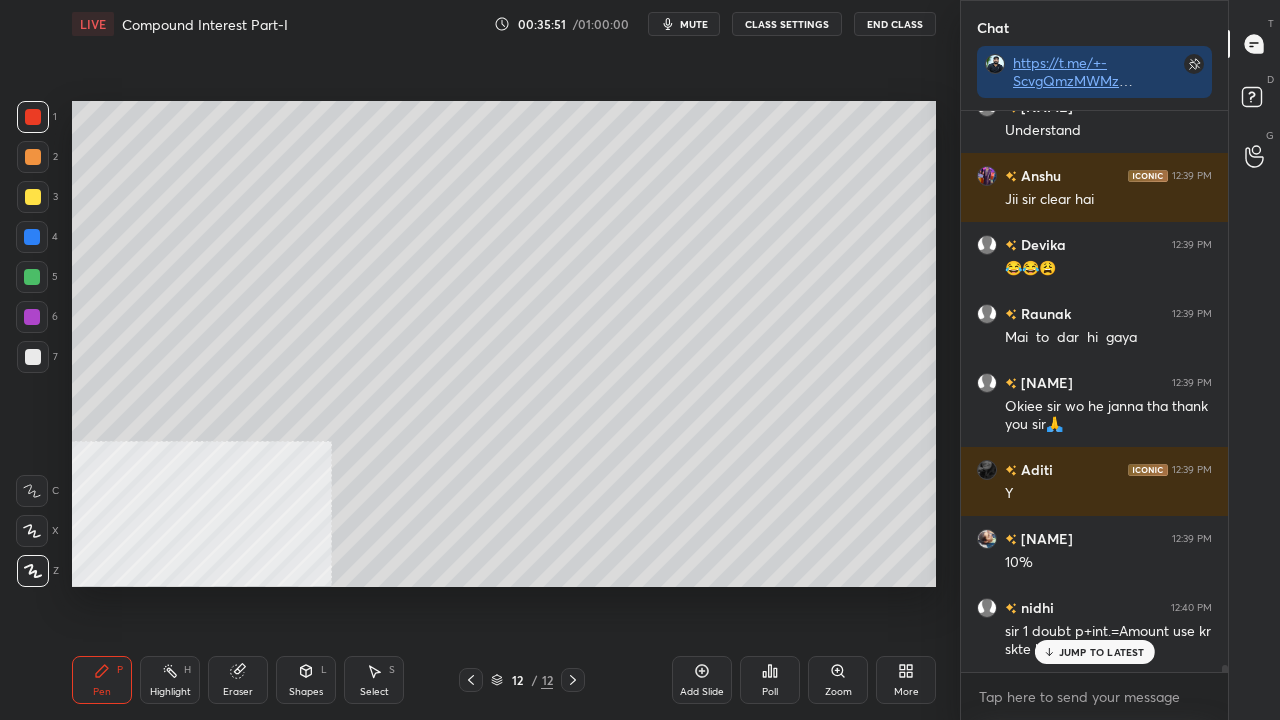 scroll, scrollTop: 47006, scrollLeft: 0, axis: vertical 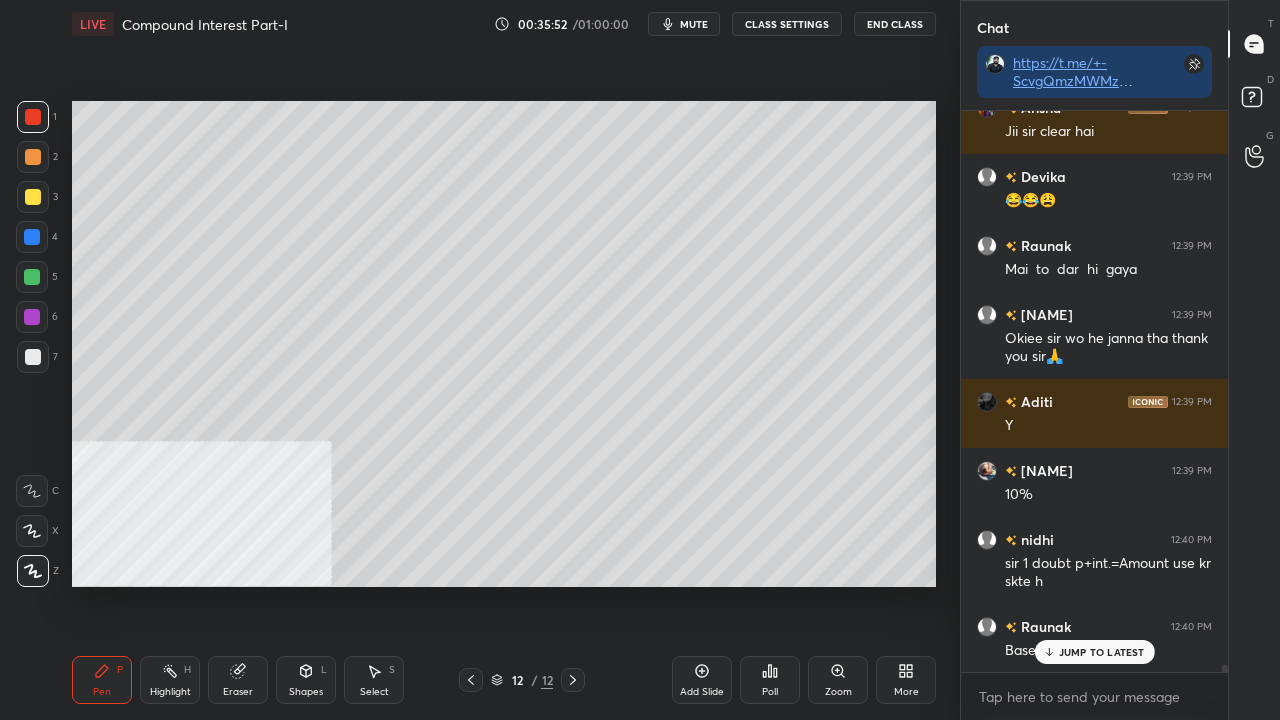 click 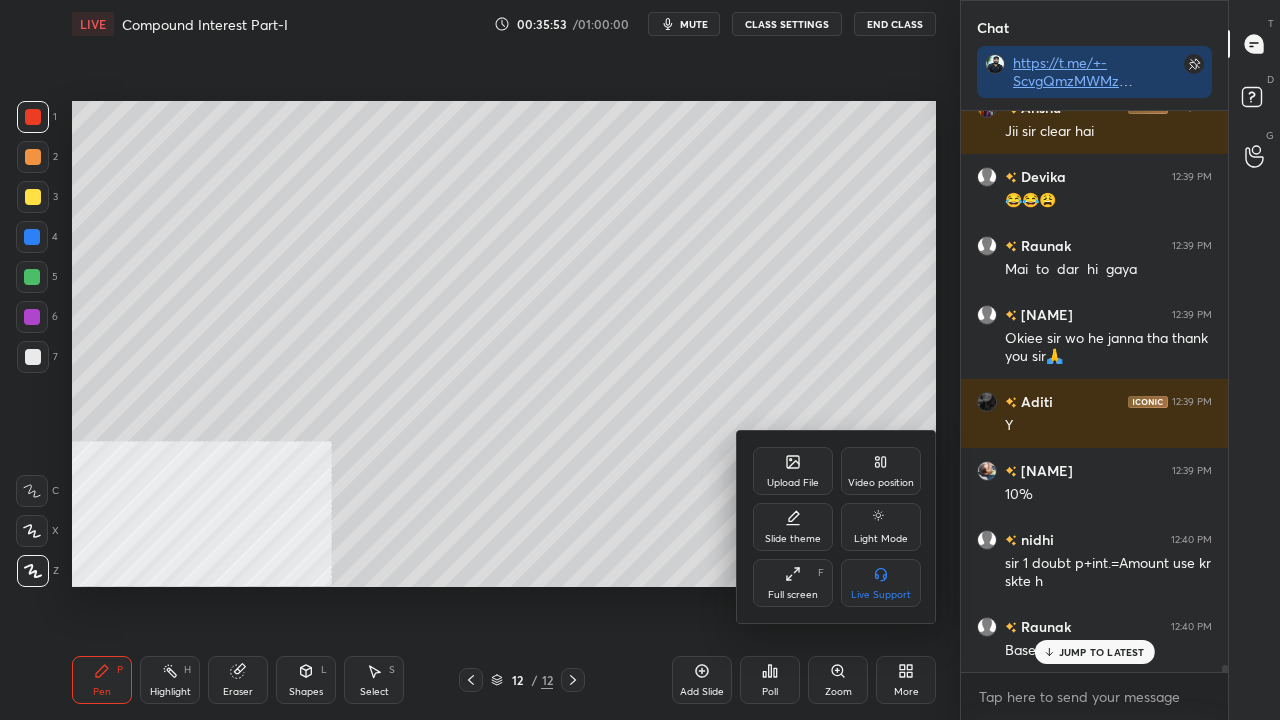 click 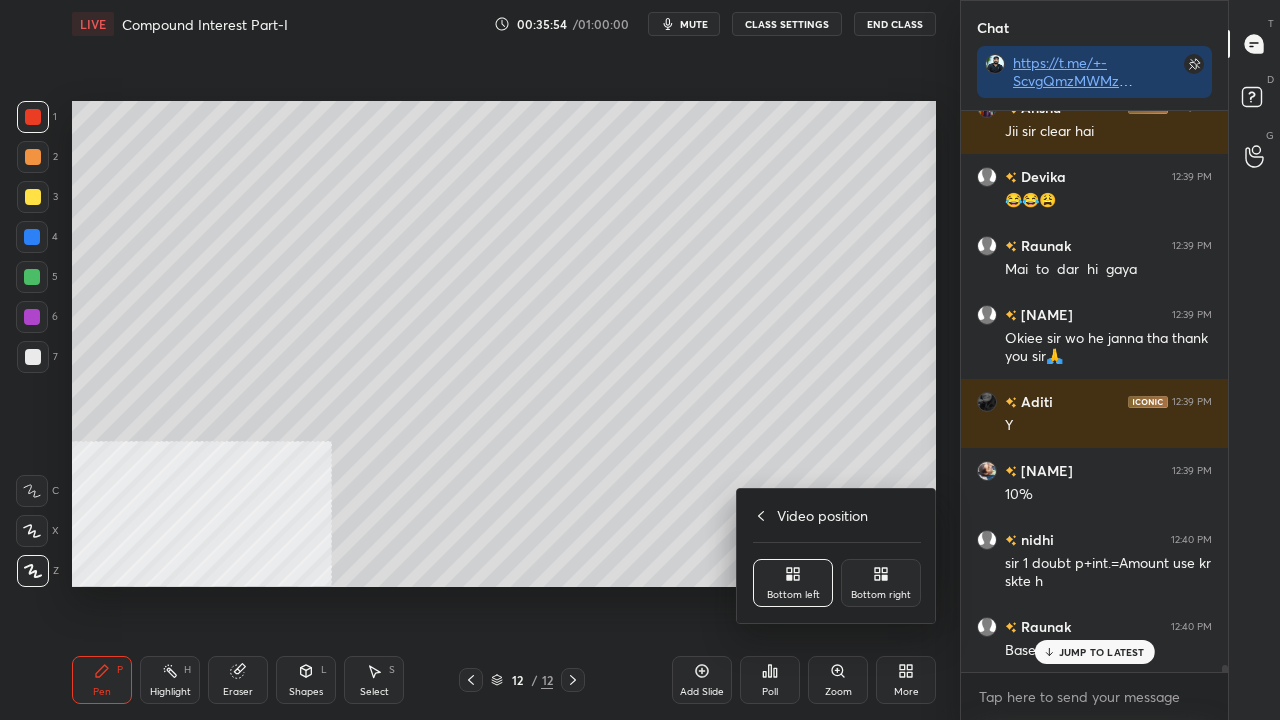 click on "Bottom right" at bounding box center [881, 595] 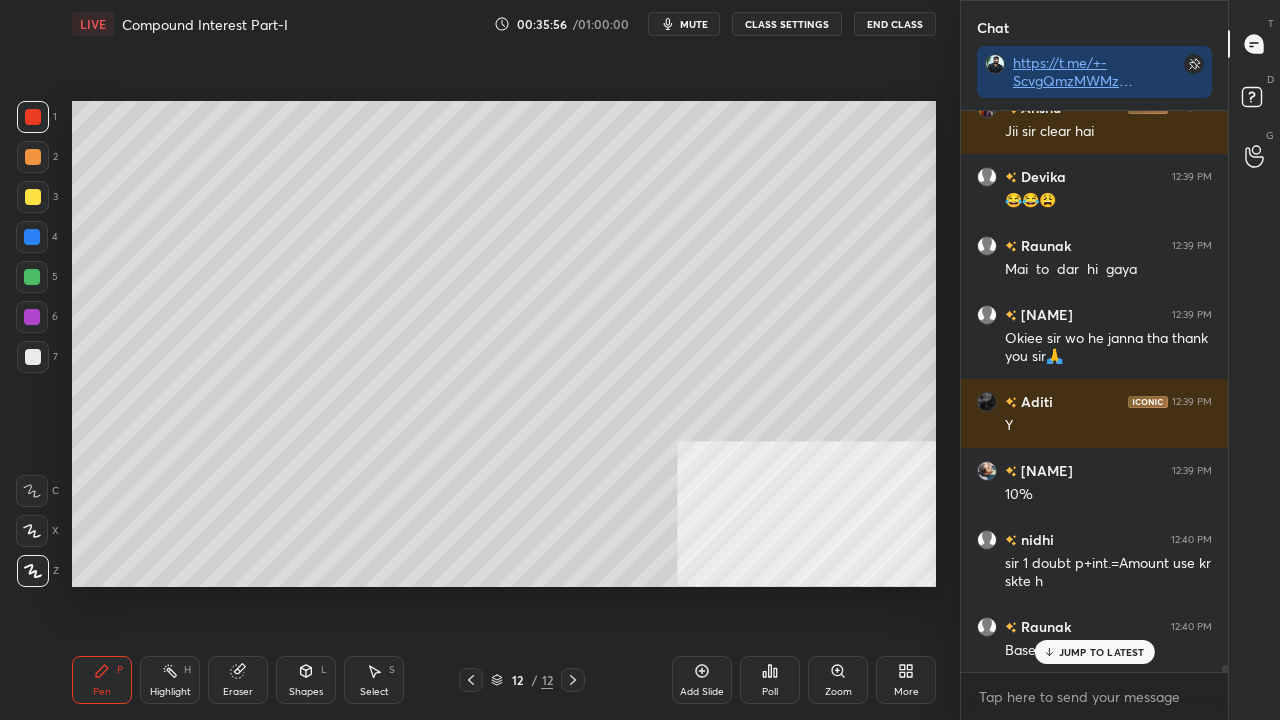click at bounding box center (32, 237) 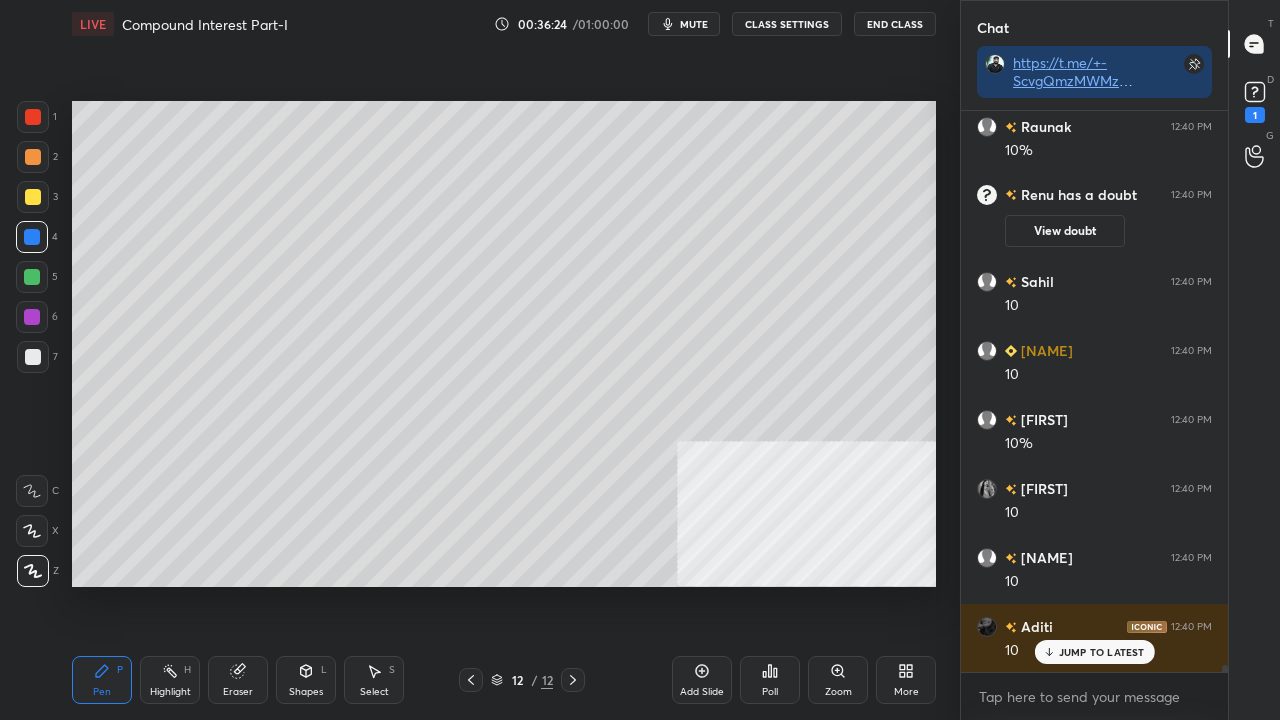 scroll, scrollTop: 45320, scrollLeft: 0, axis: vertical 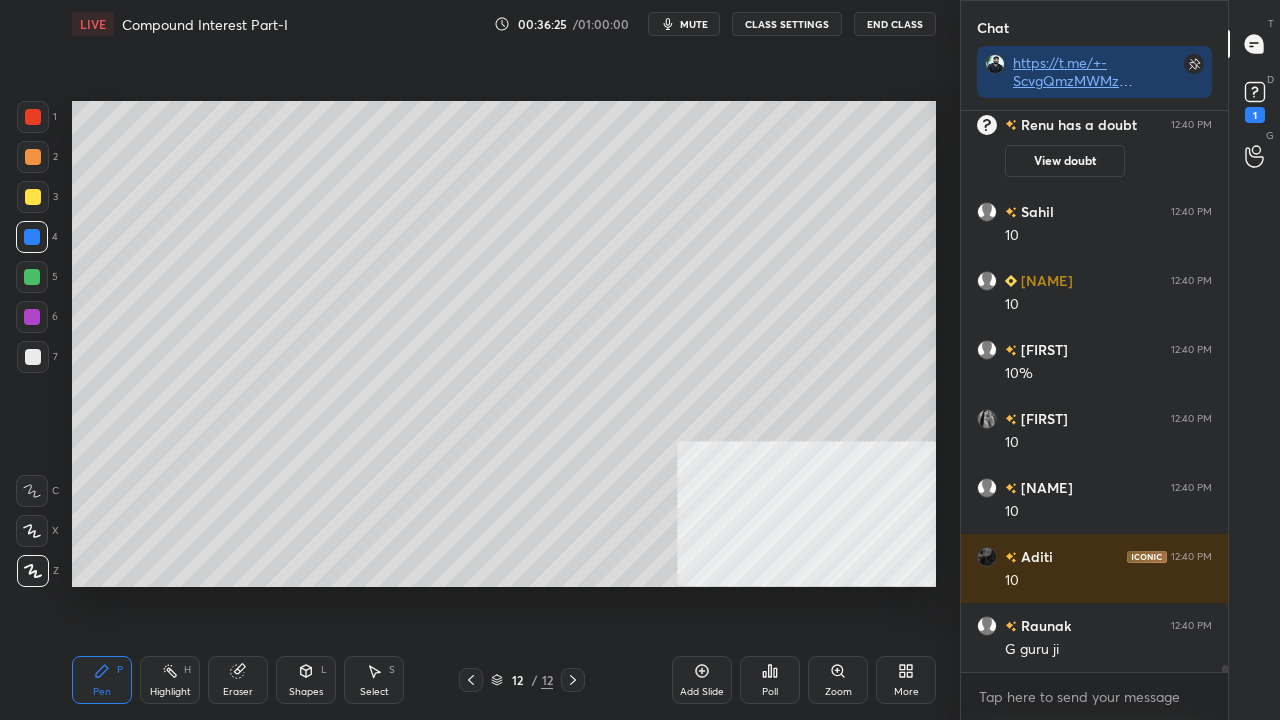 drag, startPoint x: 30, startPoint y: 356, endPoint x: 53, endPoint y: 346, distance: 25.079872 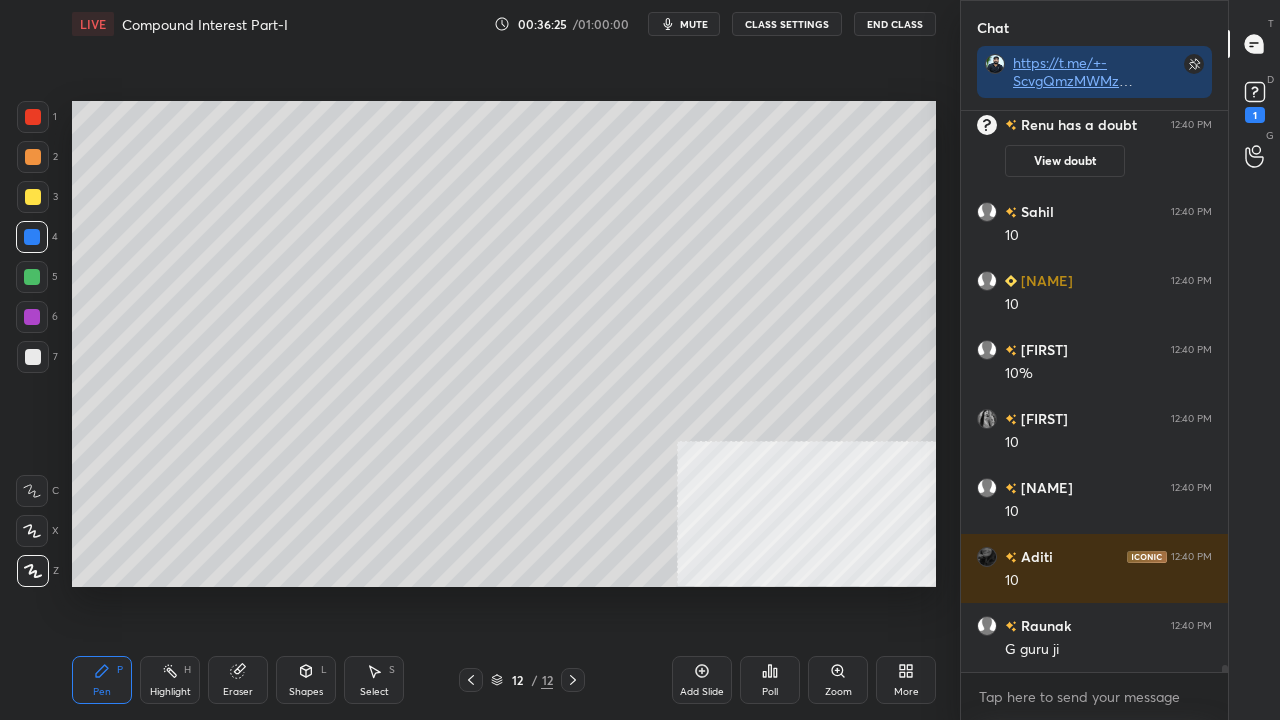 click at bounding box center (33, 357) 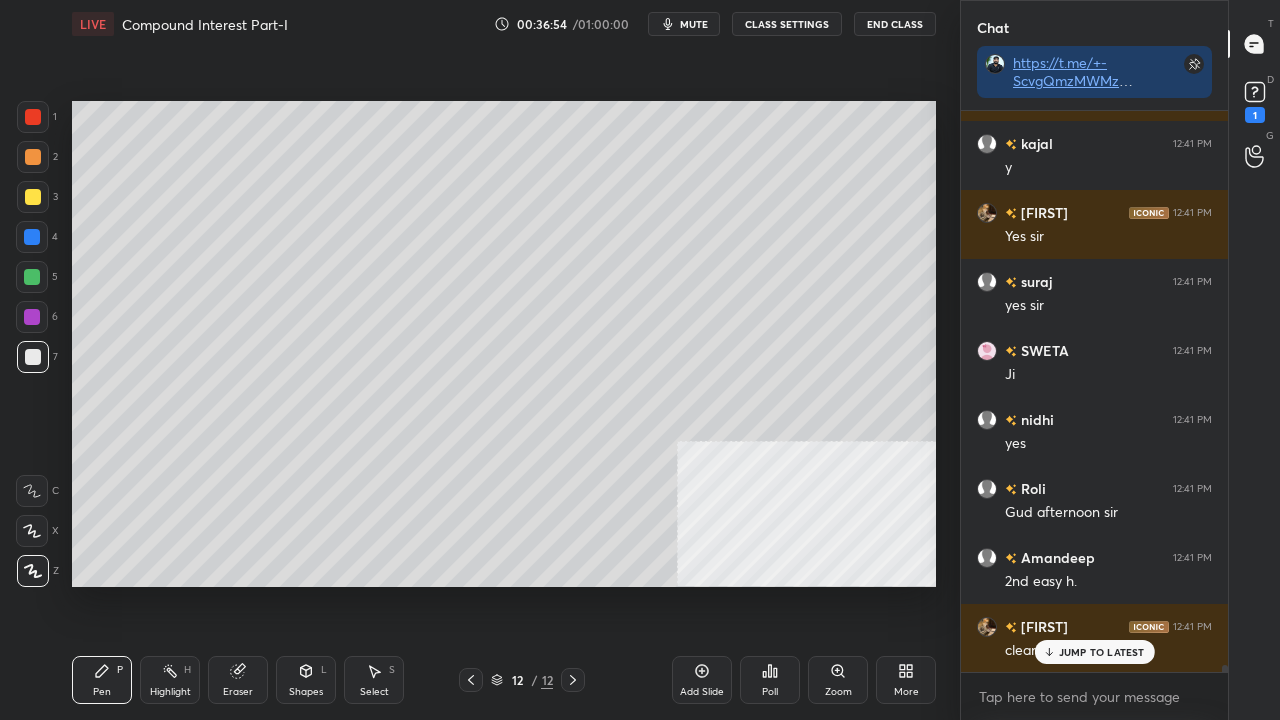 scroll, scrollTop: 46768, scrollLeft: 0, axis: vertical 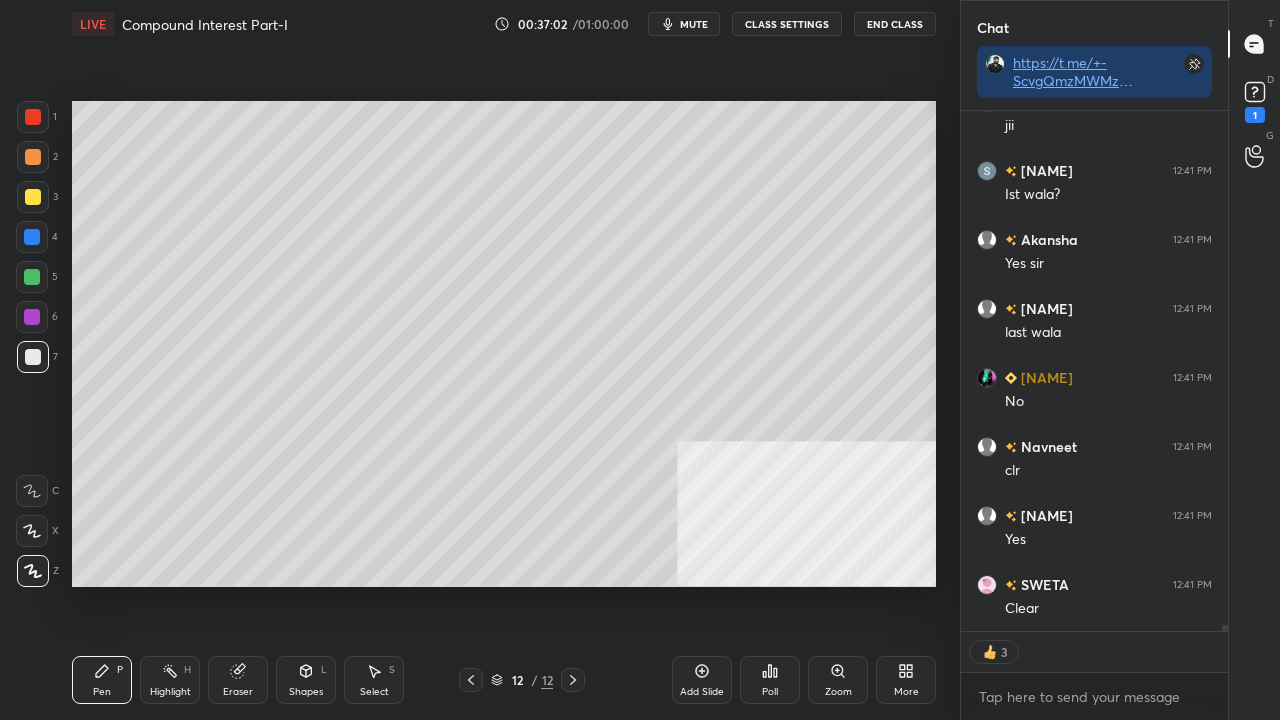click on "12" at bounding box center [517, 680] 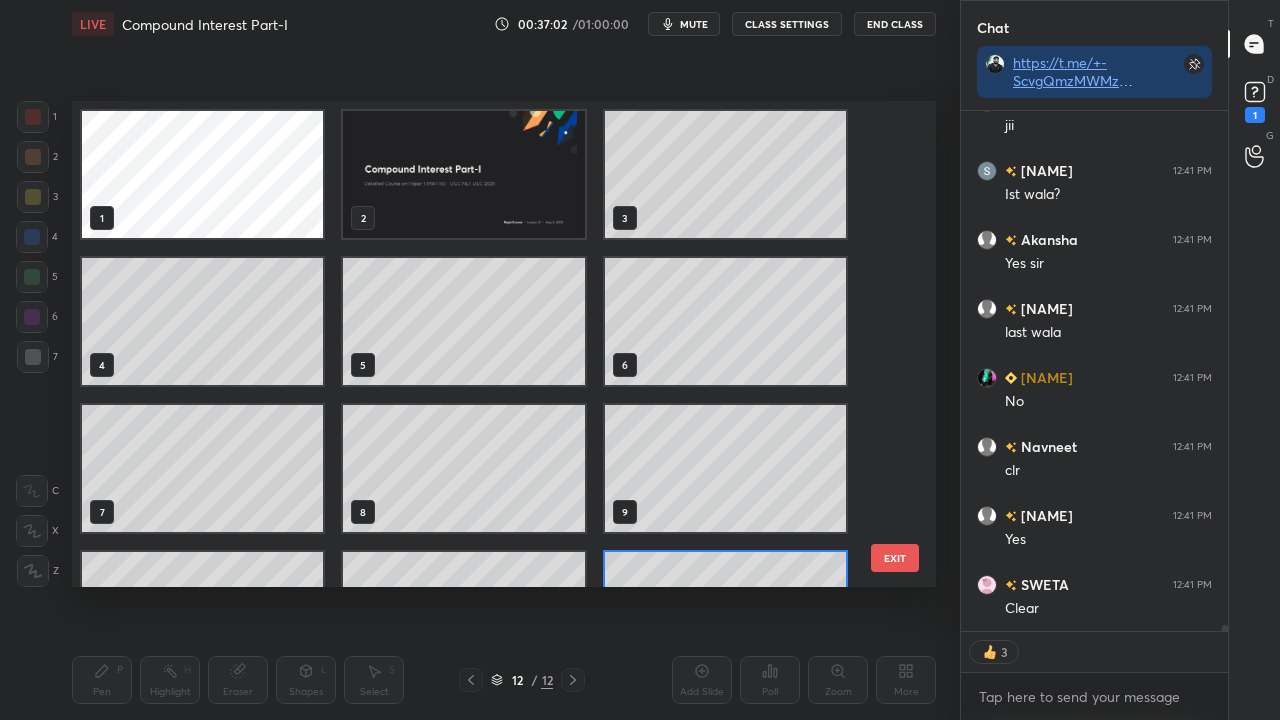 scroll, scrollTop: 47707, scrollLeft: 0, axis: vertical 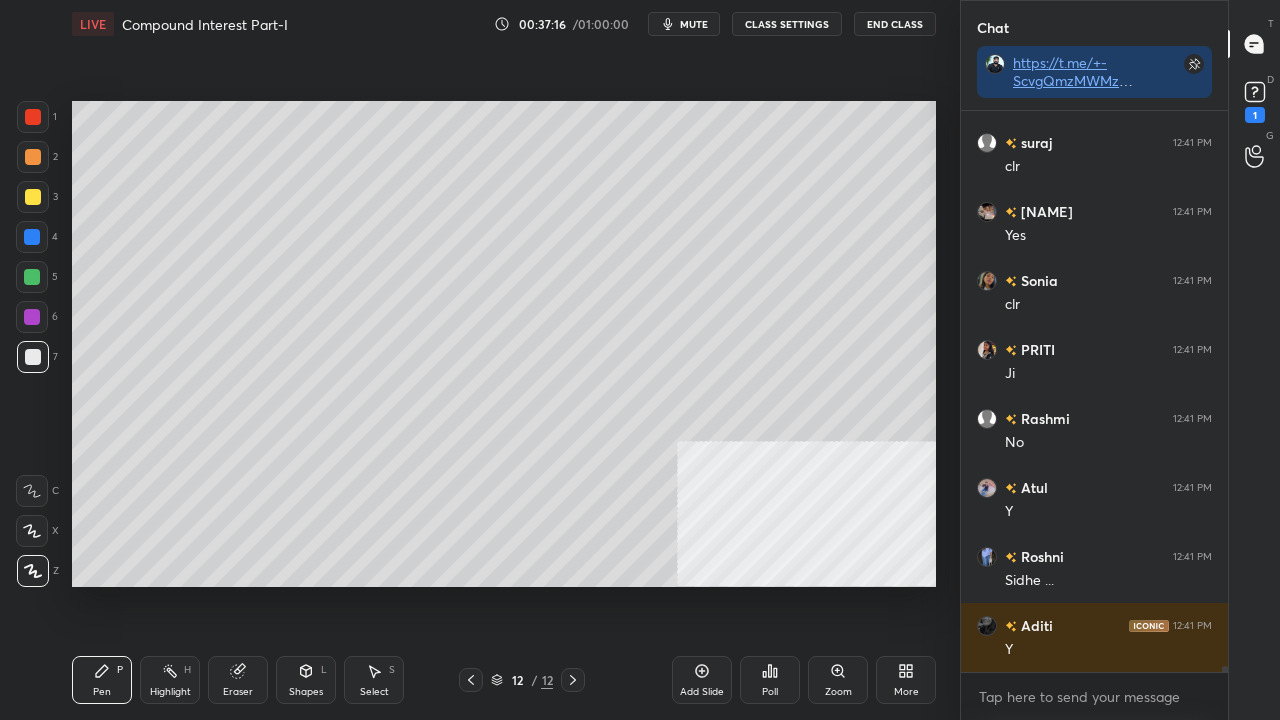 click on "Add Slide" at bounding box center [702, 680] 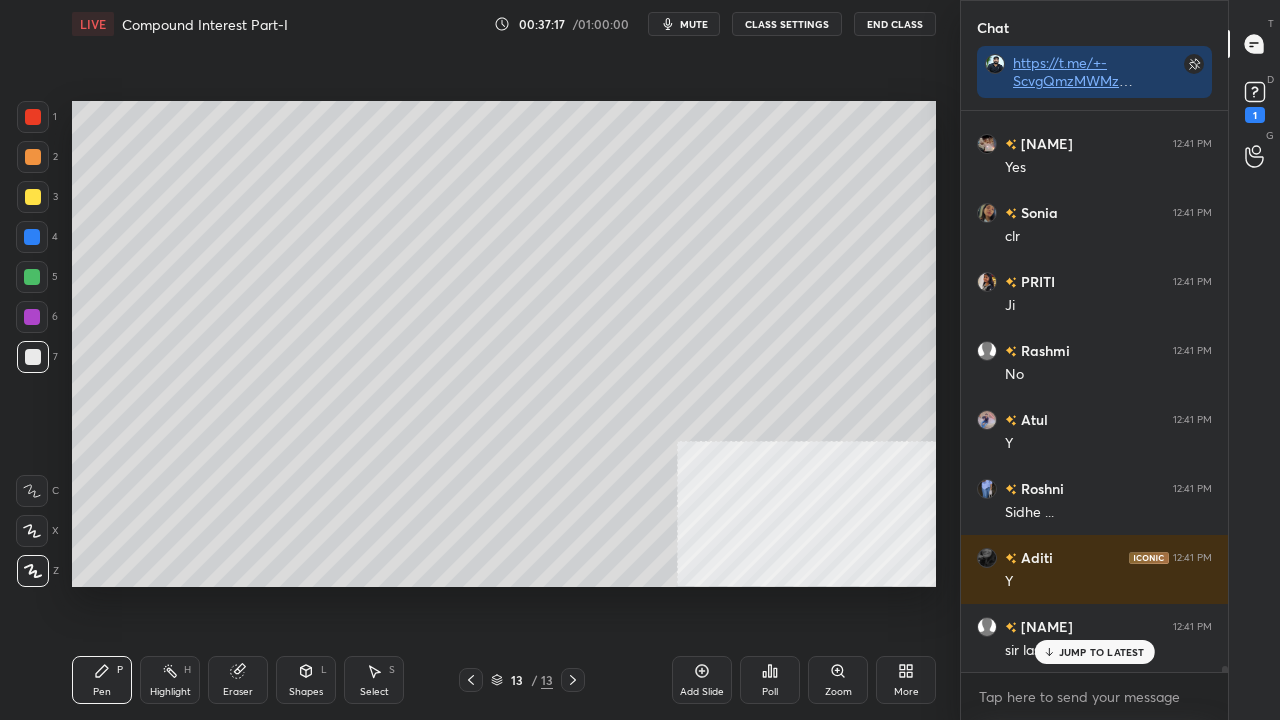 click at bounding box center (33, 117) 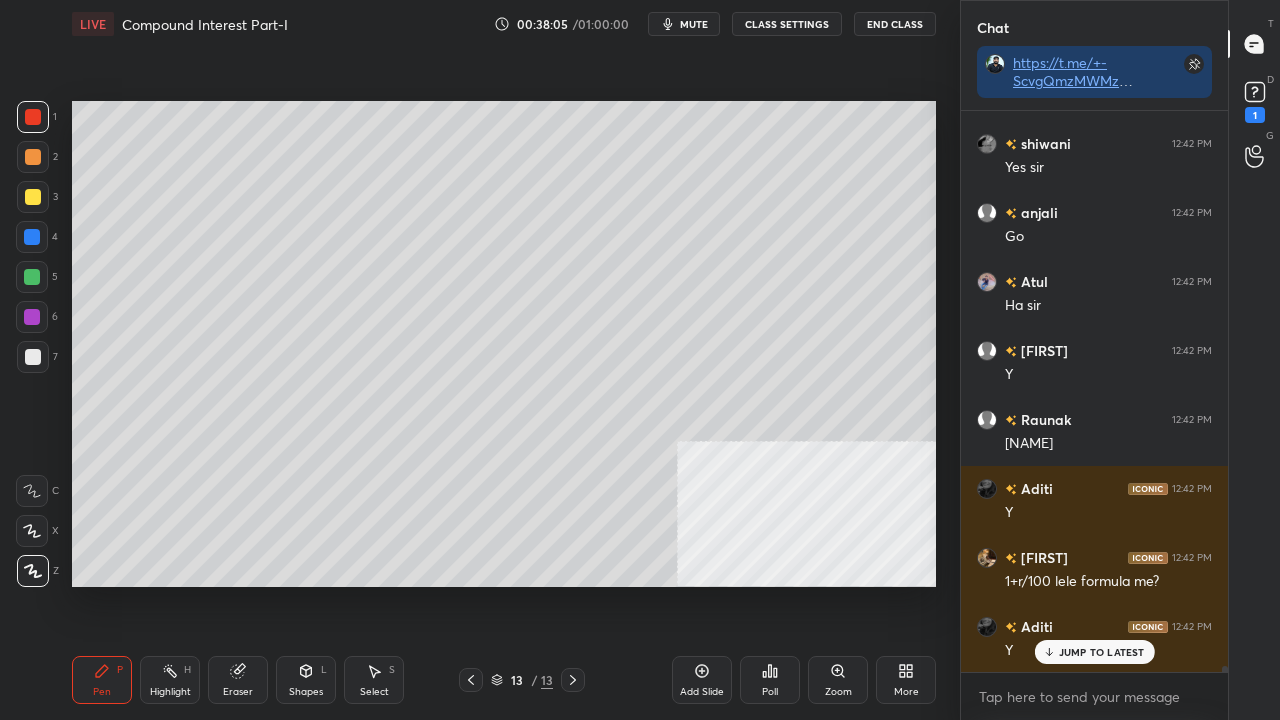 click at bounding box center (33, 357) 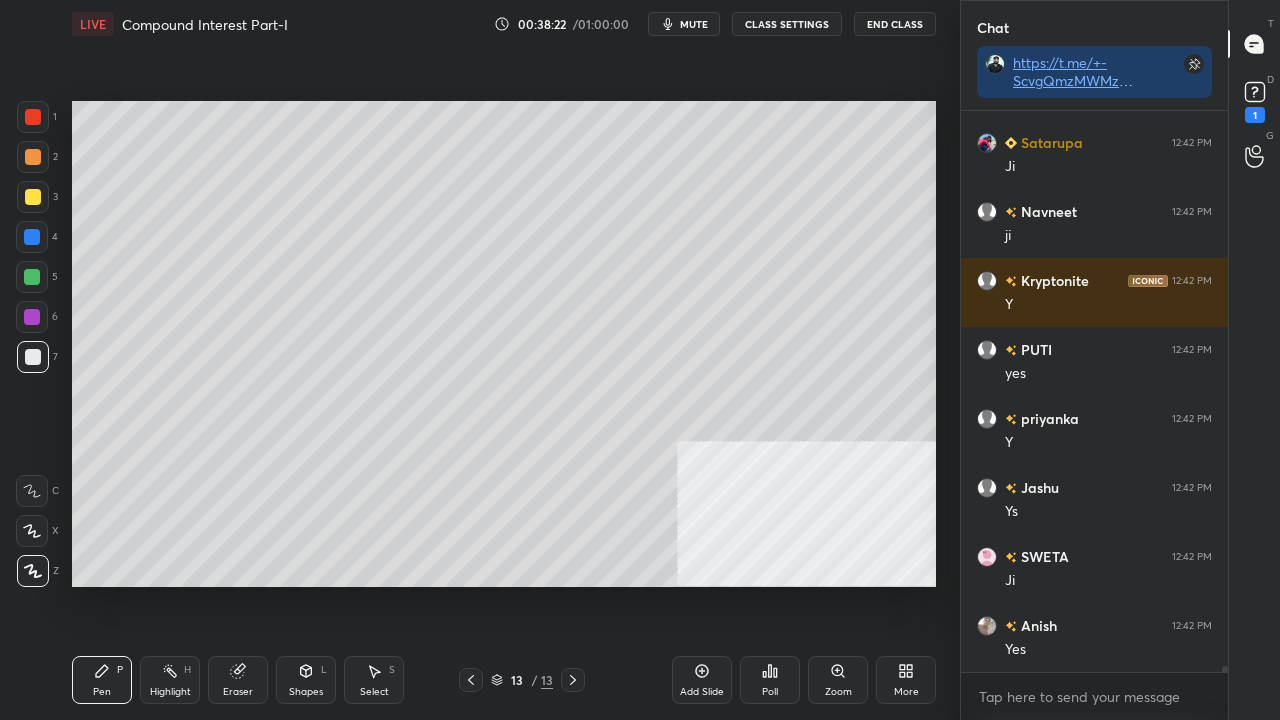 scroll, scrollTop: 51084, scrollLeft: 0, axis: vertical 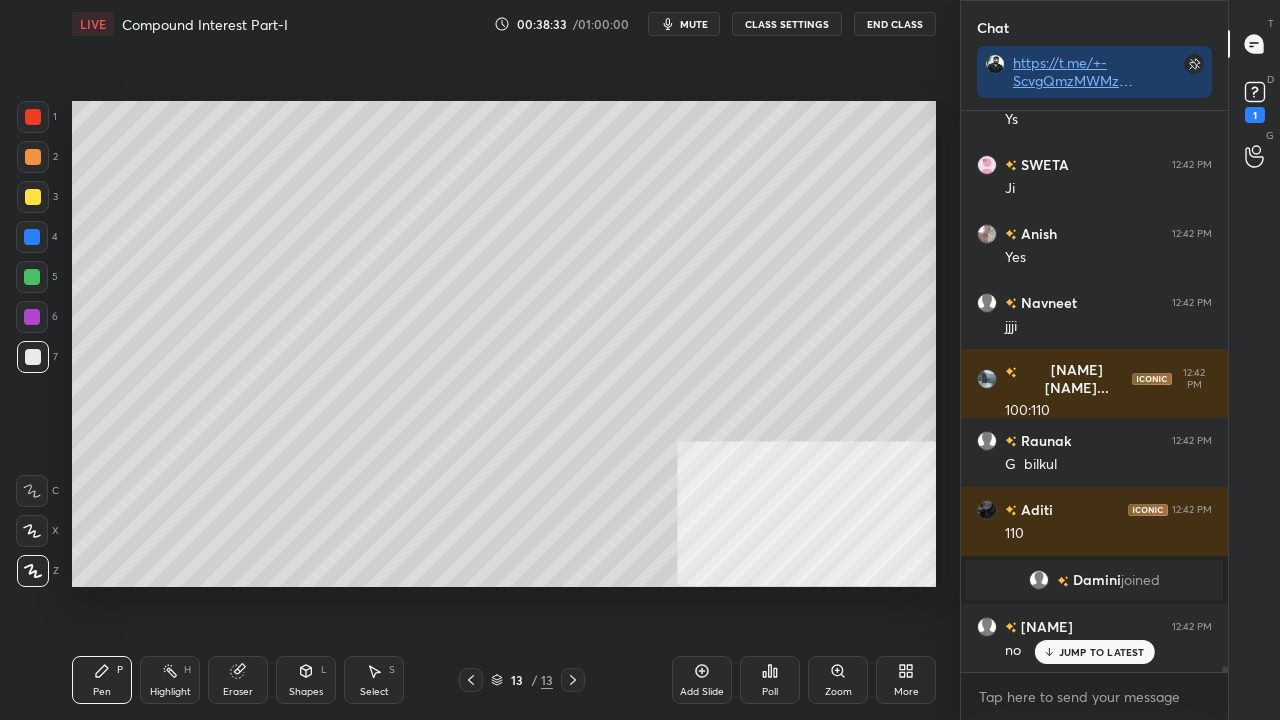 click at bounding box center [33, 197] 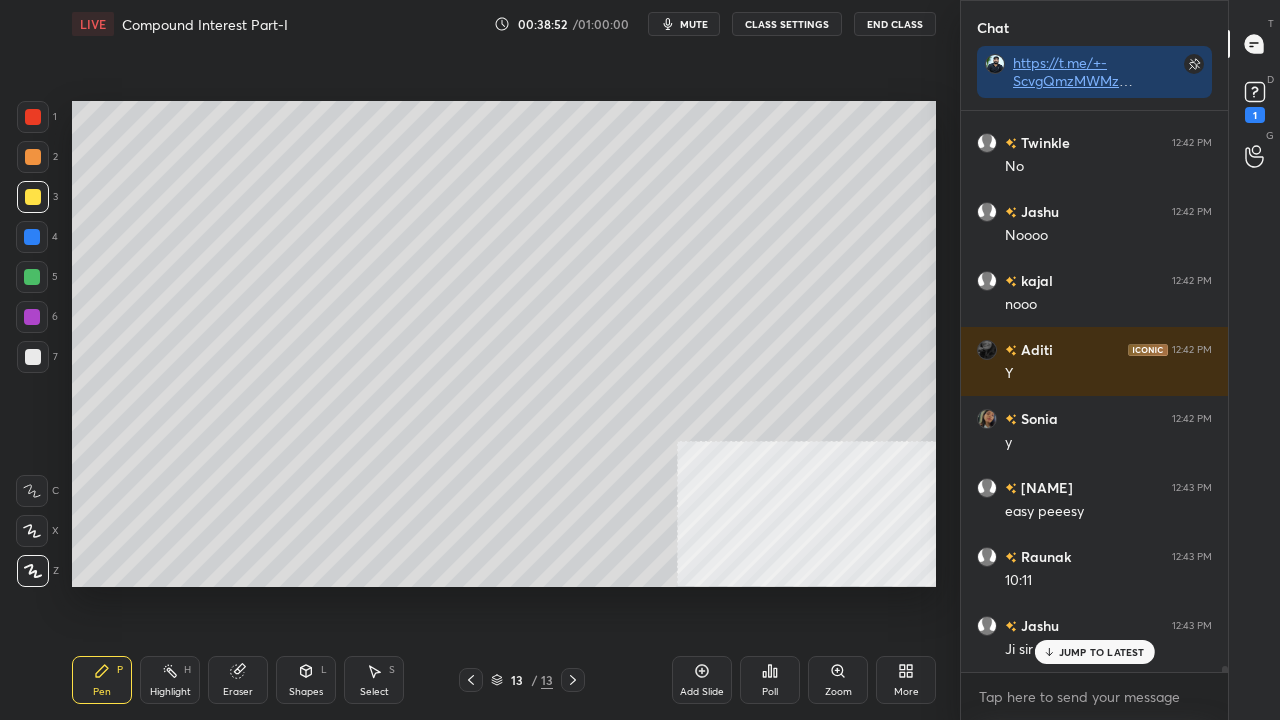 scroll, scrollTop: 52574, scrollLeft: 0, axis: vertical 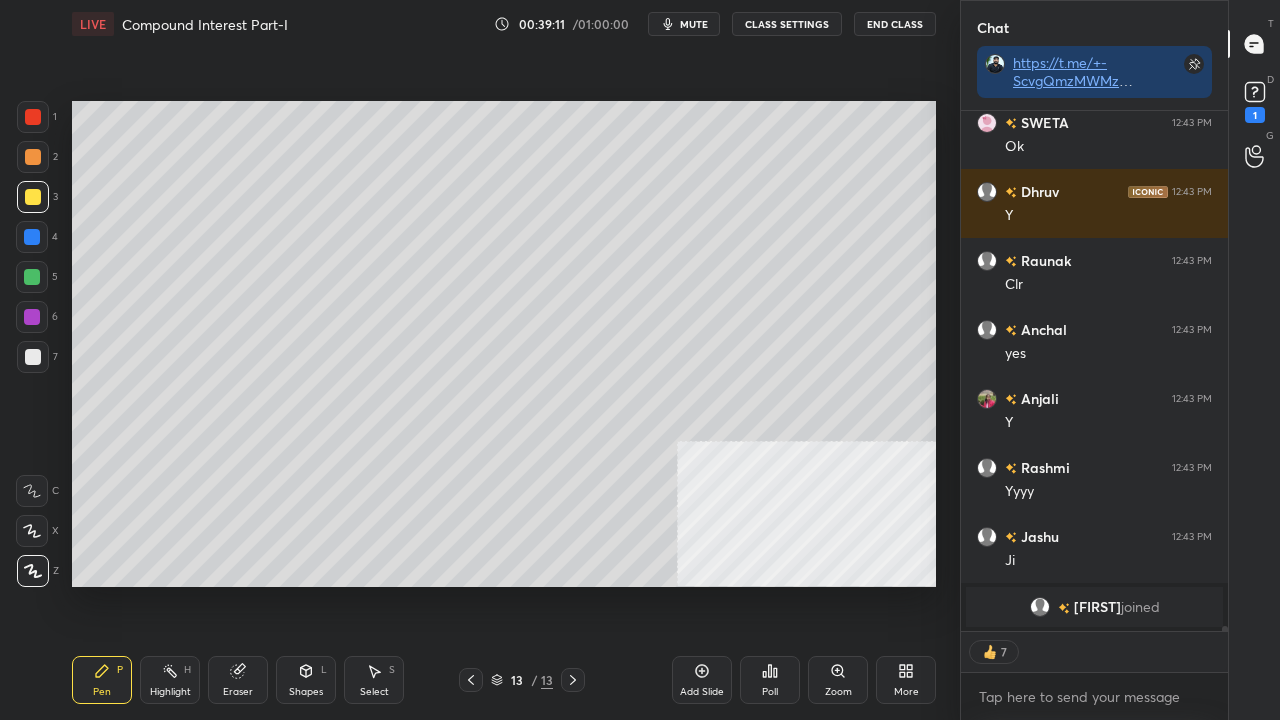 click at bounding box center [32, 237] 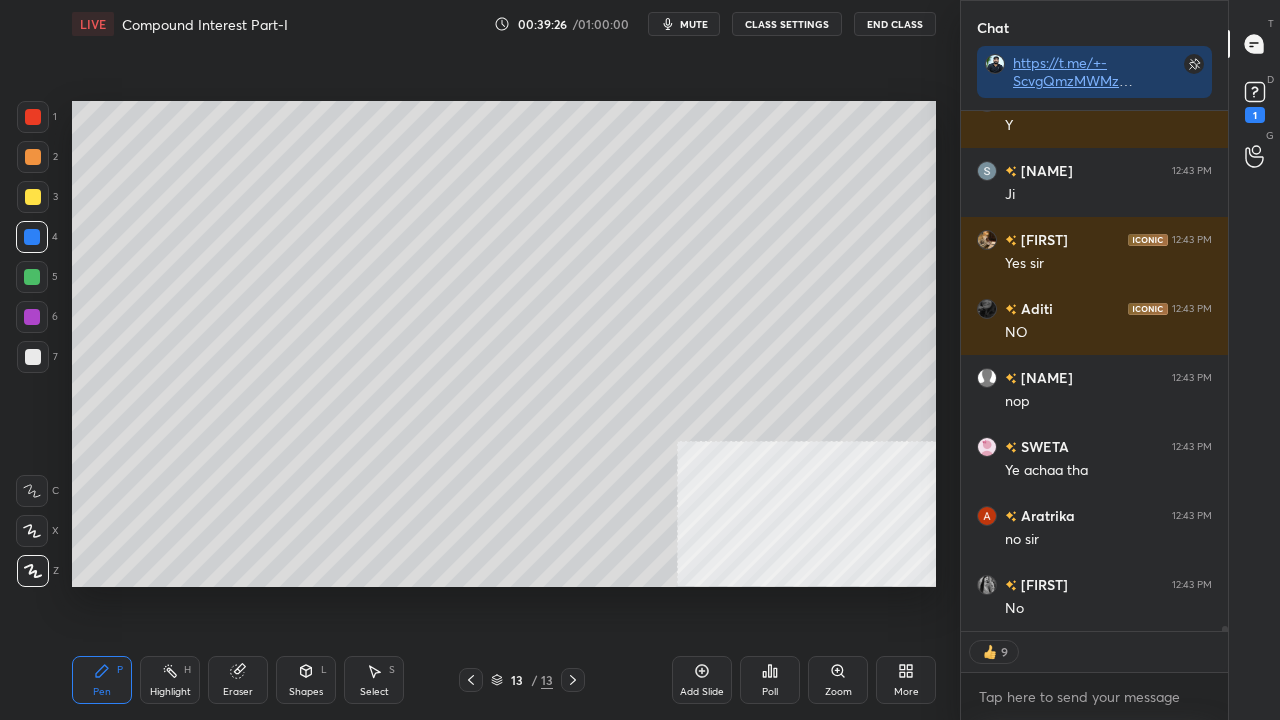click at bounding box center (33, 157) 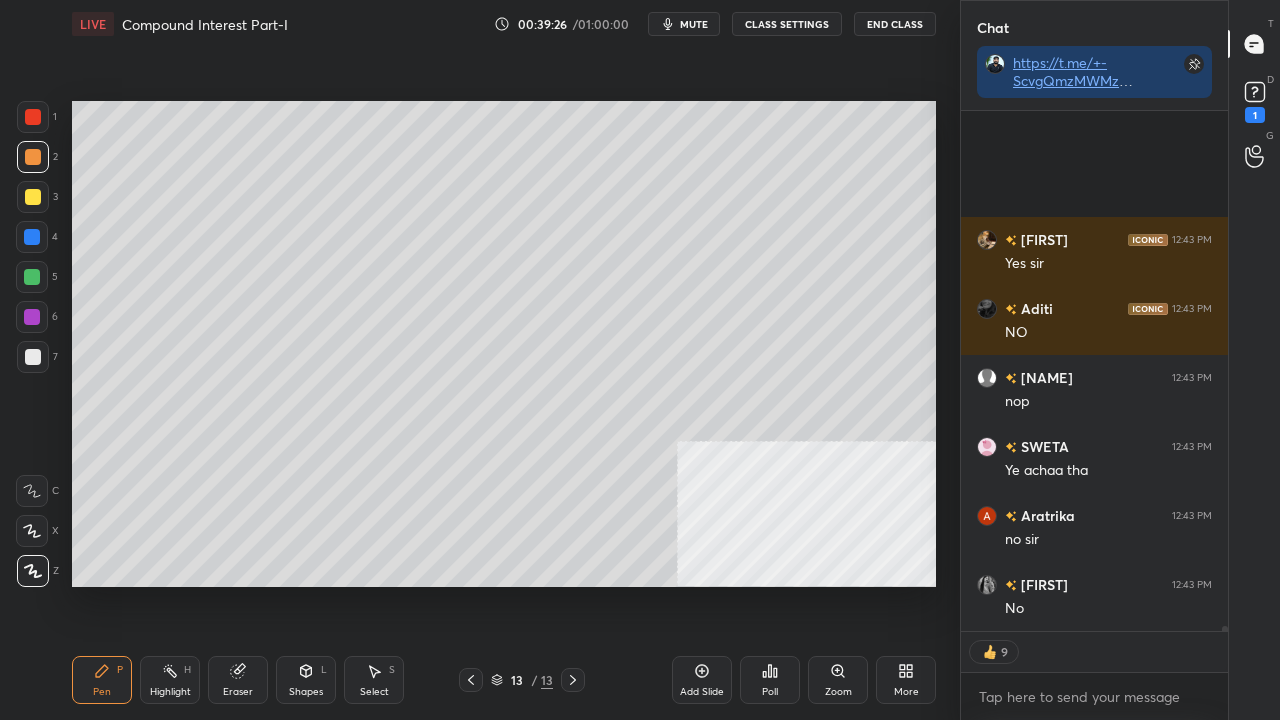 click at bounding box center [33, 157] 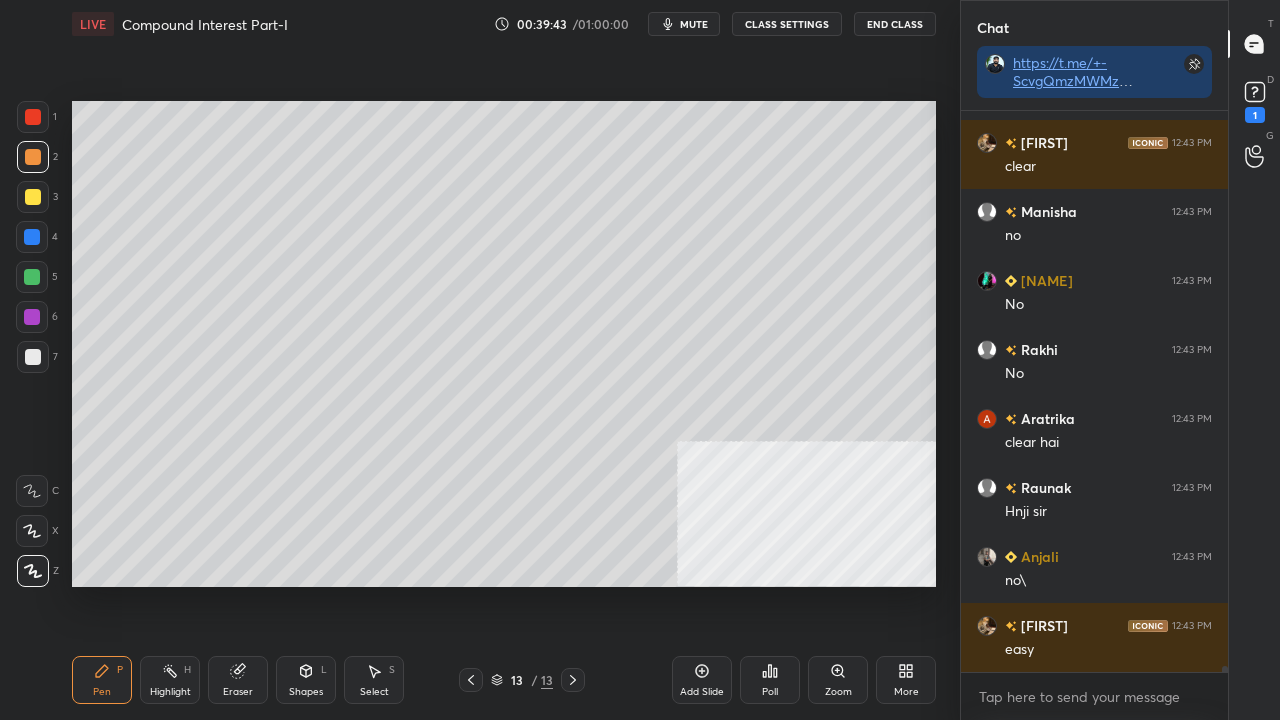 click on "mute" at bounding box center (684, 24) 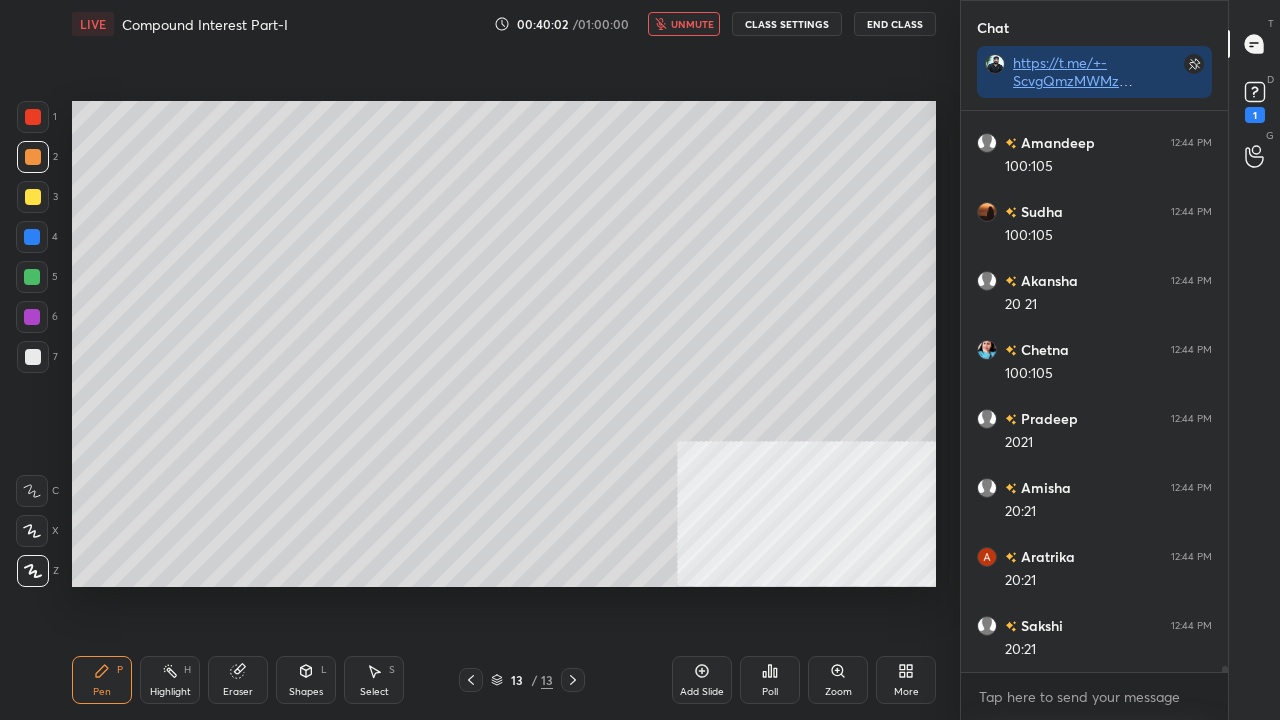scroll, scrollTop: 54704, scrollLeft: 0, axis: vertical 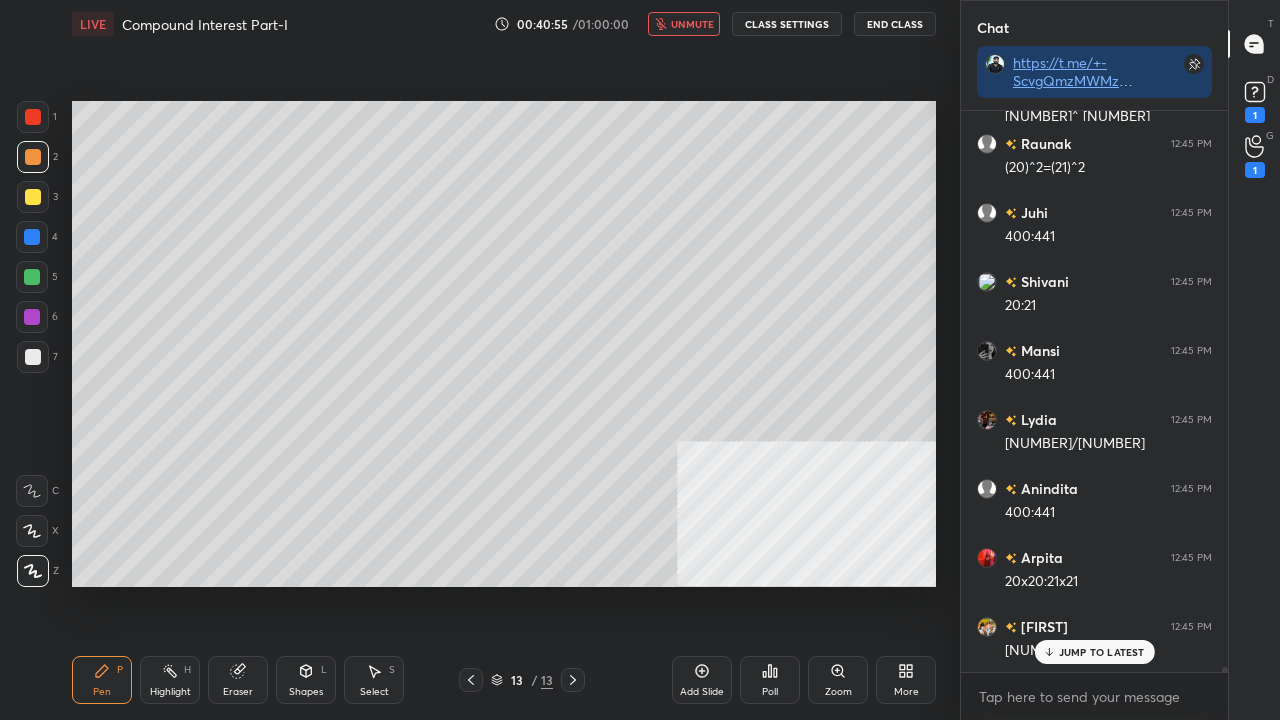 click on "unmute" at bounding box center (684, 24) 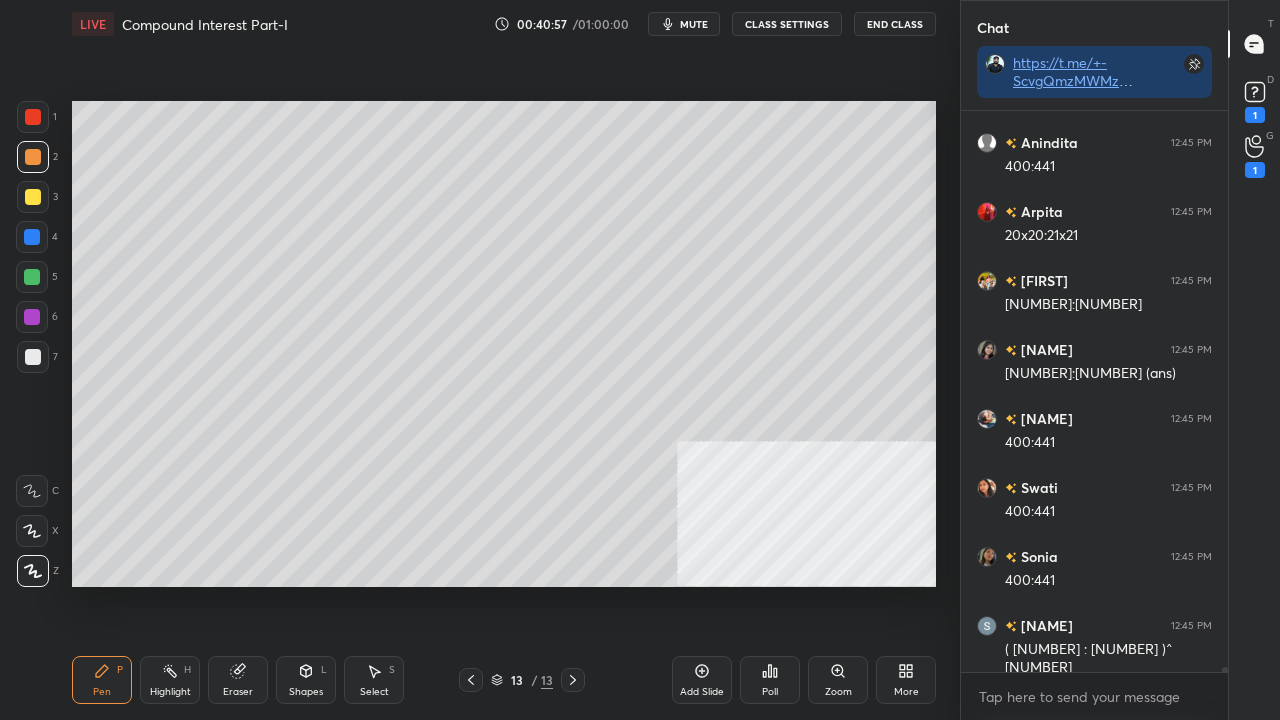 click at bounding box center (32, 277) 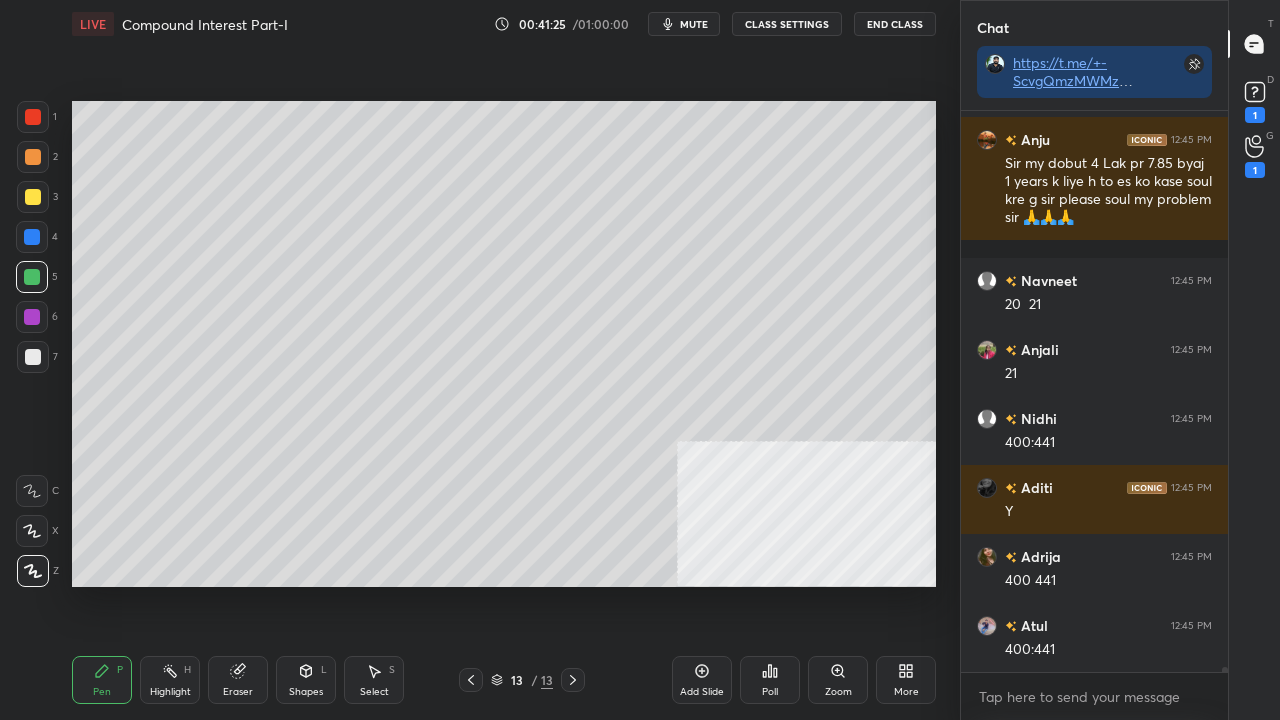 click at bounding box center [33, 197] 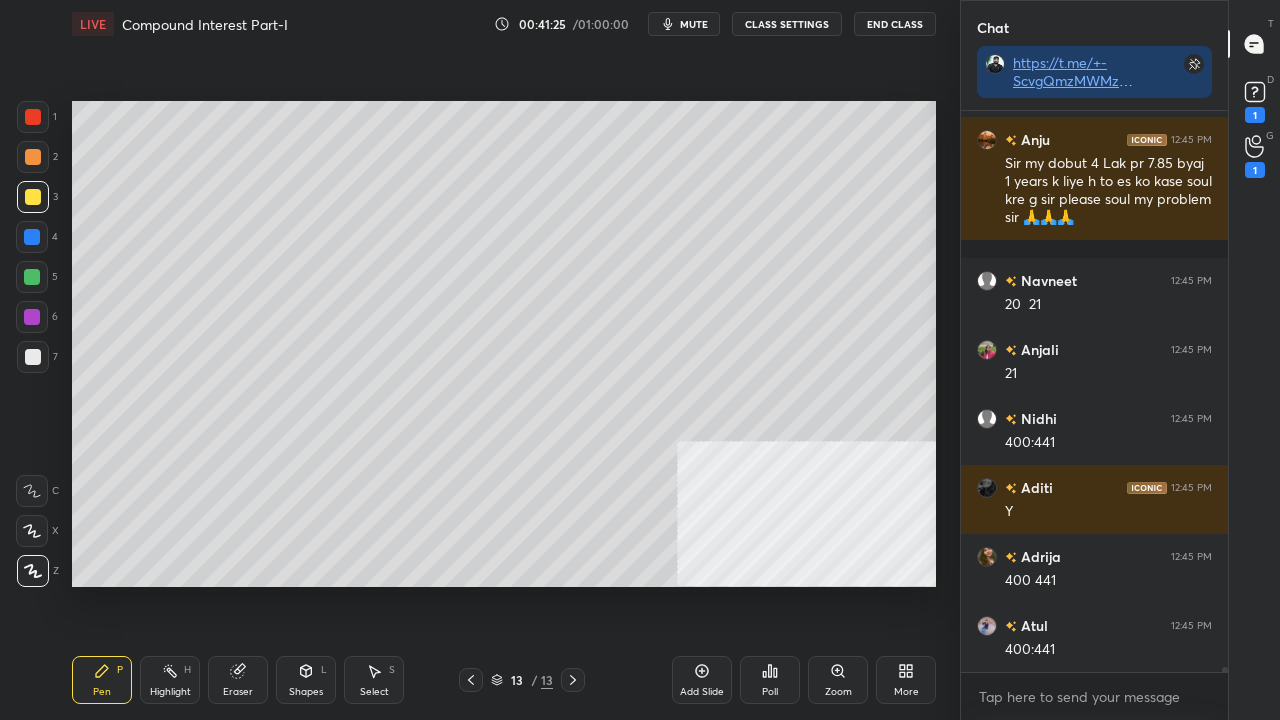 drag, startPoint x: 35, startPoint y: 202, endPoint x: 45, endPoint y: 204, distance: 10.198039 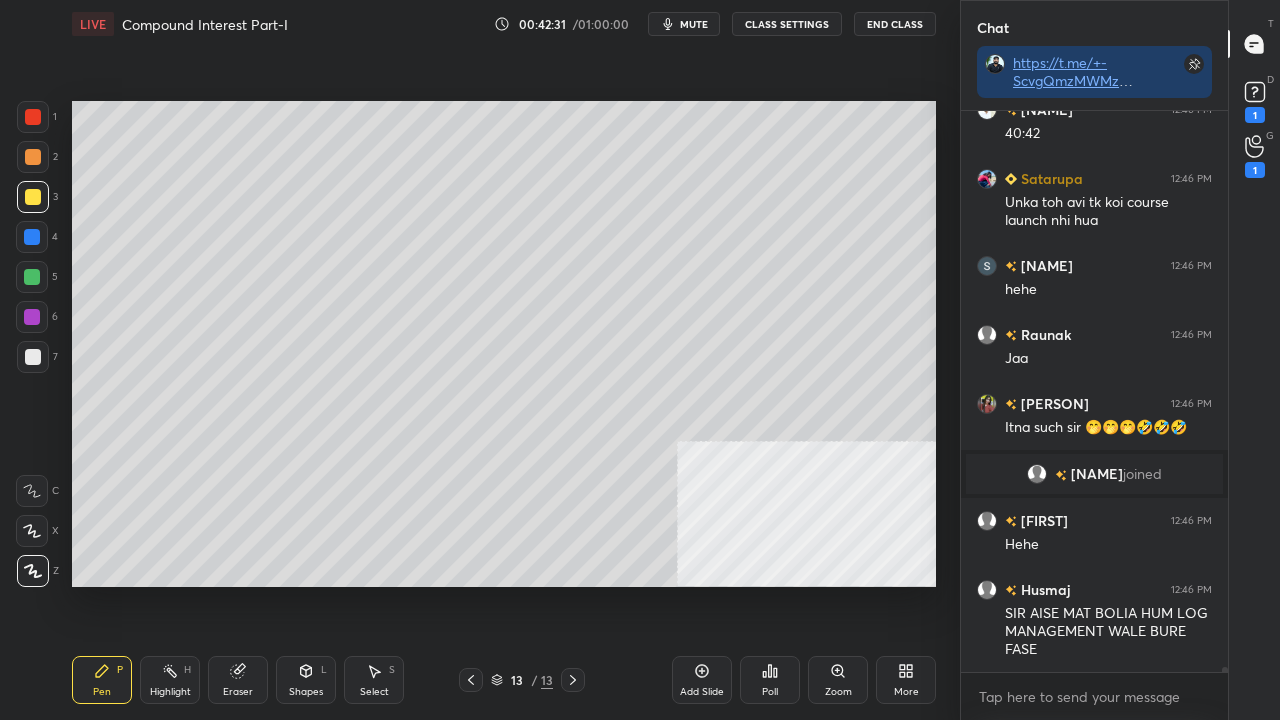 scroll, scrollTop: 62680, scrollLeft: 0, axis: vertical 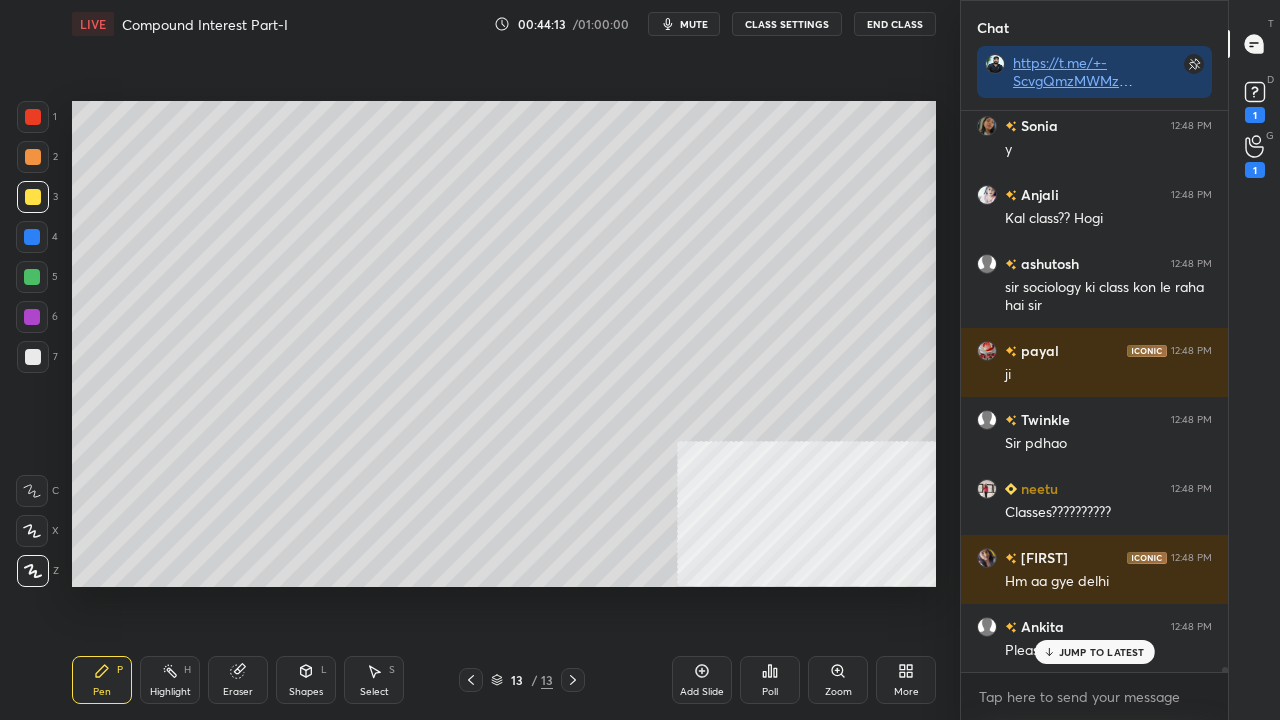 click 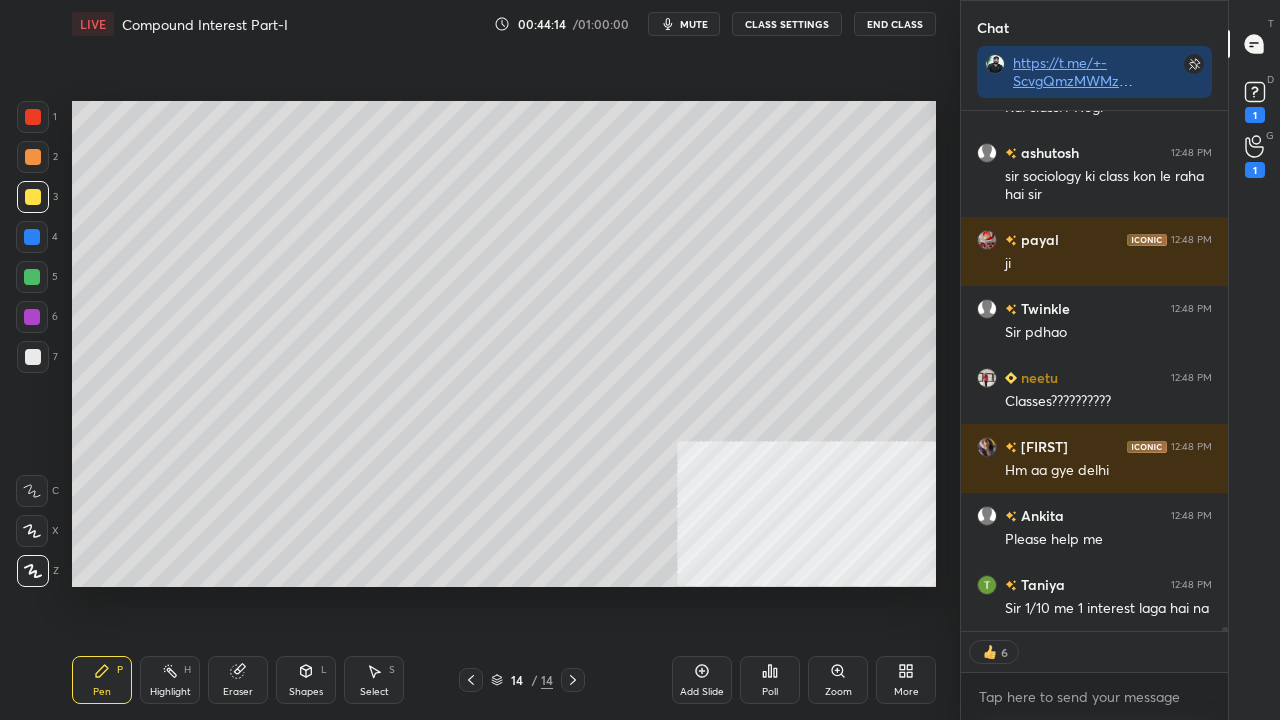 click at bounding box center (33, 197) 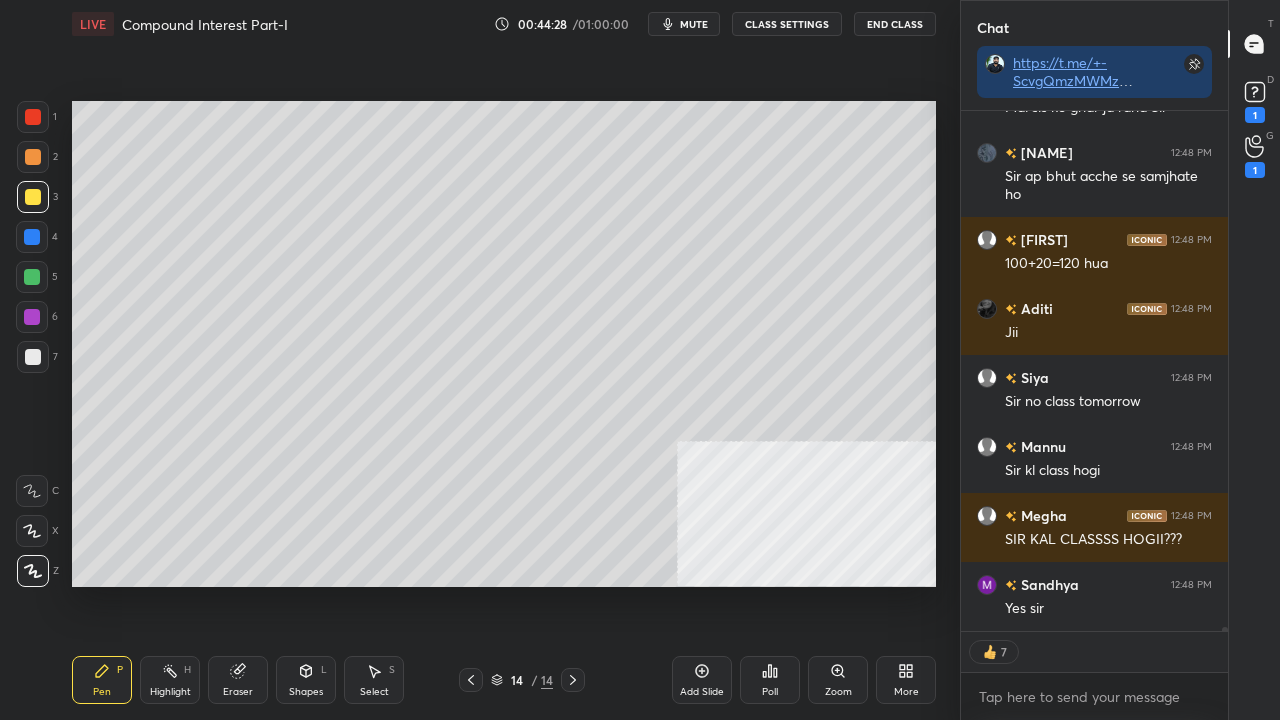 drag, startPoint x: 30, startPoint y: 120, endPoint x: 58, endPoint y: 132, distance: 30.463093 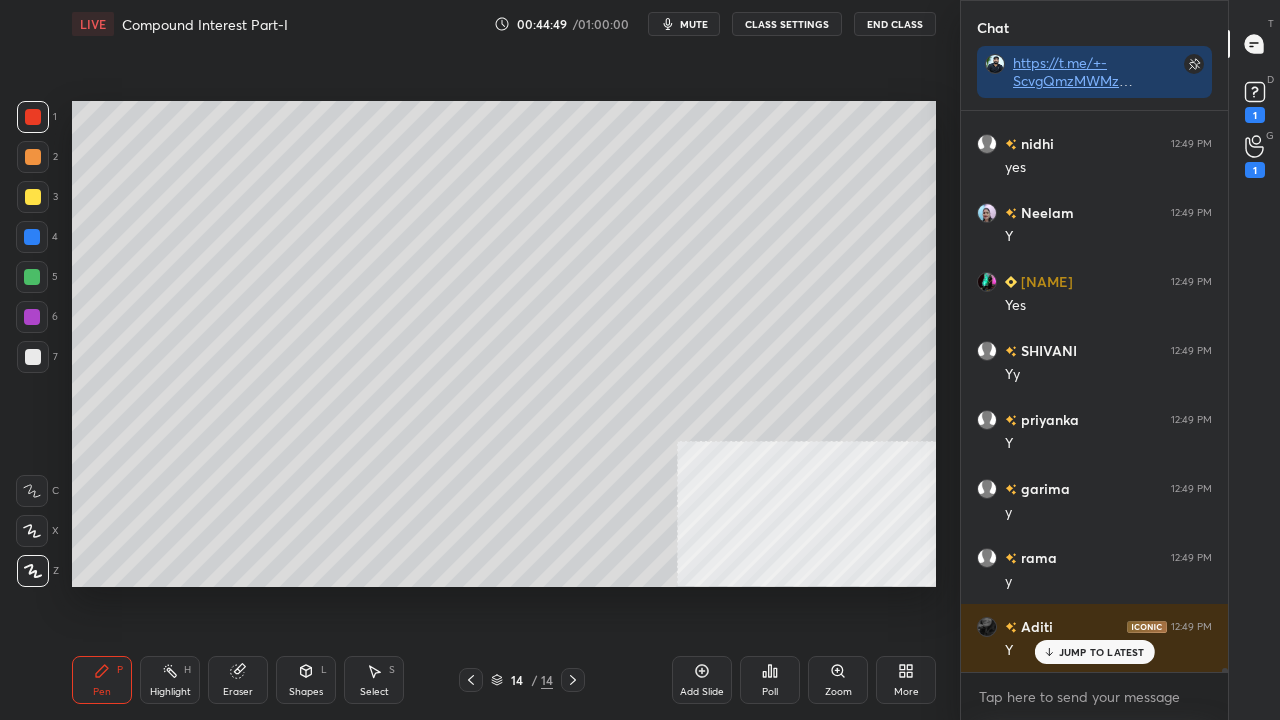 click at bounding box center (33, 357) 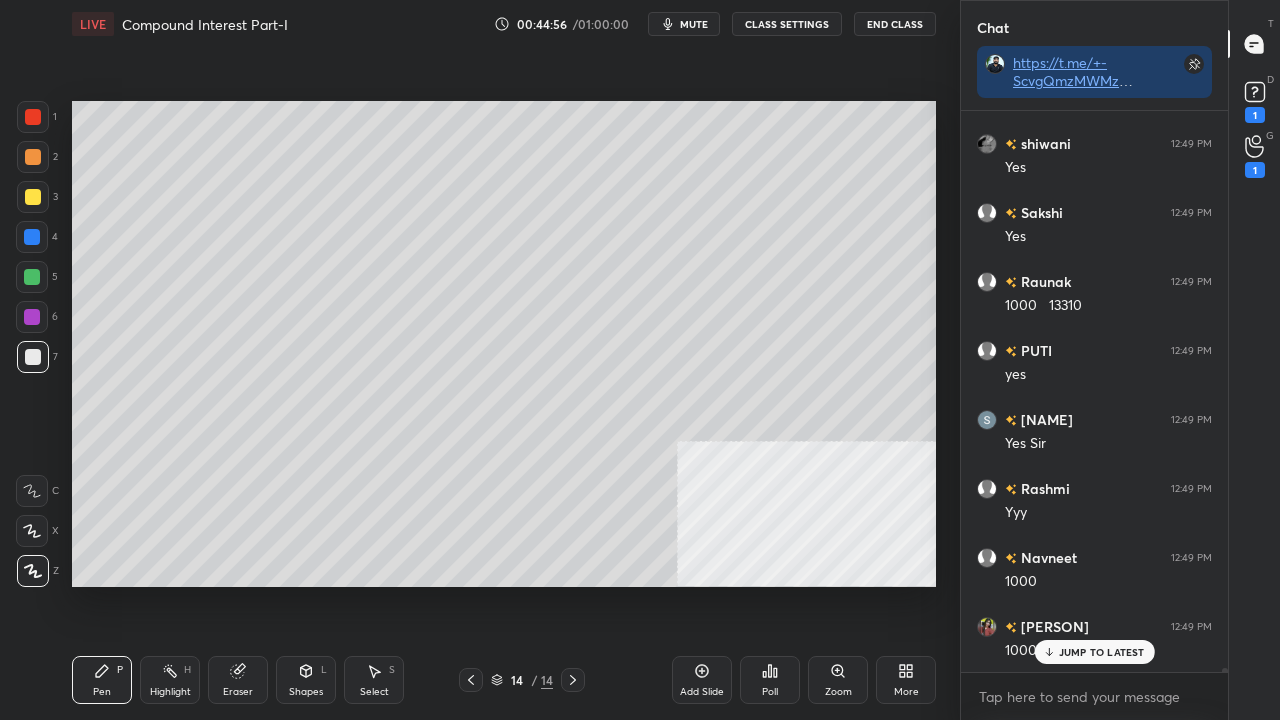 click on "Eraser" at bounding box center (238, 680) 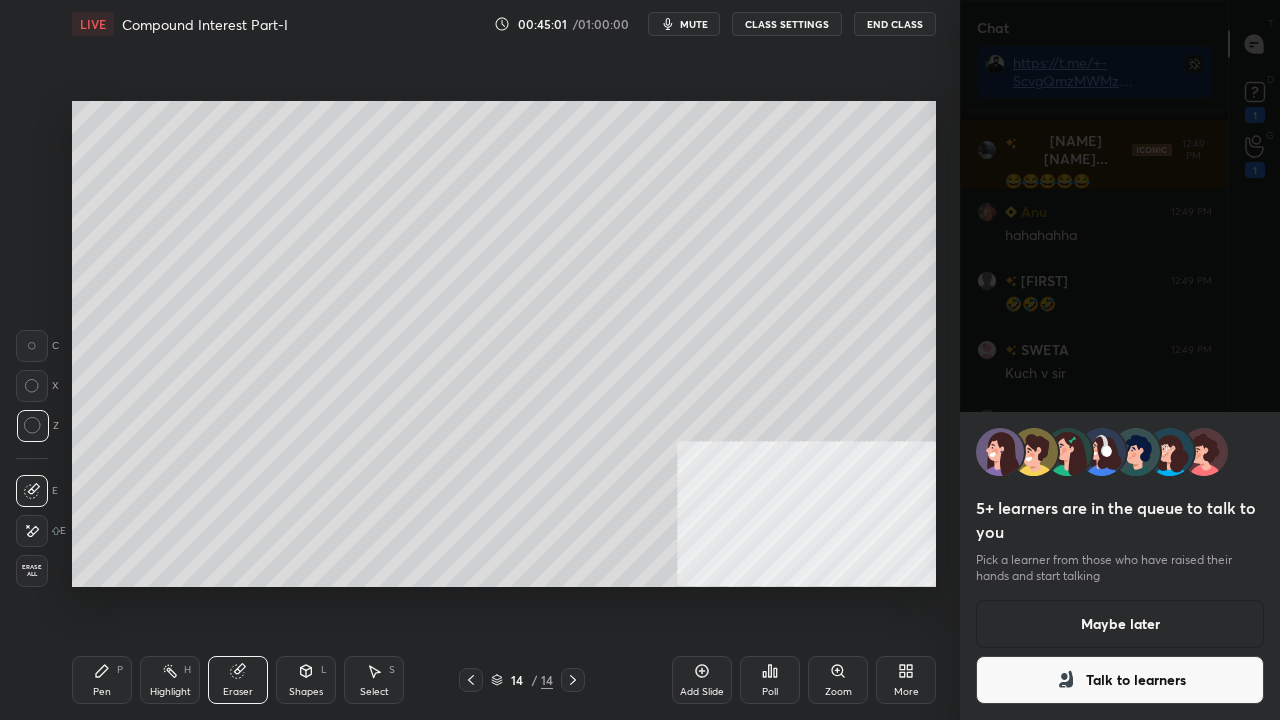 click on "Talk to learners" at bounding box center [1120, 680] 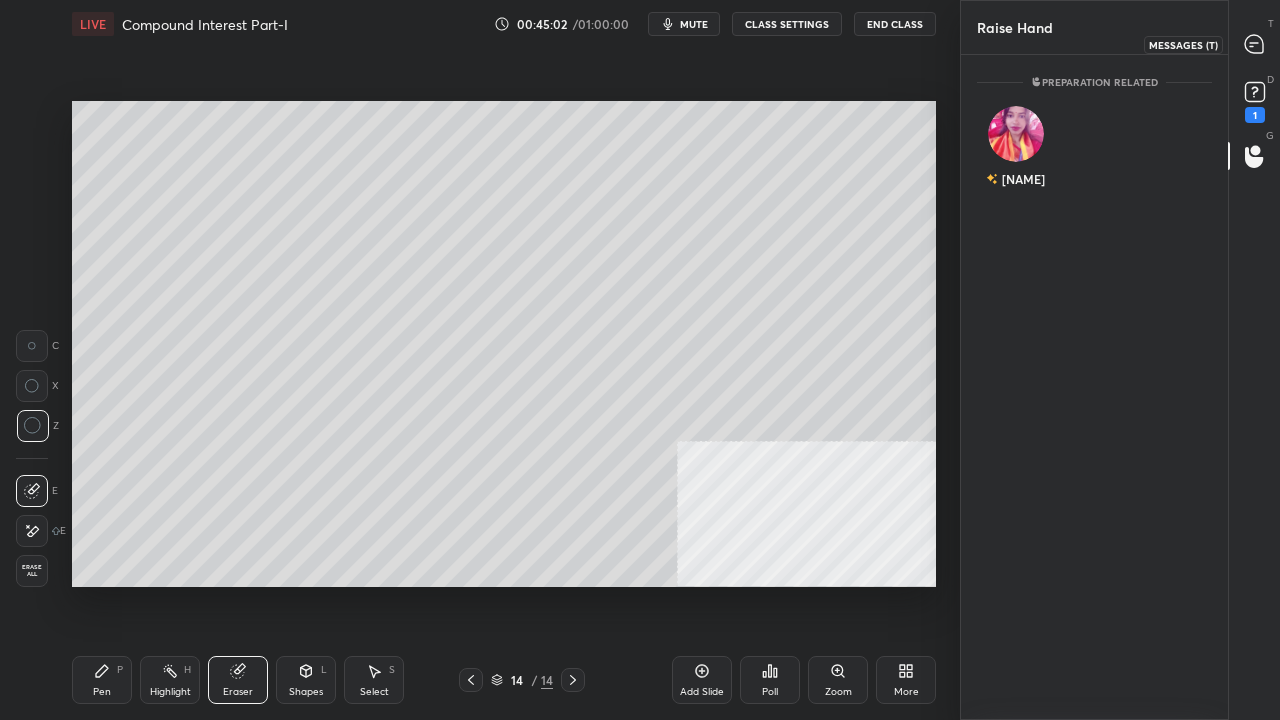 click 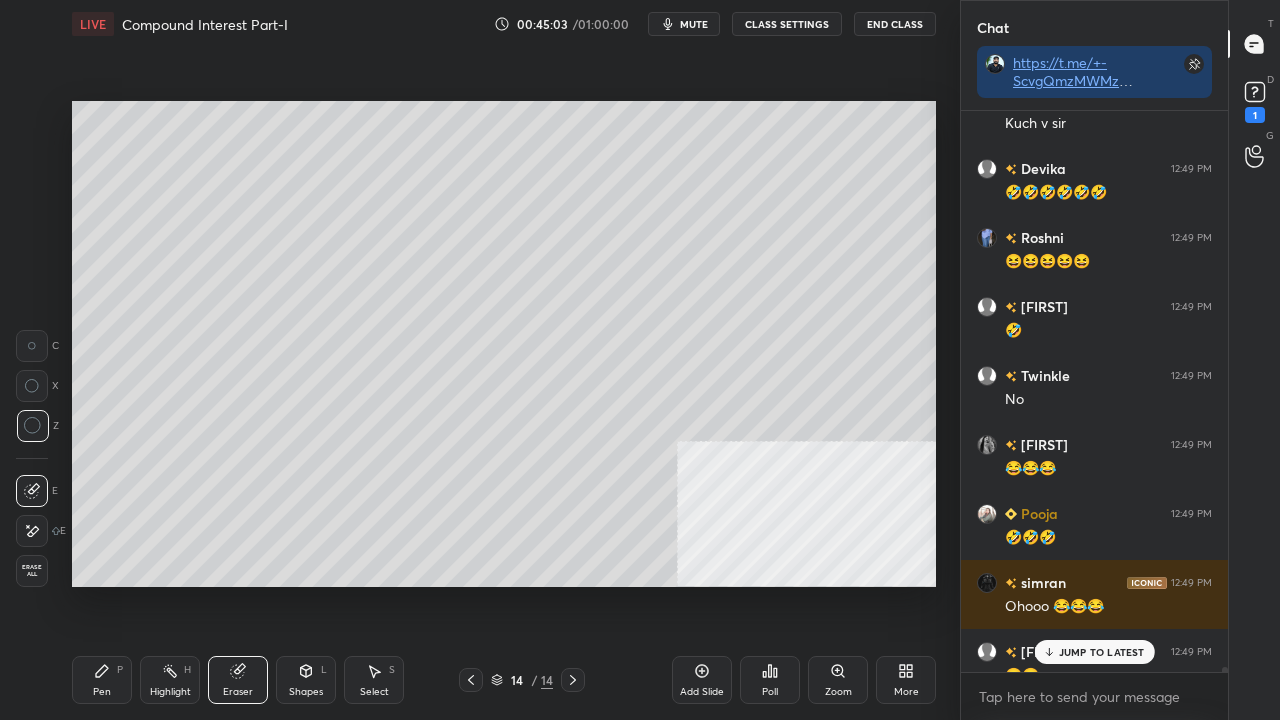 click on "JUMP TO LATEST" at bounding box center [1102, 652] 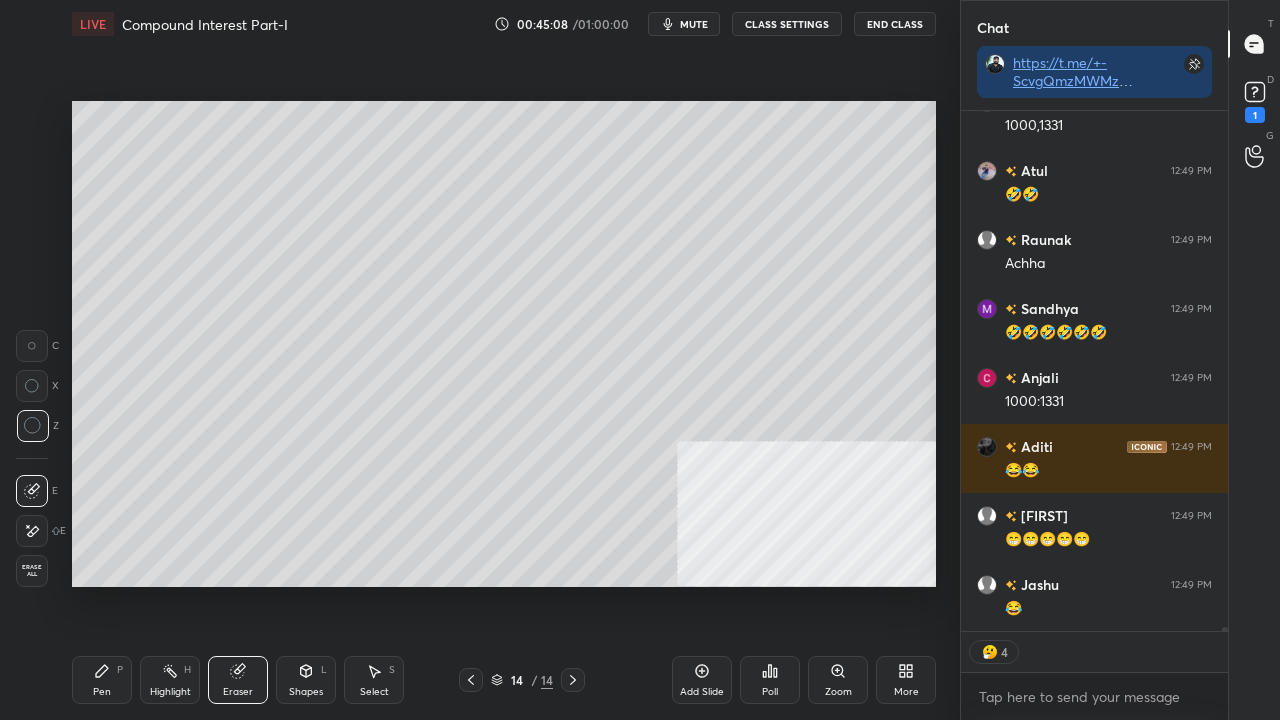 click 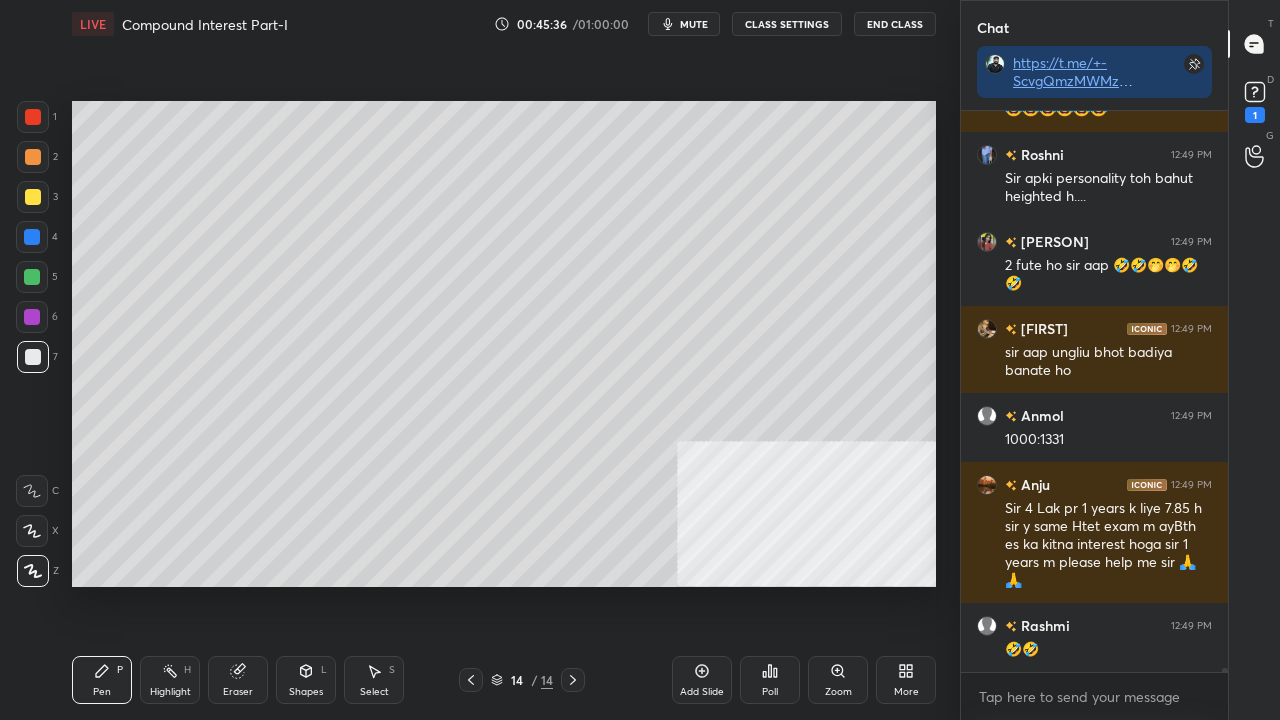 click at bounding box center (32, 237) 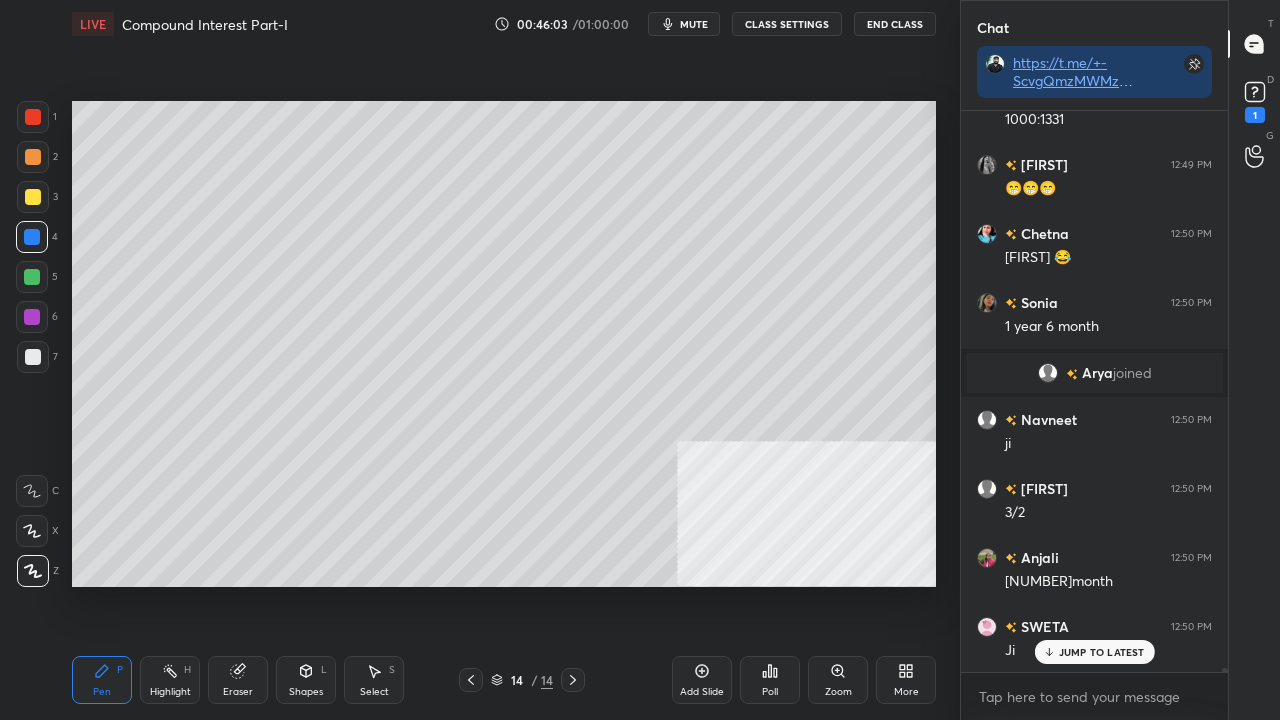 click at bounding box center [33, 197] 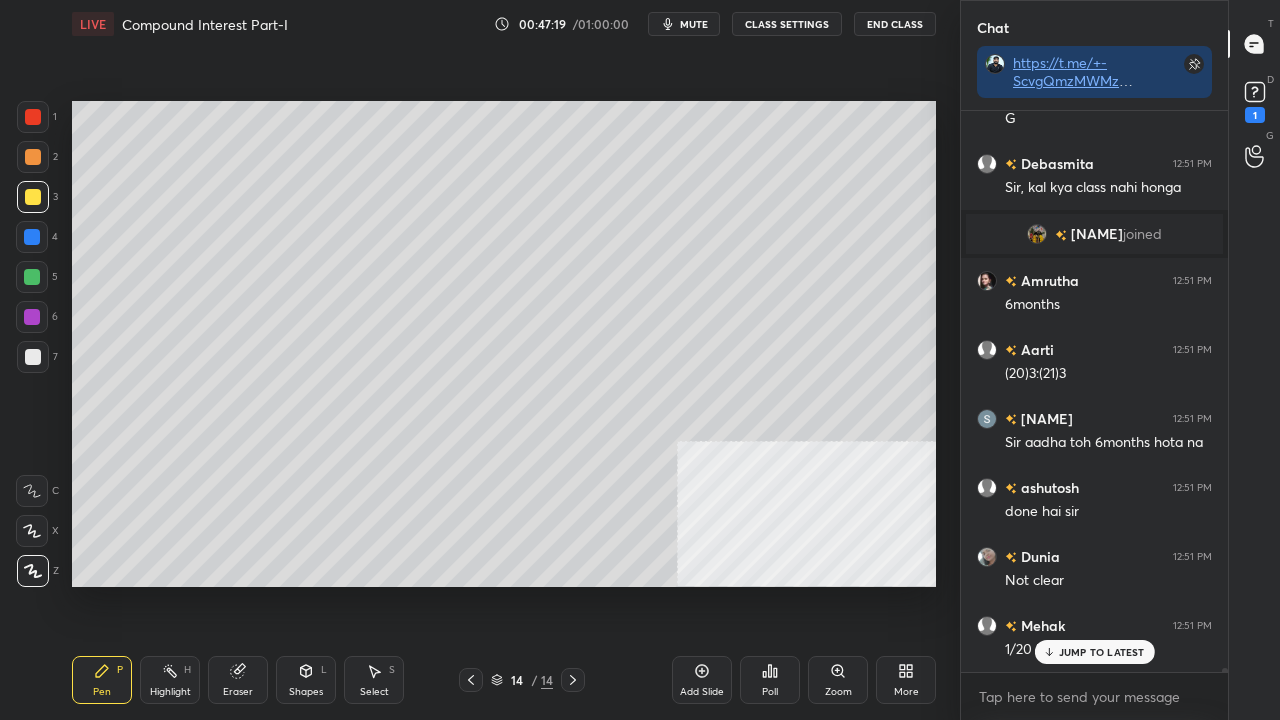 scroll, scrollTop: 74330, scrollLeft: 0, axis: vertical 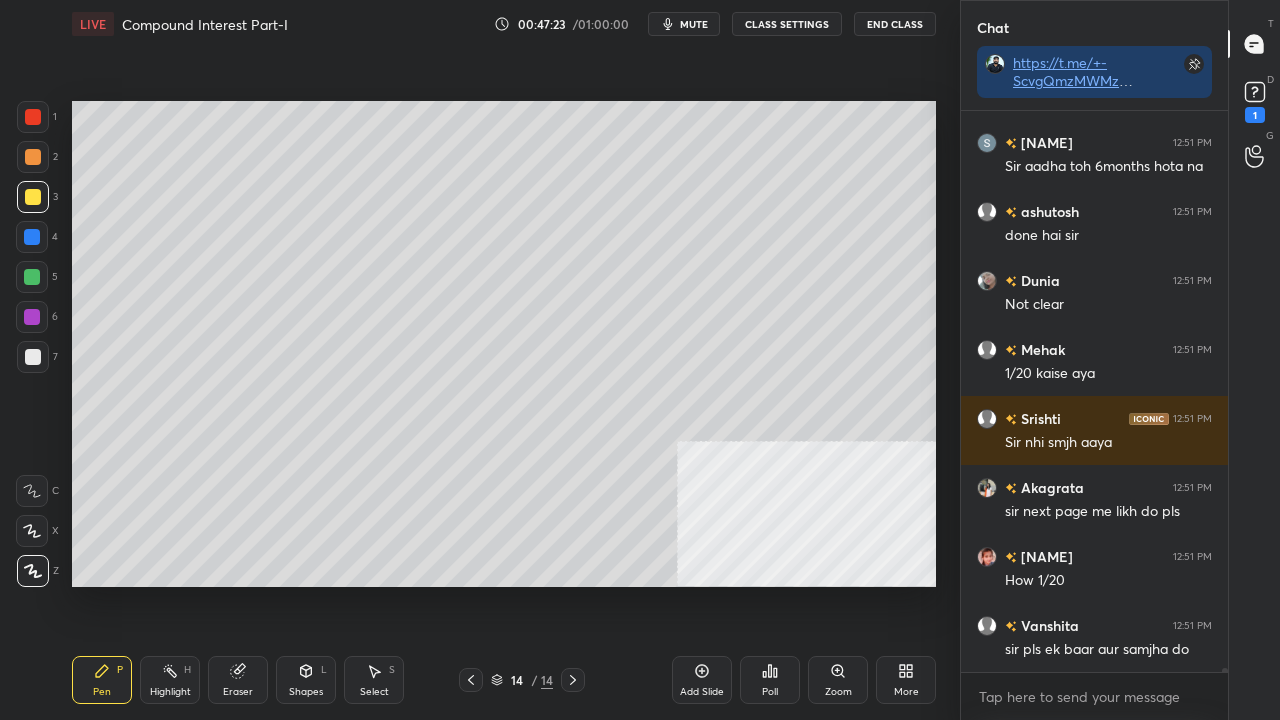click 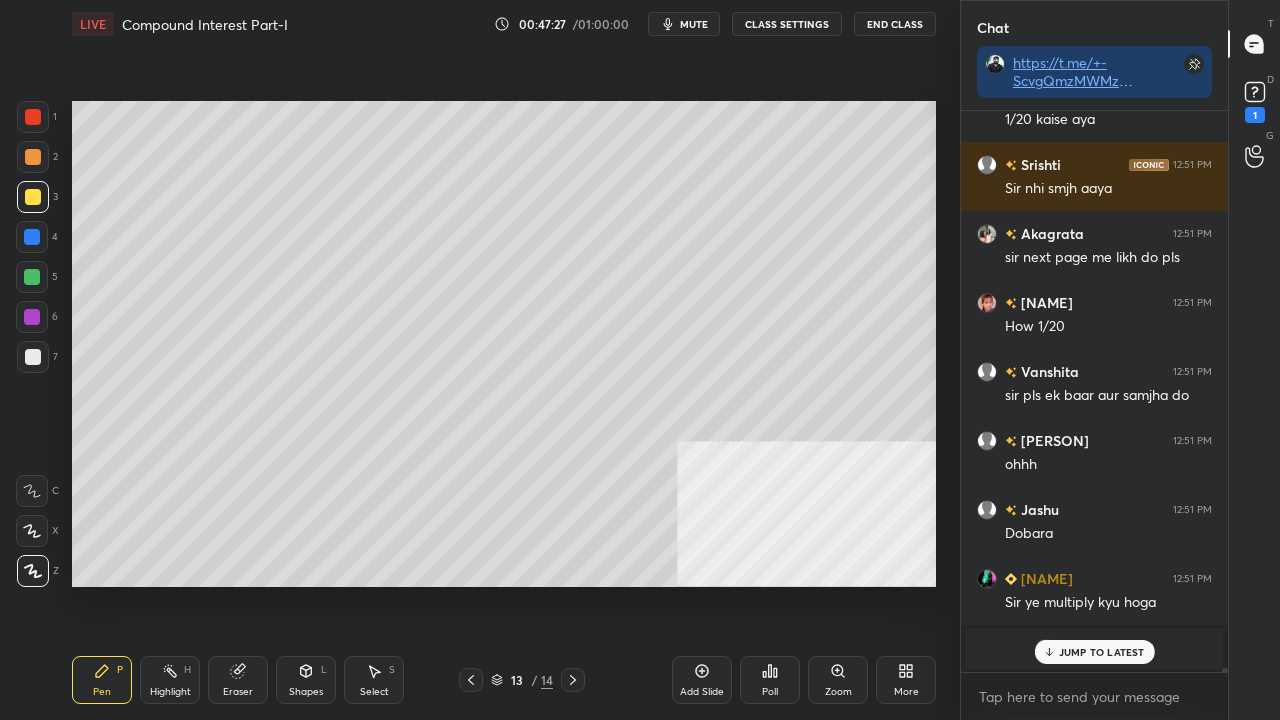 scroll, scrollTop: 74576, scrollLeft: 0, axis: vertical 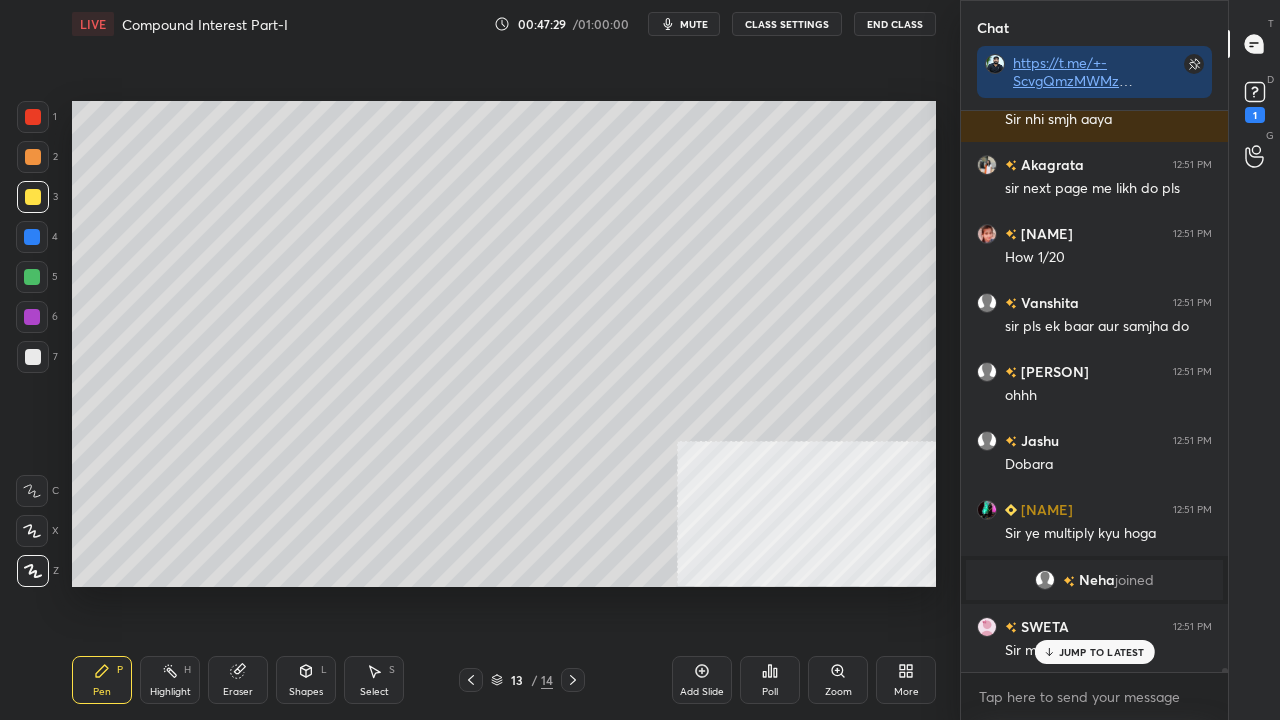 click 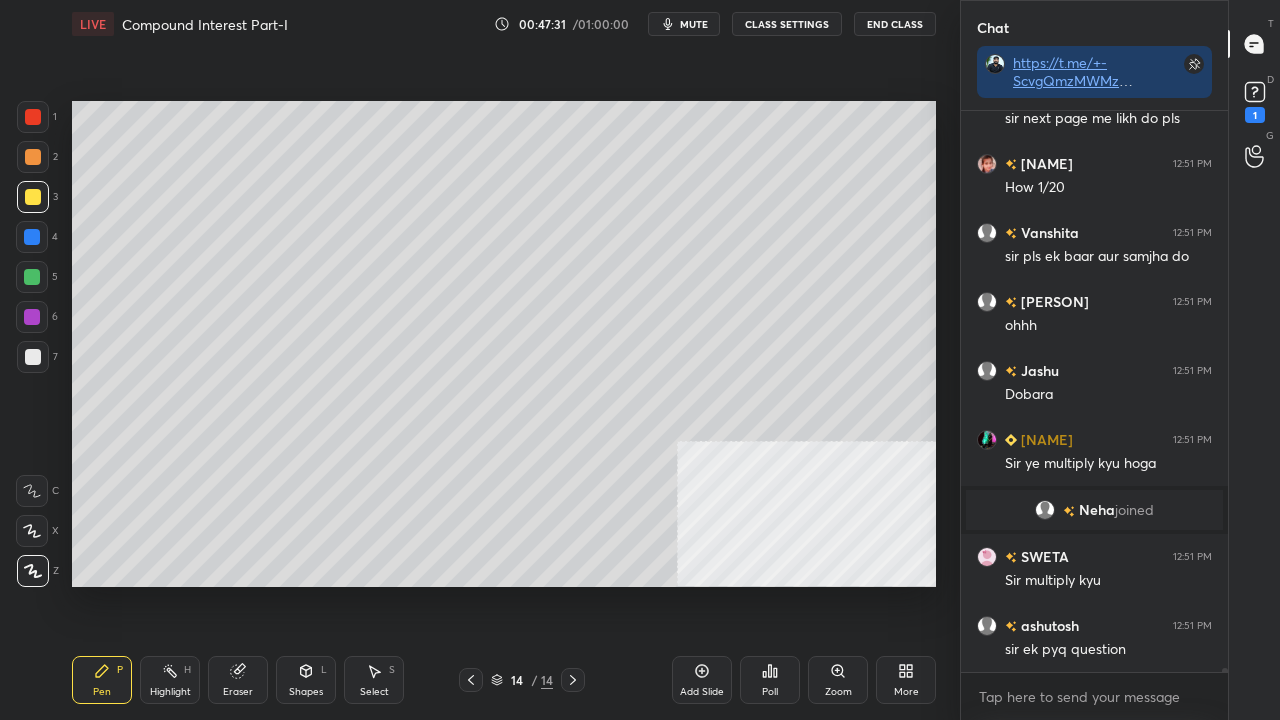 scroll, scrollTop: 74714, scrollLeft: 0, axis: vertical 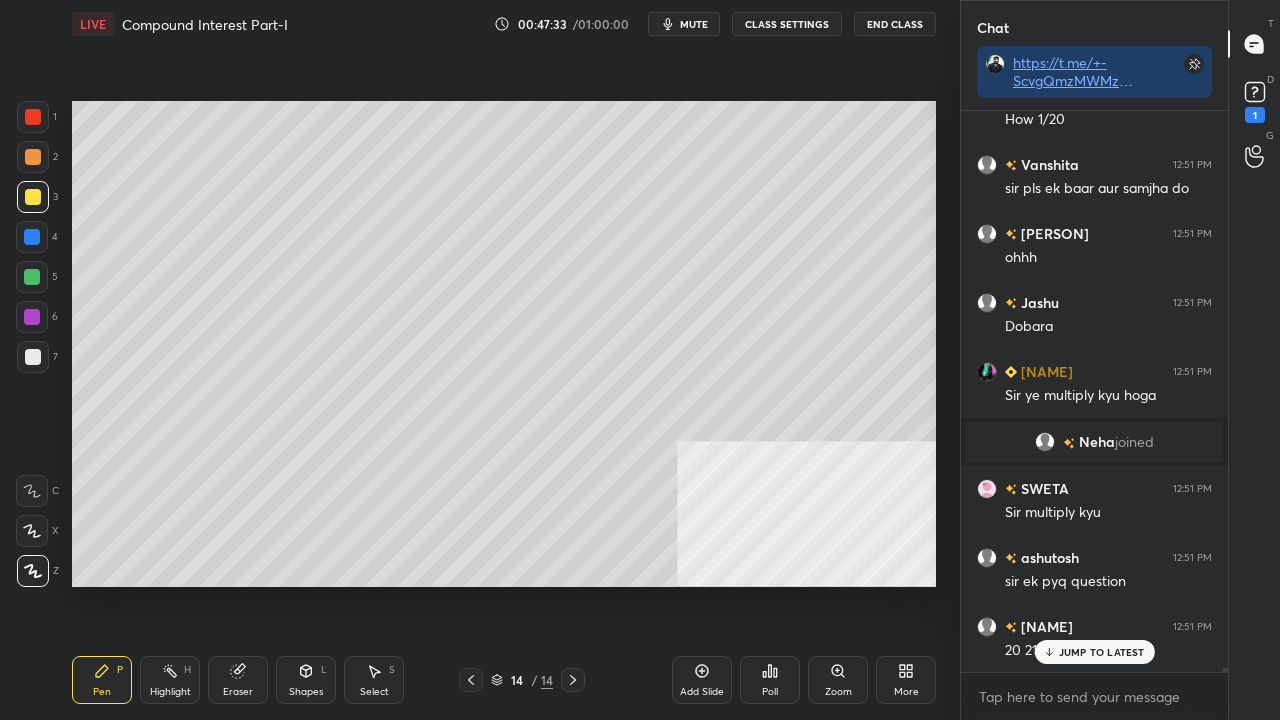 click on "JUMP TO LATEST" at bounding box center (1102, 652) 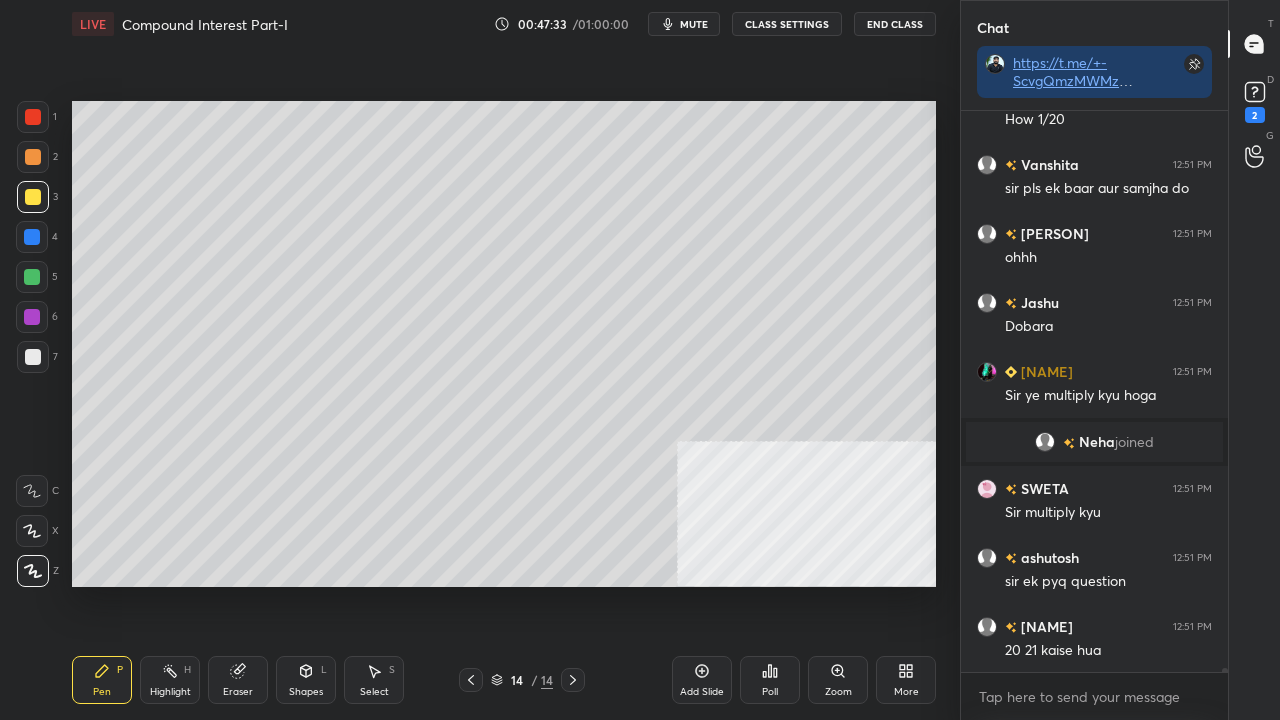 scroll, scrollTop: 74784, scrollLeft: 0, axis: vertical 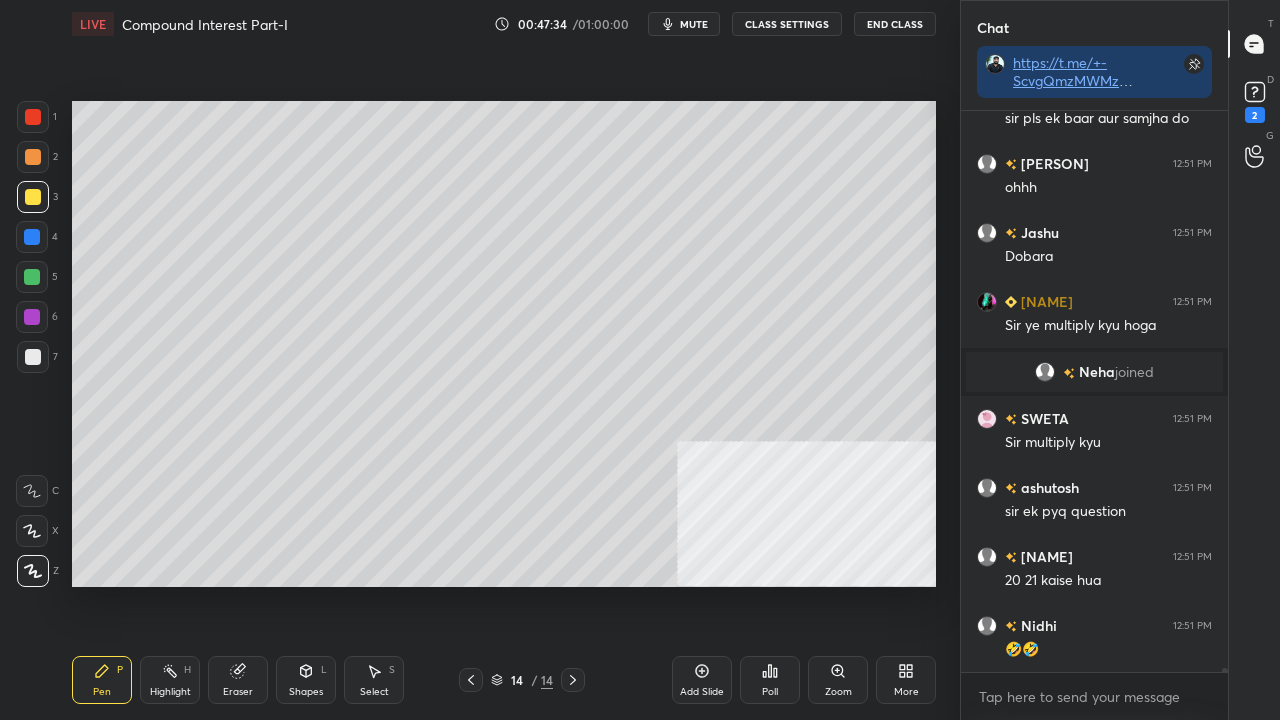 click on "mute" at bounding box center [694, 24] 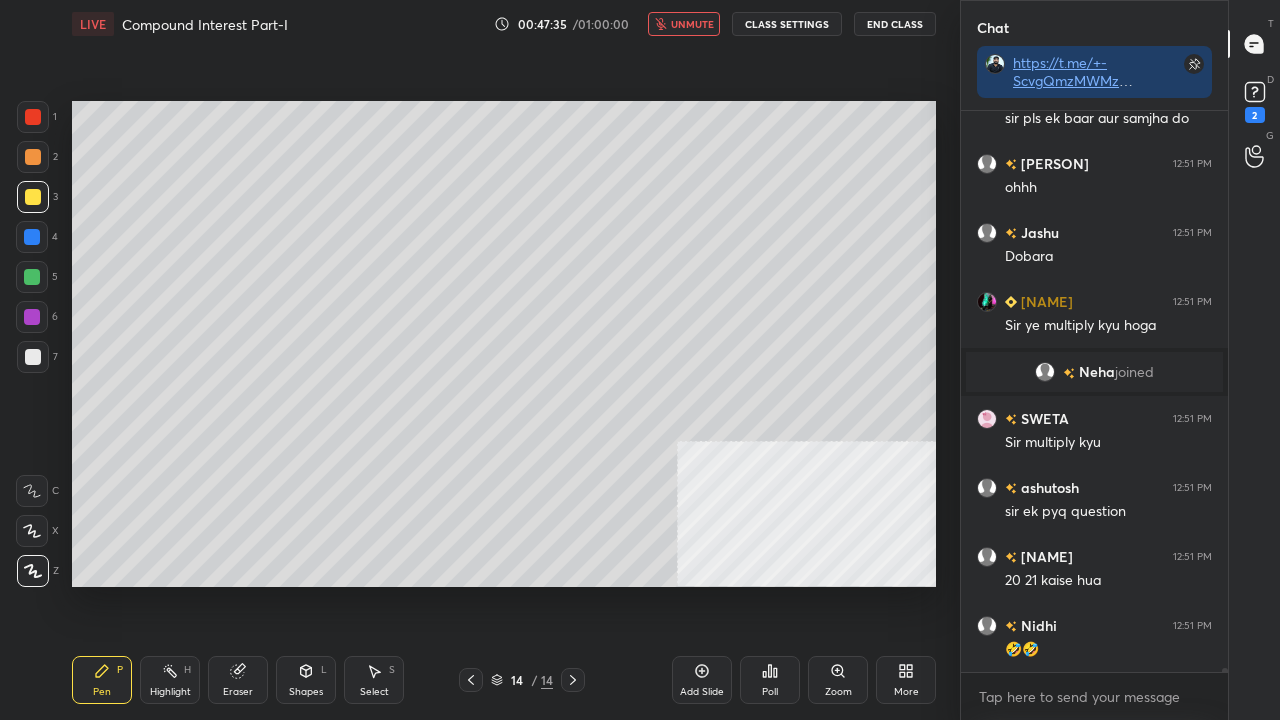 scroll, scrollTop: 74862, scrollLeft: 0, axis: vertical 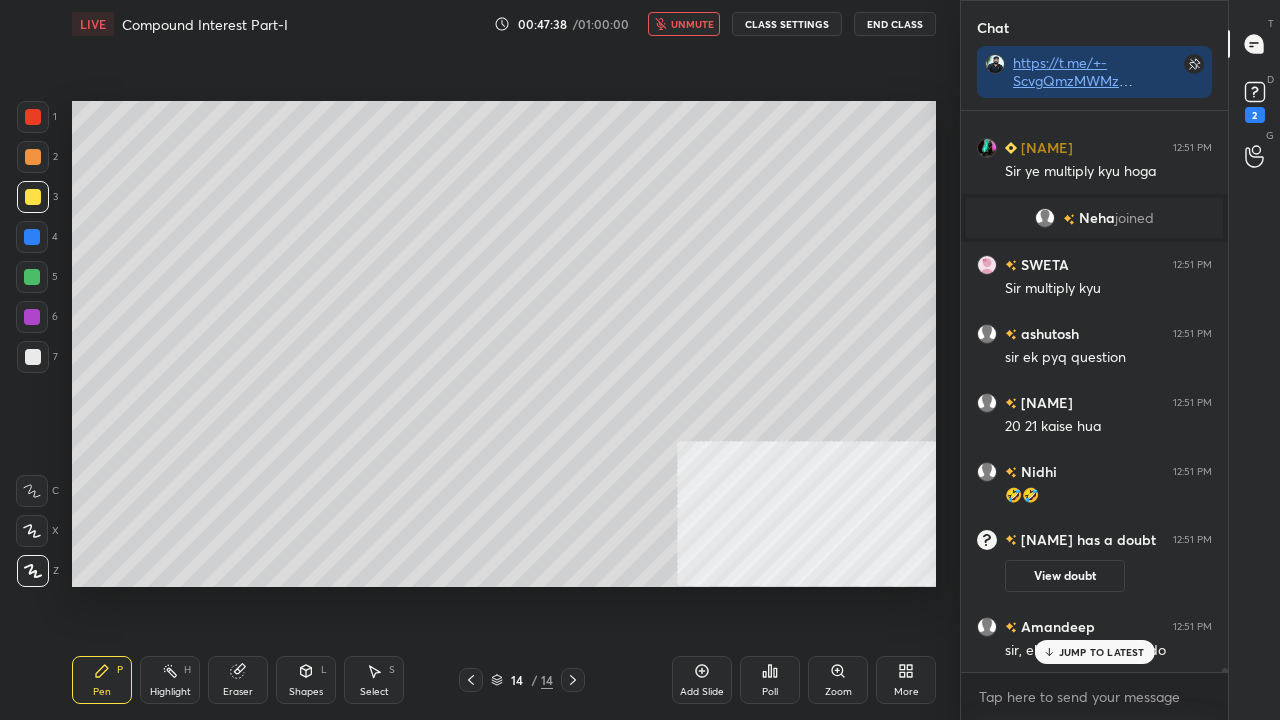 drag, startPoint x: 1077, startPoint y: 654, endPoint x: 1053, endPoint y: 596, distance: 62.76942 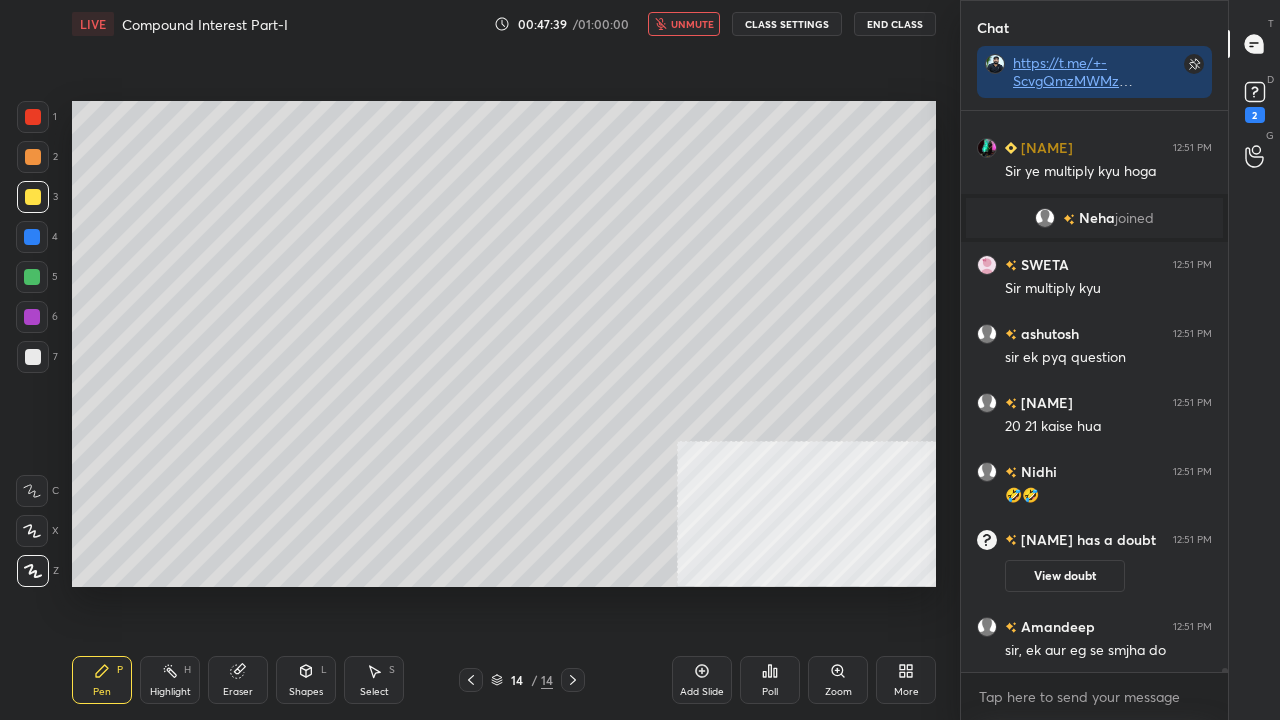 drag, startPoint x: 690, startPoint y: 29, endPoint x: 690, endPoint y: 48, distance: 19 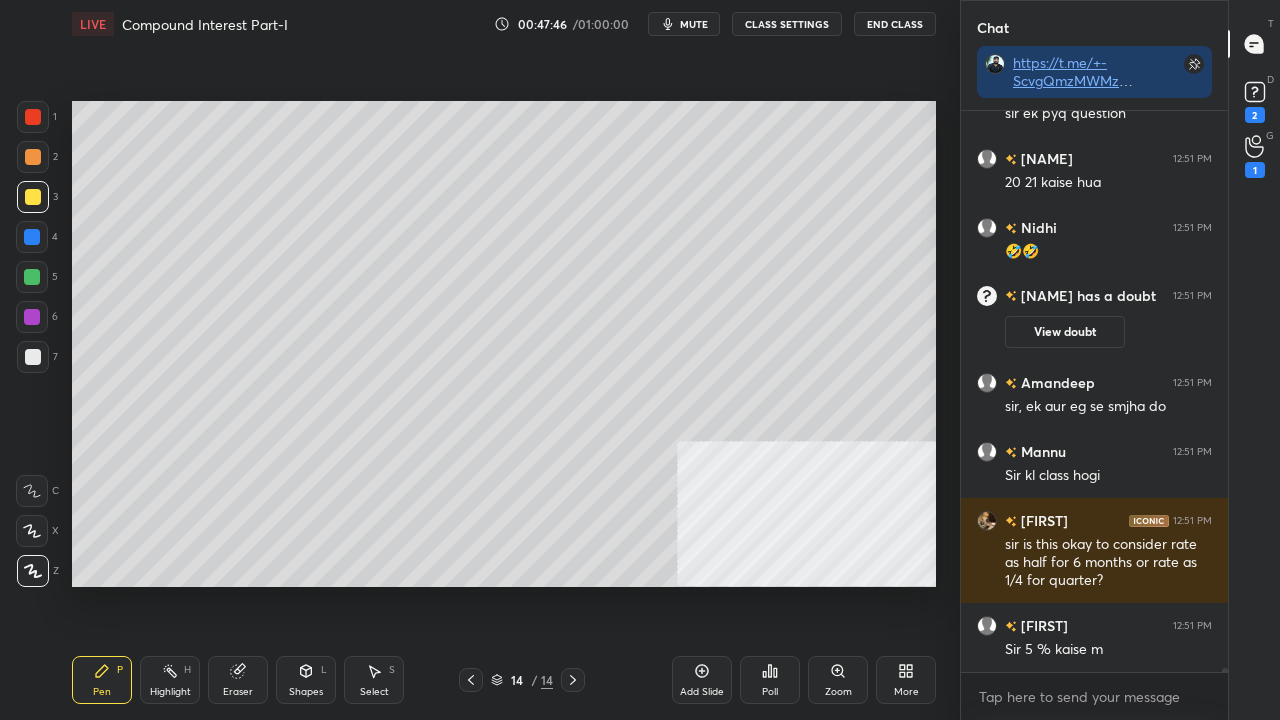 scroll, scrollTop: 75192, scrollLeft: 0, axis: vertical 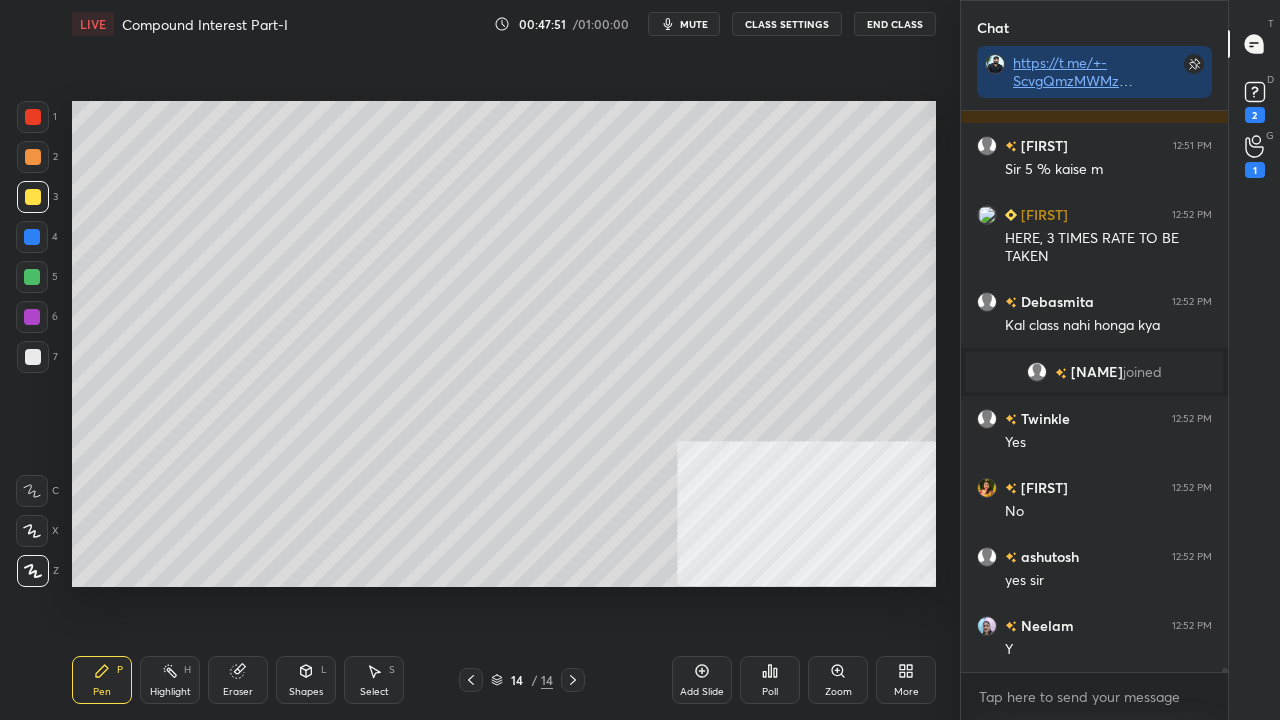 drag, startPoint x: 33, startPoint y: 232, endPoint x: 43, endPoint y: 242, distance: 14.142136 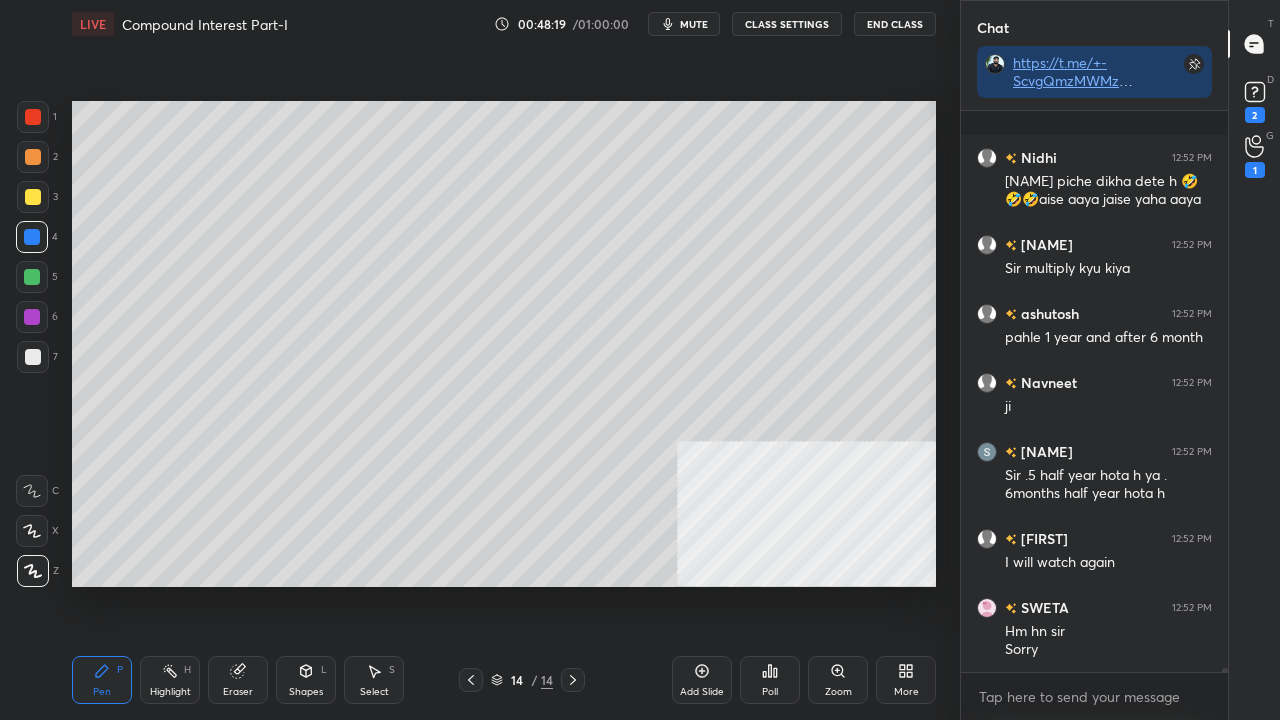 scroll, scrollTop: 76882, scrollLeft: 0, axis: vertical 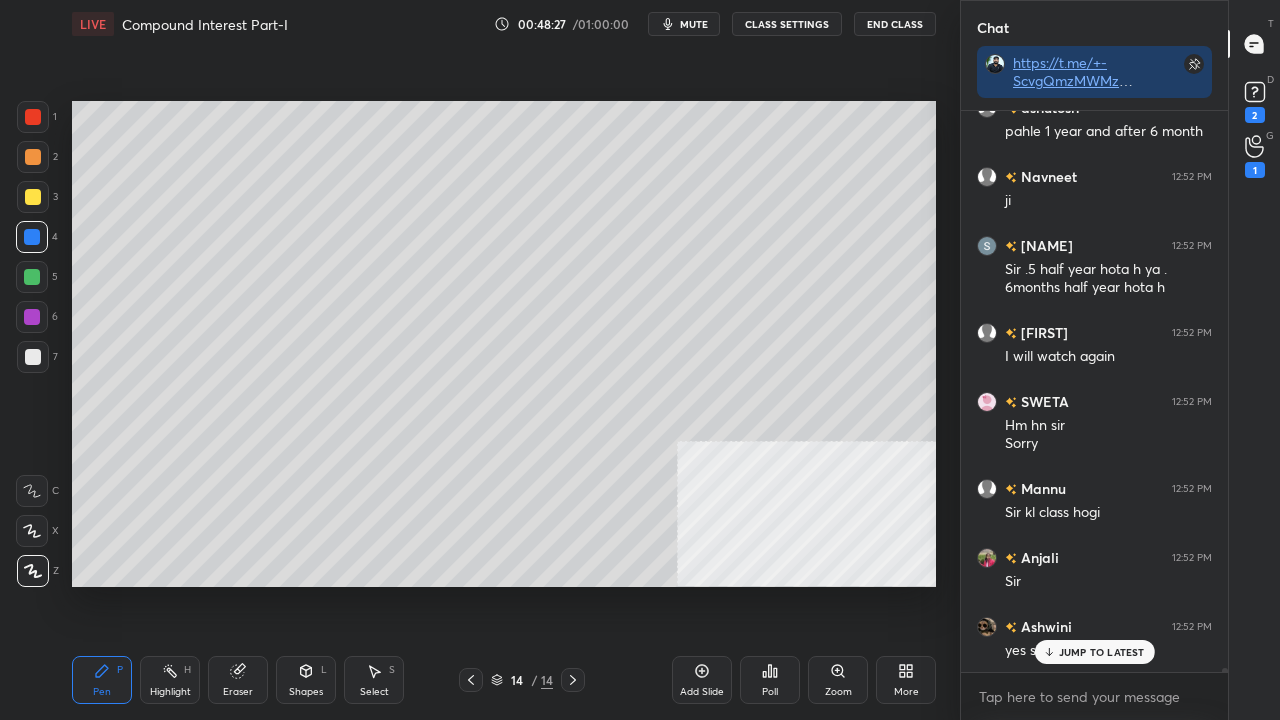 click on "Add Slide" at bounding box center (702, 680) 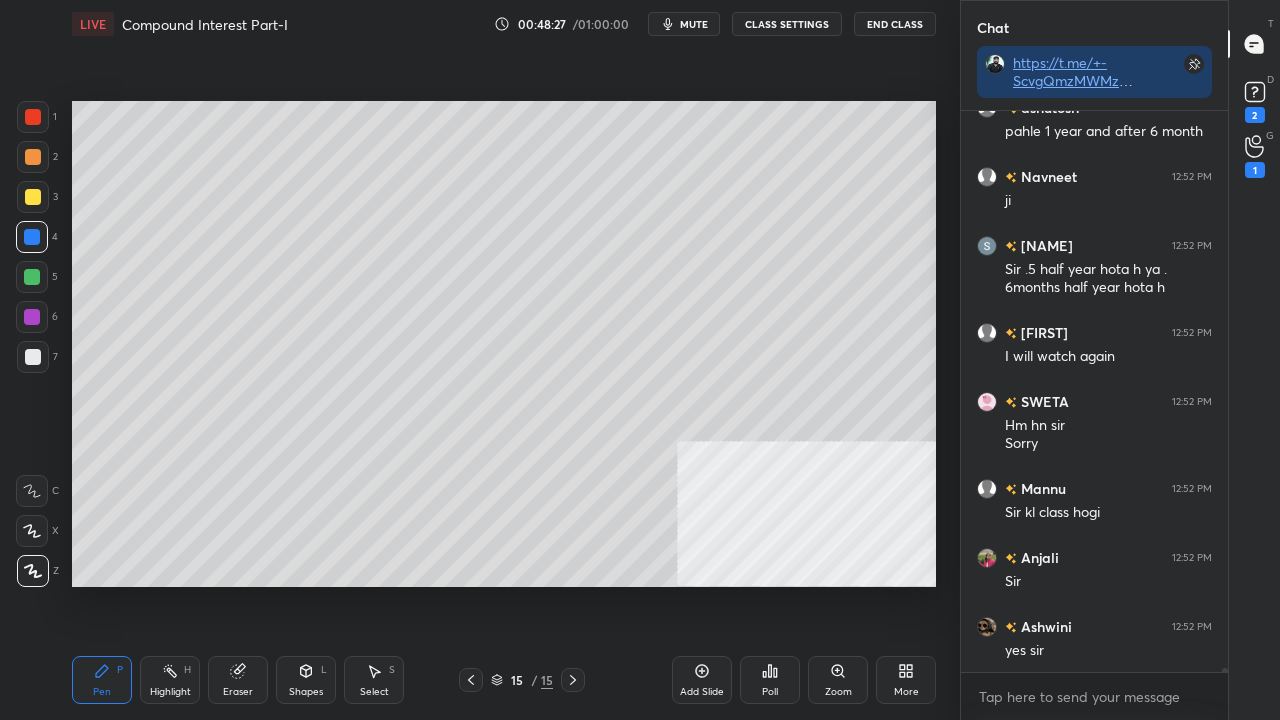 scroll, scrollTop: 77020, scrollLeft: 0, axis: vertical 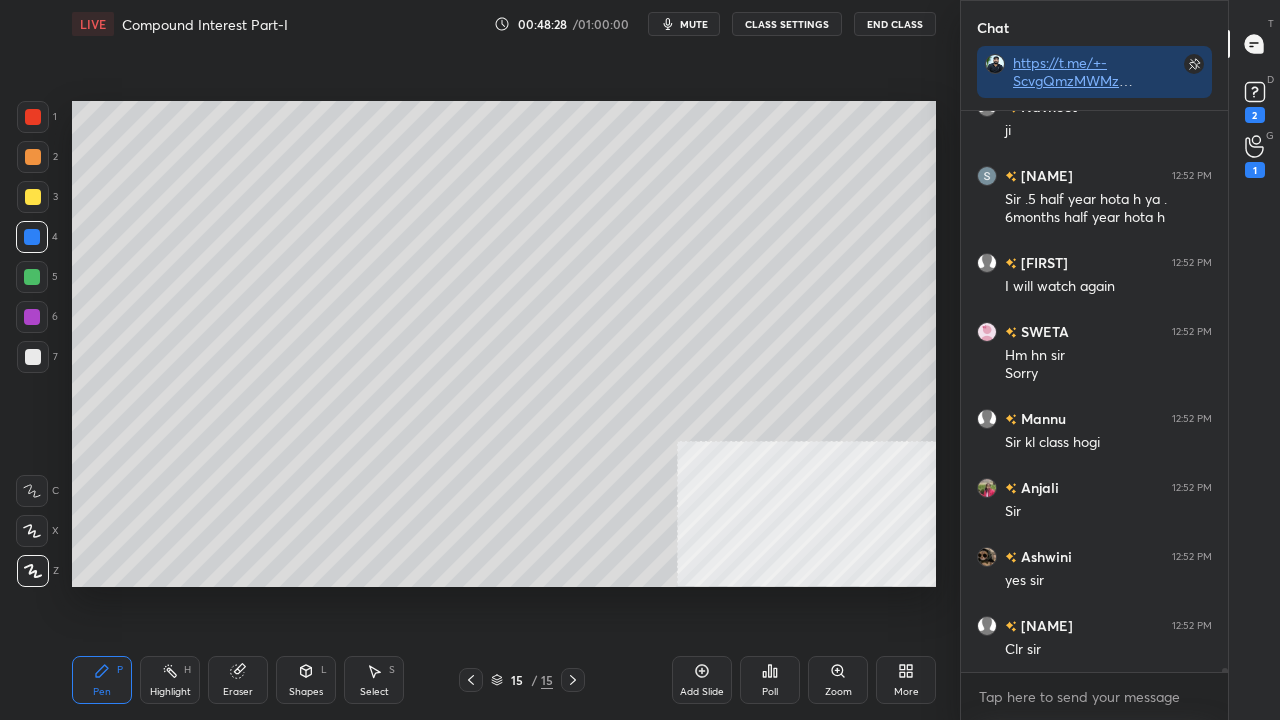 drag, startPoint x: 33, startPoint y: 156, endPoint x: 58, endPoint y: 154, distance: 25.079872 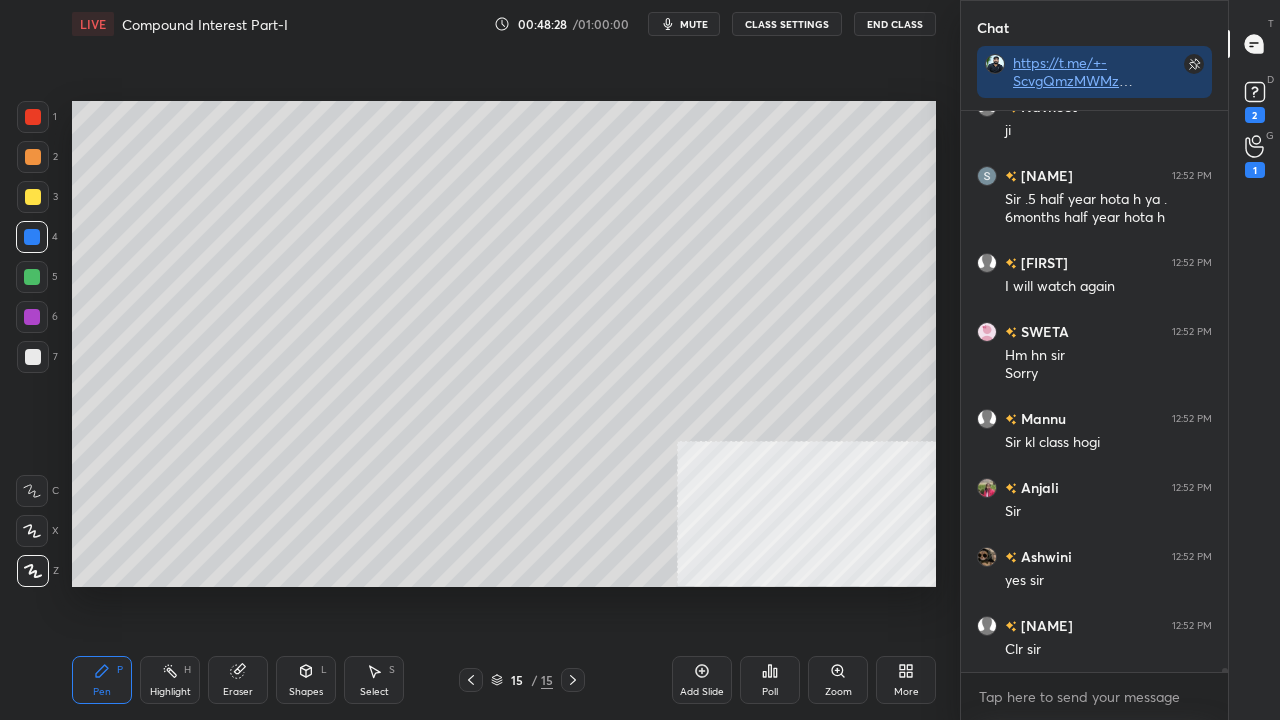 click at bounding box center [33, 157] 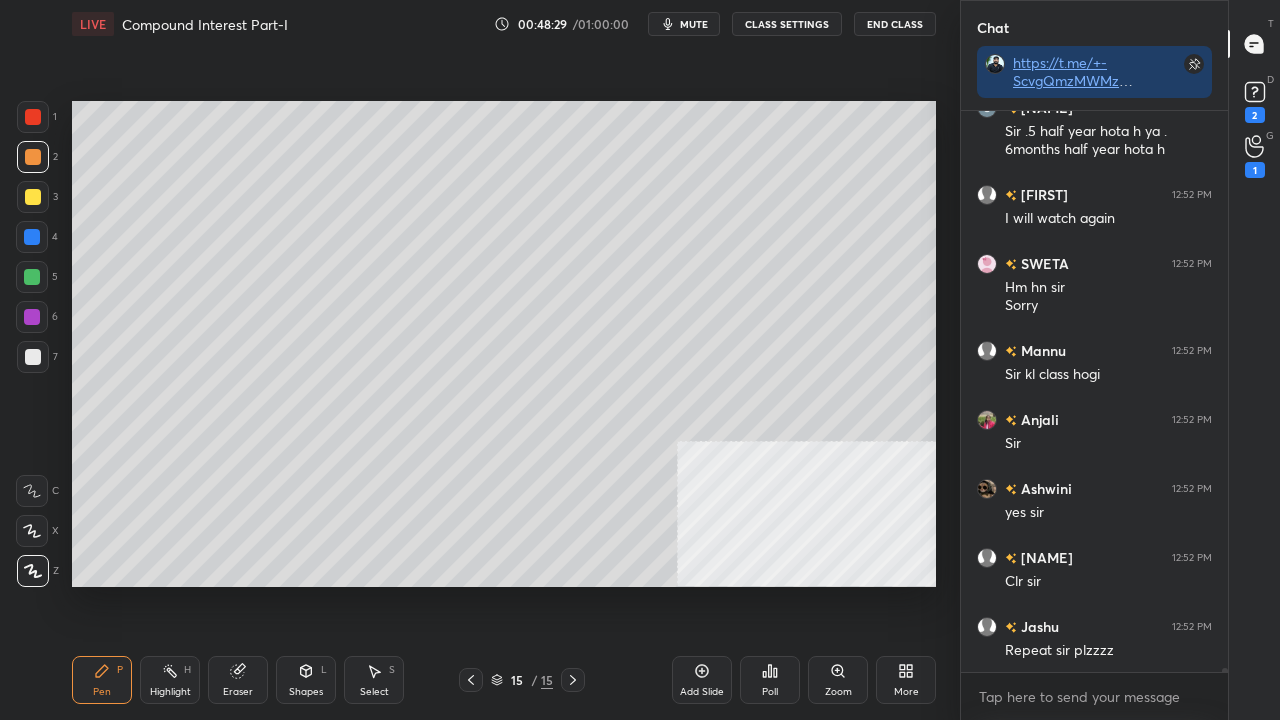scroll, scrollTop: 77158, scrollLeft: 0, axis: vertical 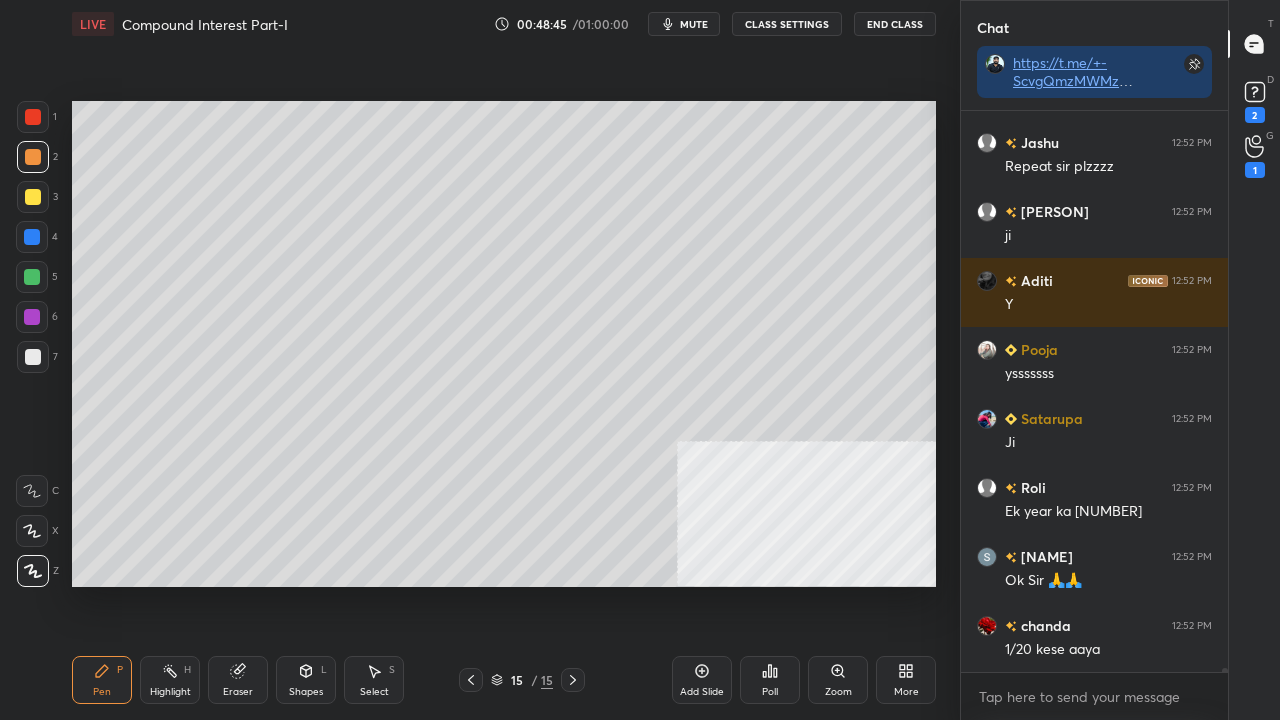 click at bounding box center (32, 237) 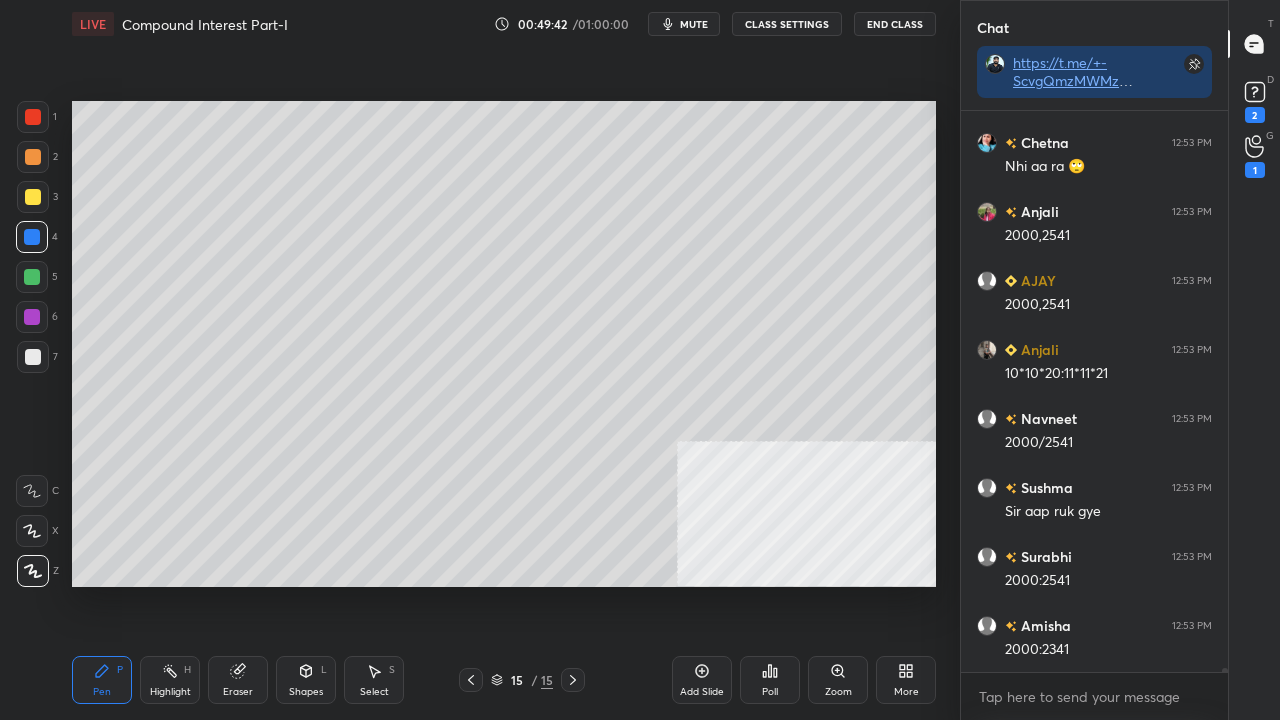 scroll, scrollTop: 78624, scrollLeft: 0, axis: vertical 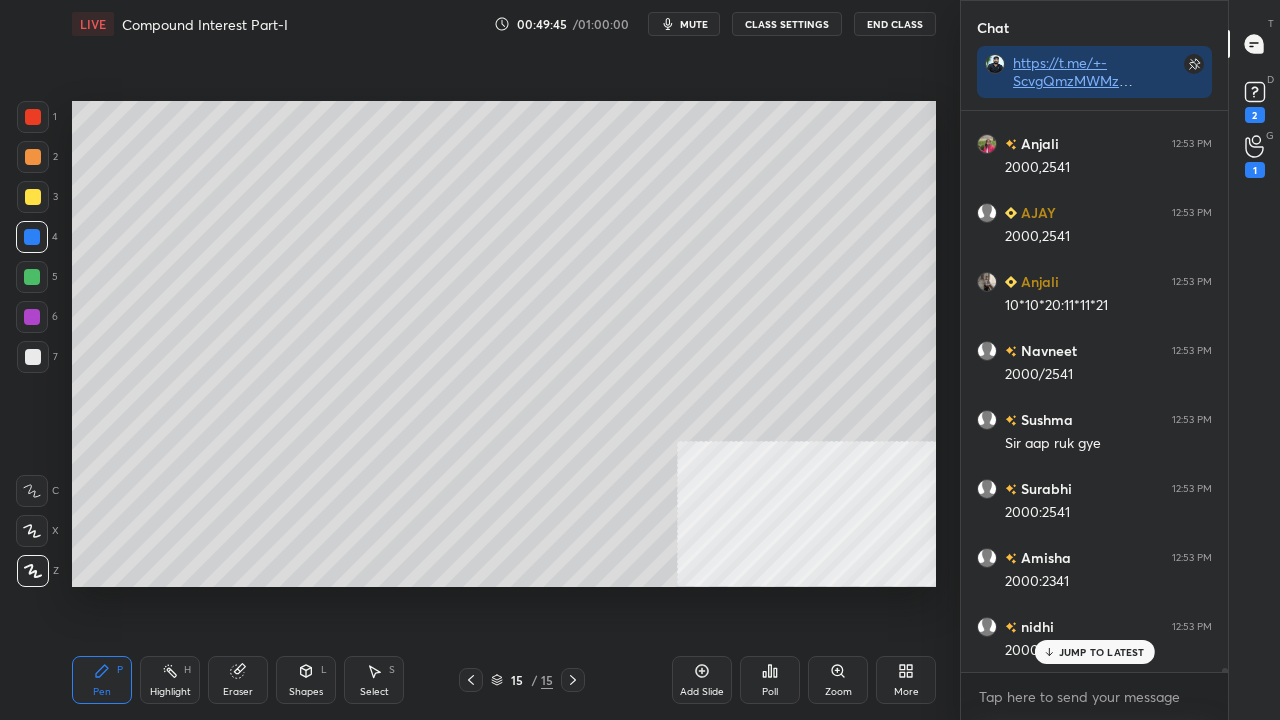 click at bounding box center (33, 357) 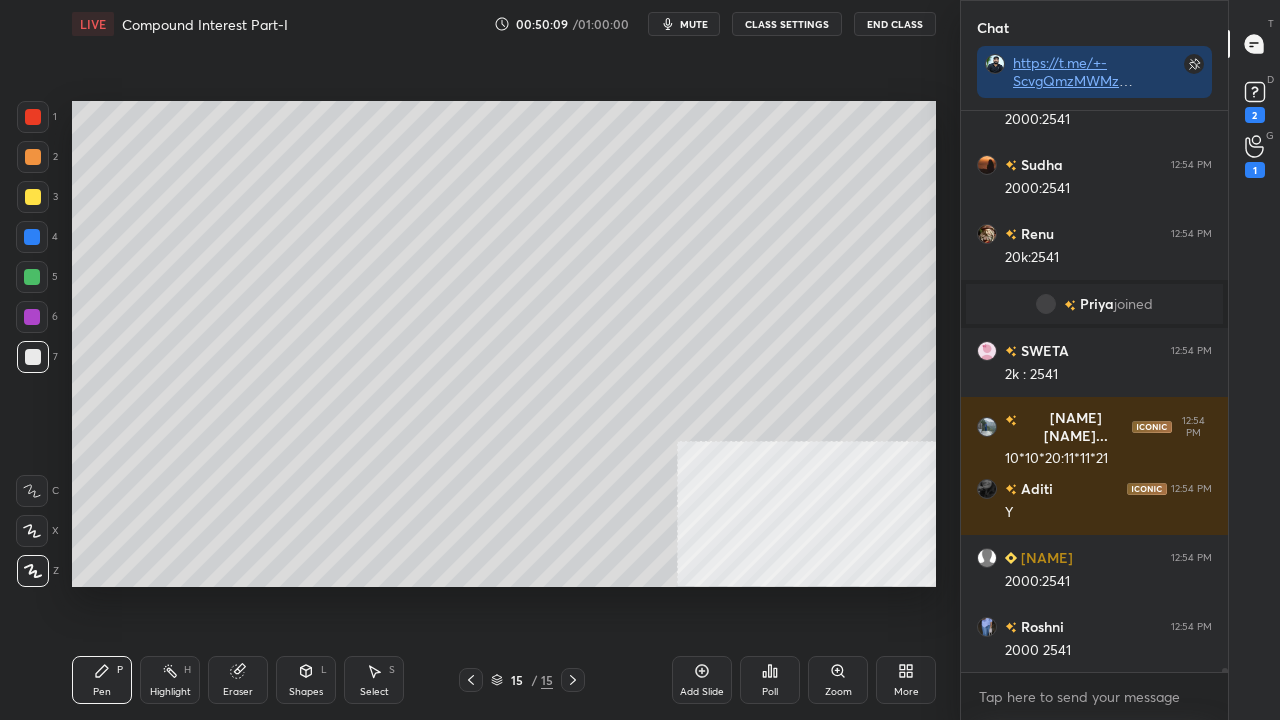 scroll, scrollTop: 79864, scrollLeft: 0, axis: vertical 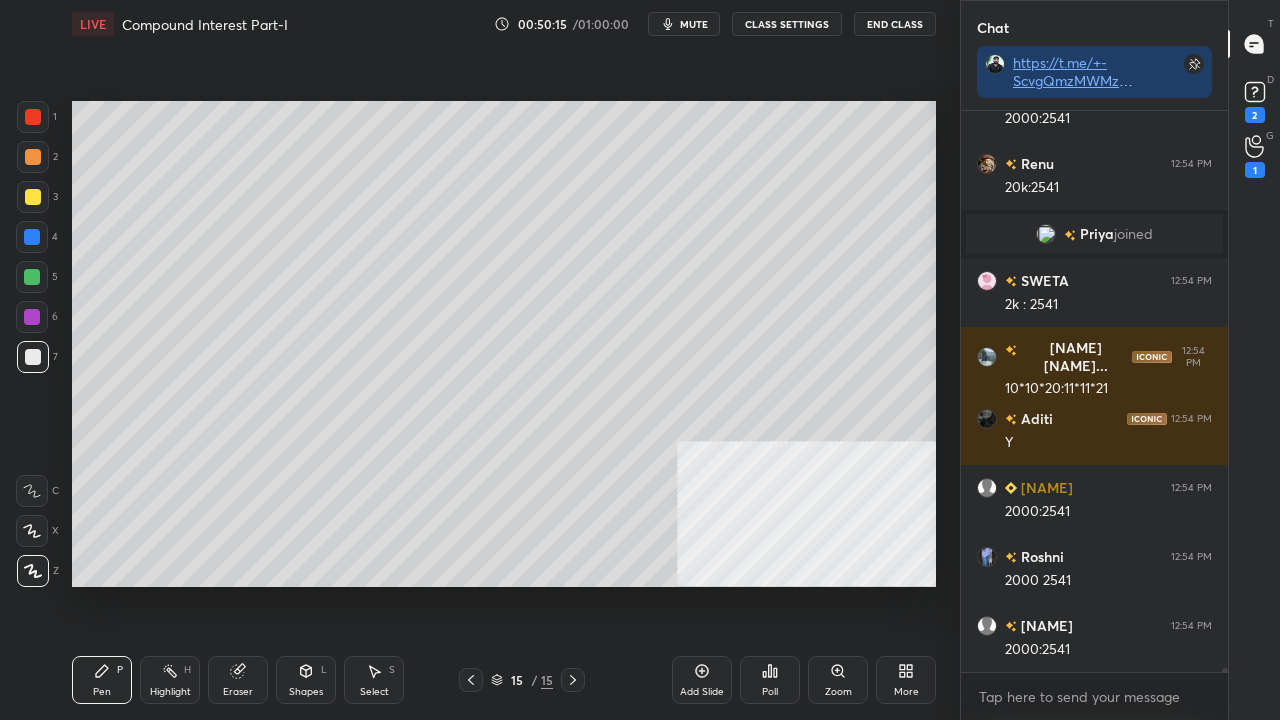 drag, startPoint x: 33, startPoint y: 195, endPoint x: 71, endPoint y: 272, distance: 85.86617 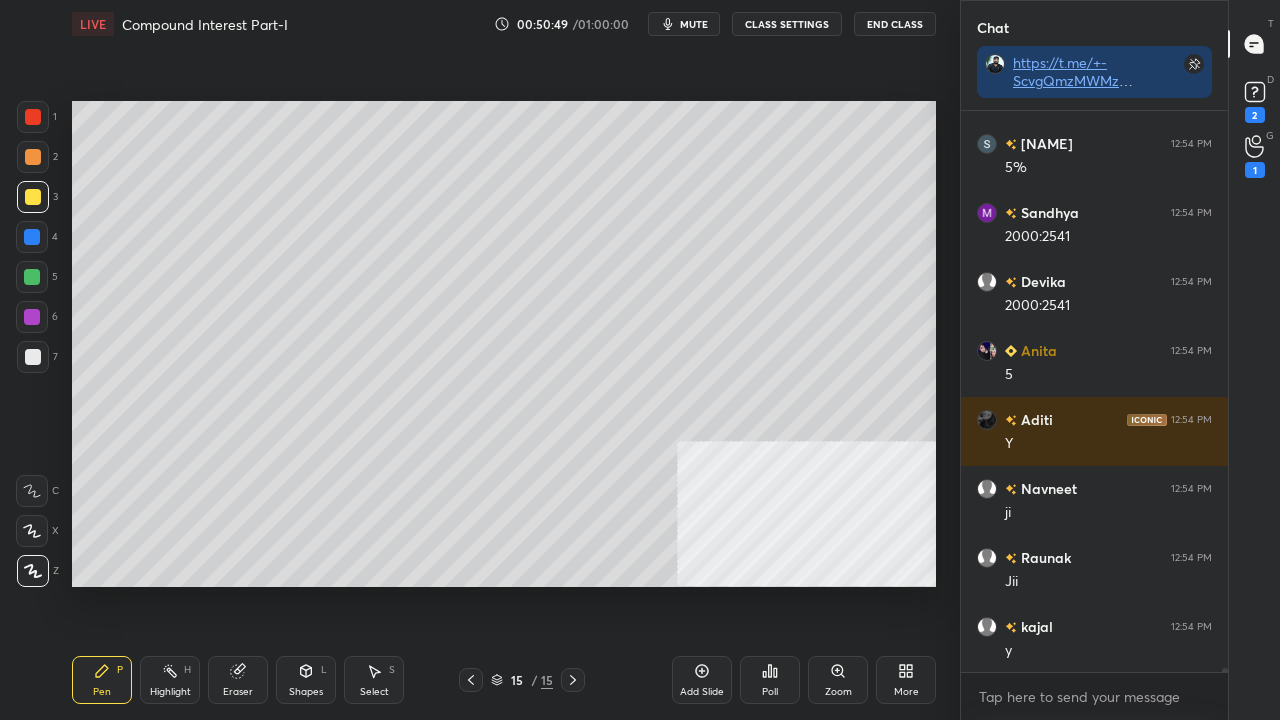 scroll, scrollTop: 81106, scrollLeft: 0, axis: vertical 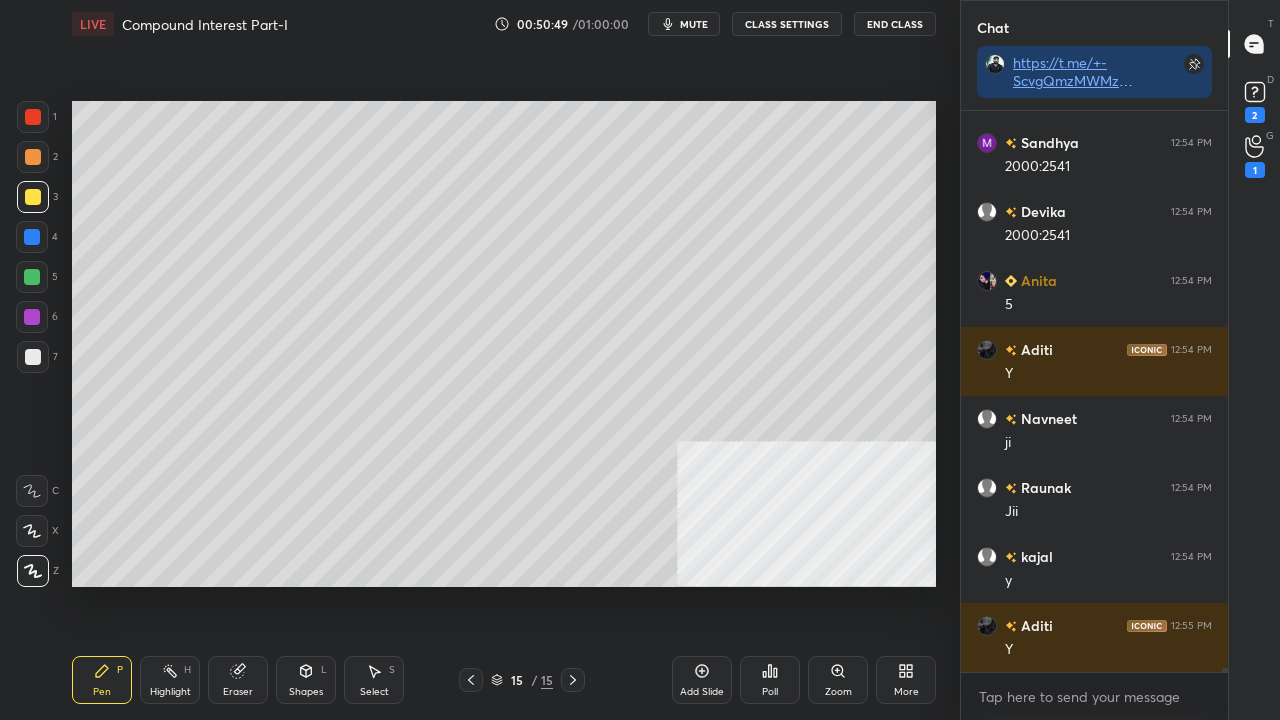 drag, startPoint x: 232, startPoint y: 679, endPoint x: 318, endPoint y: 607, distance: 112.1606 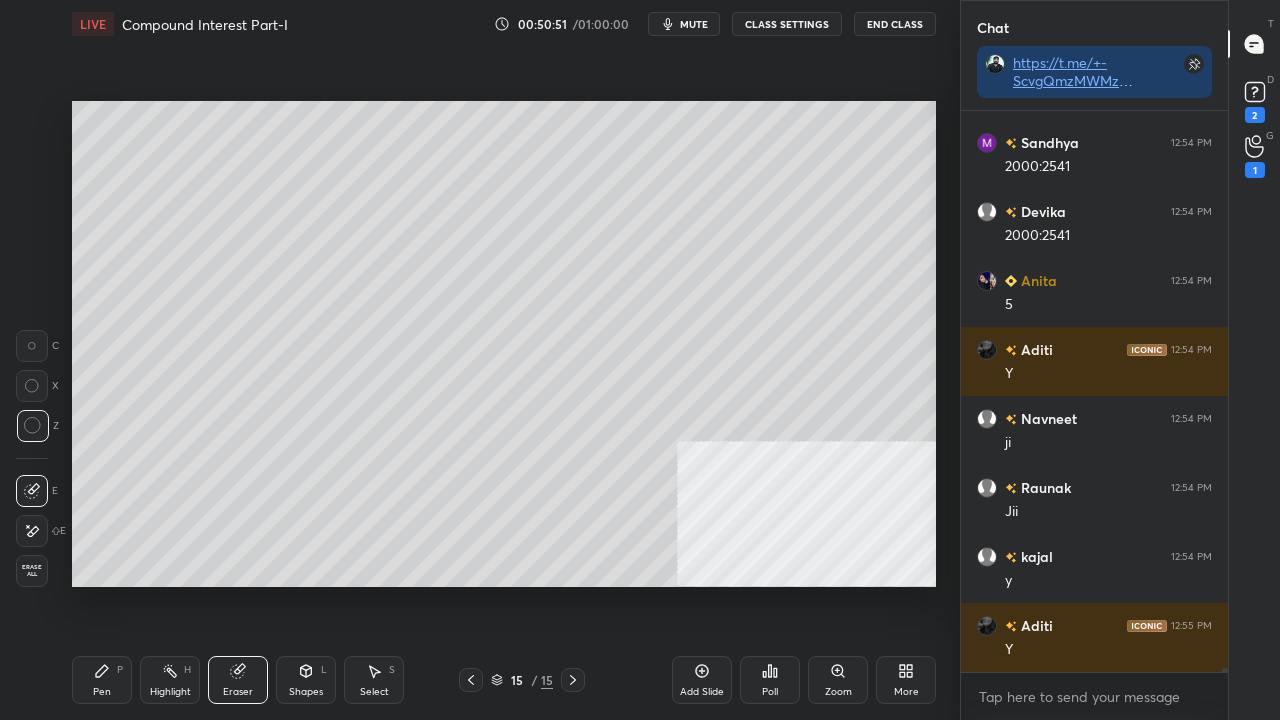 scroll, scrollTop: 81174, scrollLeft: 0, axis: vertical 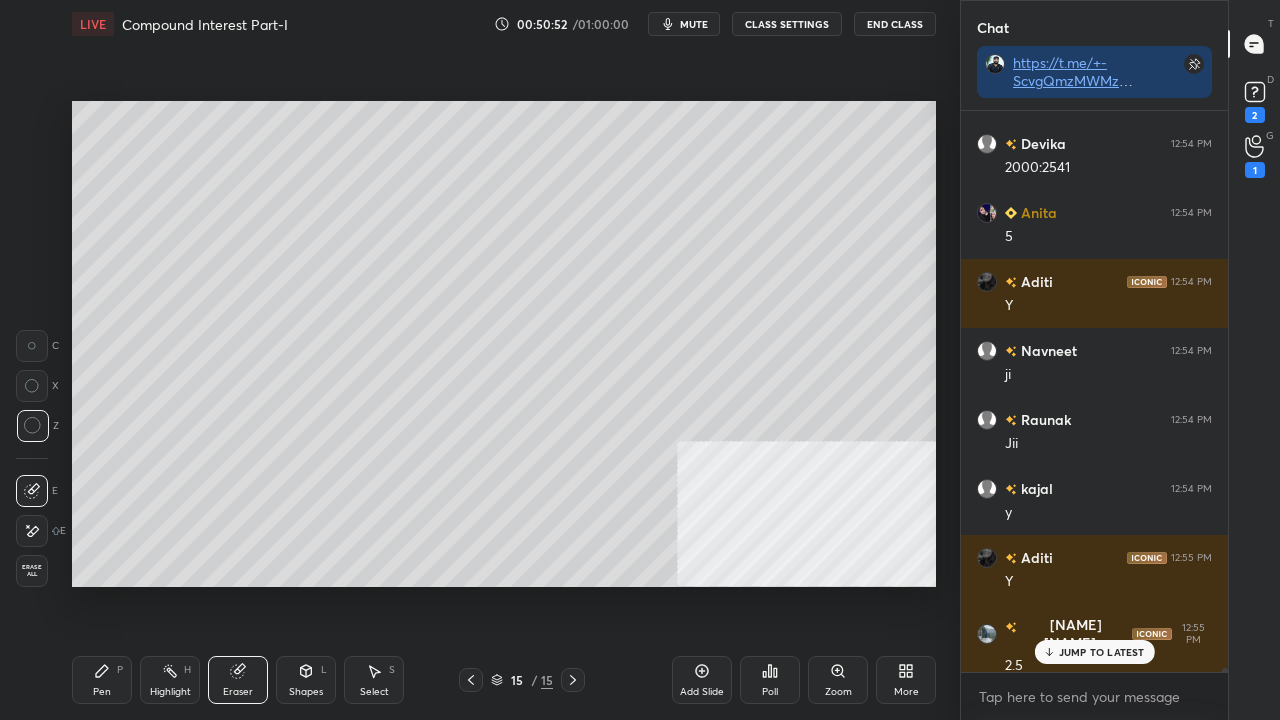 click on "Pen P" at bounding box center (102, 680) 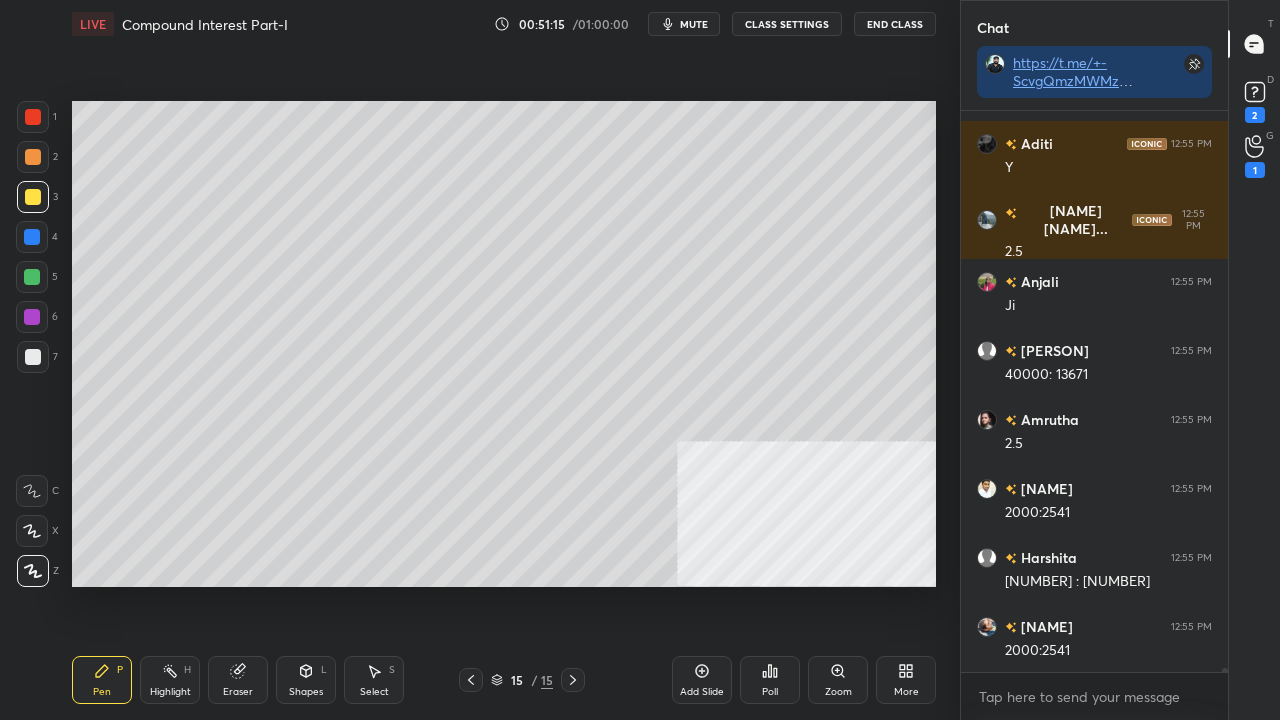 scroll, scrollTop: 81658, scrollLeft: 0, axis: vertical 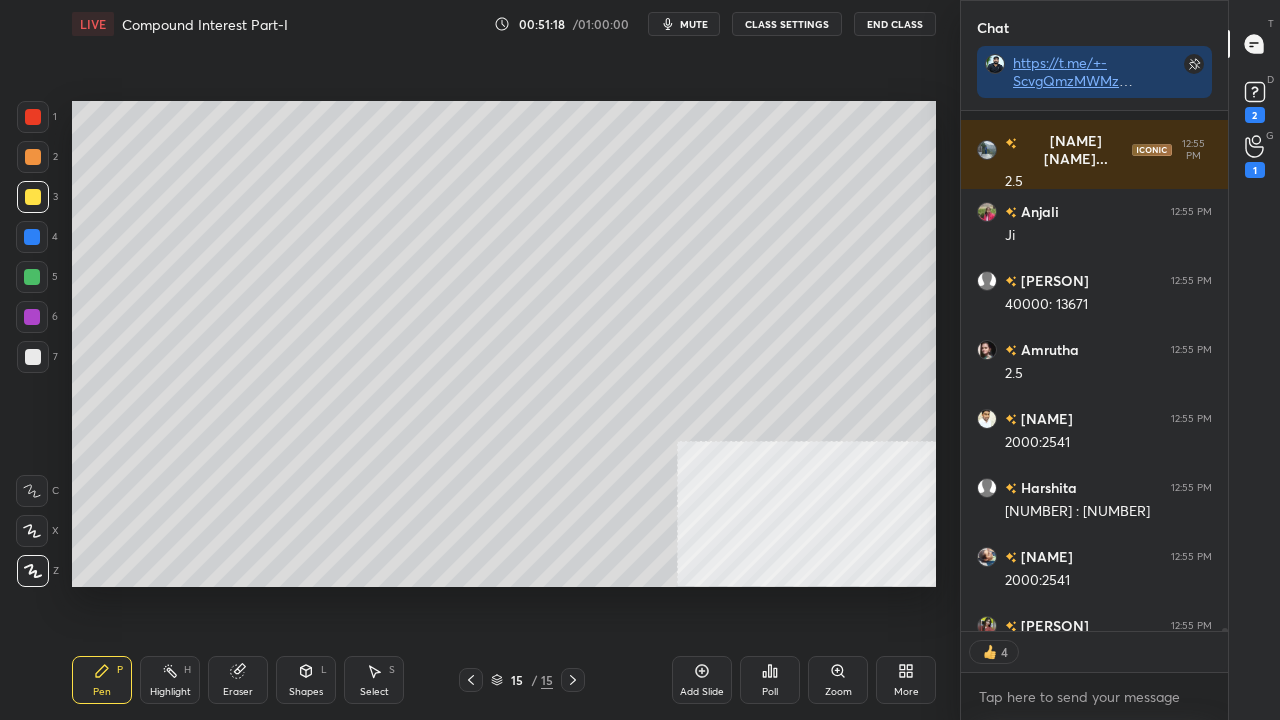 click 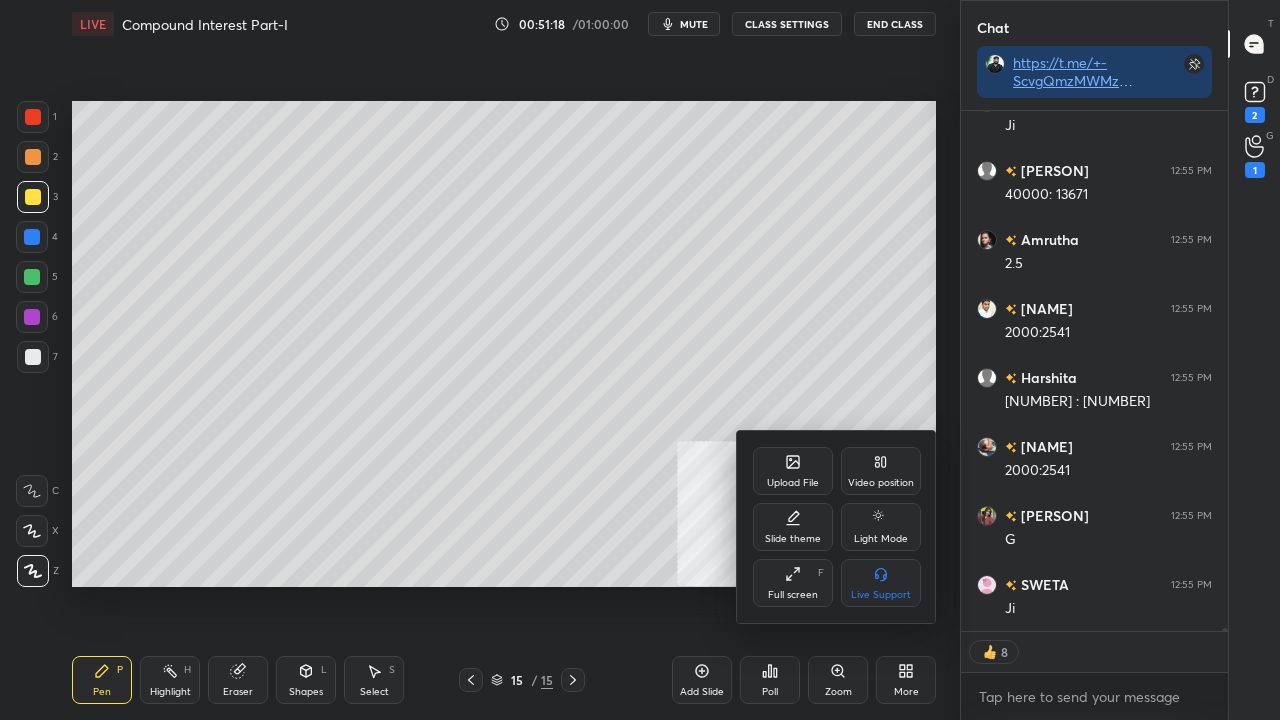 click 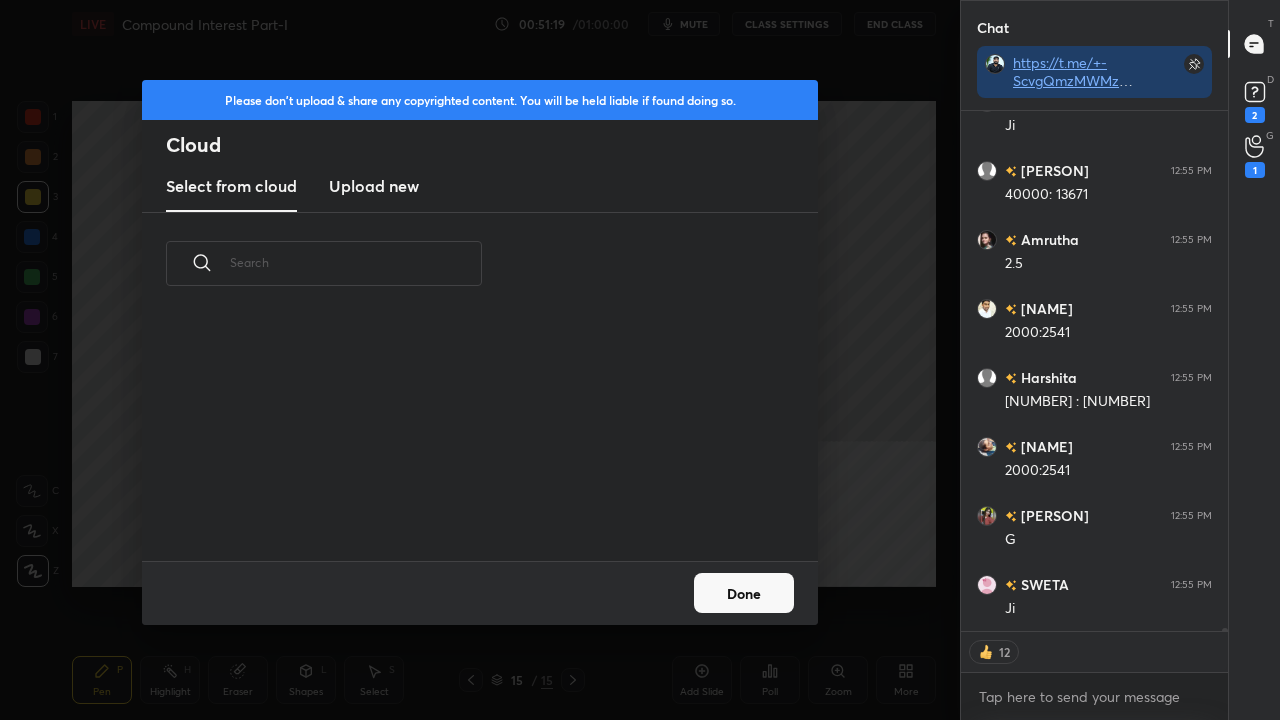 scroll, scrollTop: 81837, scrollLeft: 0, axis: vertical 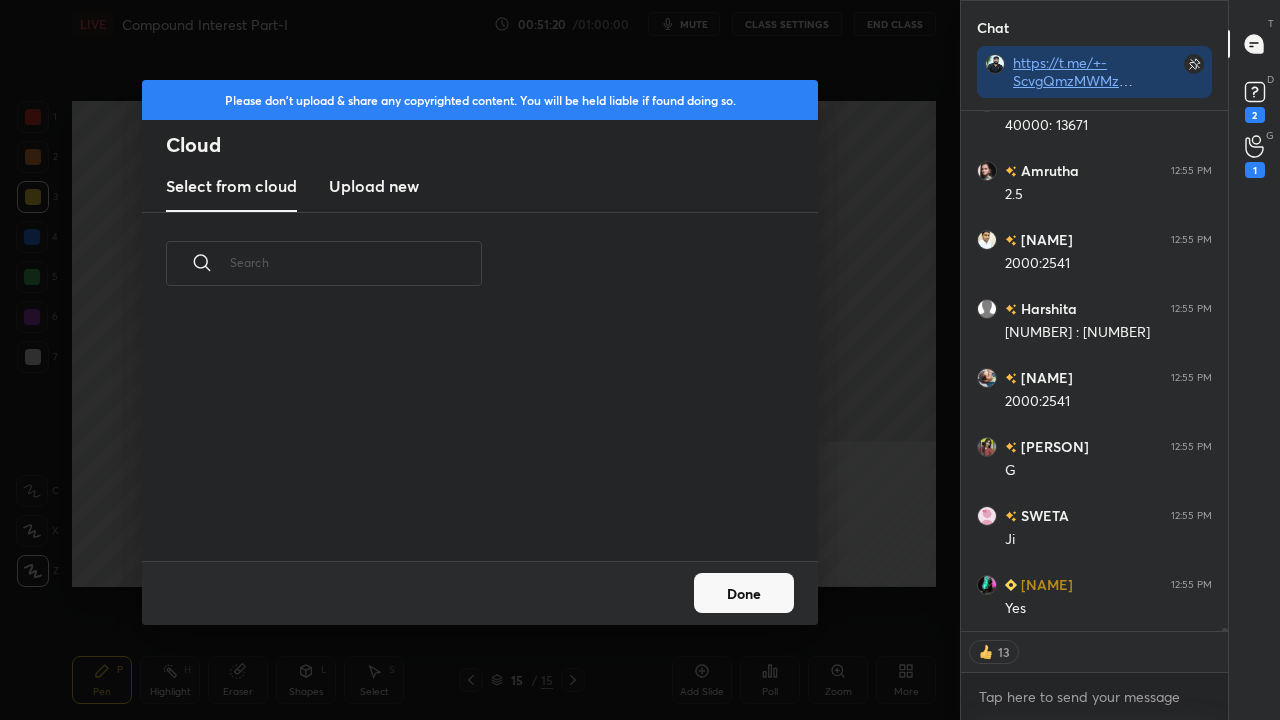 click on "Upload new" at bounding box center [374, 186] 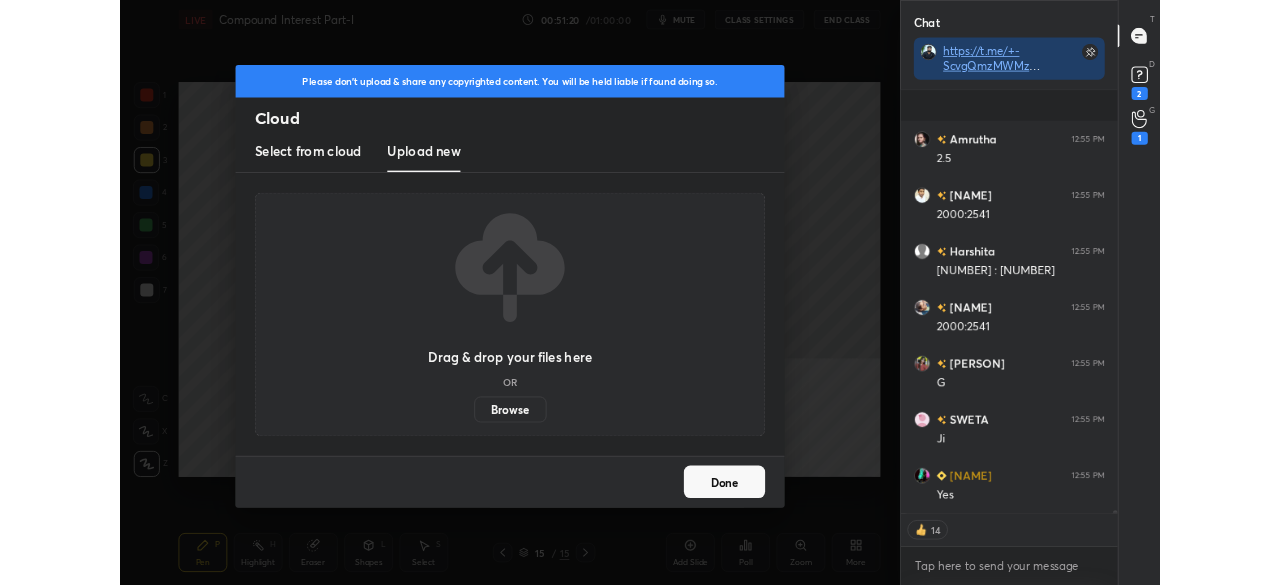 scroll, scrollTop: 82011, scrollLeft: 0, axis: vertical 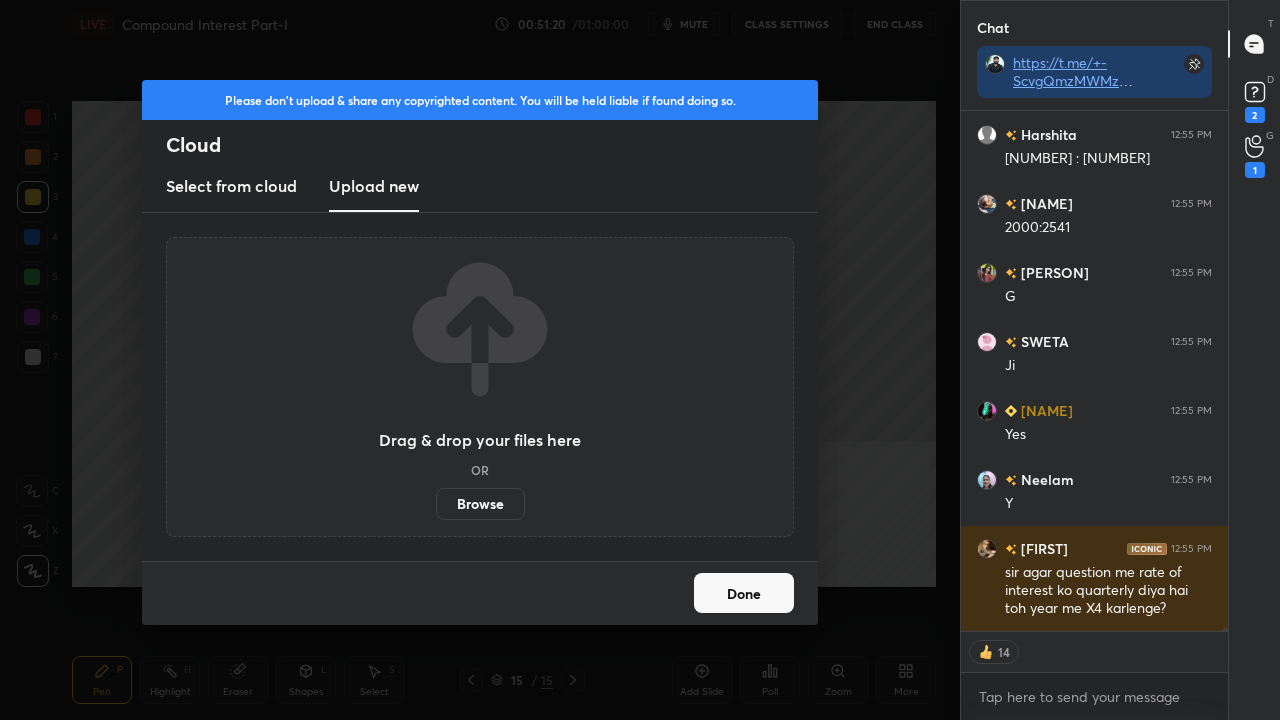 click on "Please don't upload & share any copyrighted content. You will be held liable if found doing so. Cloud Select from cloud Upload new Drag & drop your files here OR Browse Done" at bounding box center (480, 352) 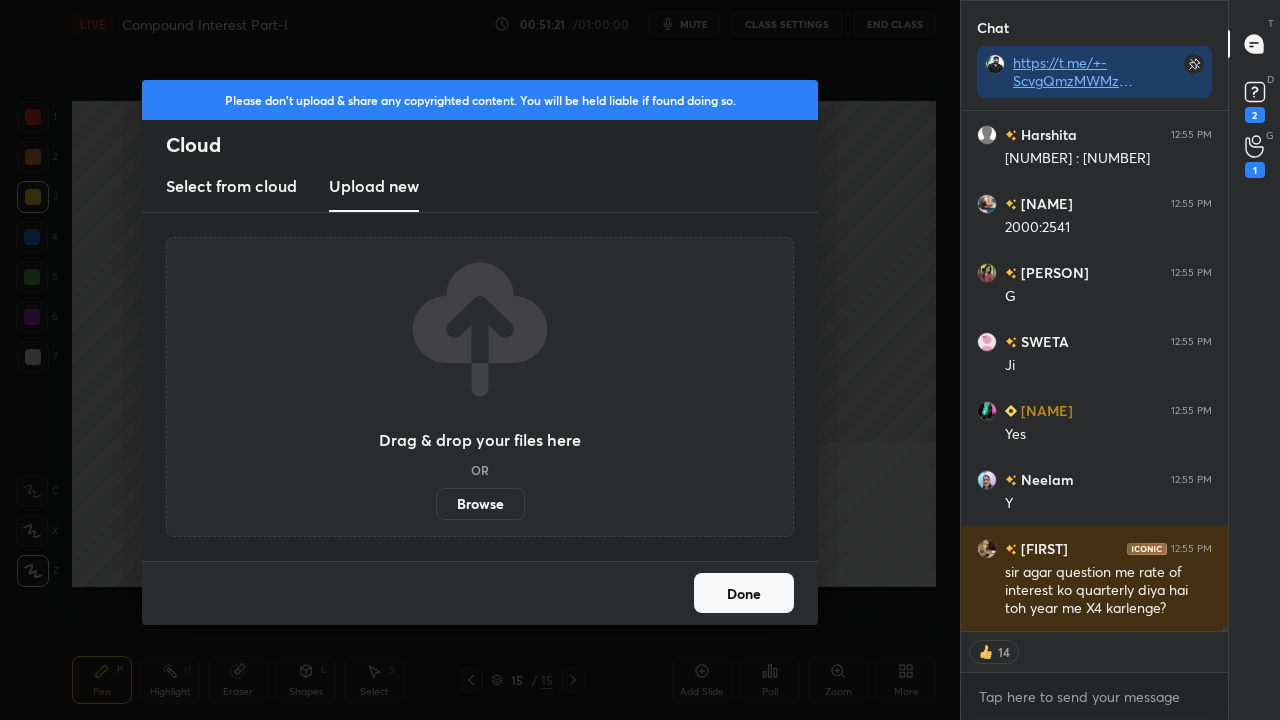 click on "Done" at bounding box center [744, 593] 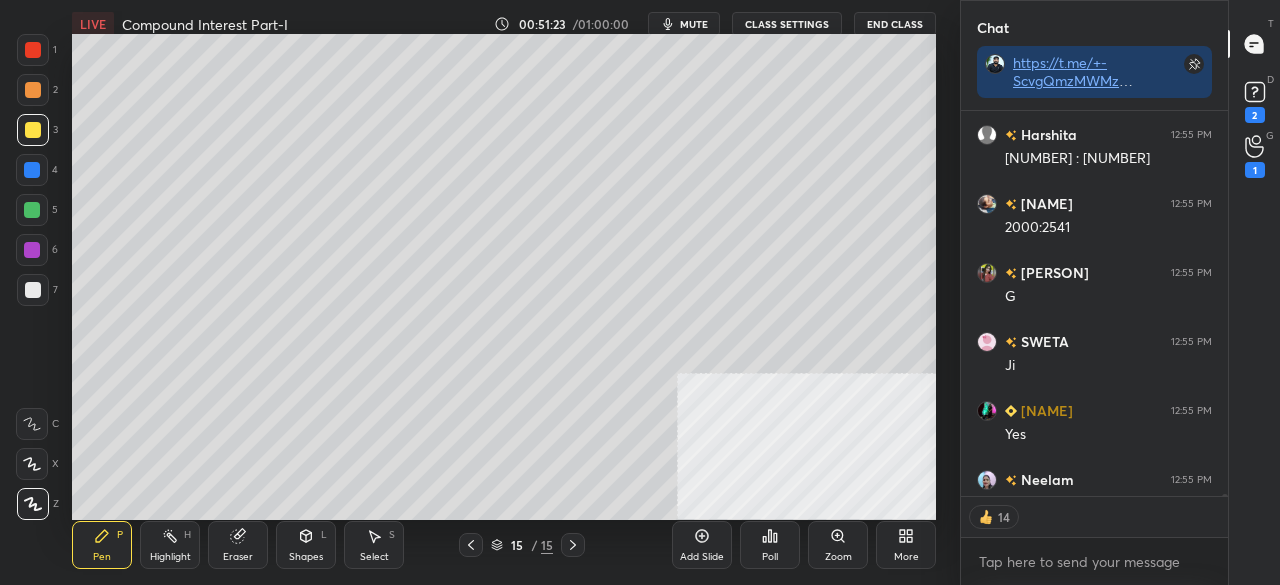 scroll, scrollTop: 457, scrollLeft: 880, axis: both 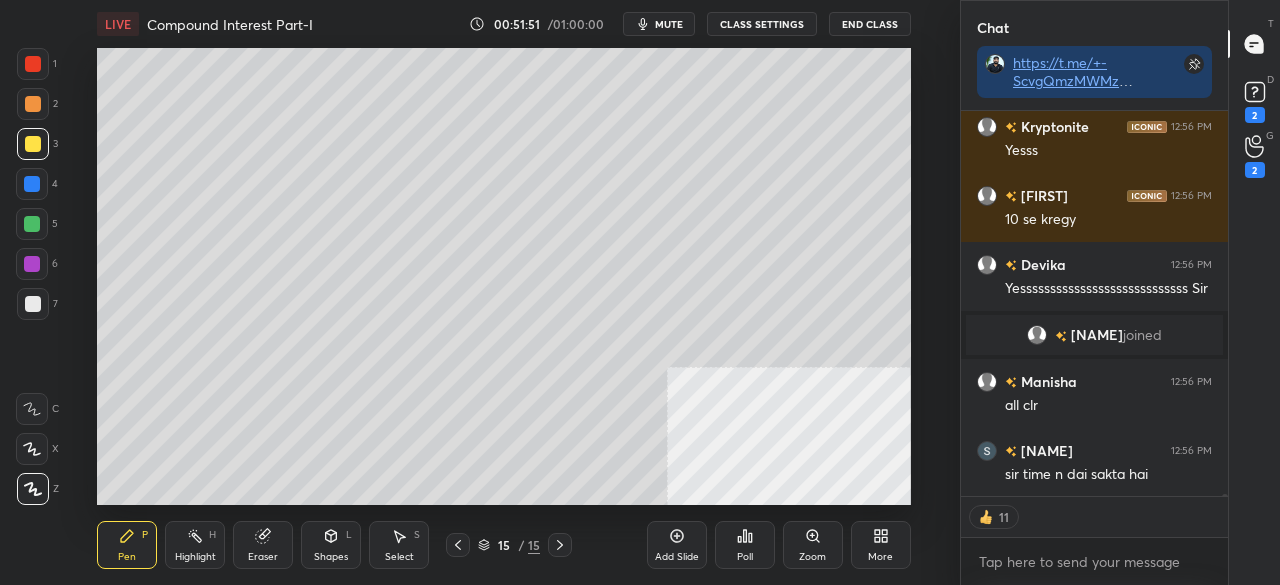click 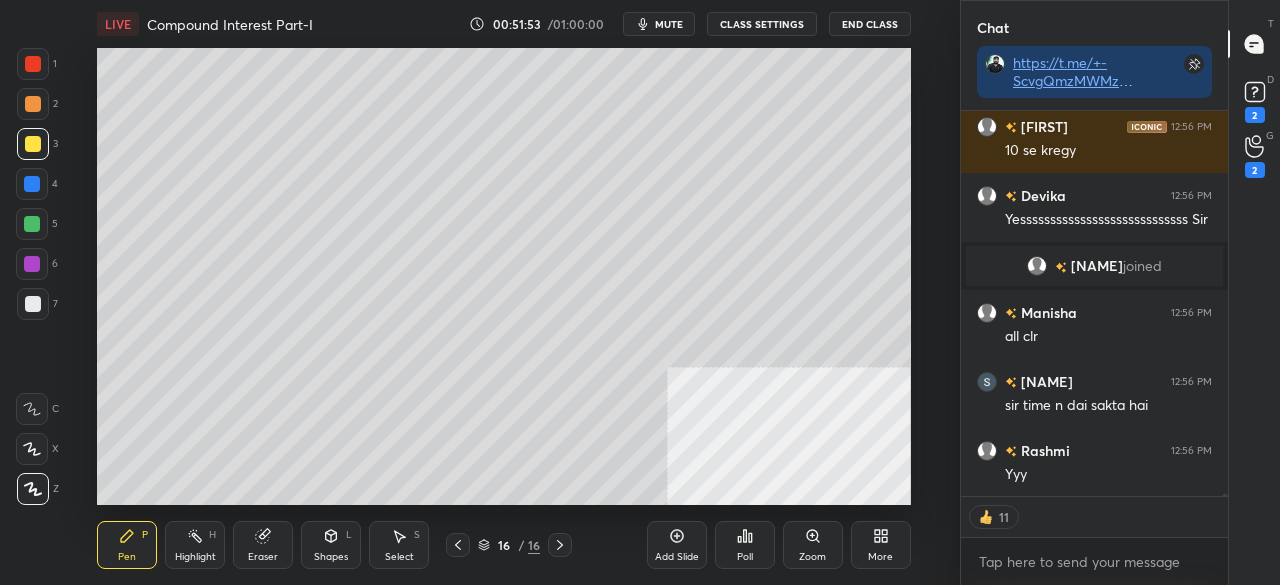 click at bounding box center [33, 144] 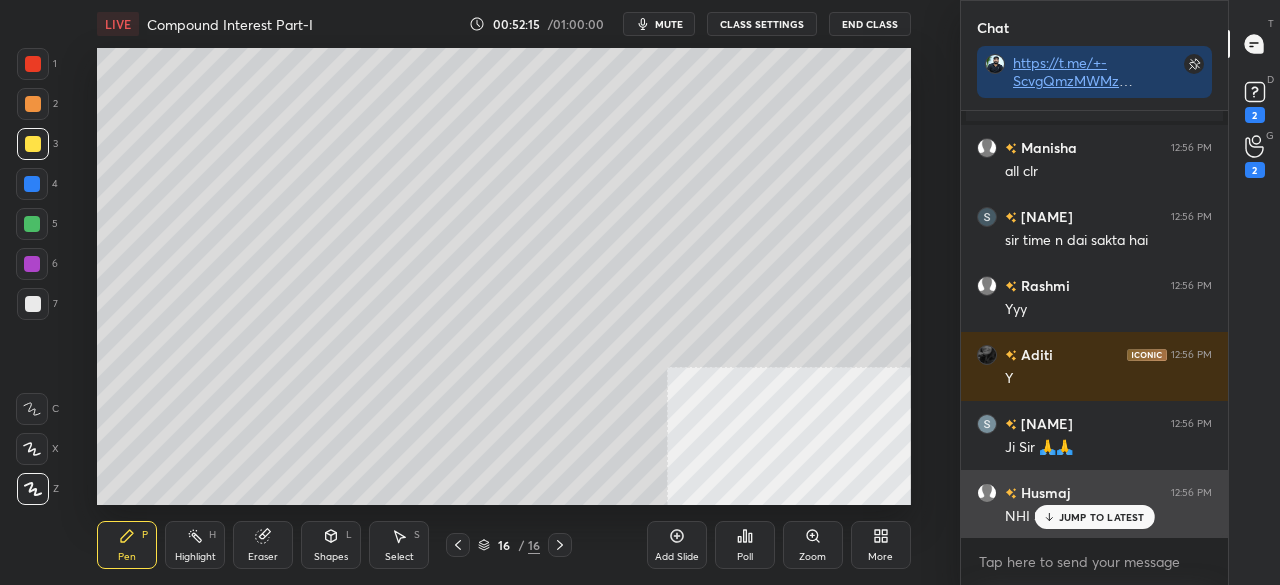 click on "JUMP TO LATEST" at bounding box center [1102, 517] 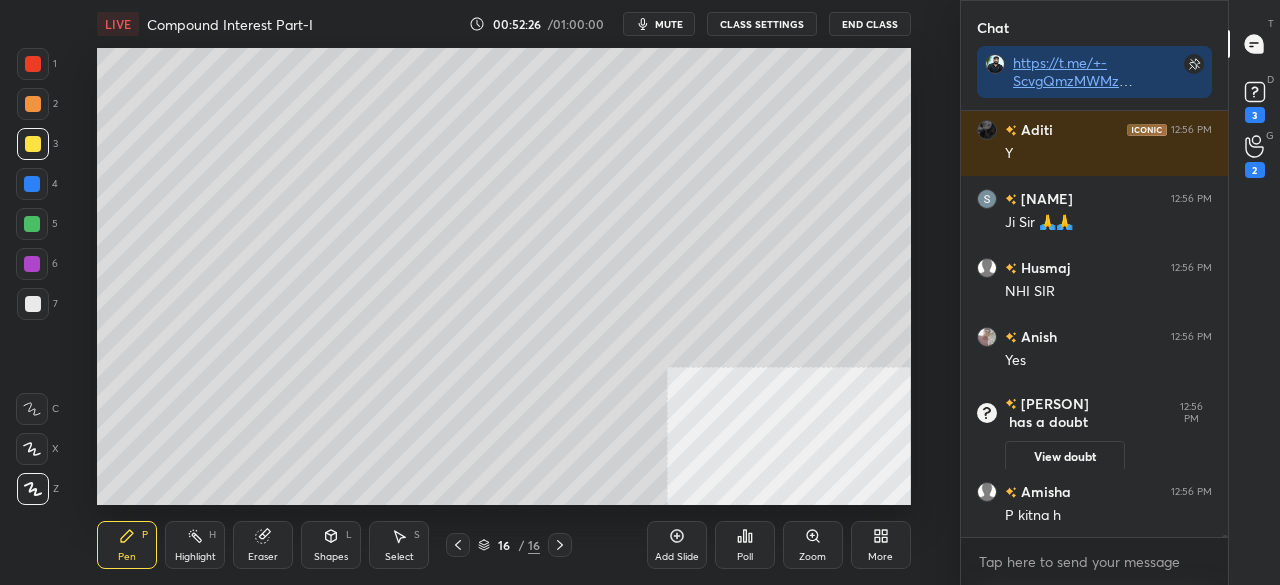 scroll, scrollTop: 81530, scrollLeft: 0, axis: vertical 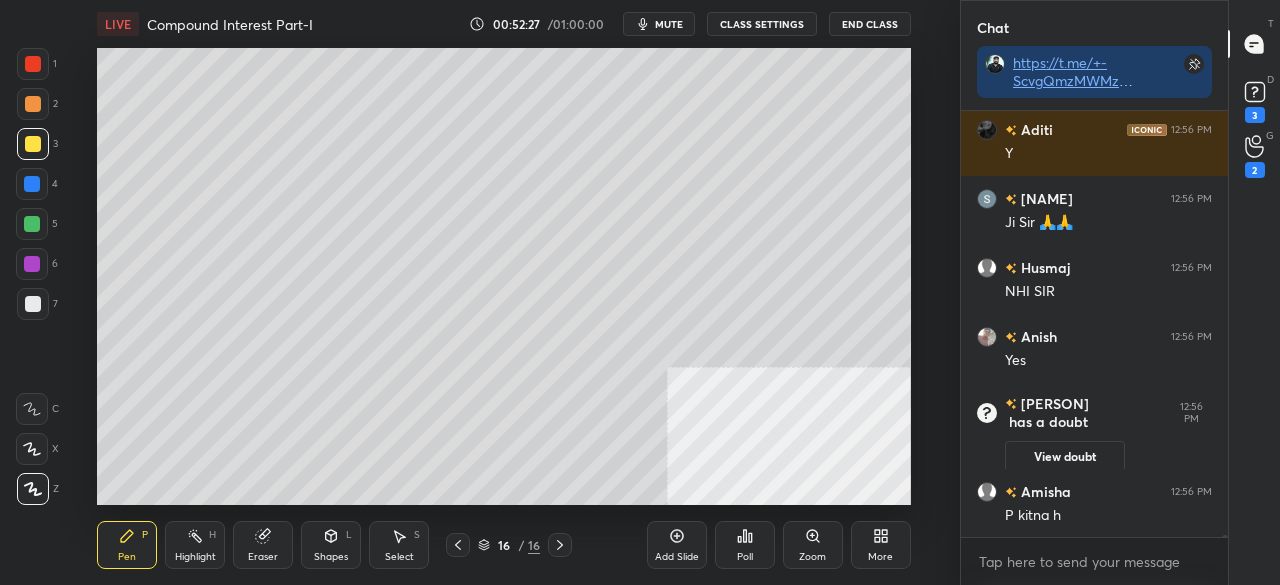 click at bounding box center (33, 304) 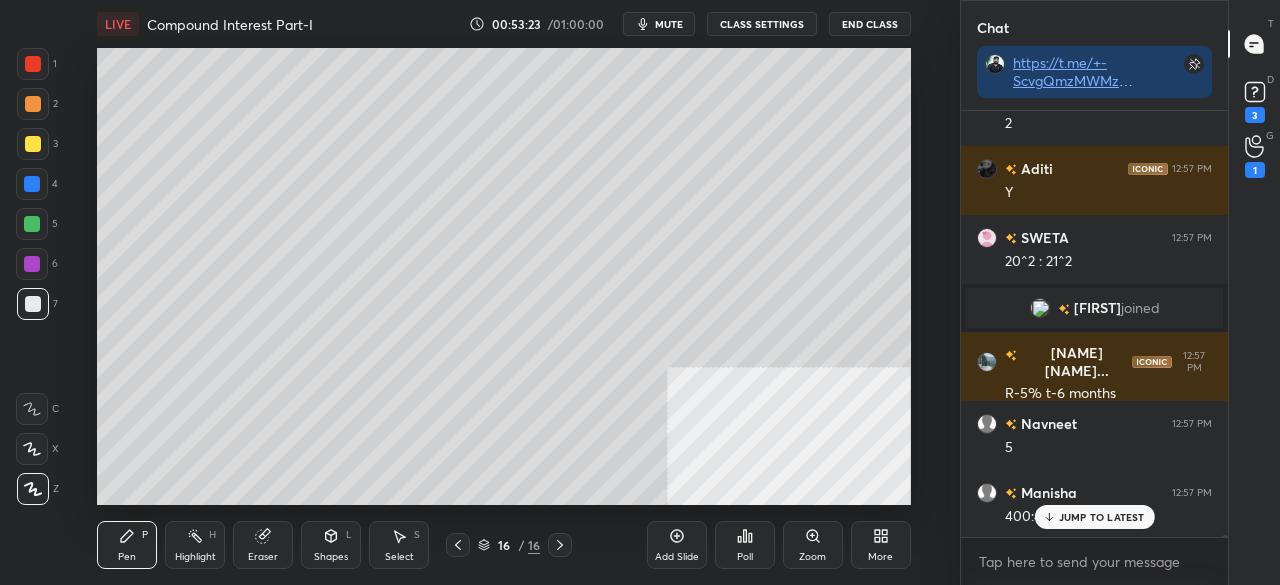 scroll, scrollTop: 82416, scrollLeft: 0, axis: vertical 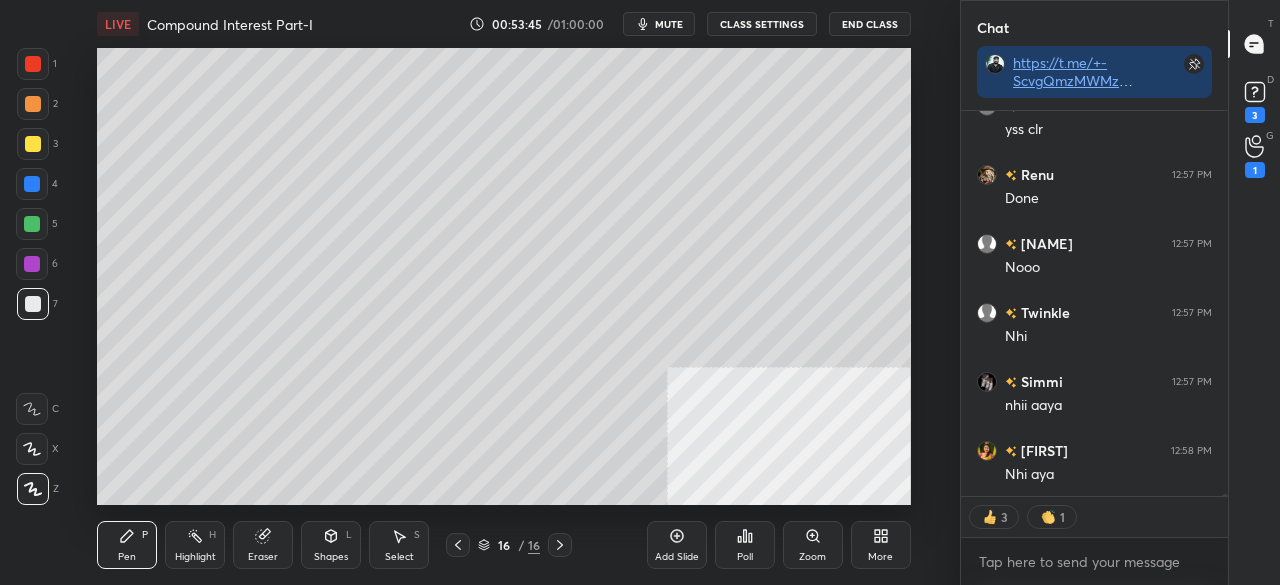 click on "Add Slide" at bounding box center (677, 545) 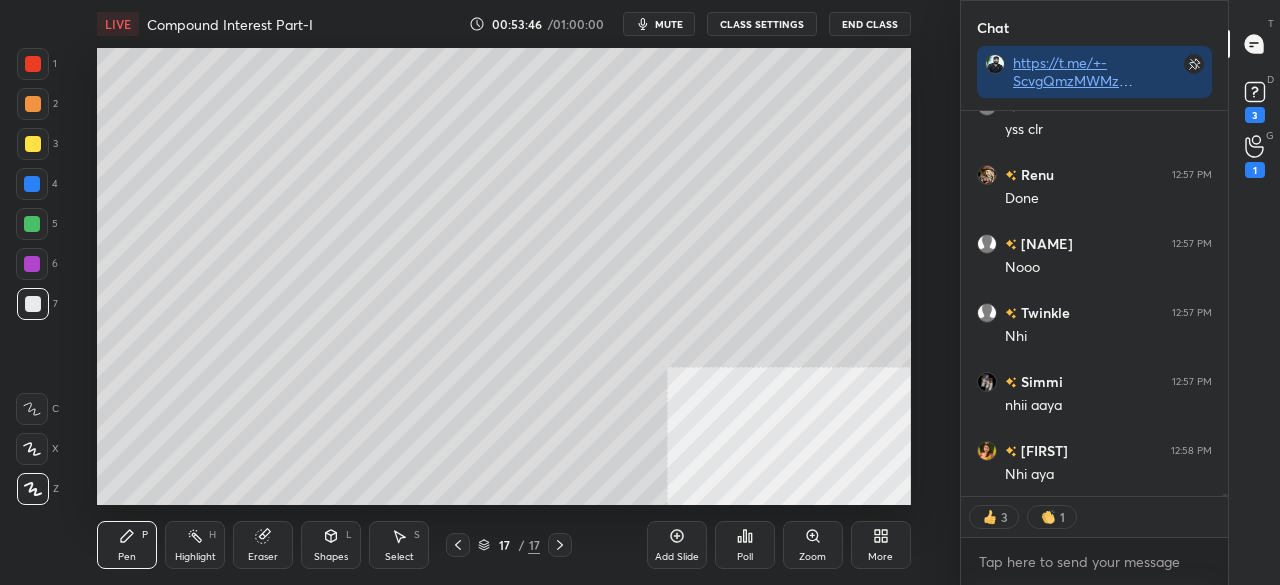 click at bounding box center (33, 64) 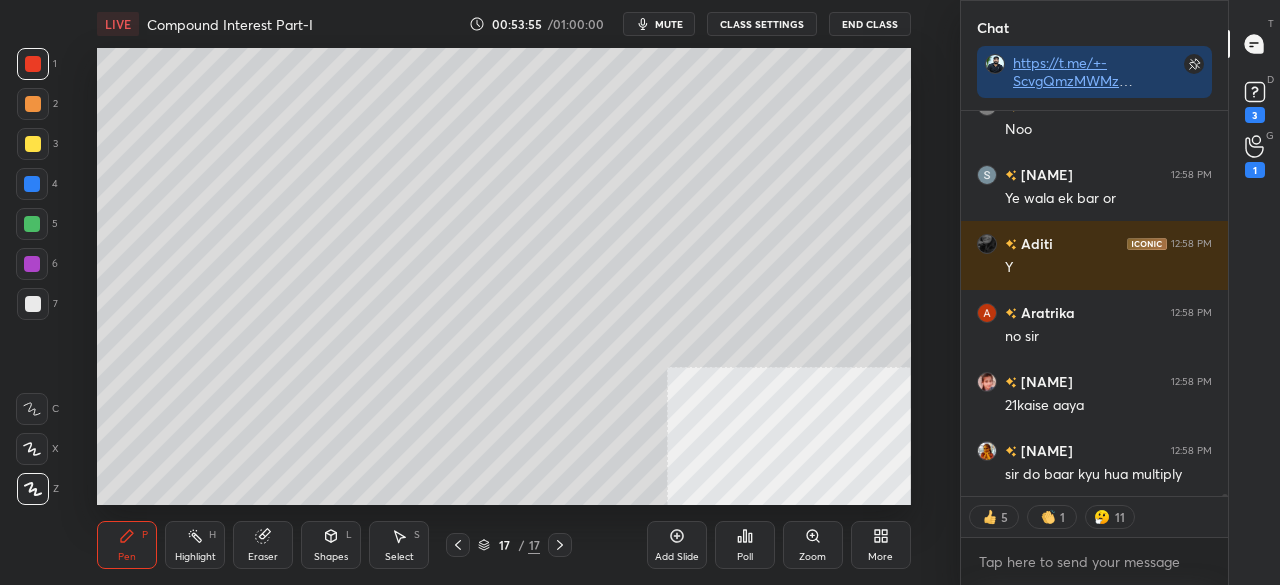 scroll, scrollTop: 85220, scrollLeft: 0, axis: vertical 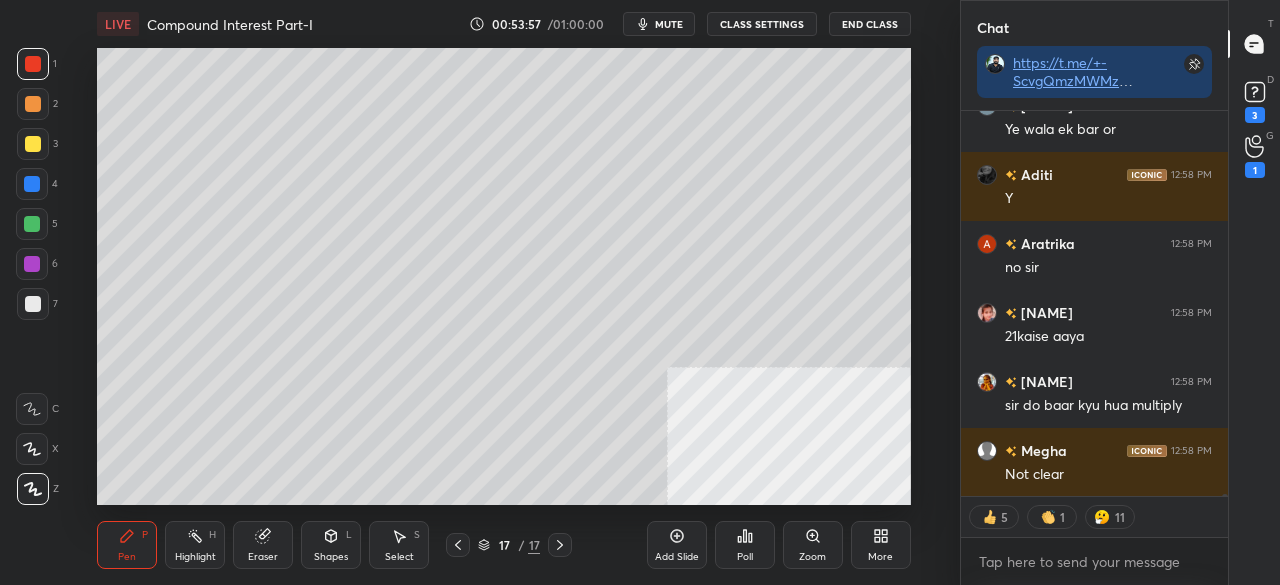 click 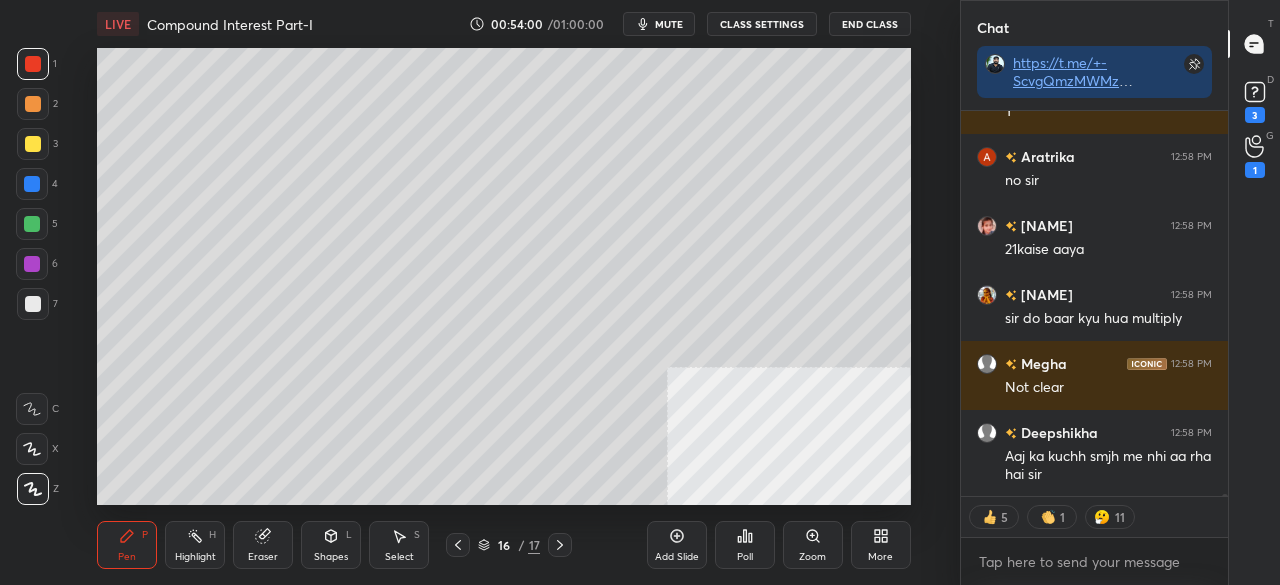 scroll, scrollTop: 85376, scrollLeft: 0, axis: vertical 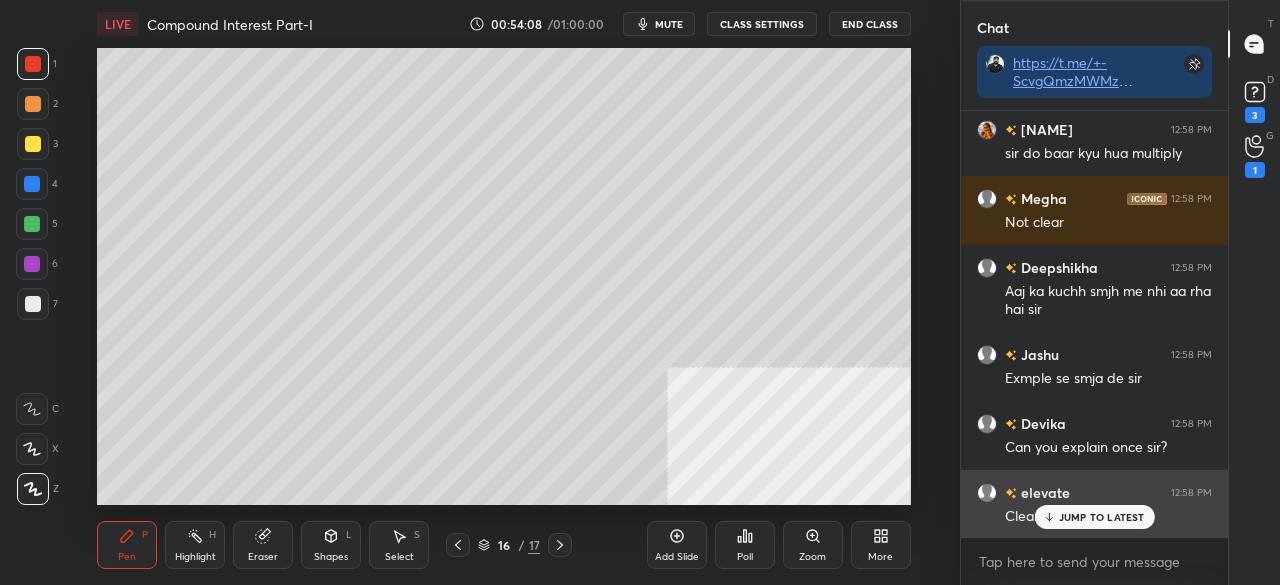 drag, startPoint x: 1090, startPoint y: 522, endPoint x: 1070, endPoint y: 517, distance: 20.615528 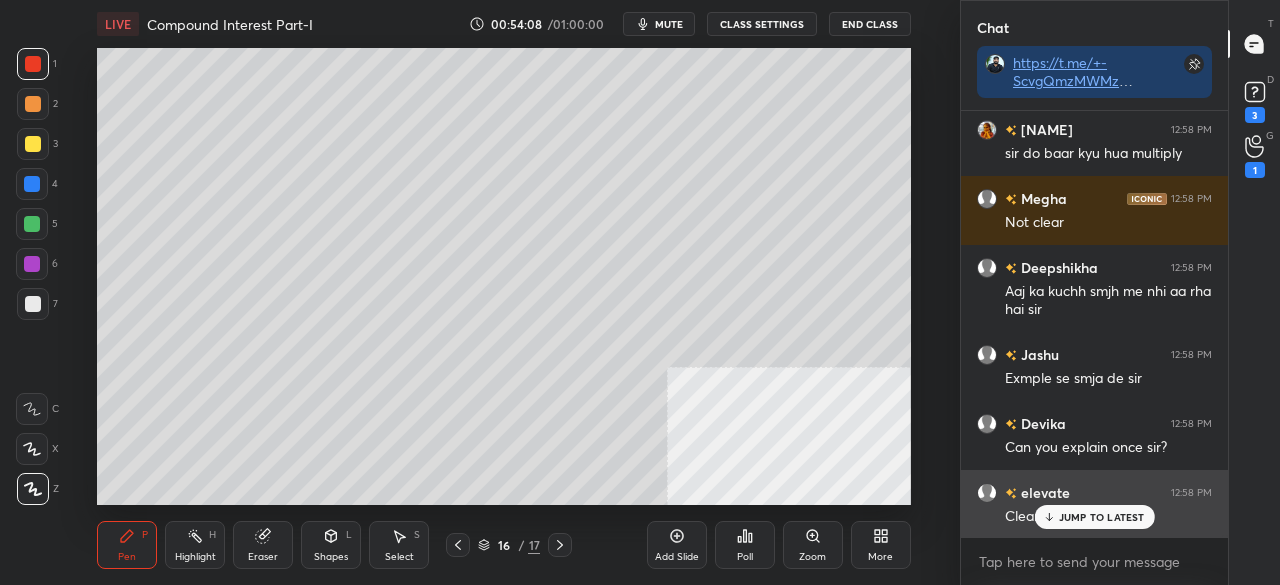click on "JUMP TO LATEST" at bounding box center (1102, 517) 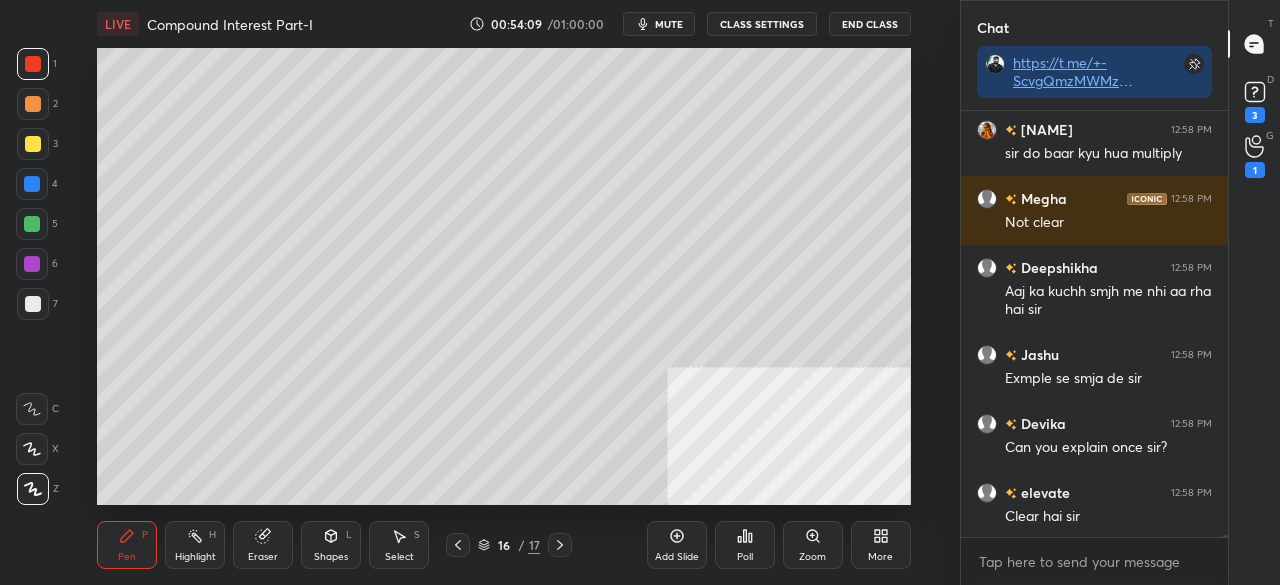 click 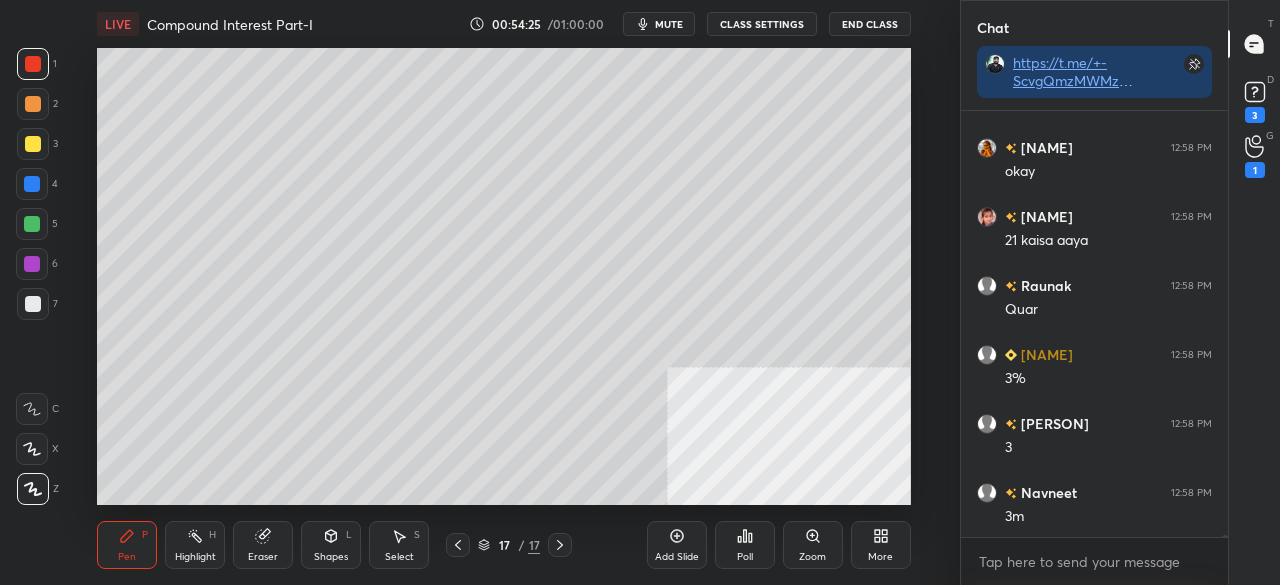 scroll, scrollTop: 85956, scrollLeft: 0, axis: vertical 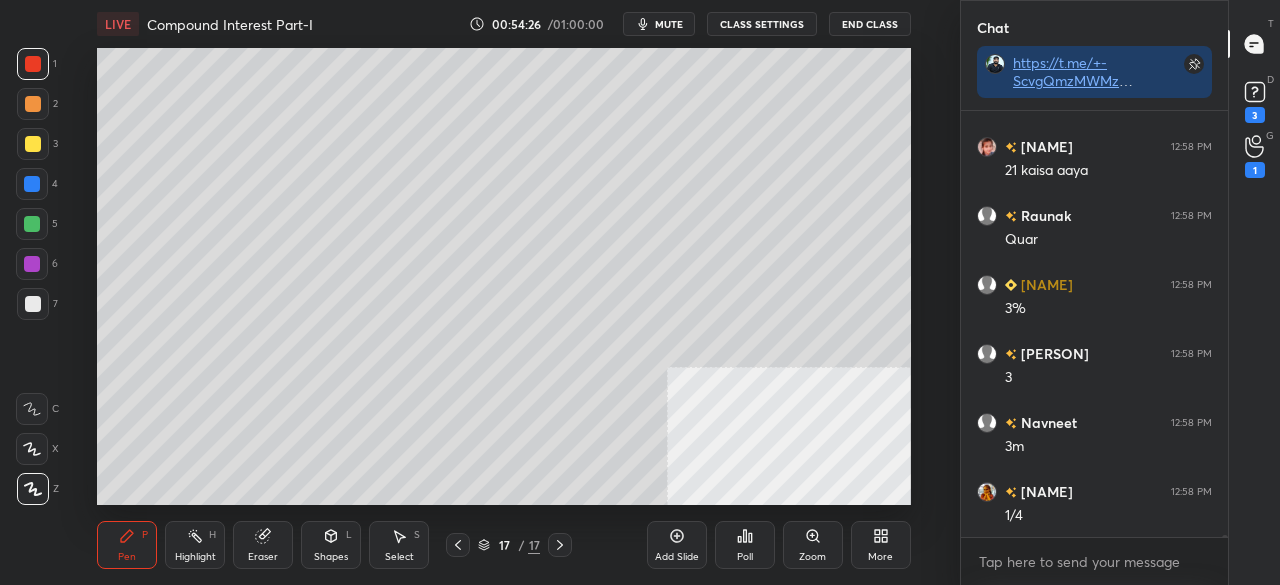 click at bounding box center [33, 144] 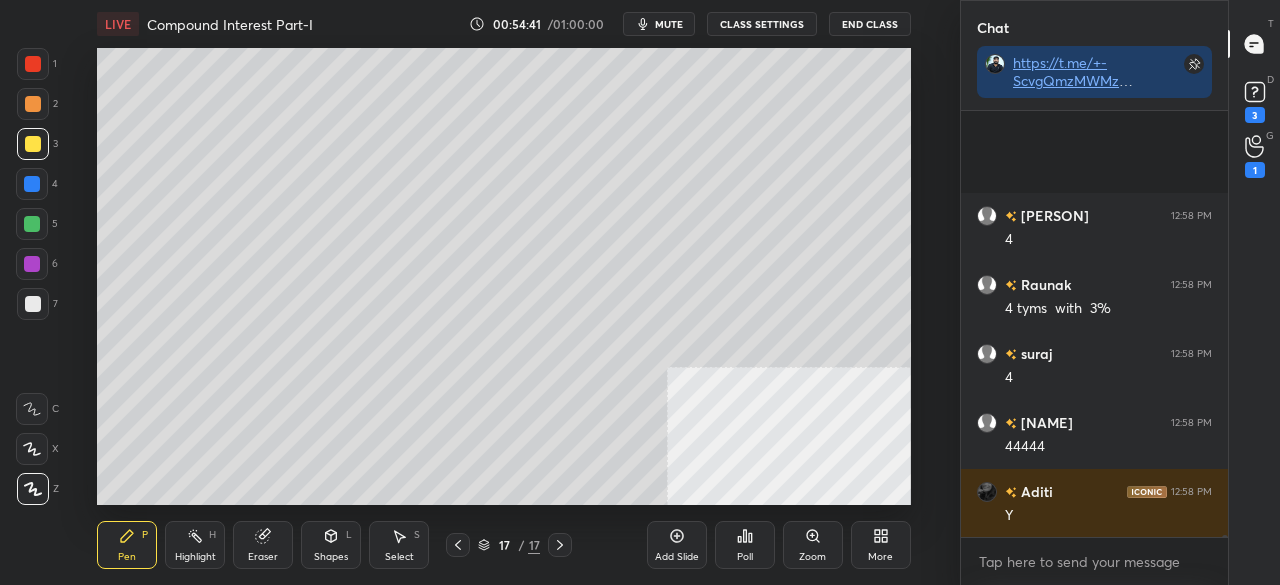 scroll, scrollTop: 86820, scrollLeft: 0, axis: vertical 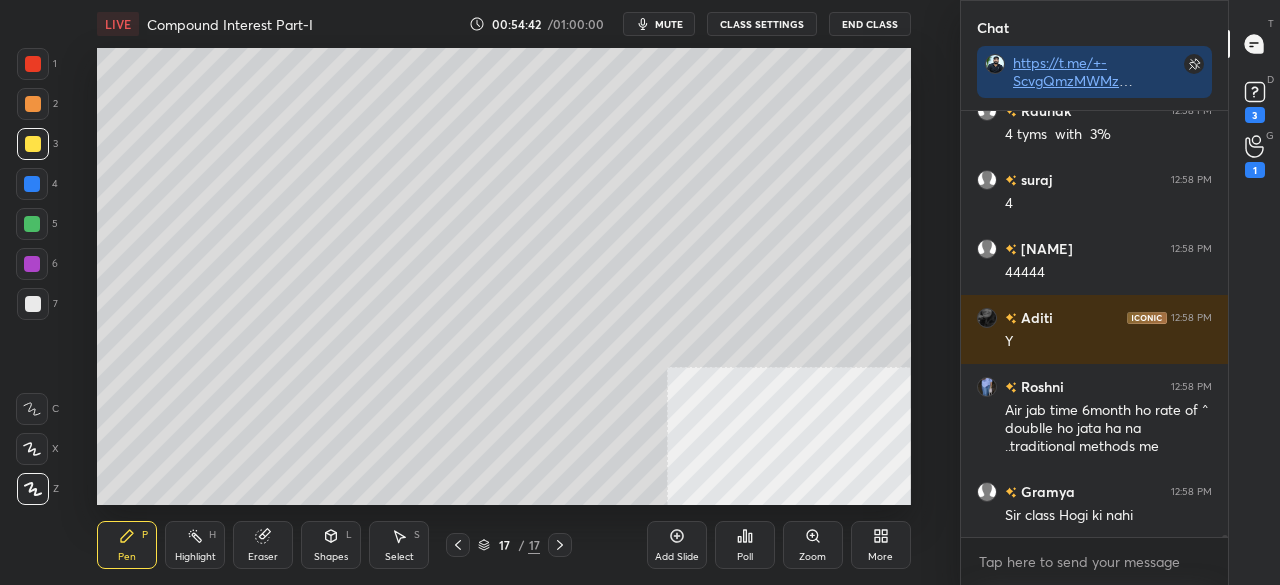 click on "mute" at bounding box center (669, 24) 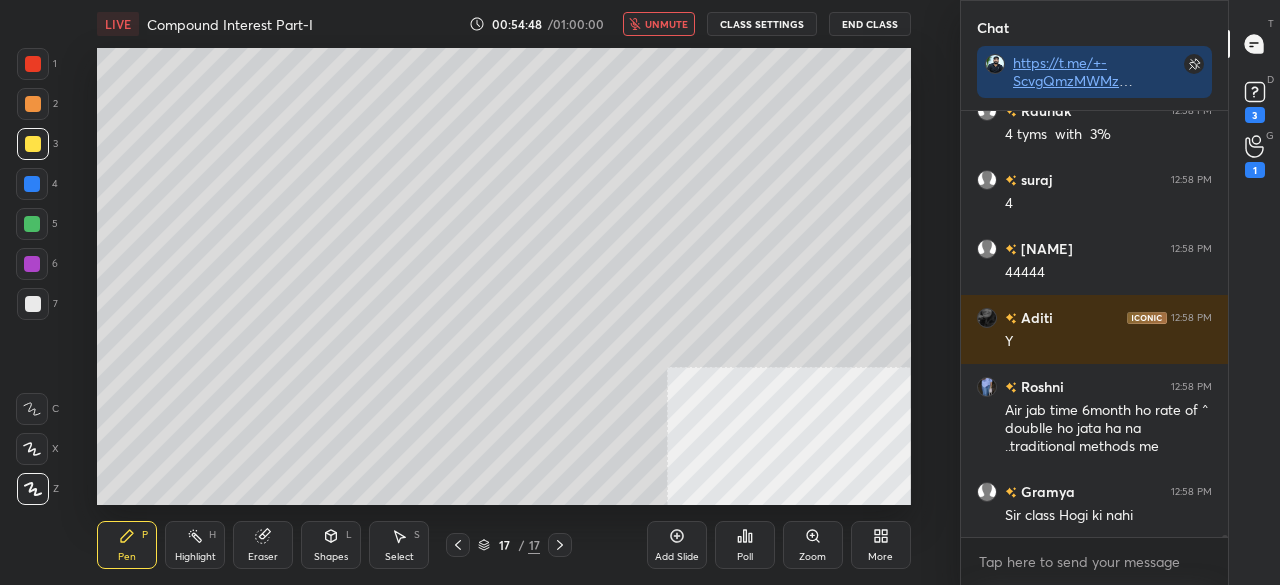 click on "unmute" at bounding box center (666, 24) 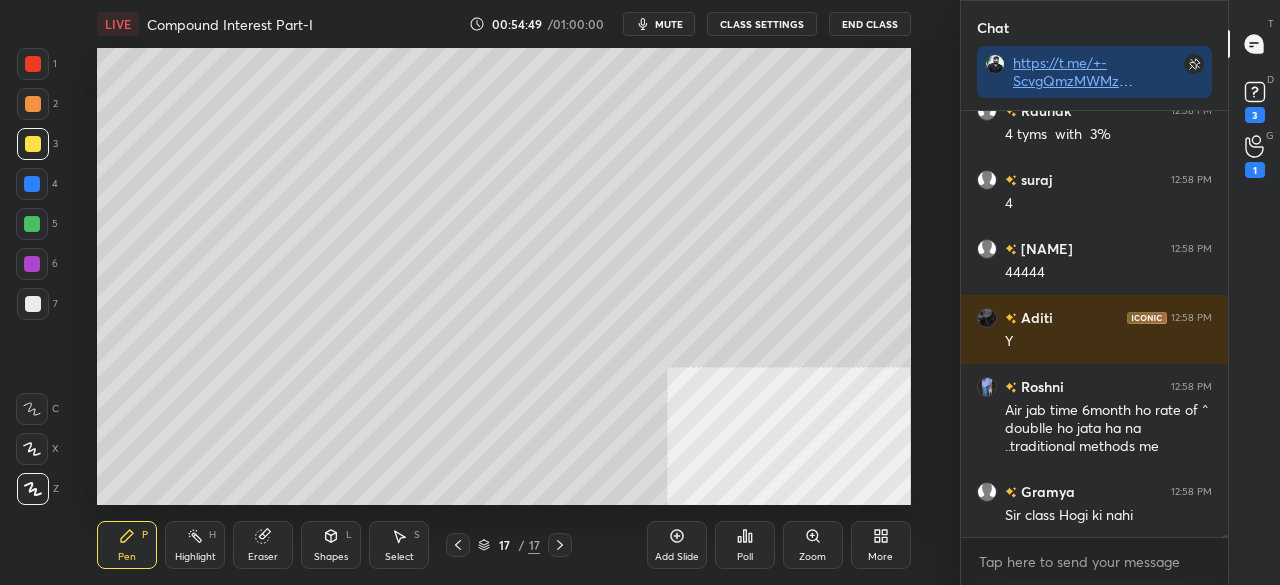 click at bounding box center [32, 264] 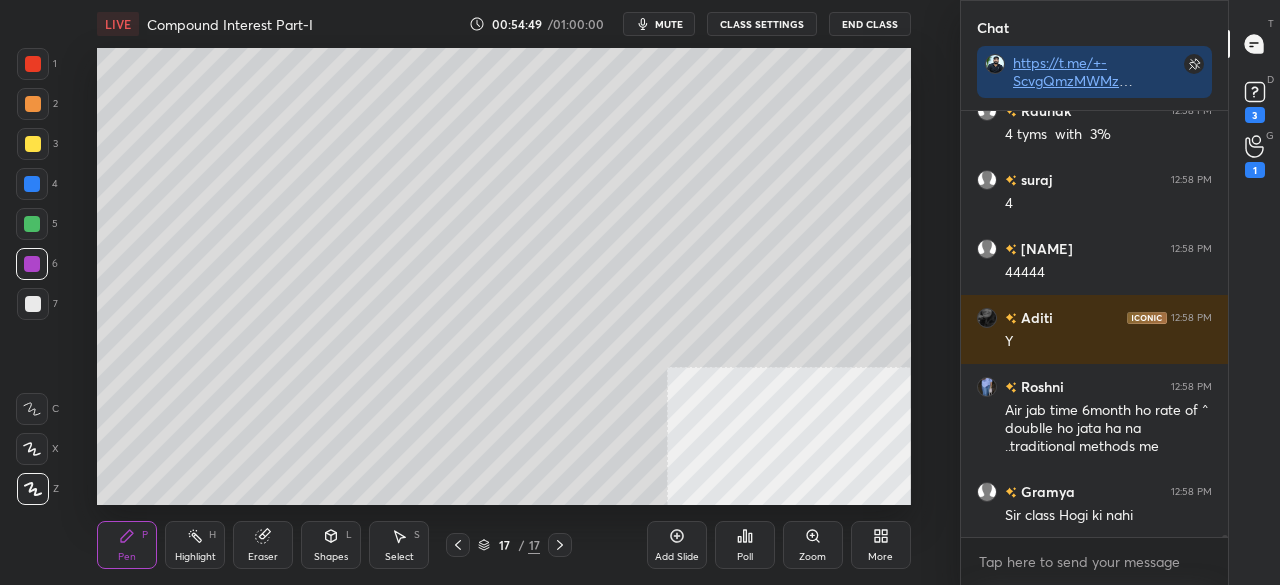 click at bounding box center [33, 304] 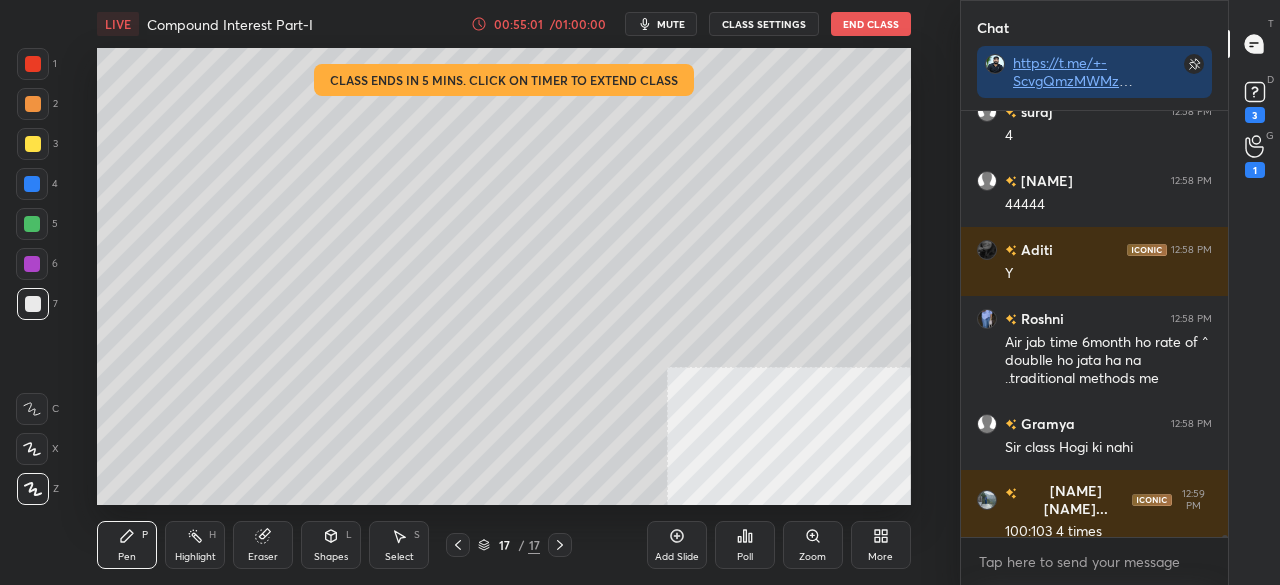 scroll, scrollTop: 86958, scrollLeft: 0, axis: vertical 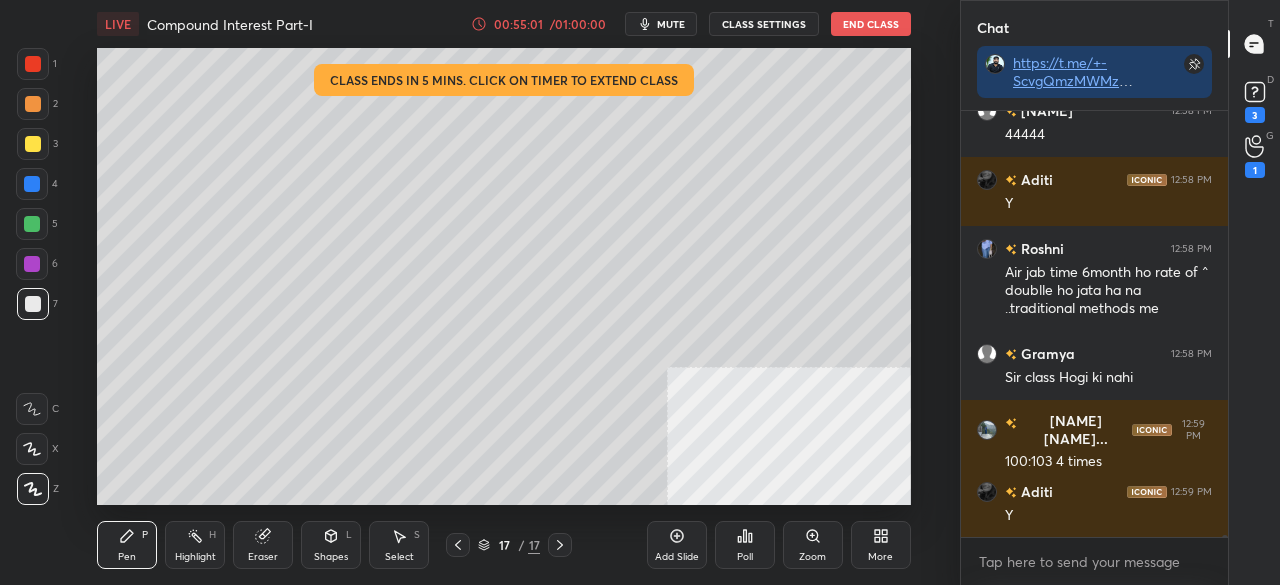 click on "00:55:01" at bounding box center [519, 24] 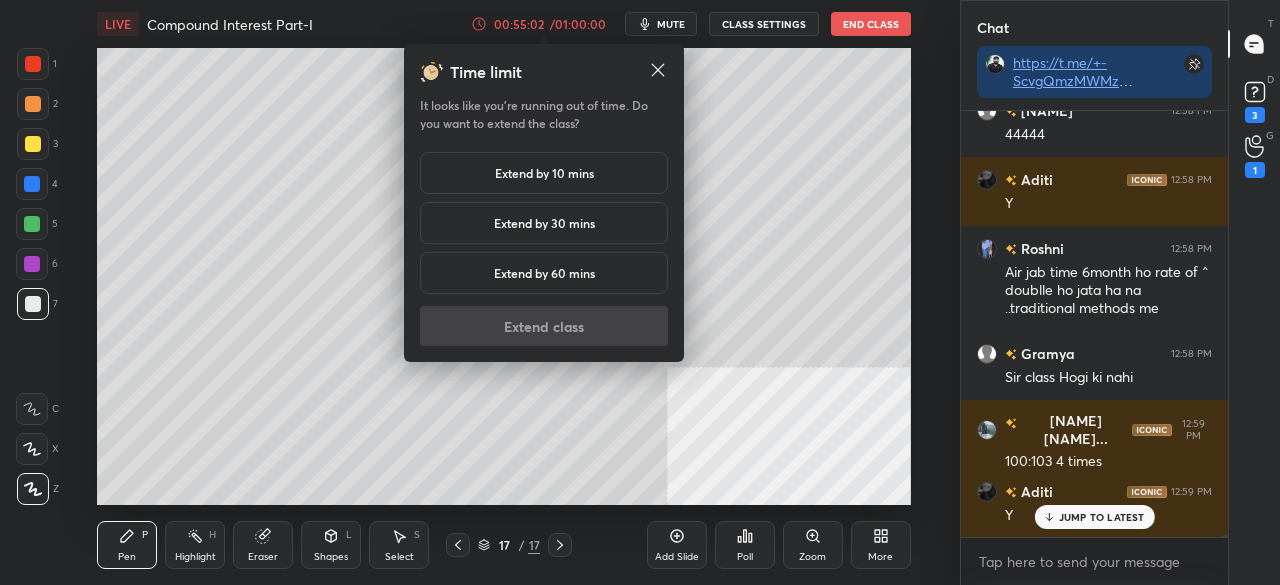 scroll, scrollTop: 87026, scrollLeft: 0, axis: vertical 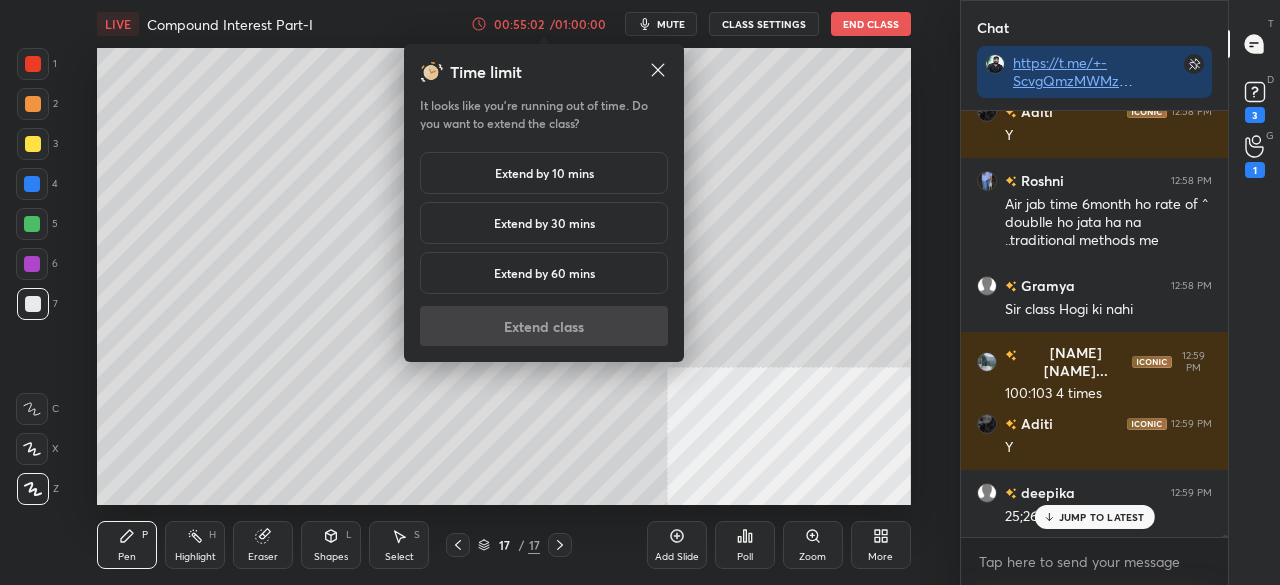 click on "Extend by 10 mins" at bounding box center (544, 173) 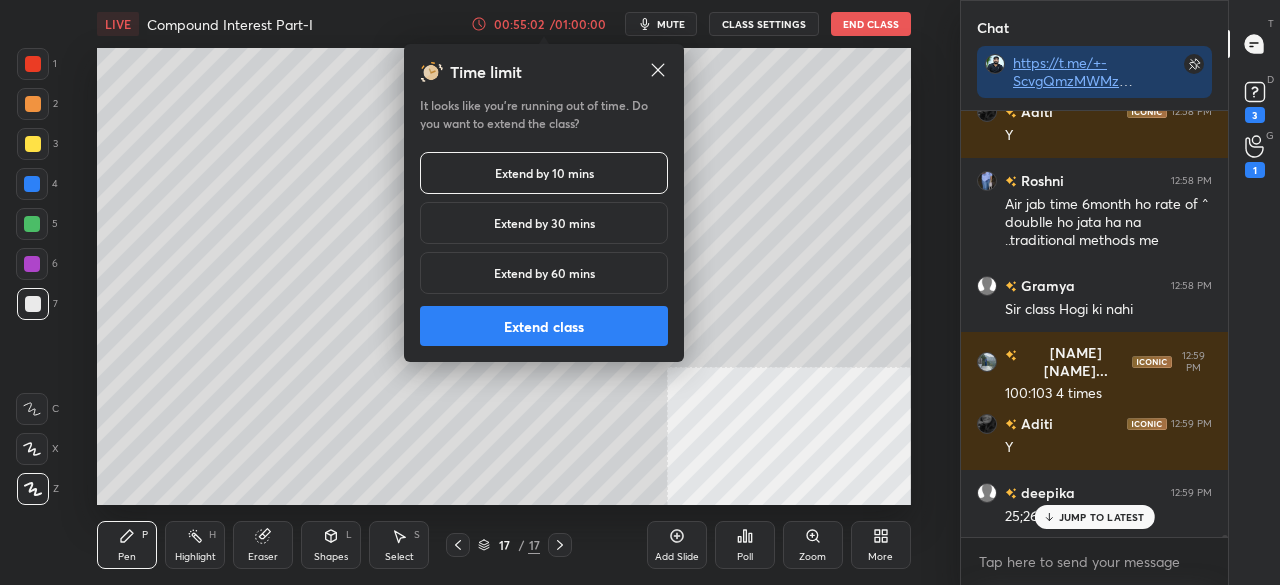 click on "Extend class" at bounding box center [544, 326] 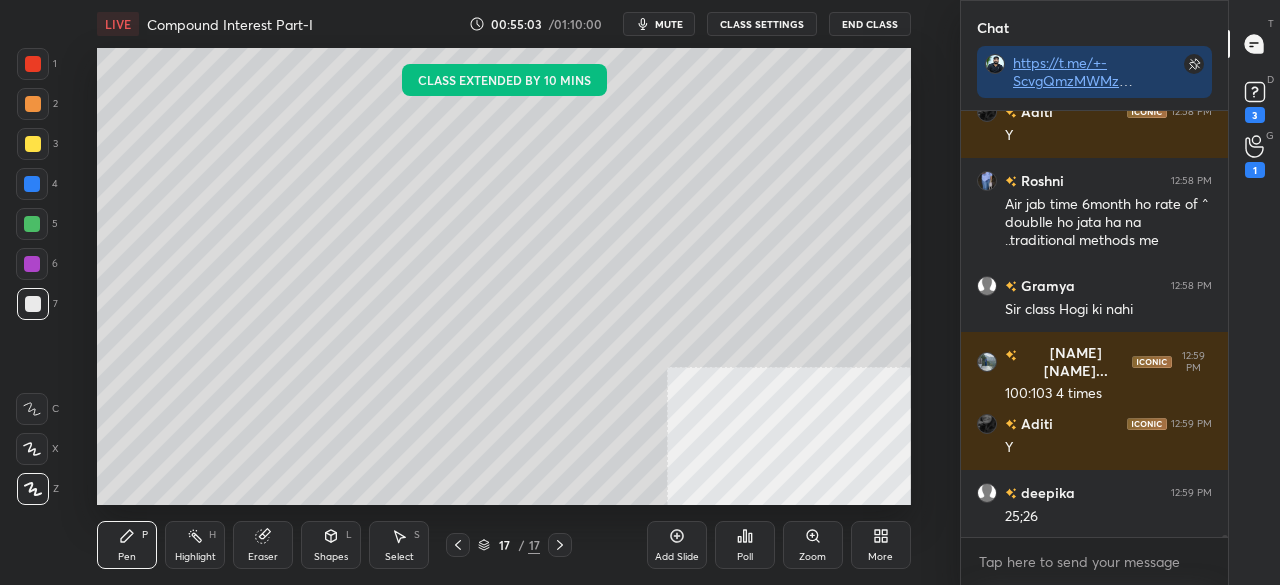 scroll, scrollTop: 87096, scrollLeft: 0, axis: vertical 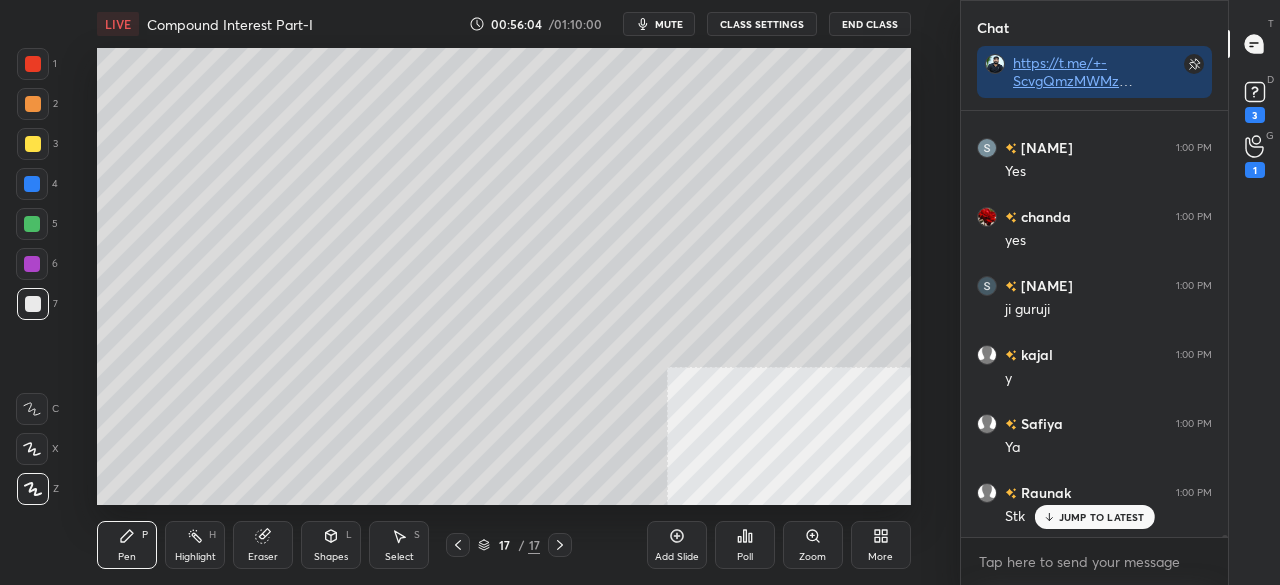 click on "More" at bounding box center [881, 545] 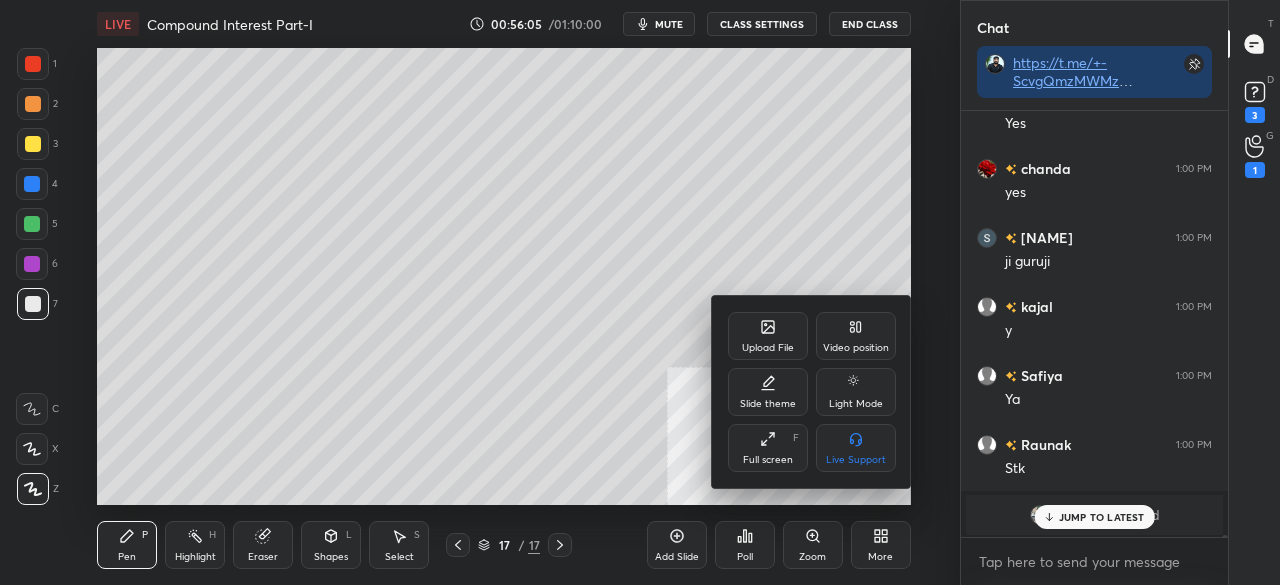 click on "Upload File" at bounding box center [768, 336] 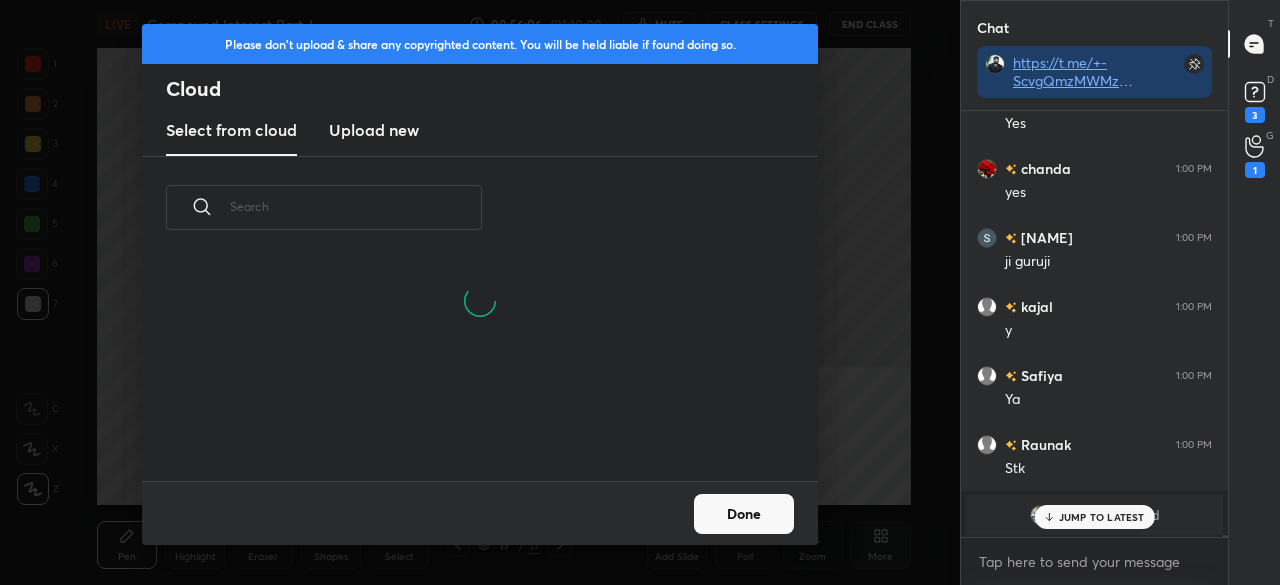 drag, startPoint x: 395, startPoint y: 125, endPoint x: 410, endPoint y: 153, distance: 31.764761 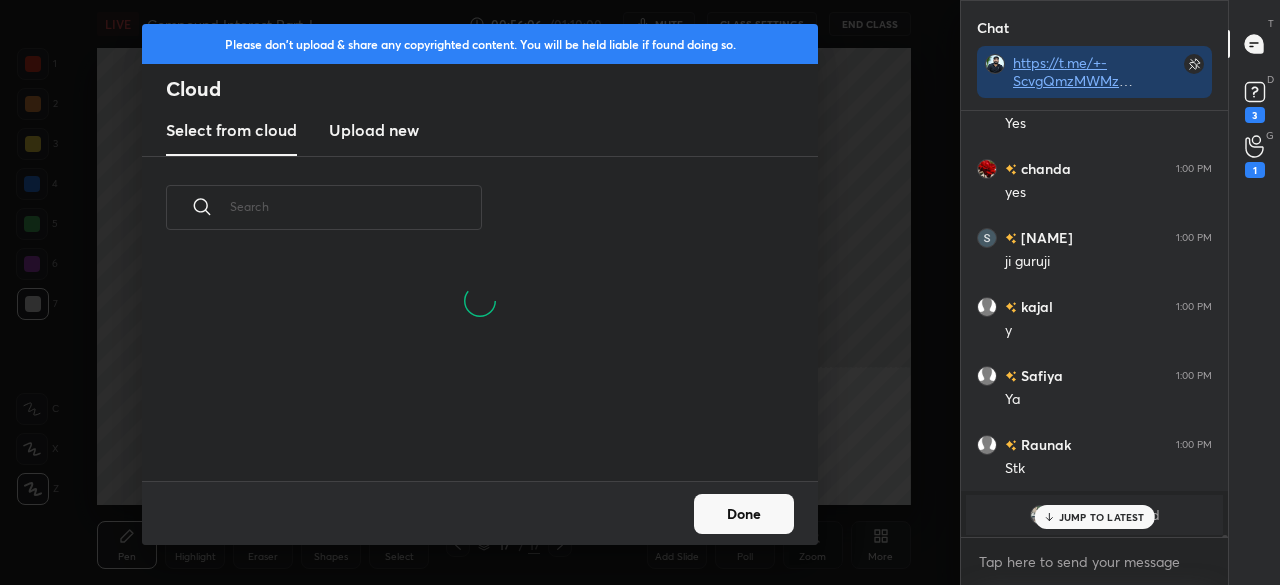 click on "Upload new" at bounding box center (374, 130) 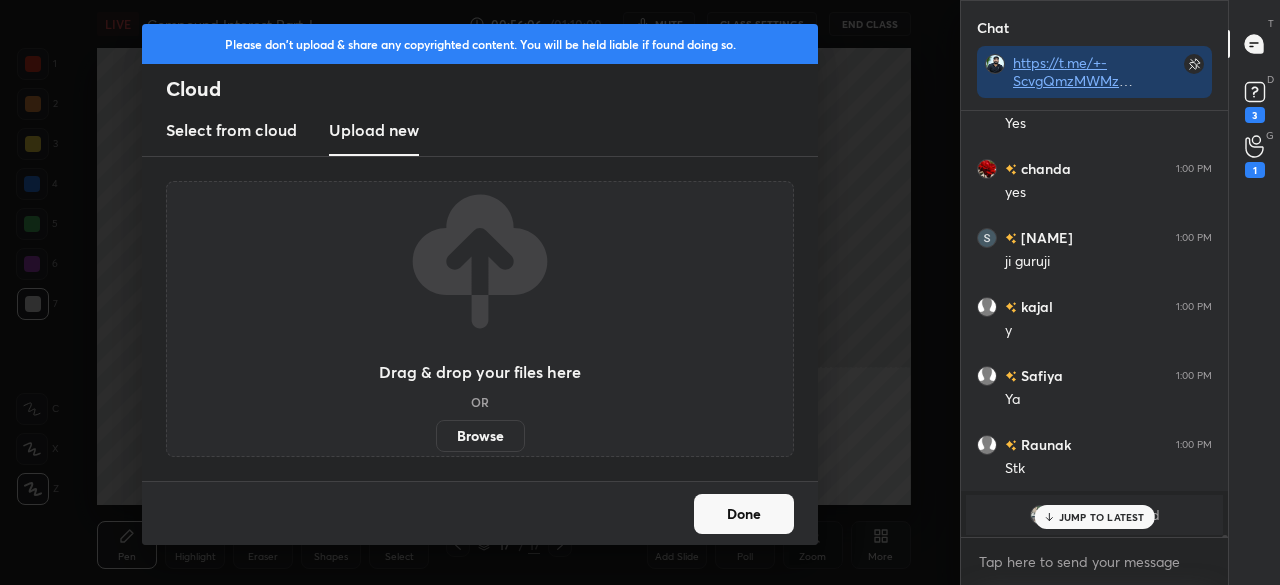 click on "Browse" at bounding box center (480, 436) 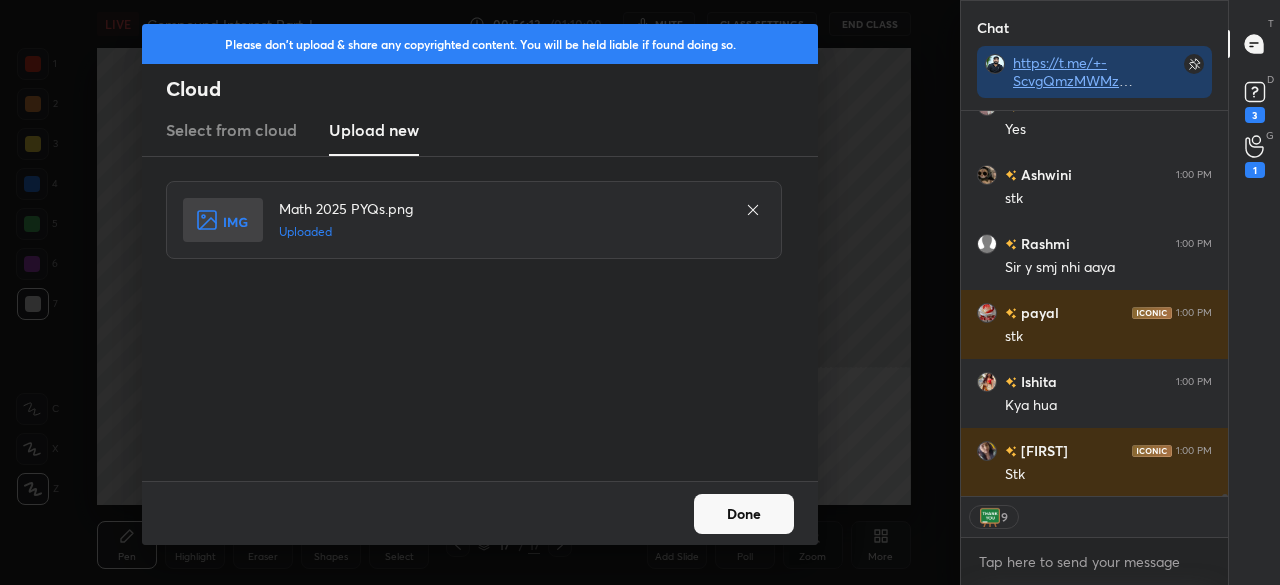 click on "Done" at bounding box center [744, 514] 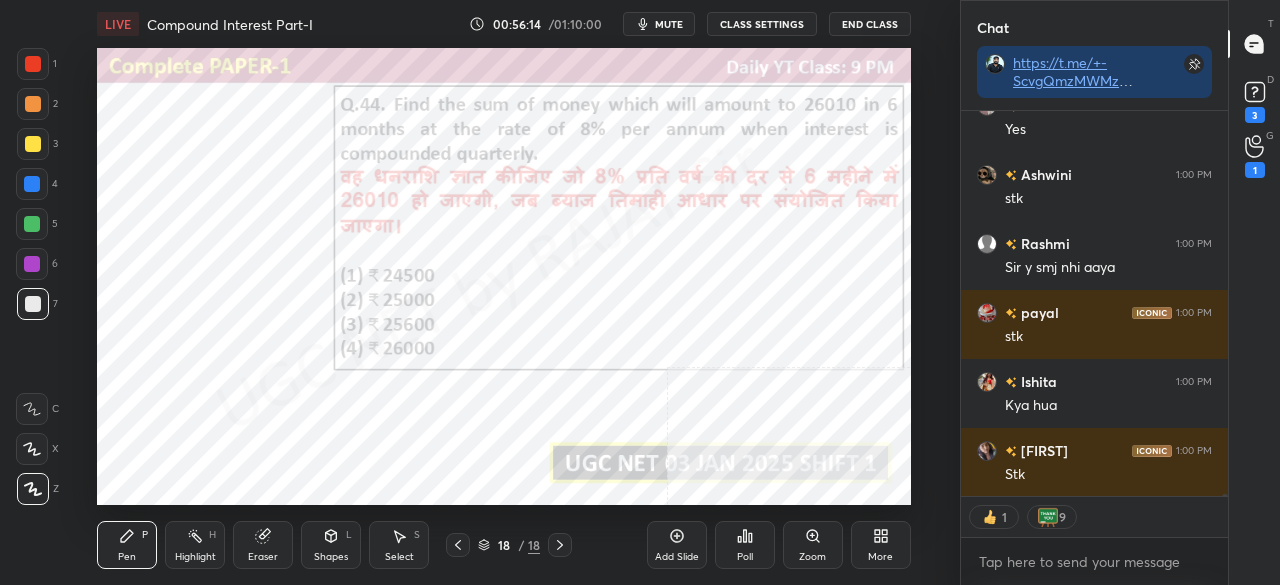 drag, startPoint x: 37, startPoint y: 61, endPoint x: 46, endPoint y: 66, distance: 10.29563 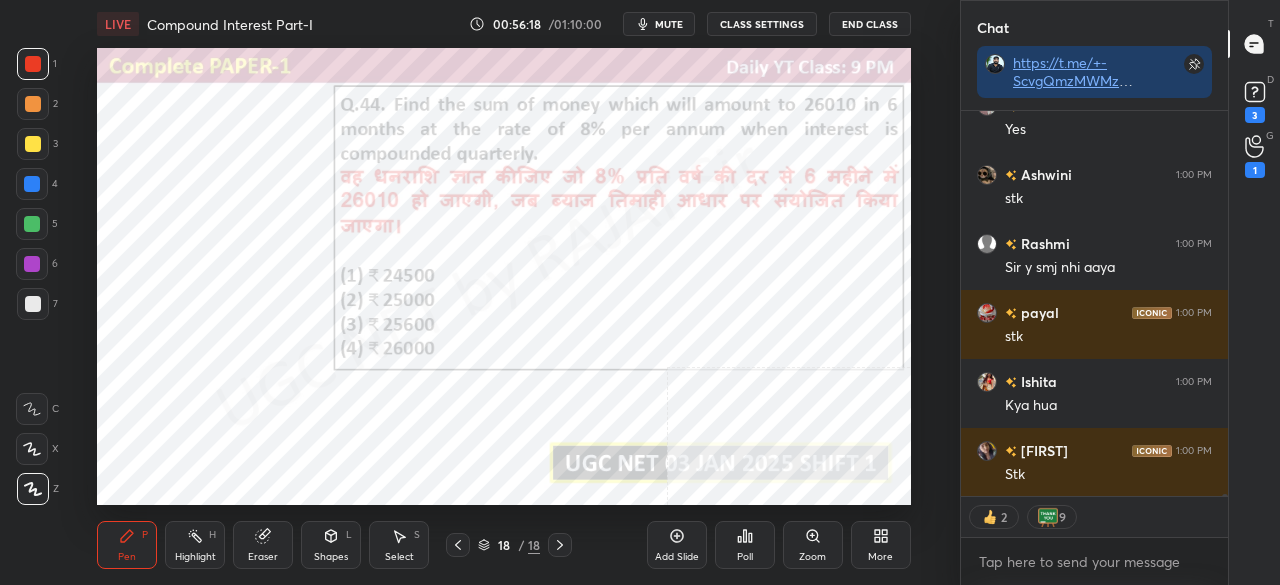 click on "More" at bounding box center [880, 557] 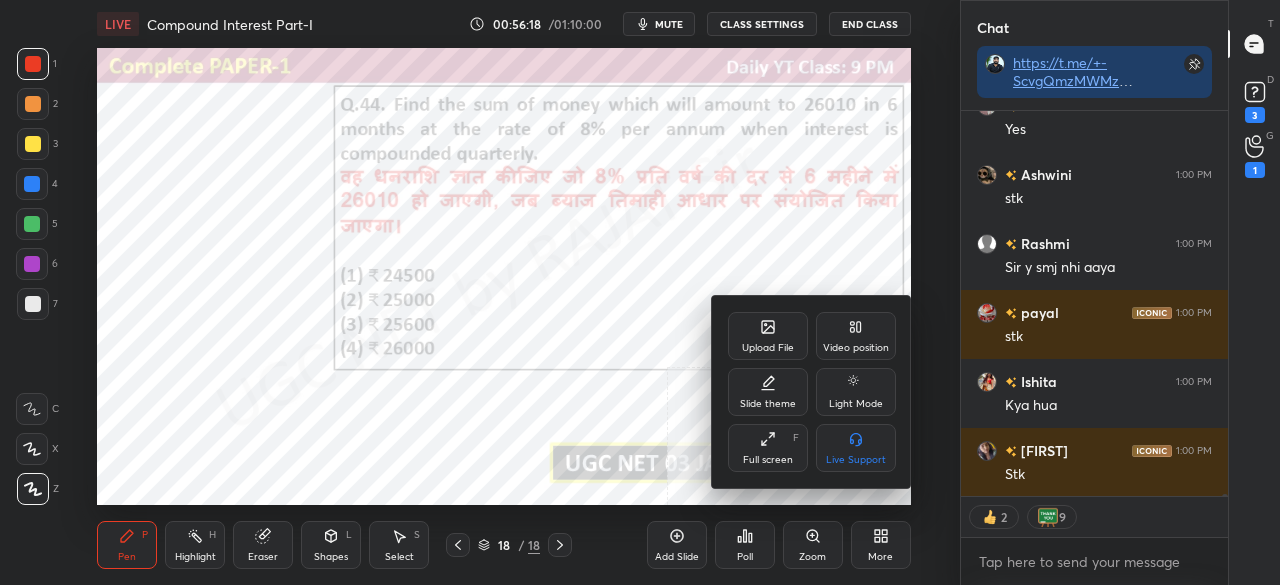 click on "Video position" at bounding box center [856, 336] 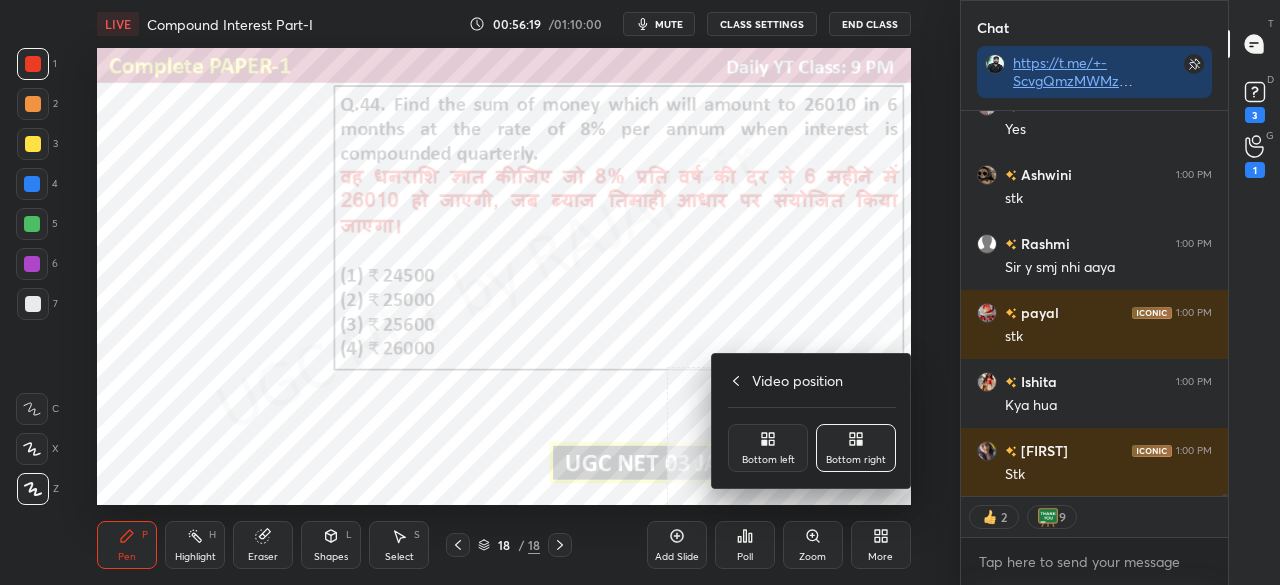 click on "Bottom left" at bounding box center (768, 448) 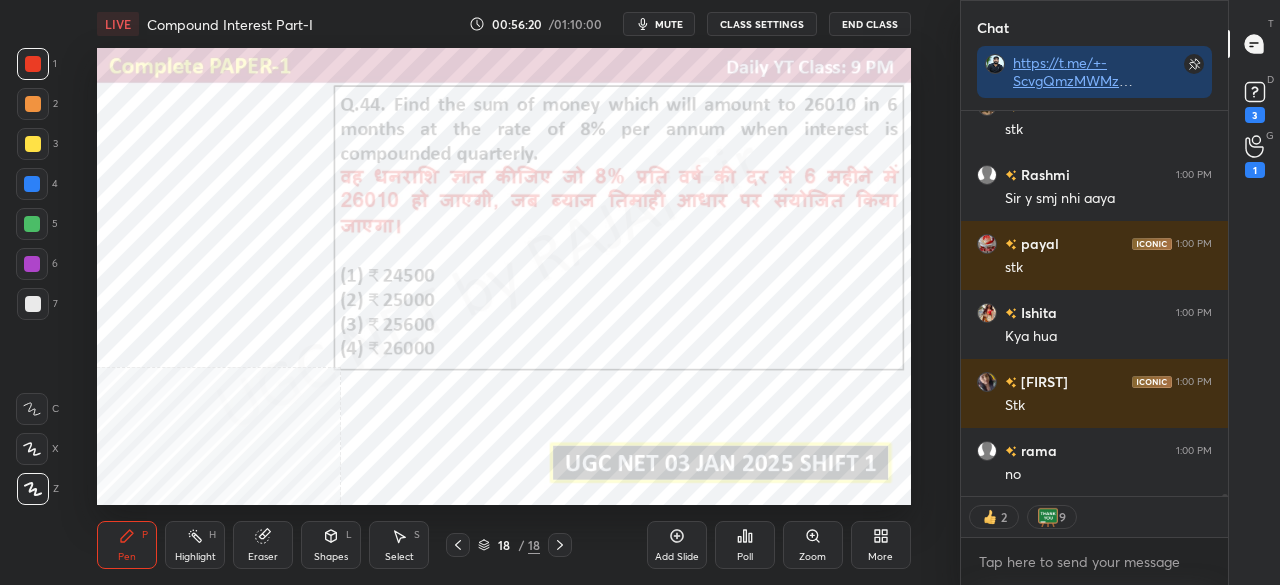 click on "More" at bounding box center (881, 545) 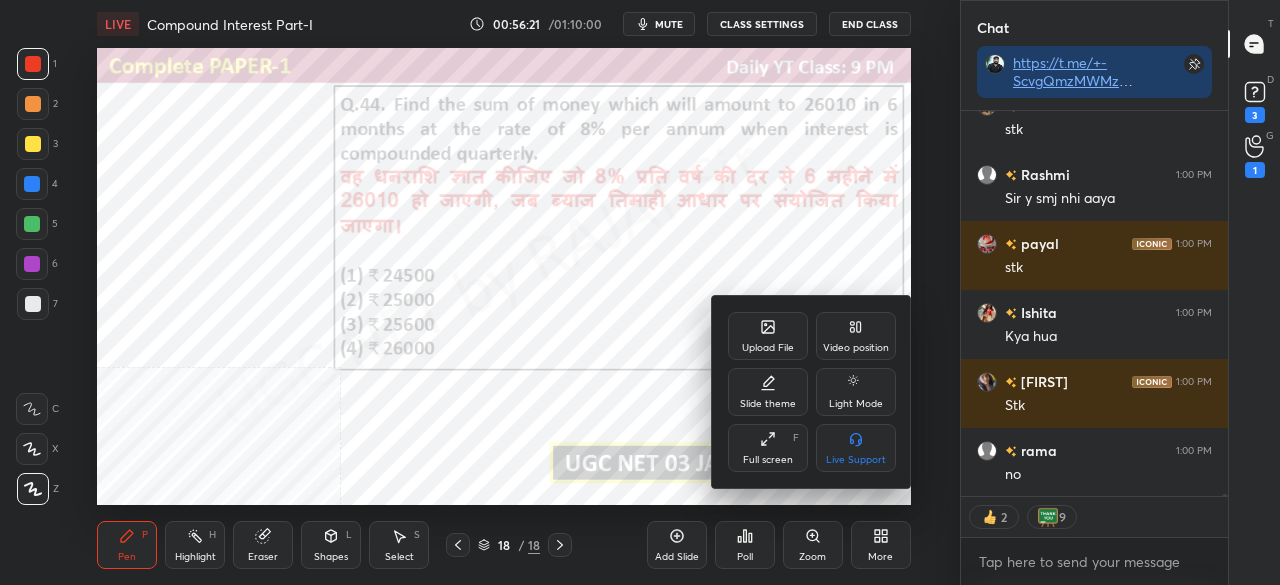 click 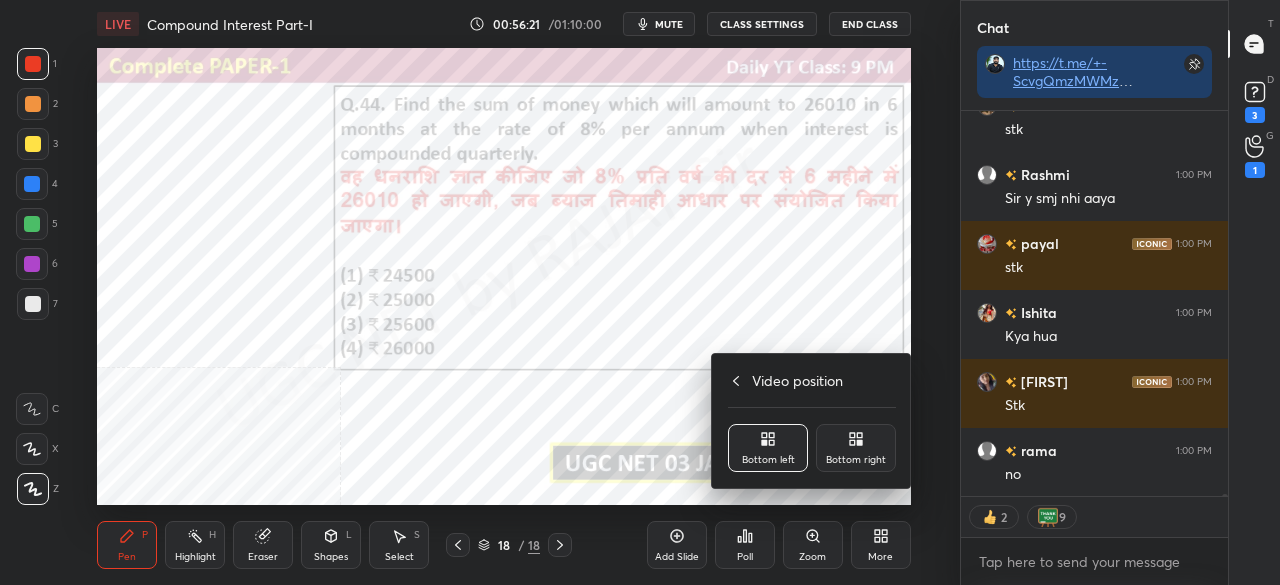 click on "Bottom right" at bounding box center (856, 448) 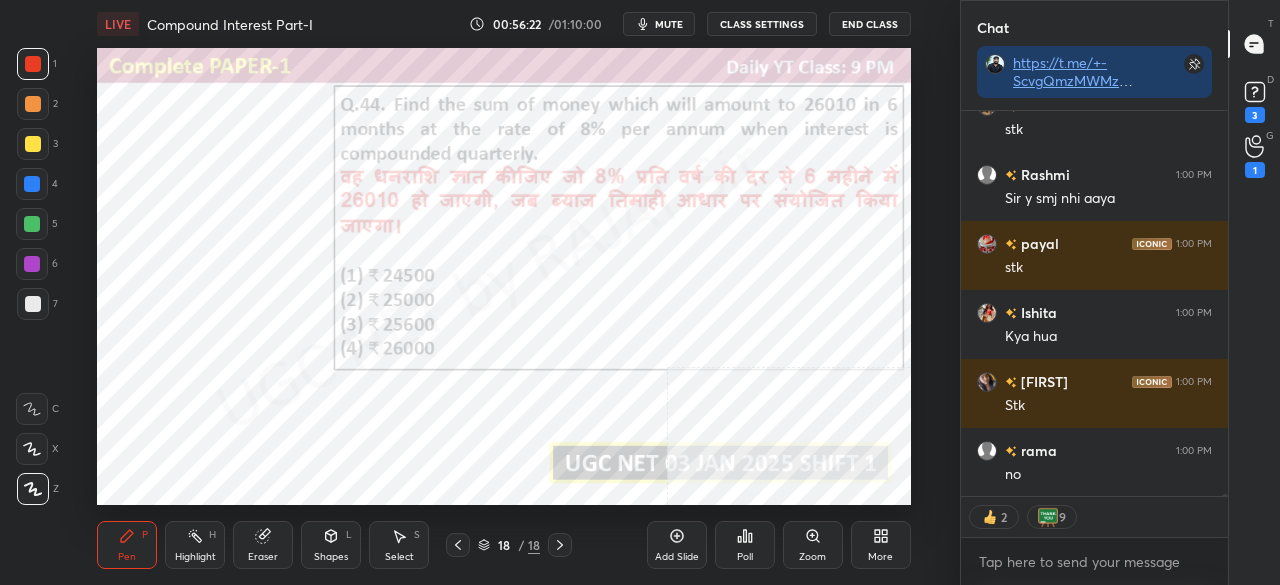 click 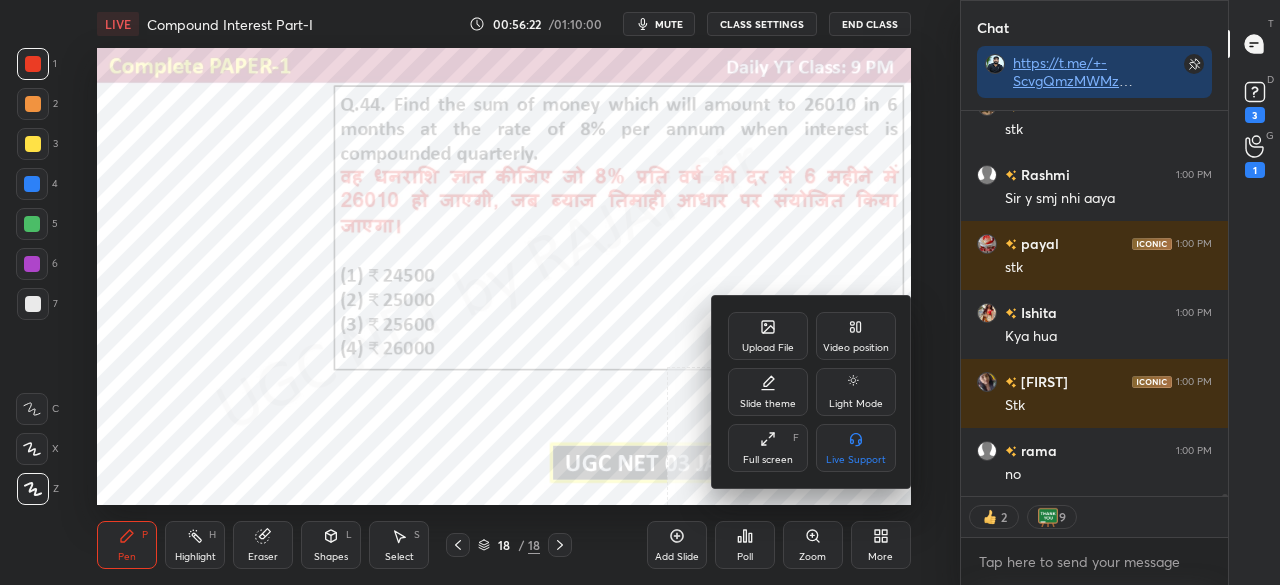 click on "Full screen" at bounding box center [768, 460] 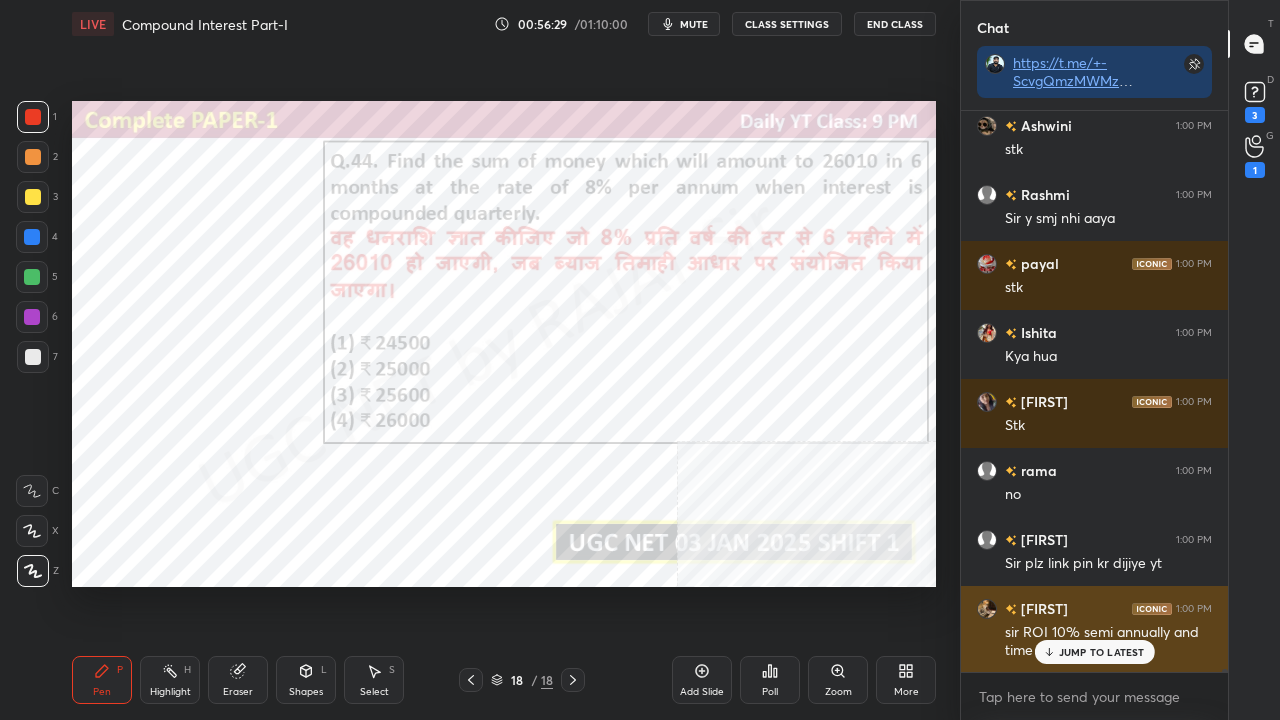 click on "JUMP TO LATEST" at bounding box center [1102, 652] 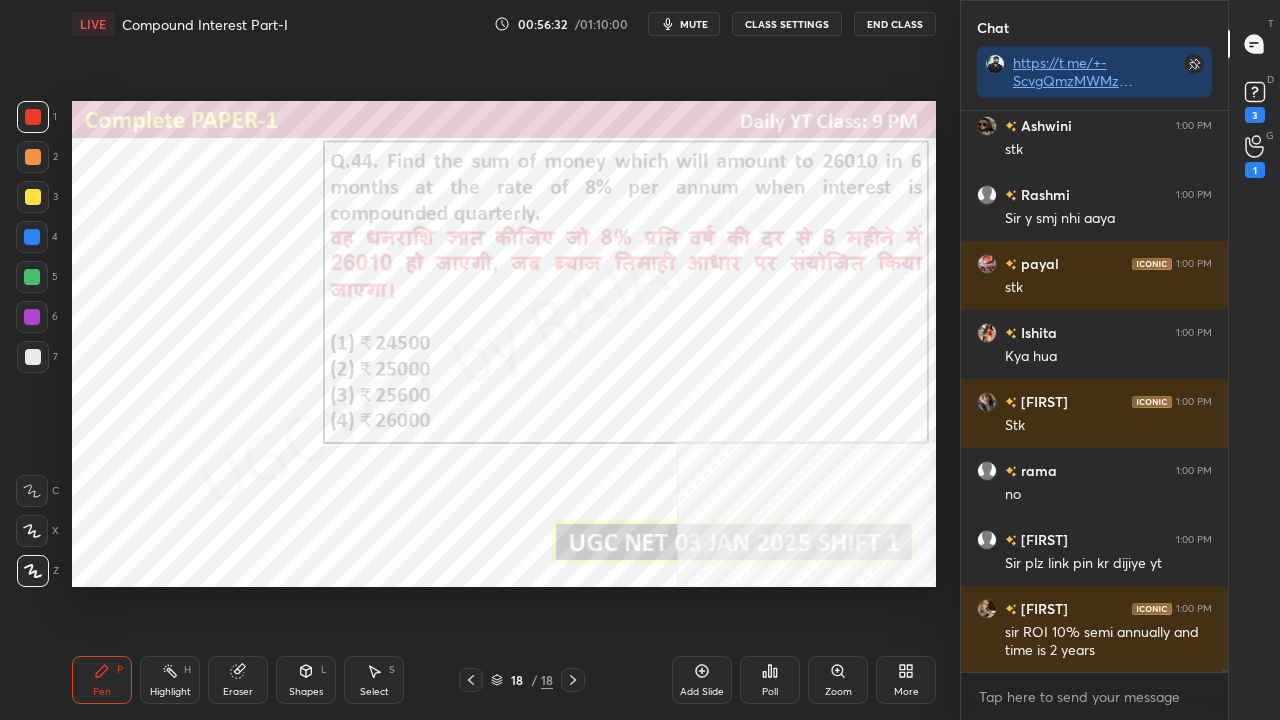 click at bounding box center (32, 237) 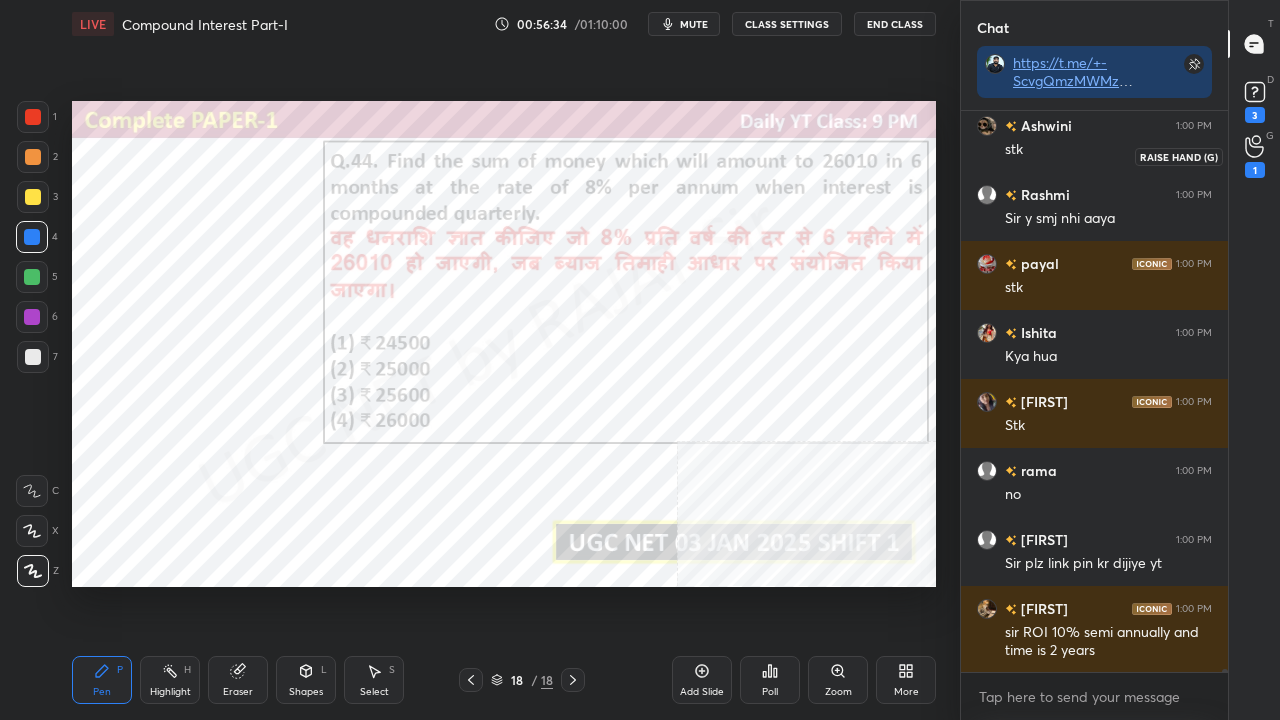 drag, startPoint x: 1266, startPoint y: 148, endPoint x: 1264, endPoint y: 89, distance: 59.03389 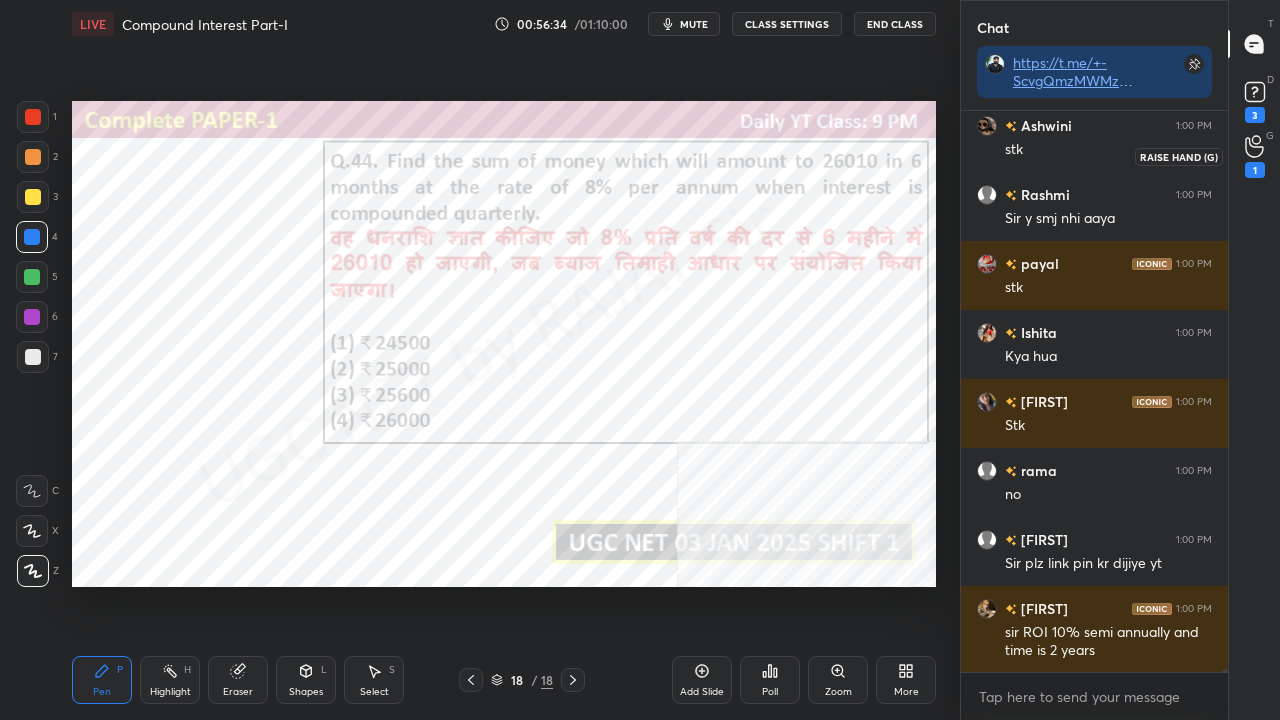 click on "1" at bounding box center [1255, 156] 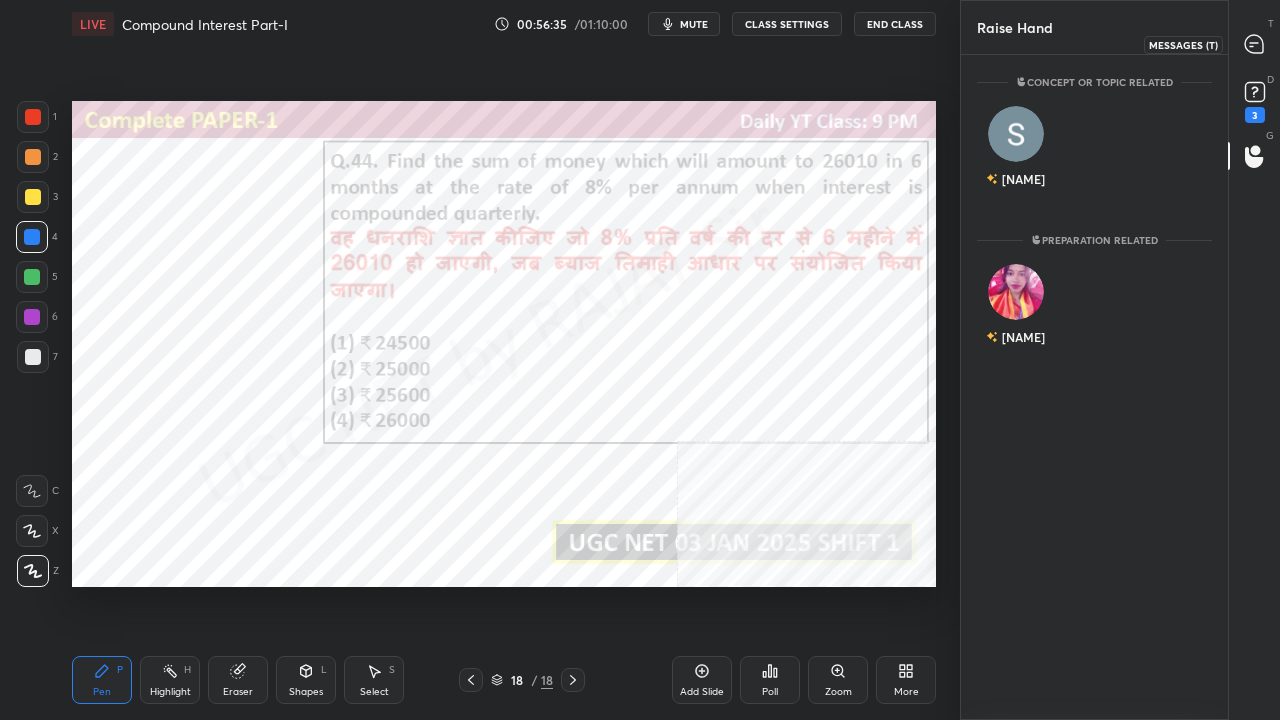 click at bounding box center (1255, 44) 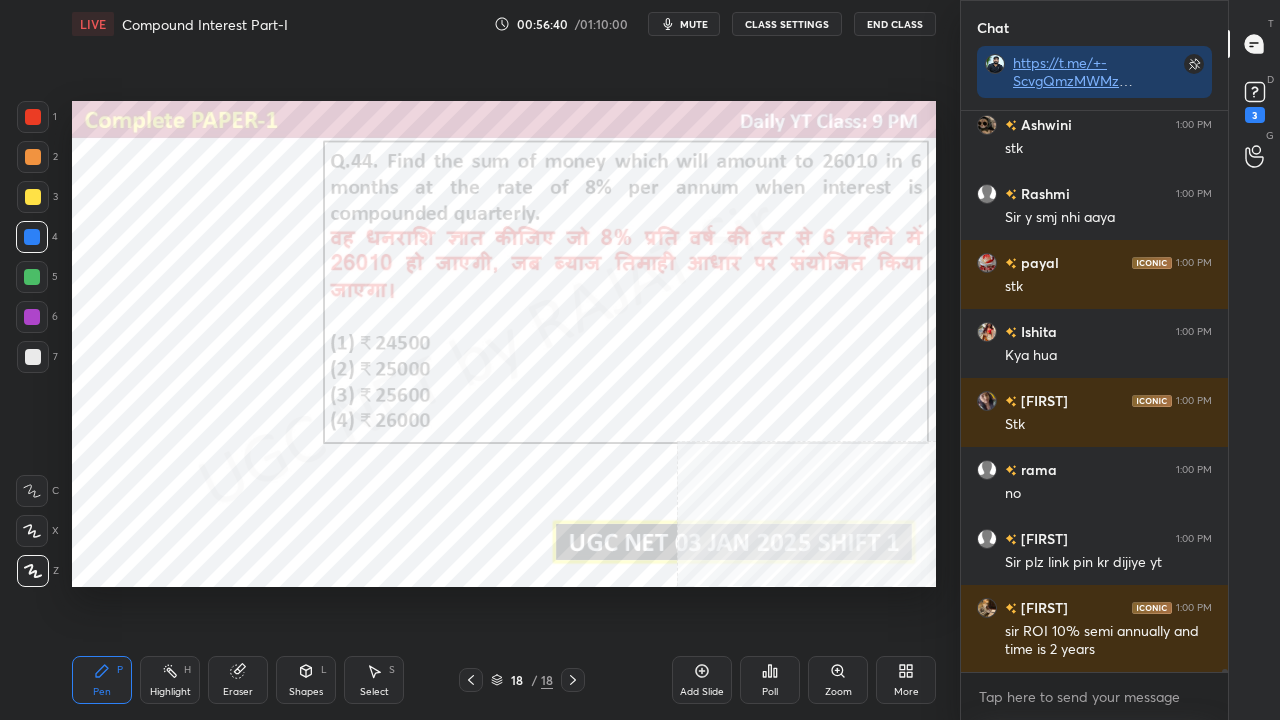 click at bounding box center (32, 317) 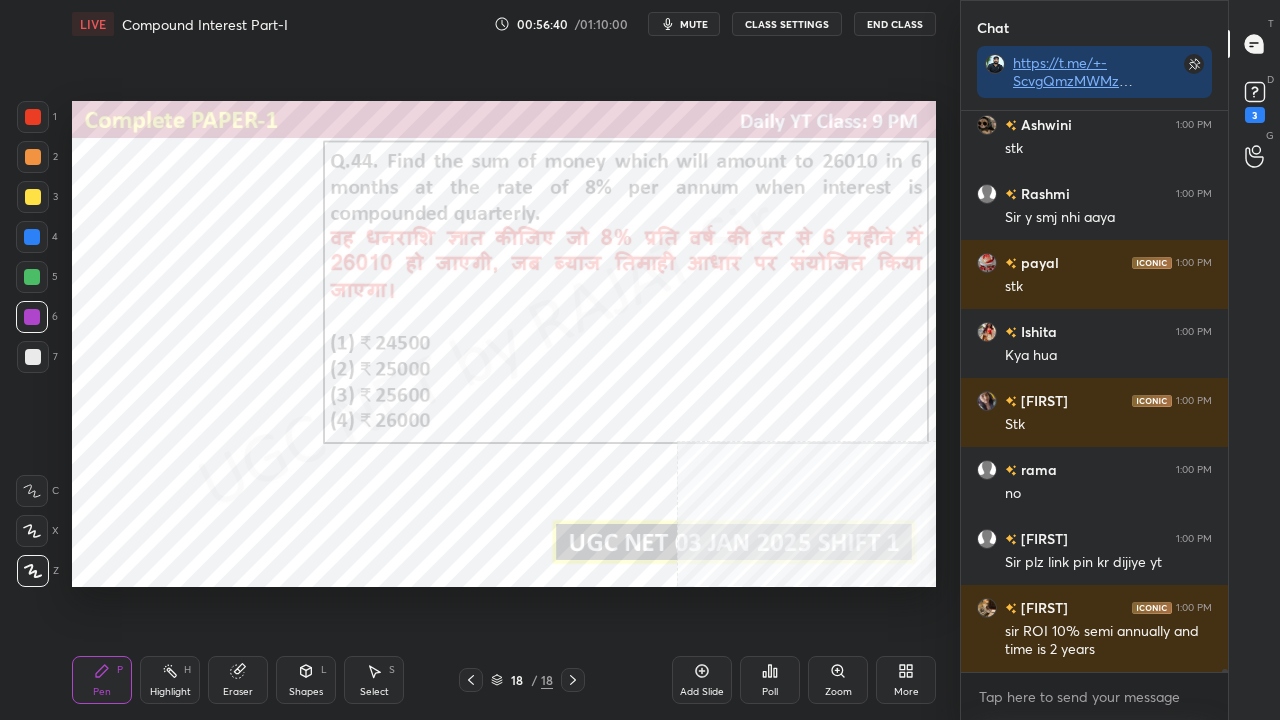 drag, startPoint x: 32, startPoint y: 309, endPoint x: 65, endPoint y: 306, distance: 33.13608 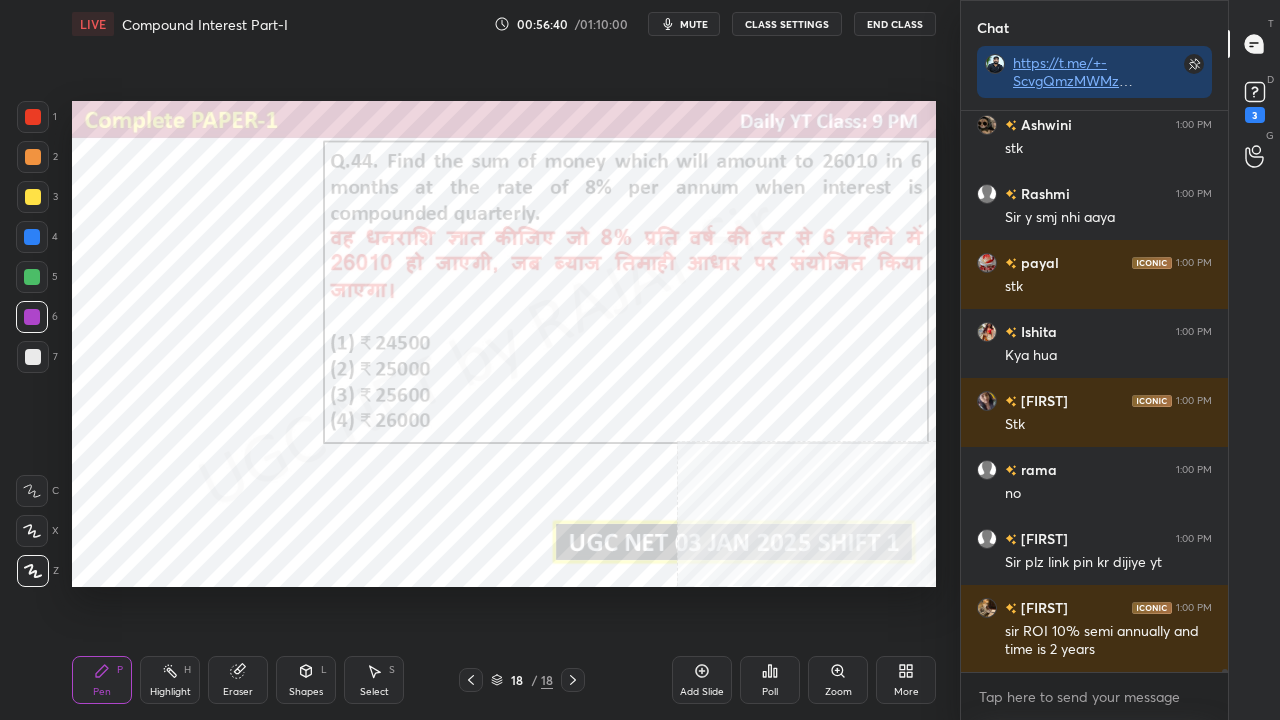 click at bounding box center (32, 317) 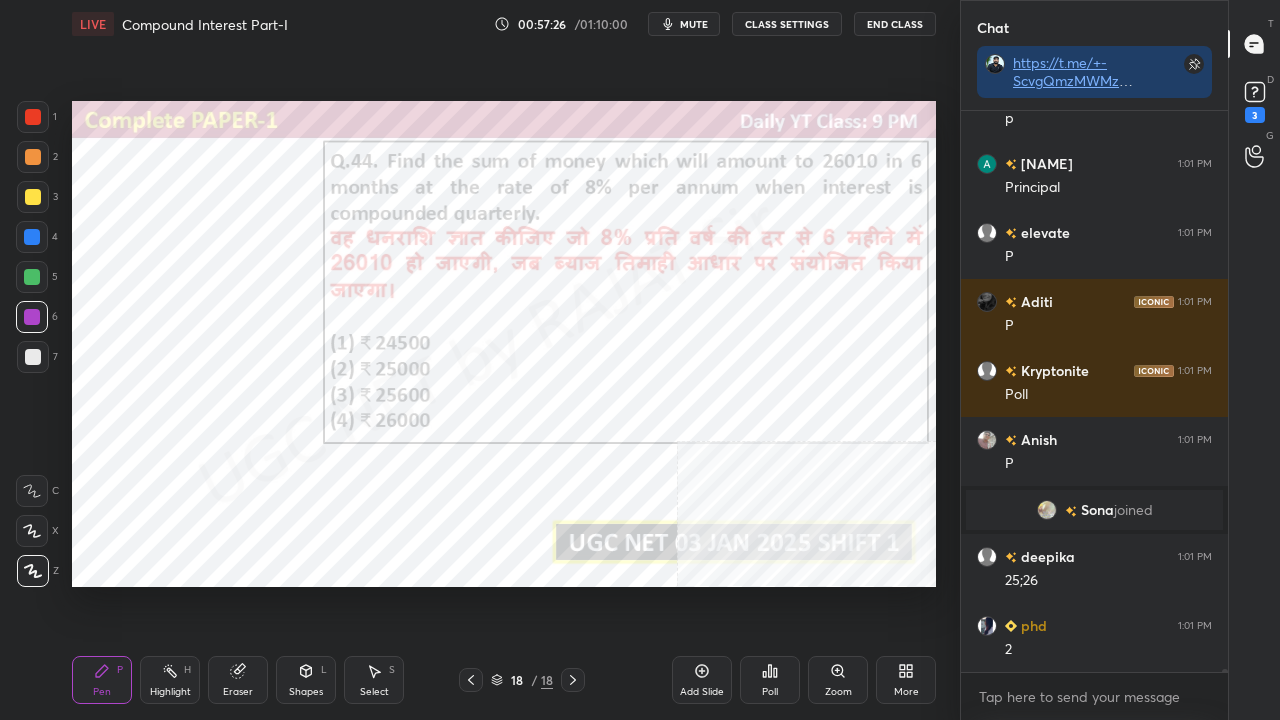 click at bounding box center (32, 237) 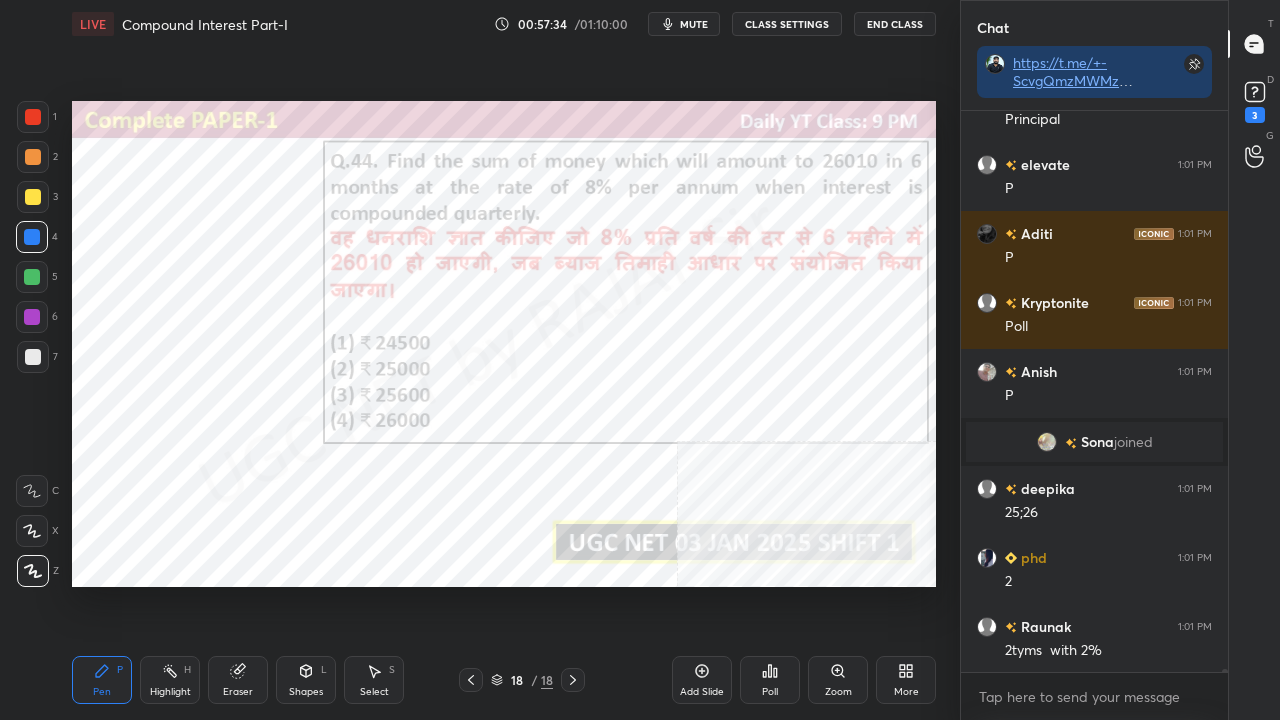 scroll, scrollTop: 91992, scrollLeft: 0, axis: vertical 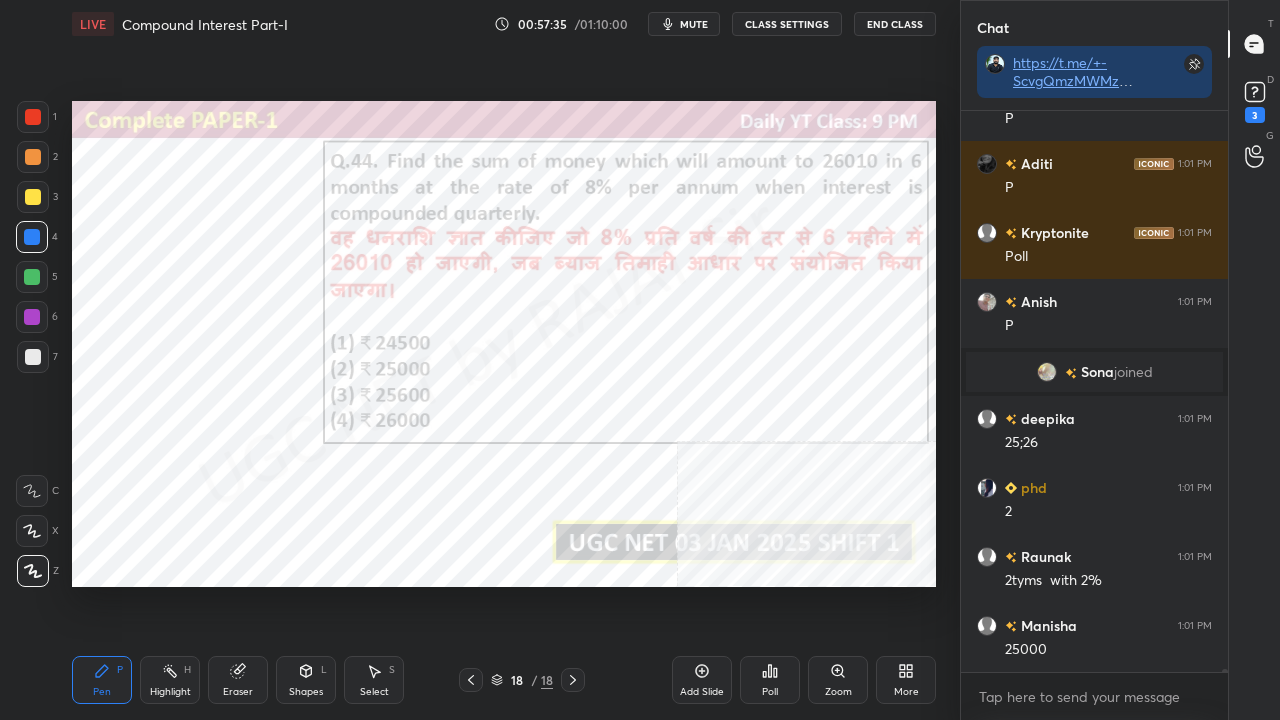 click at bounding box center (33, 117) 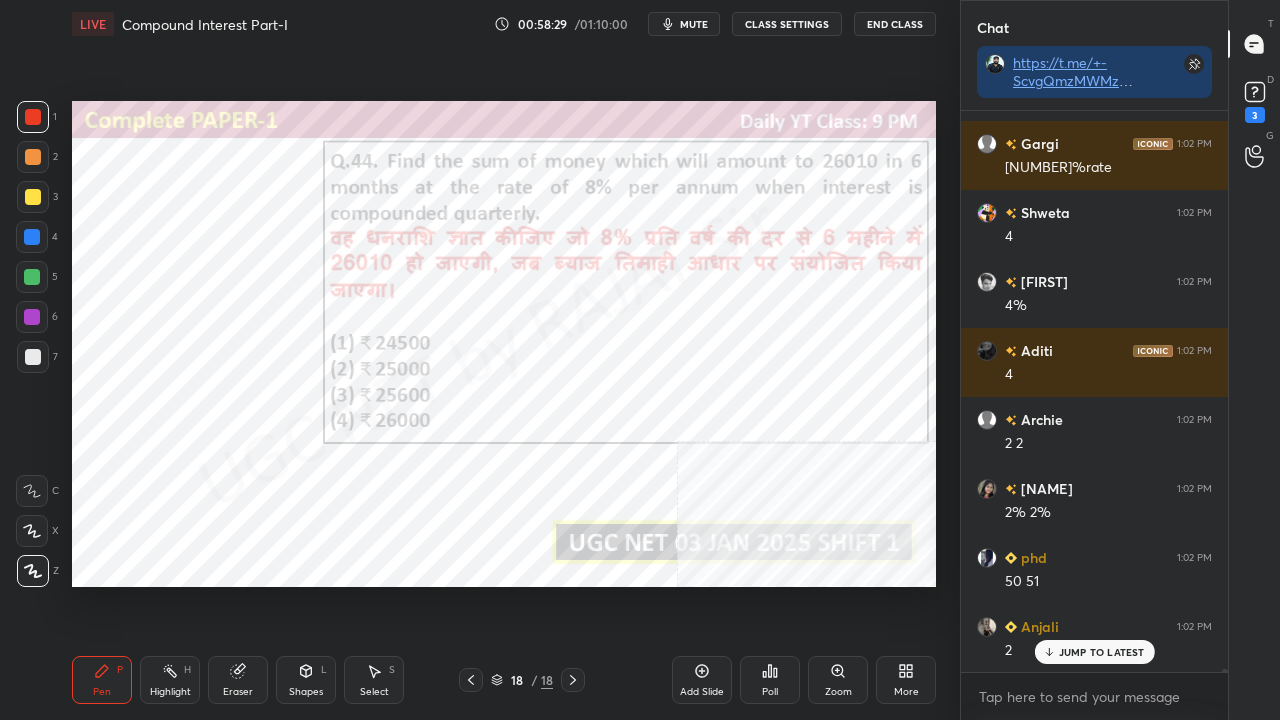 scroll, scrollTop: 93476, scrollLeft: 0, axis: vertical 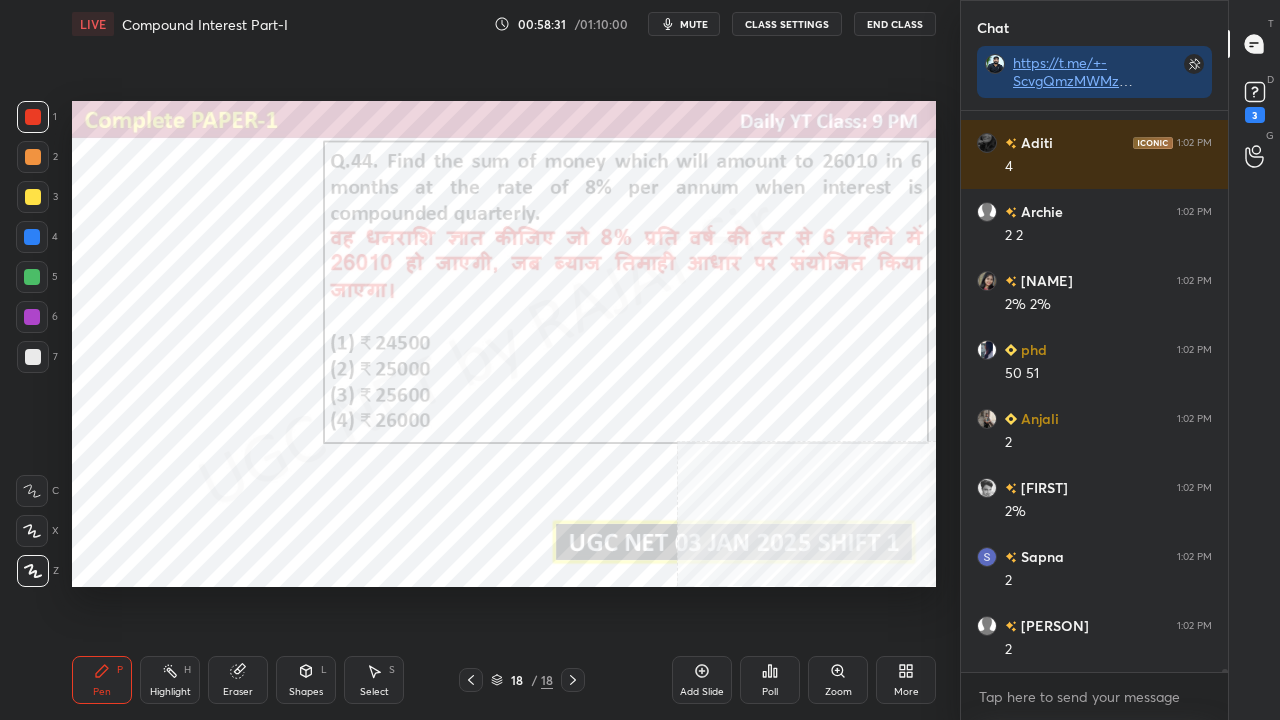 click 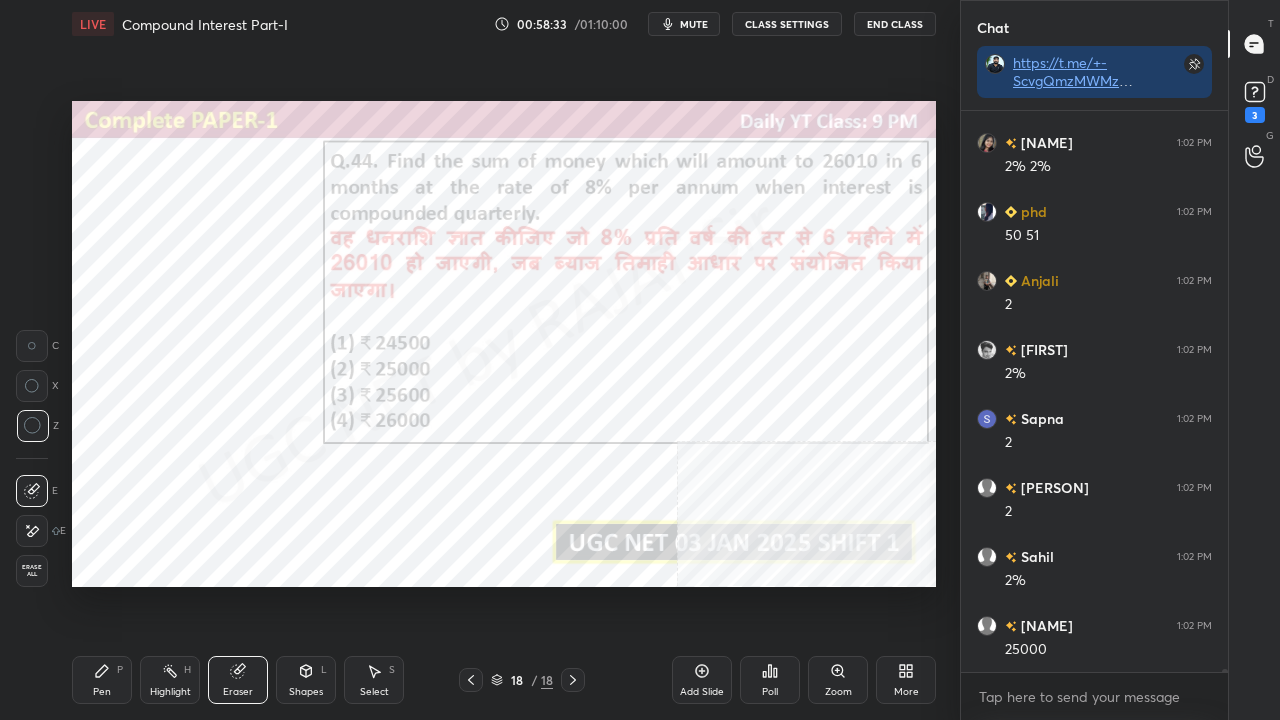 scroll, scrollTop: 93752, scrollLeft: 0, axis: vertical 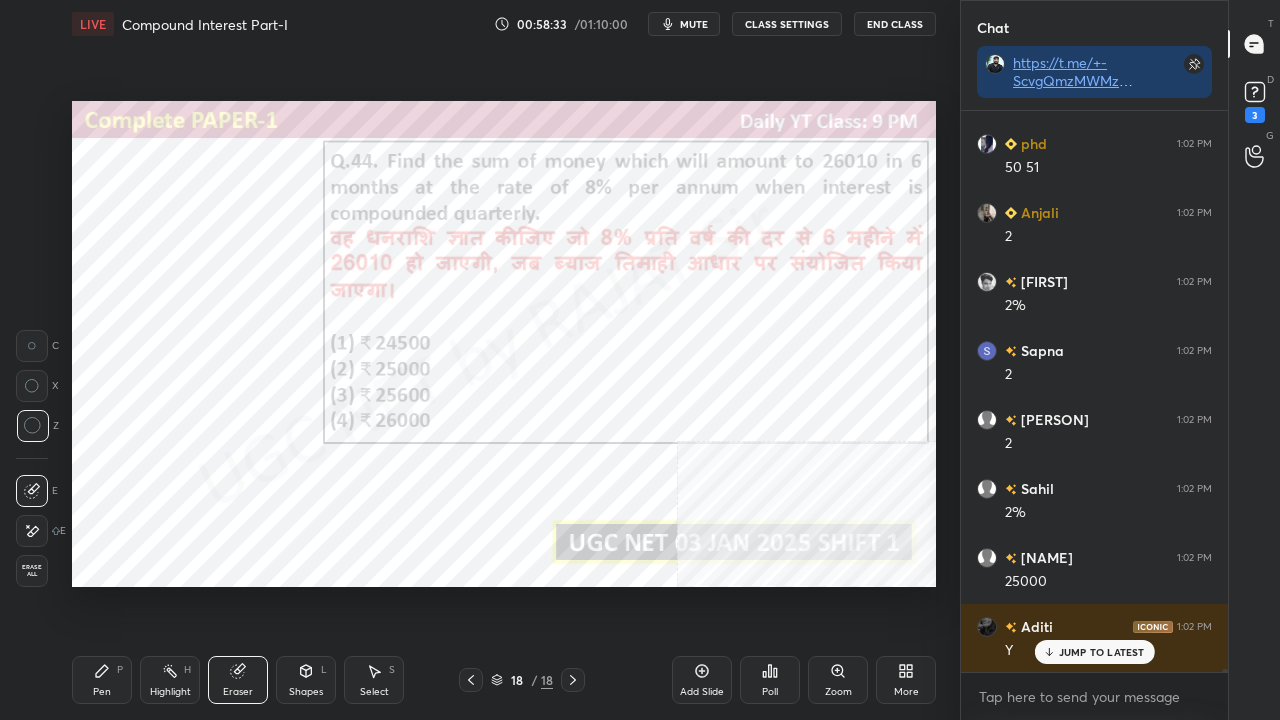 click 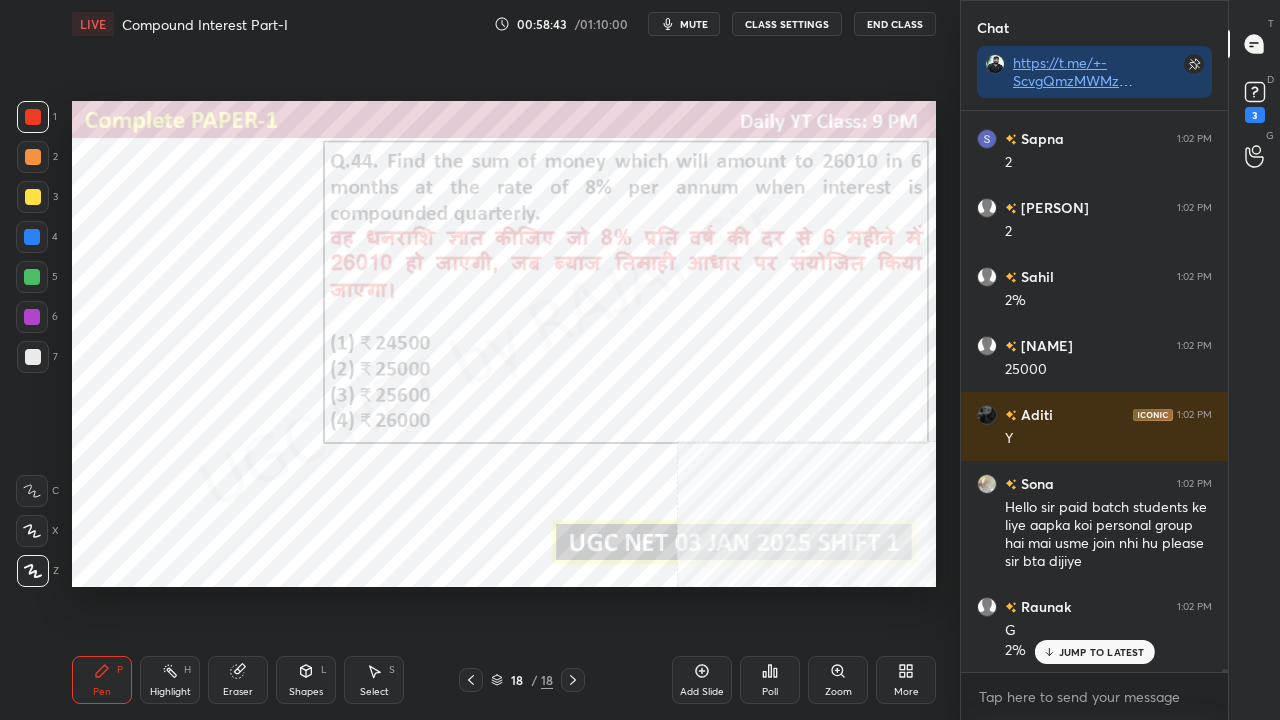 scroll, scrollTop: 94034, scrollLeft: 0, axis: vertical 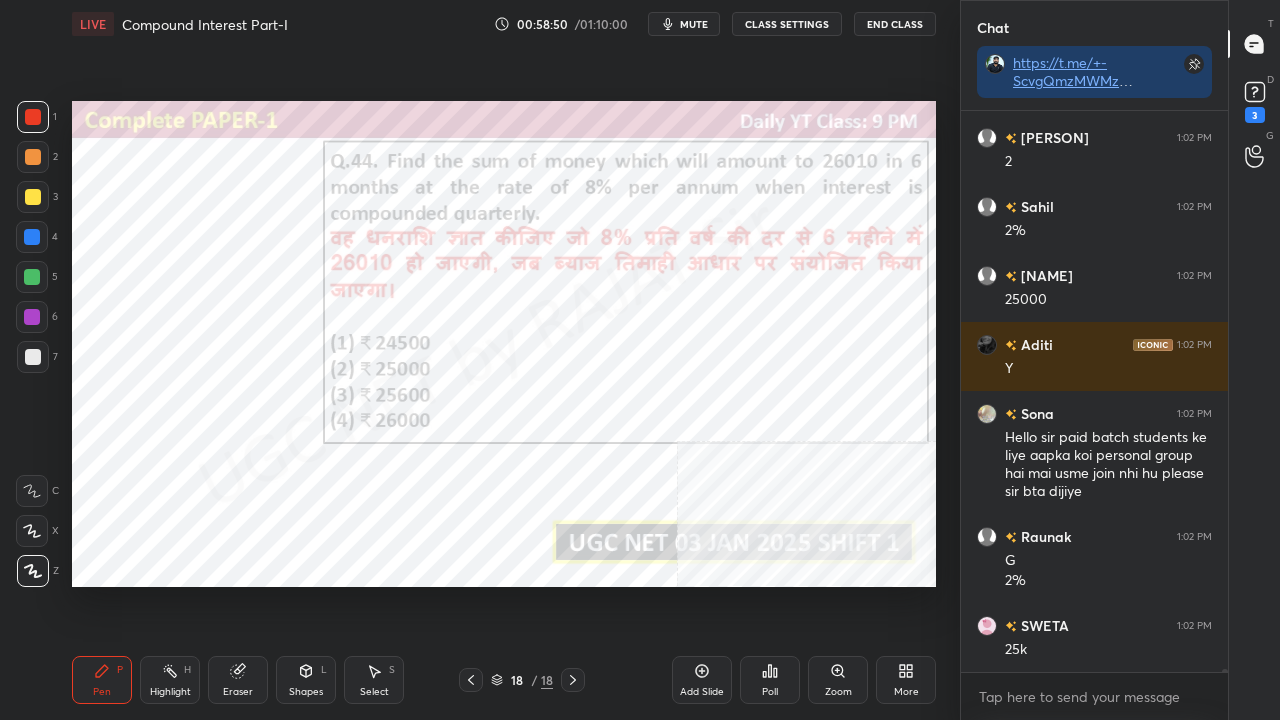 click at bounding box center [32, 237] 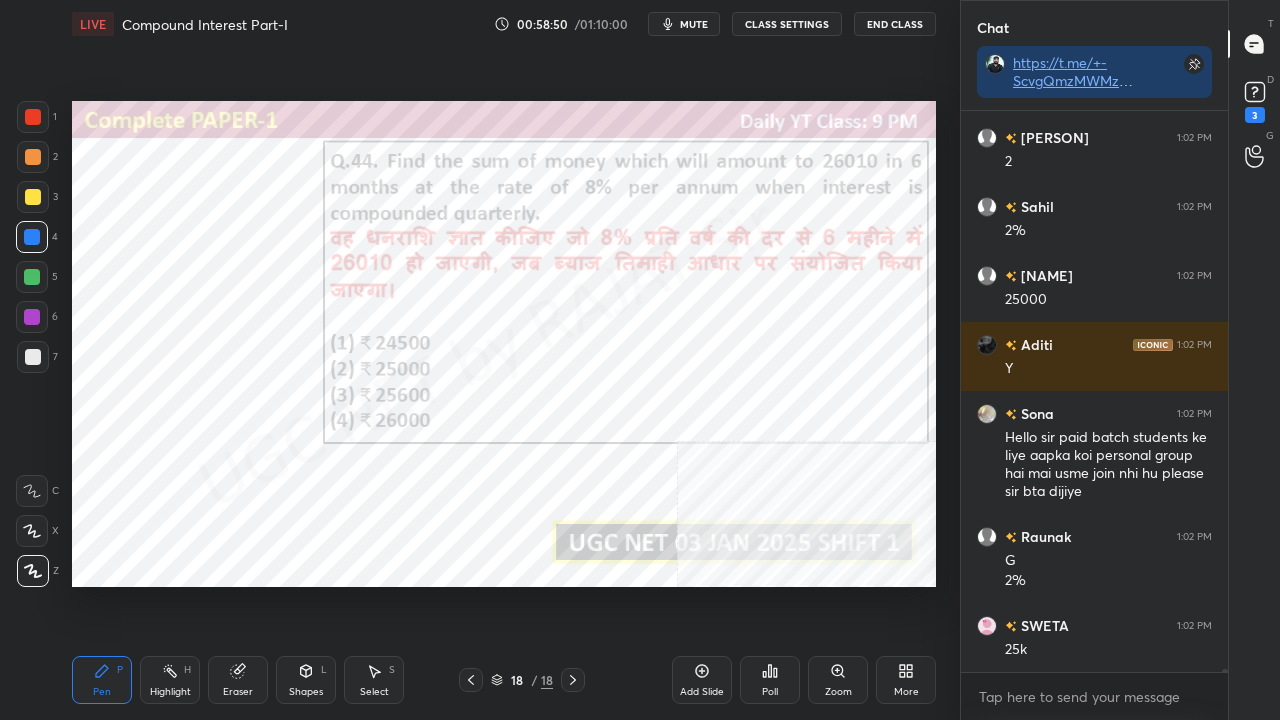 click at bounding box center (32, 237) 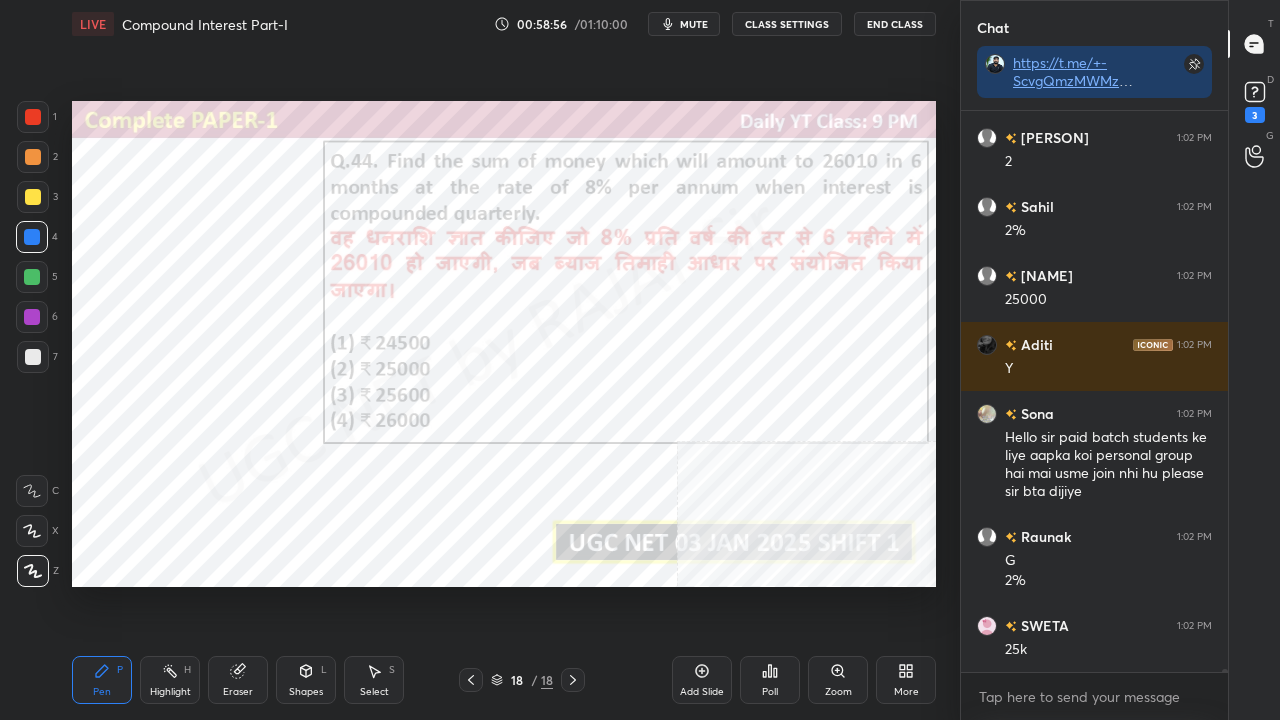 click at bounding box center (33, 117) 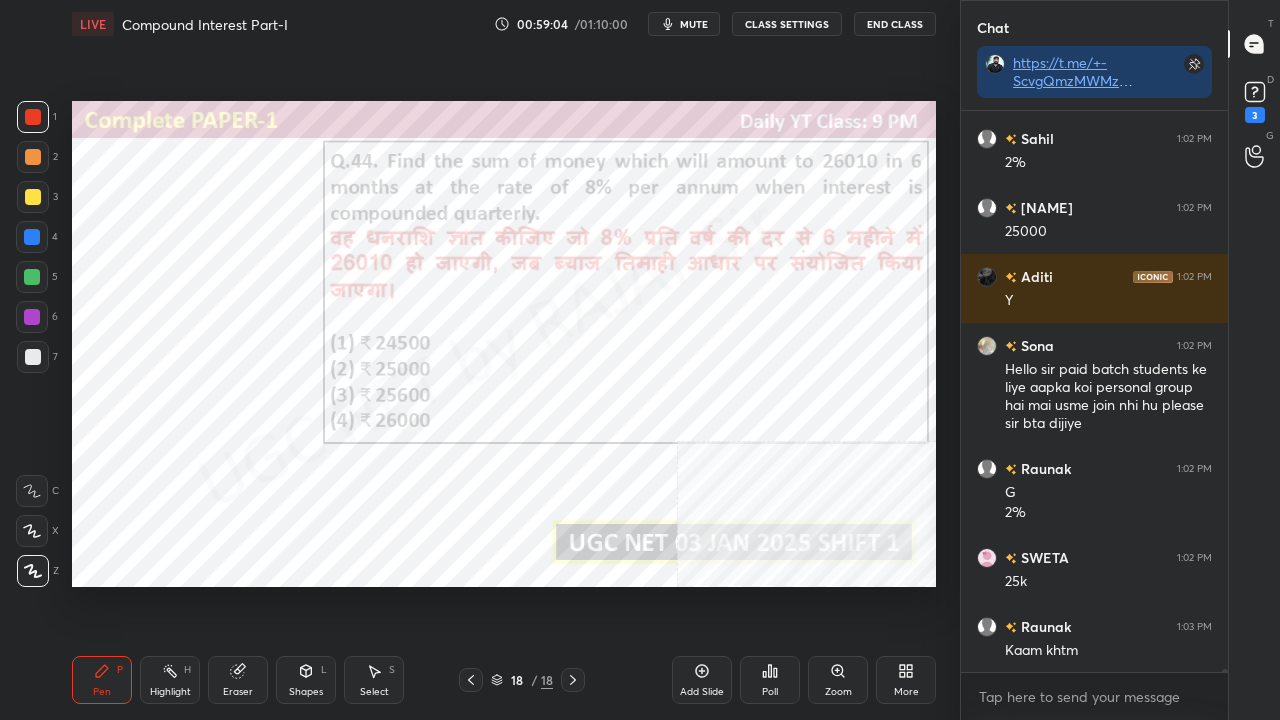 scroll, scrollTop: 94150, scrollLeft: 0, axis: vertical 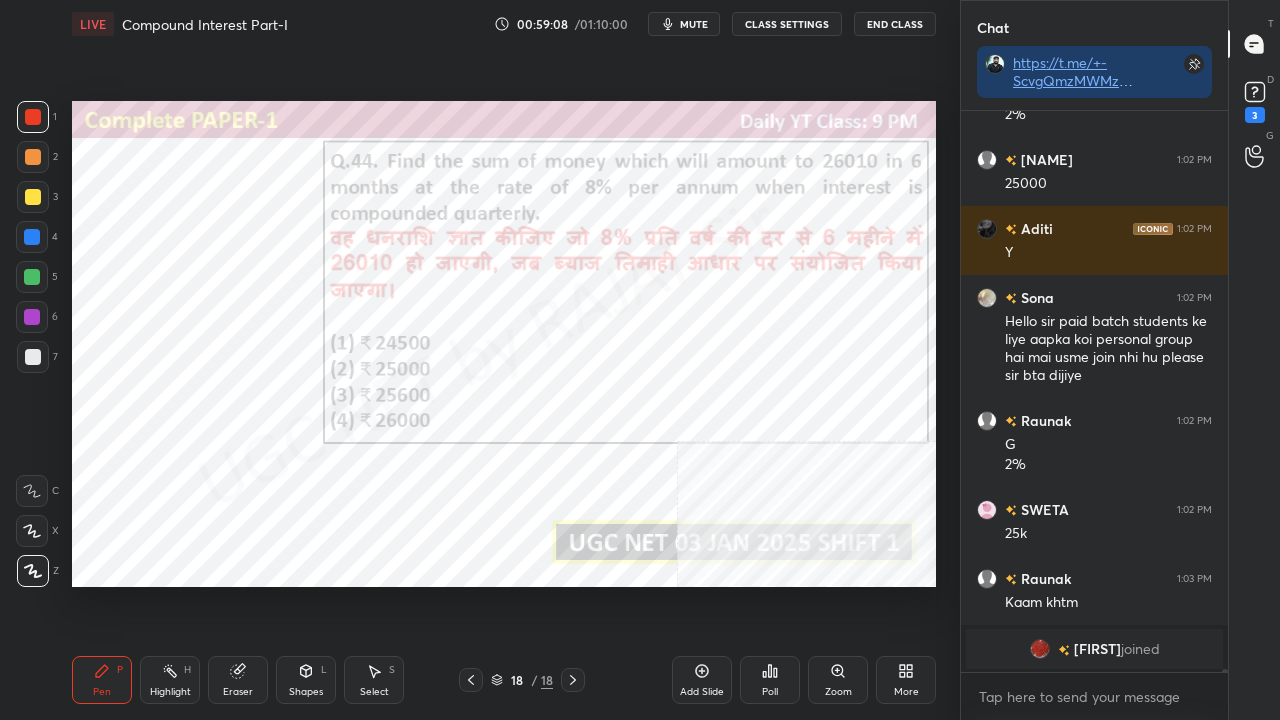 click at bounding box center [32, 237] 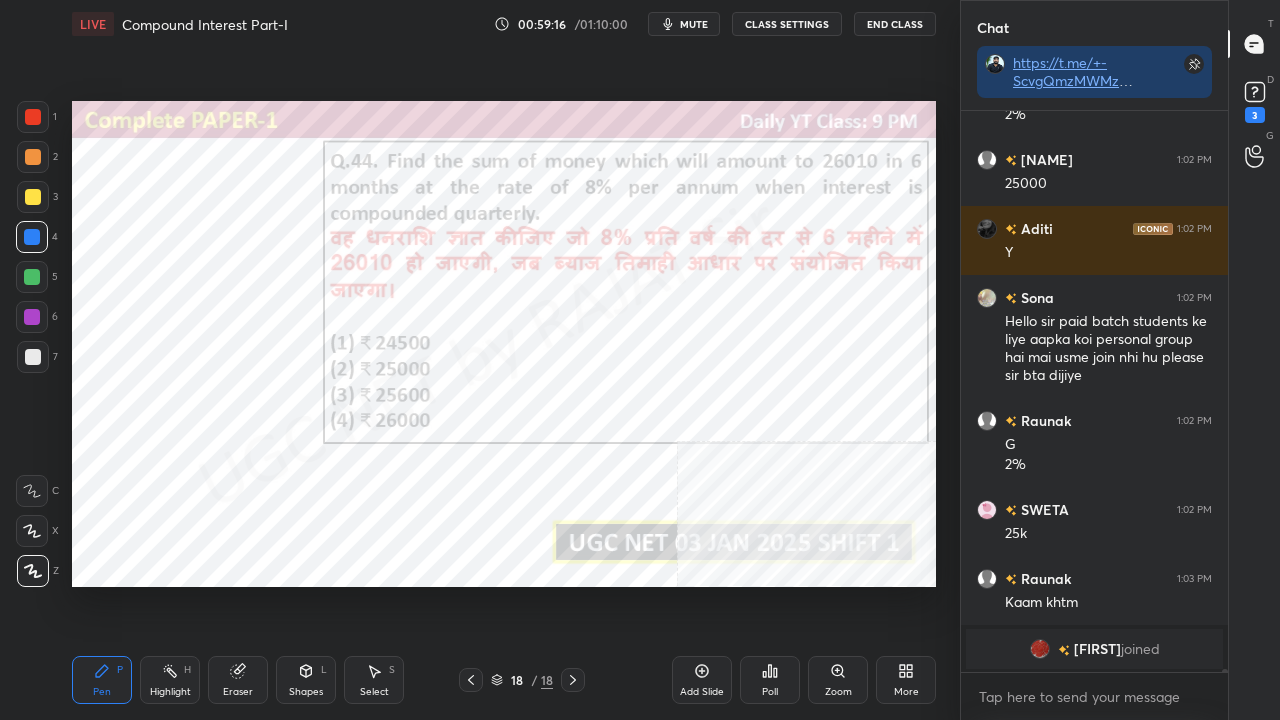 scroll, scrollTop: 94220, scrollLeft: 0, axis: vertical 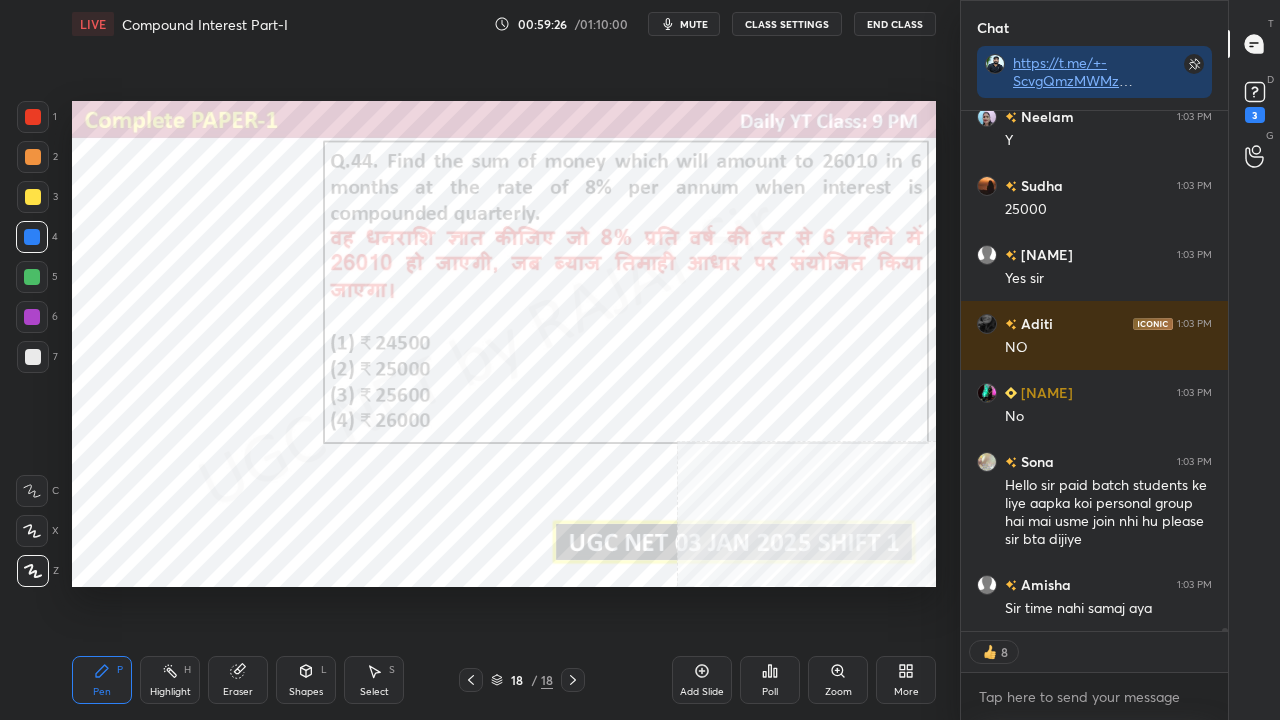 click 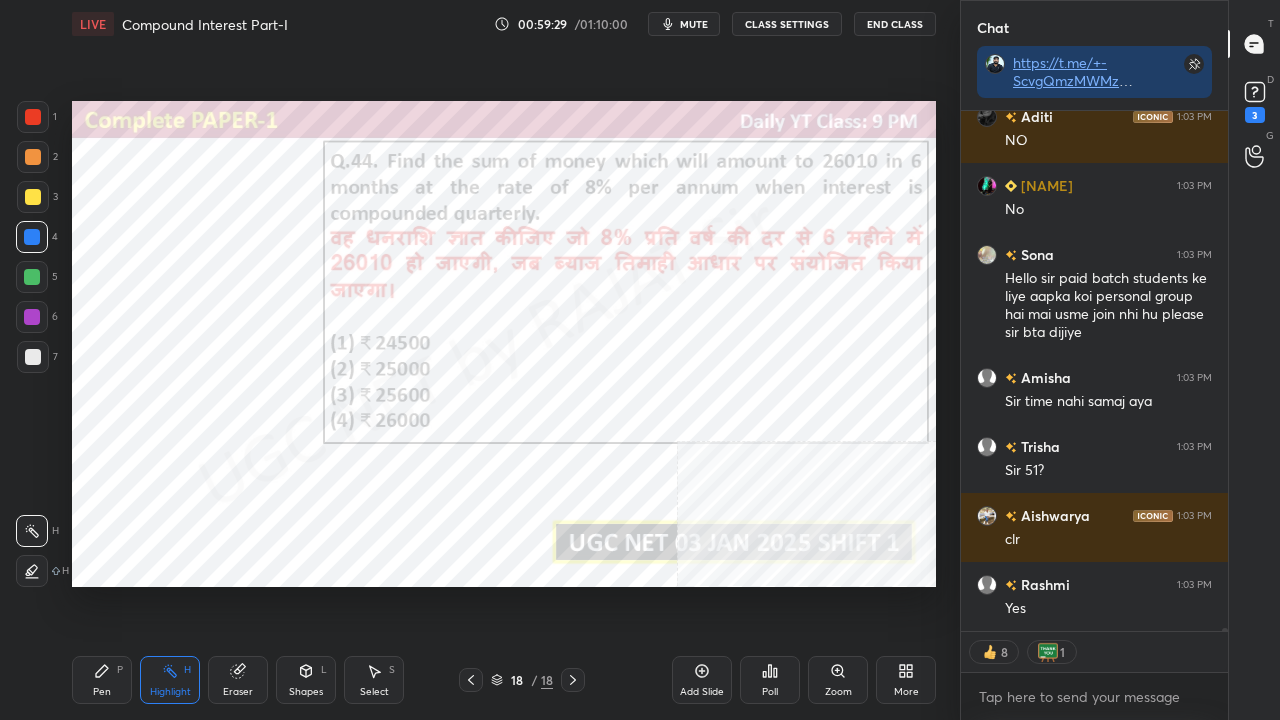 scroll, scrollTop: 95455, scrollLeft: 0, axis: vertical 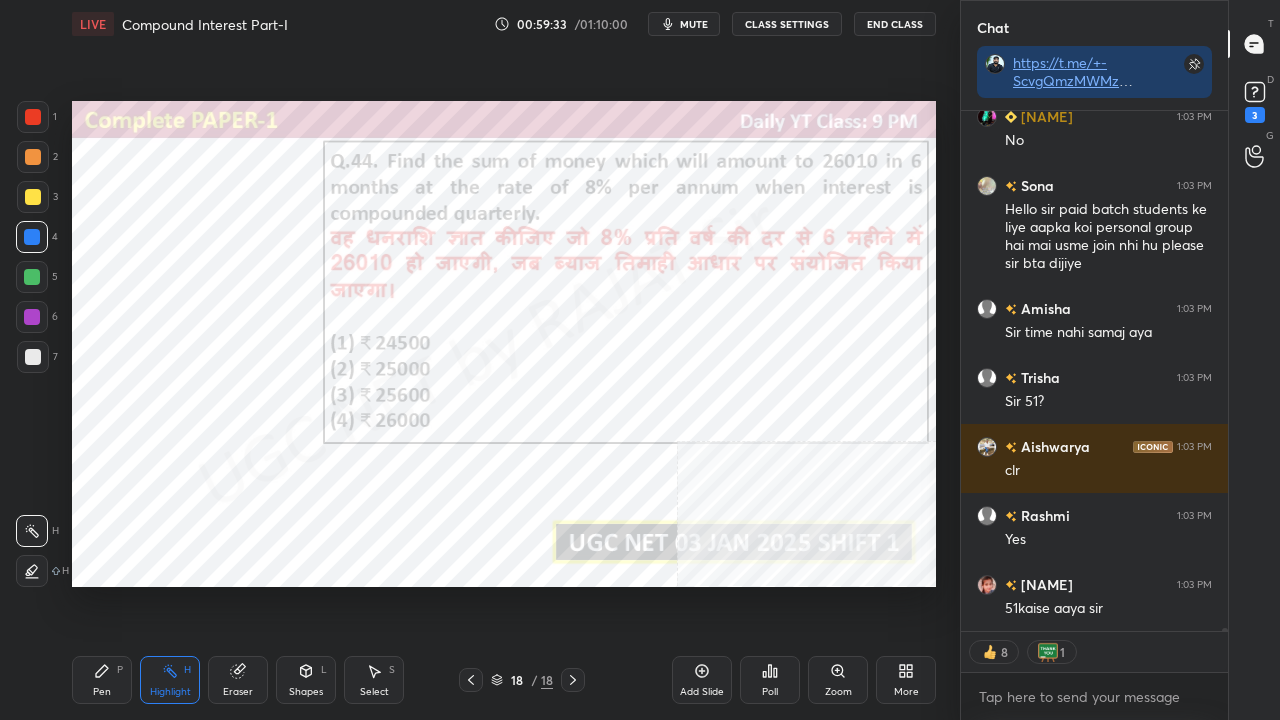 click 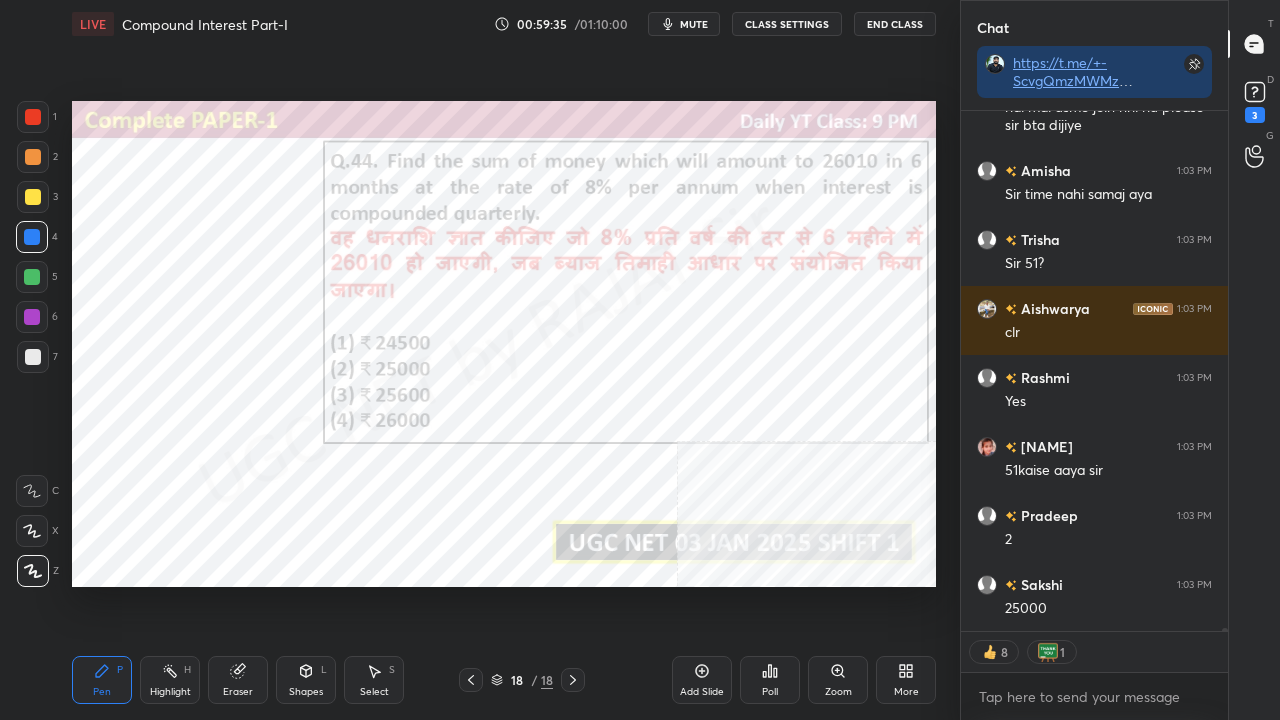 scroll, scrollTop: 95662, scrollLeft: 0, axis: vertical 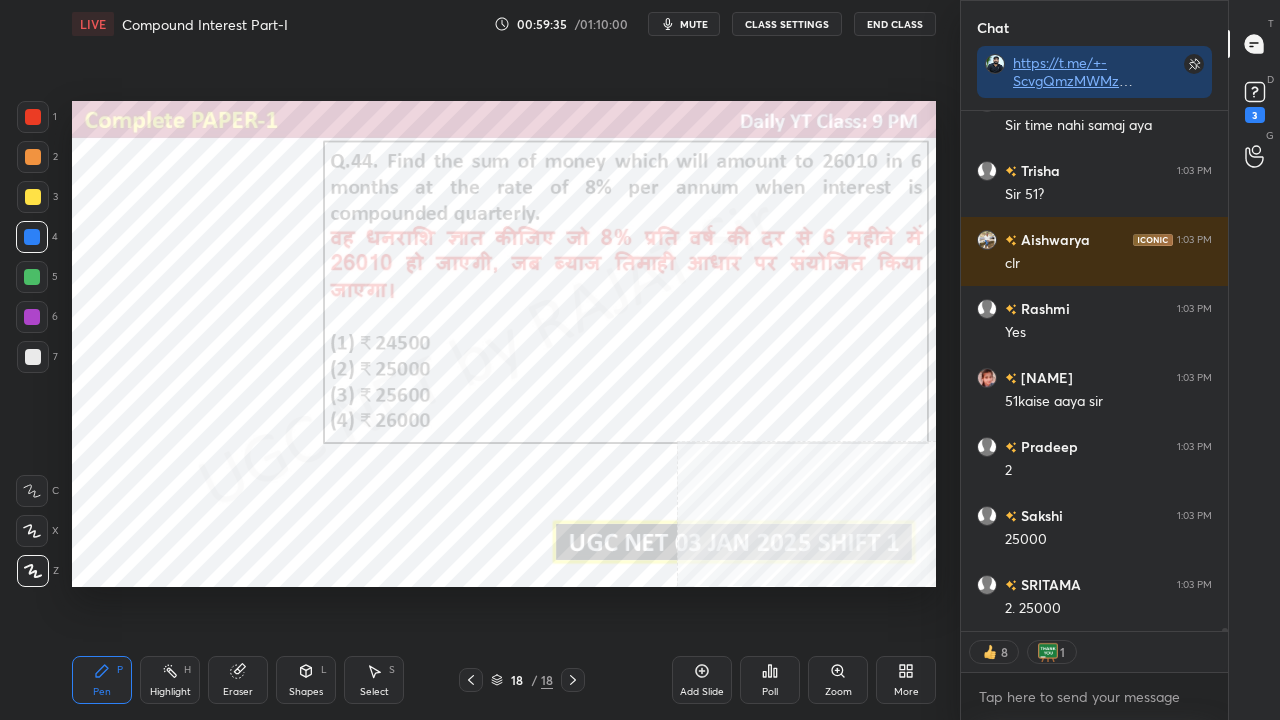 click at bounding box center [32, 317] 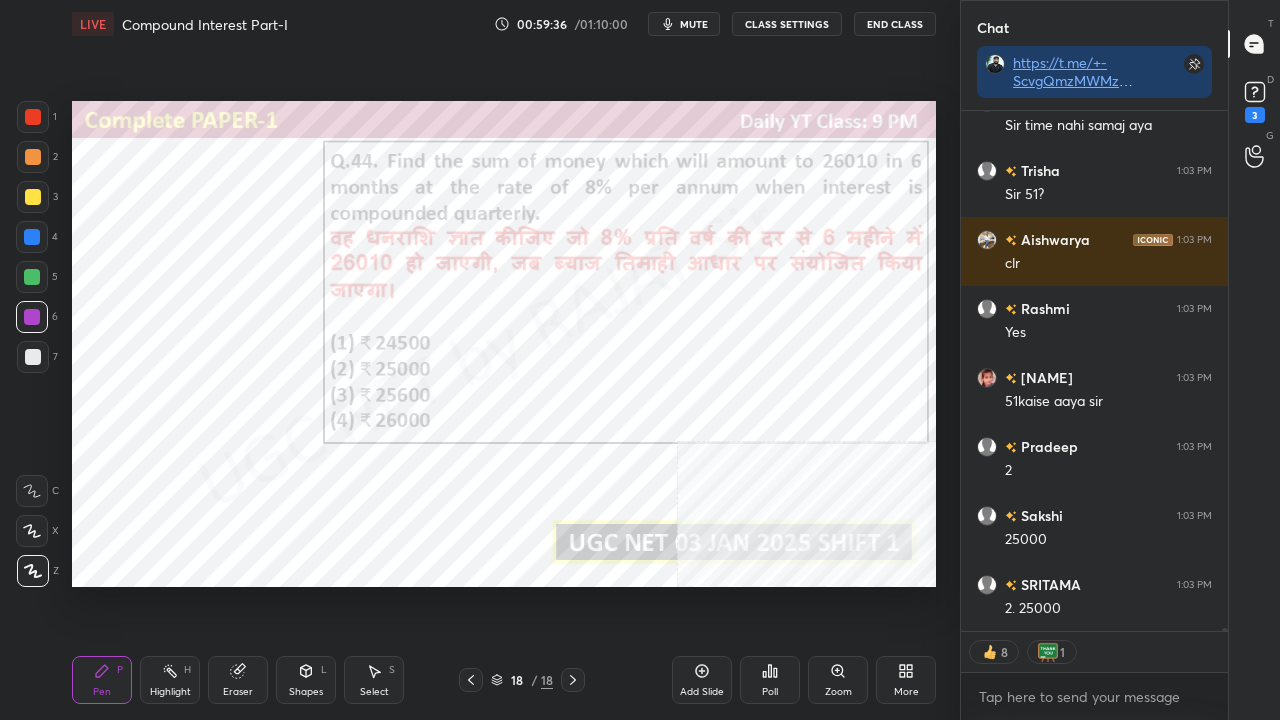 click at bounding box center [32, 317] 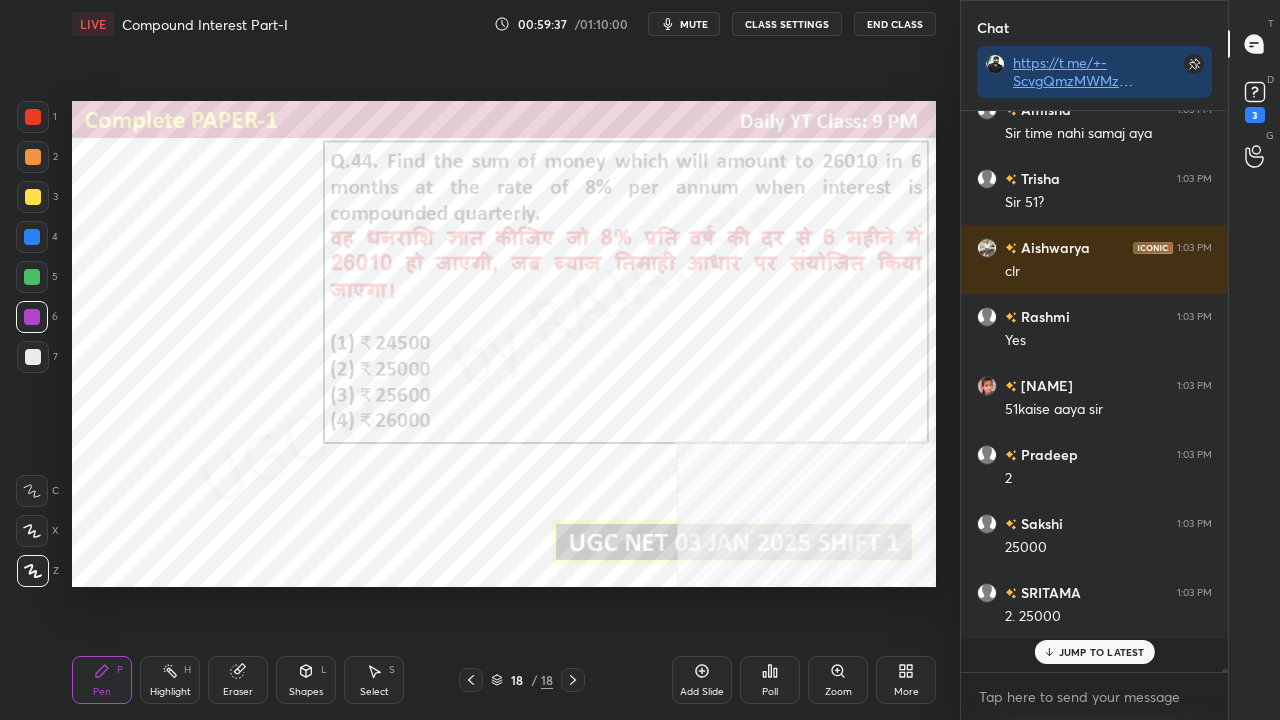 scroll, scrollTop: 6, scrollLeft: 6, axis: both 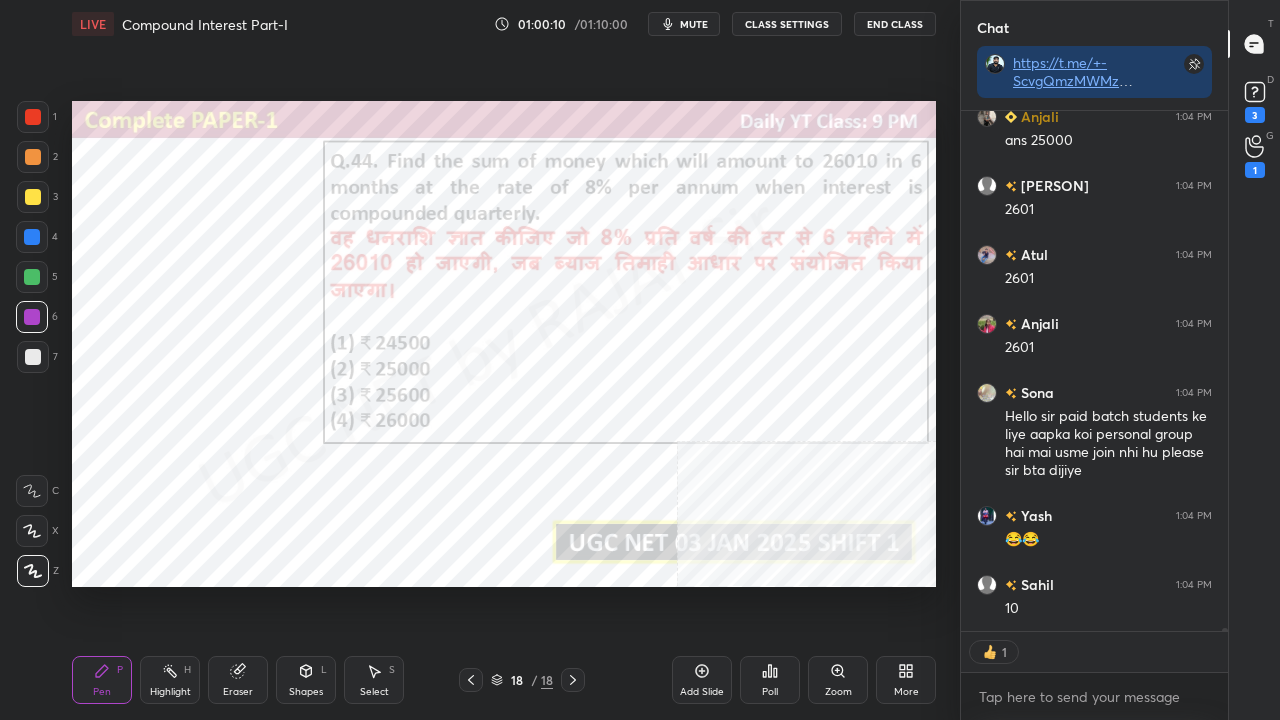 click at bounding box center [32, 237] 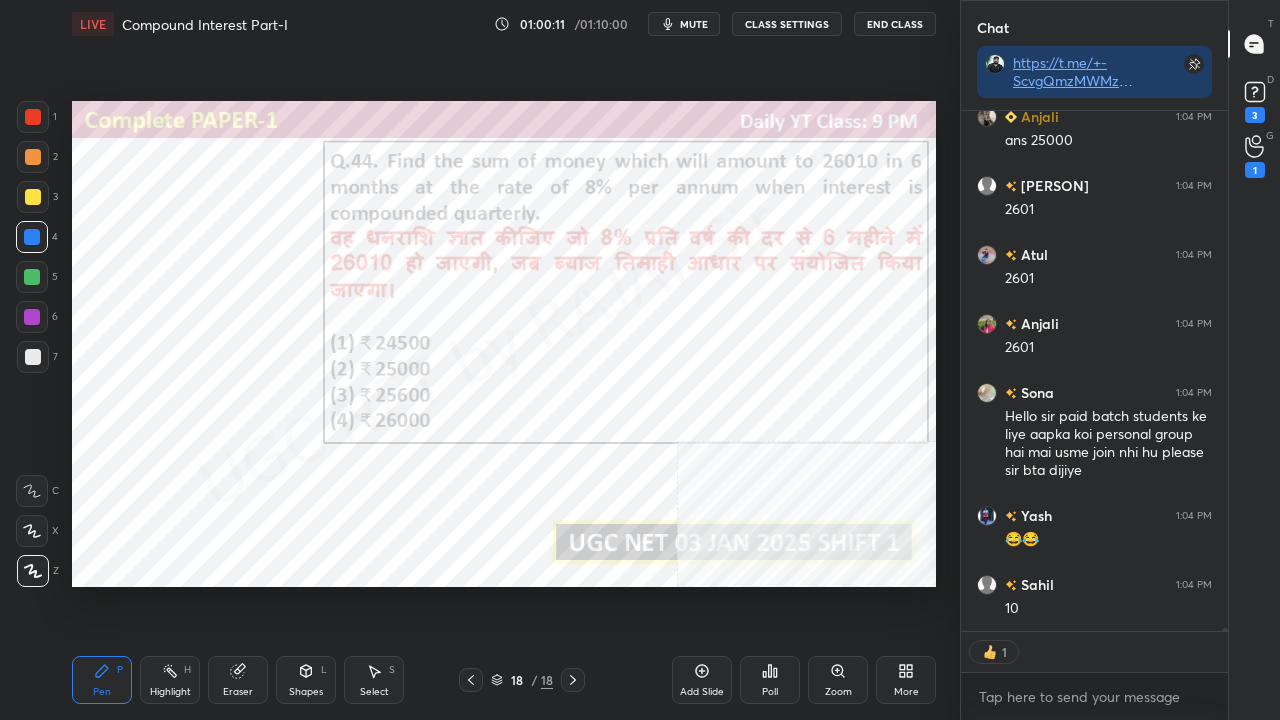 click at bounding box center [32, 237] 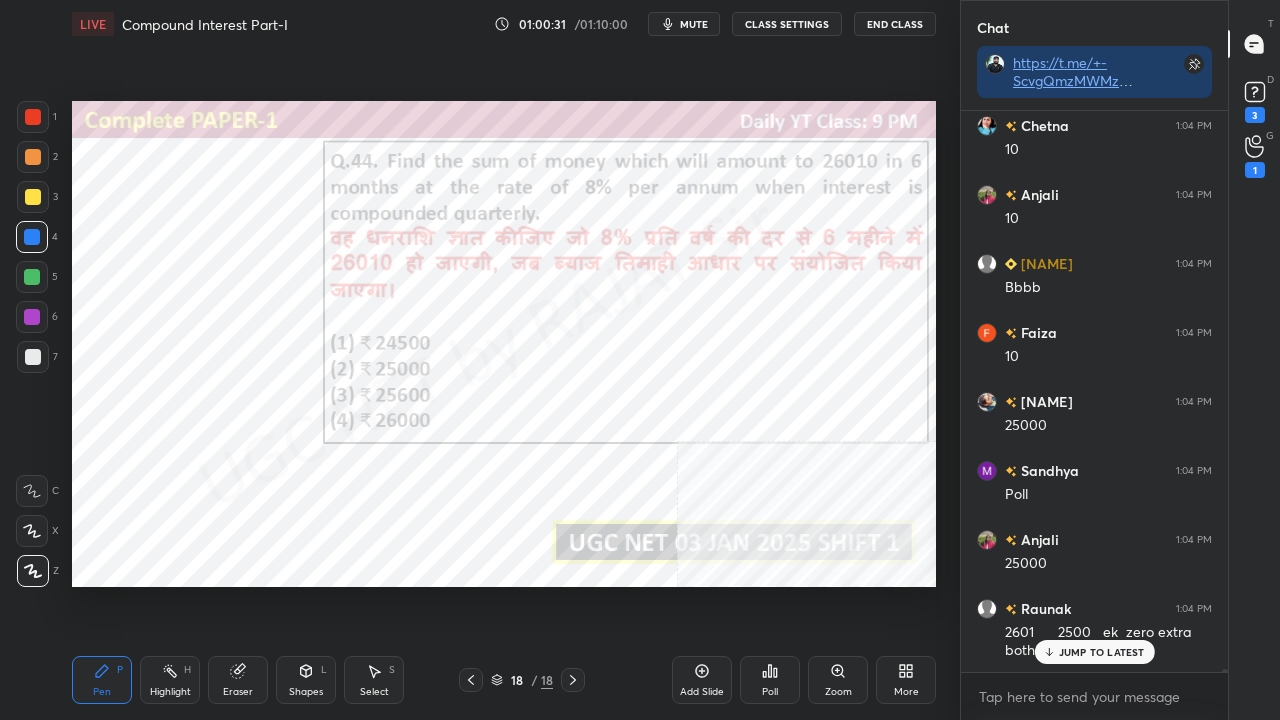 click on "/" at bounding box center [534, 680] 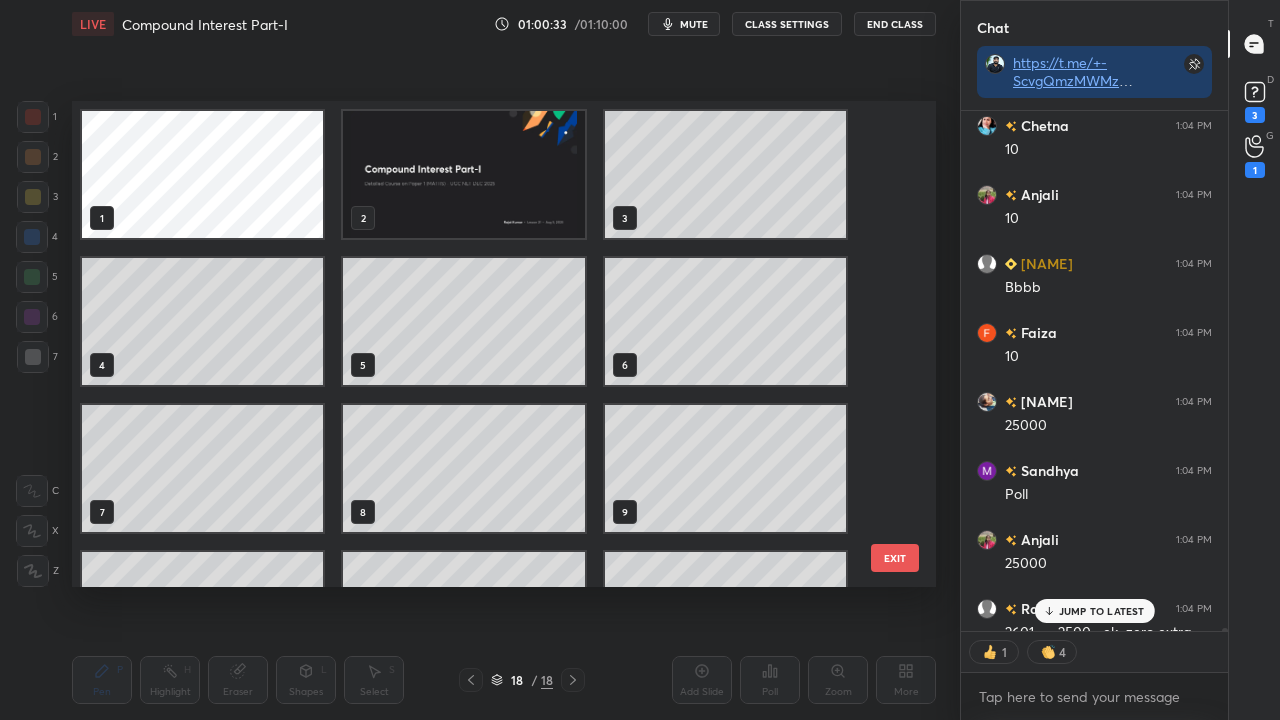 click at bounding box center [463, 174] 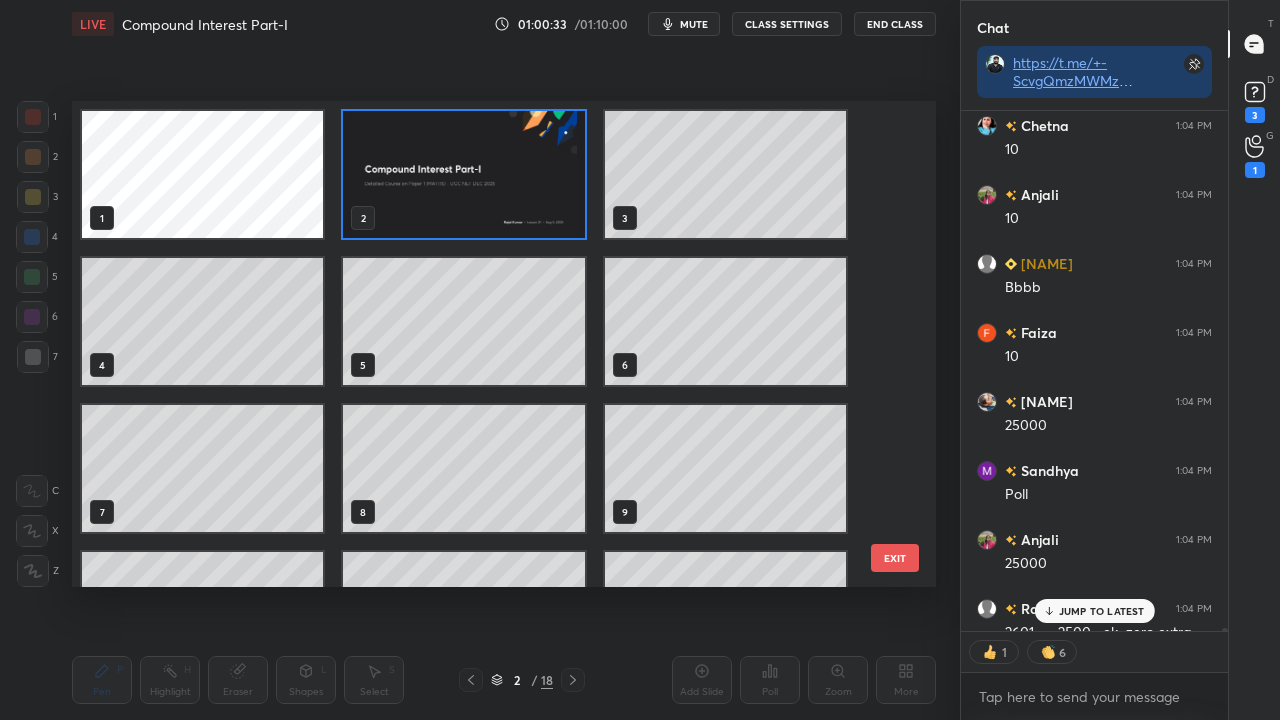 click at bounding box center (463, 174) 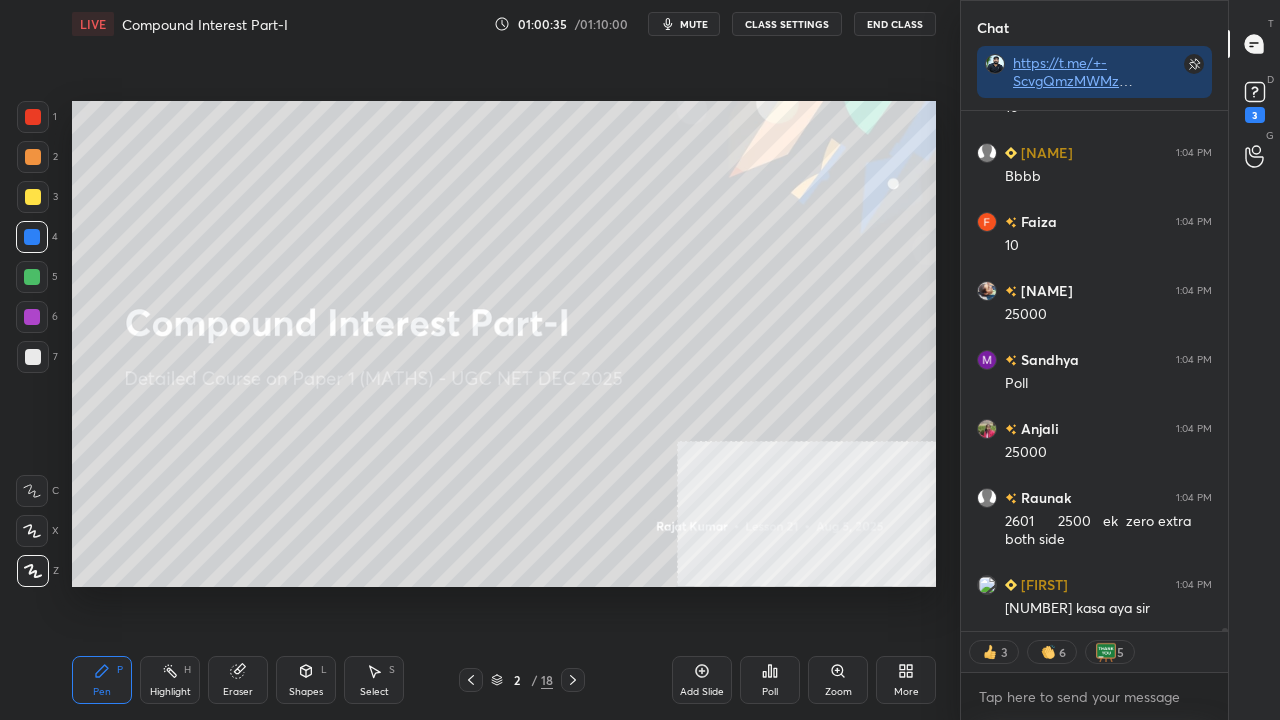 click at bounding box center (33, 197) 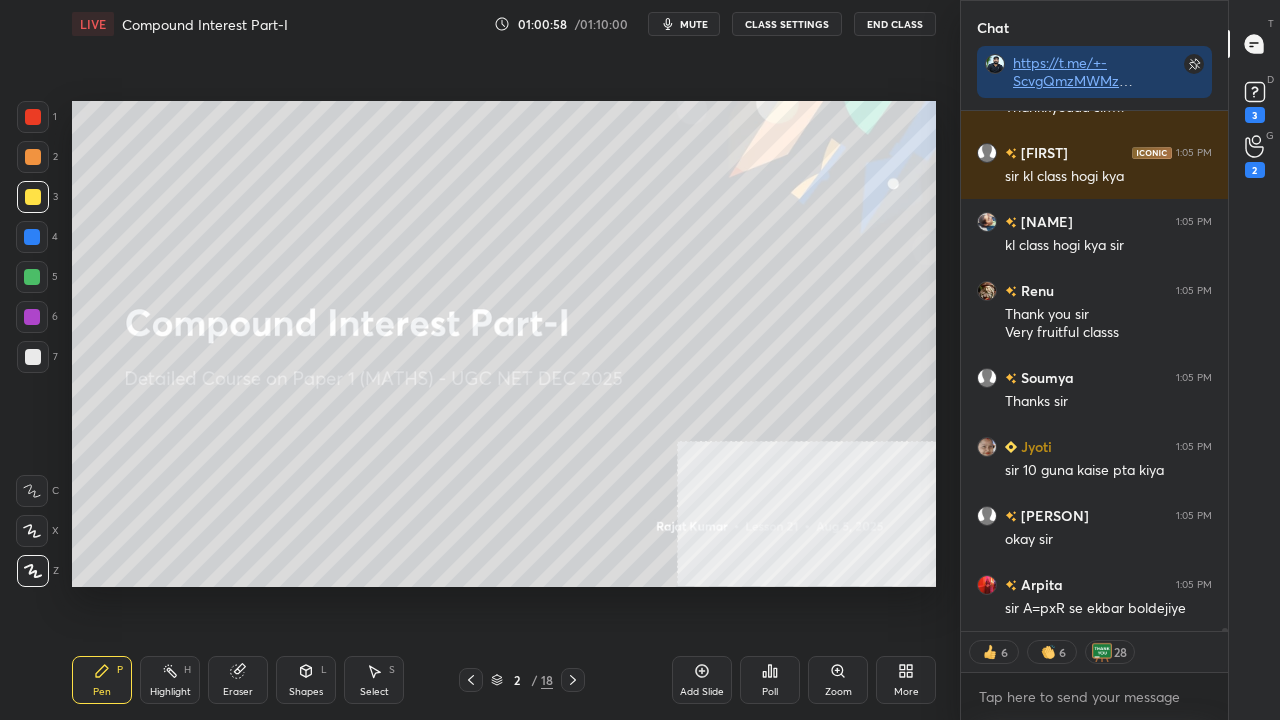 click on "mute" at bounding box center (694, 24) 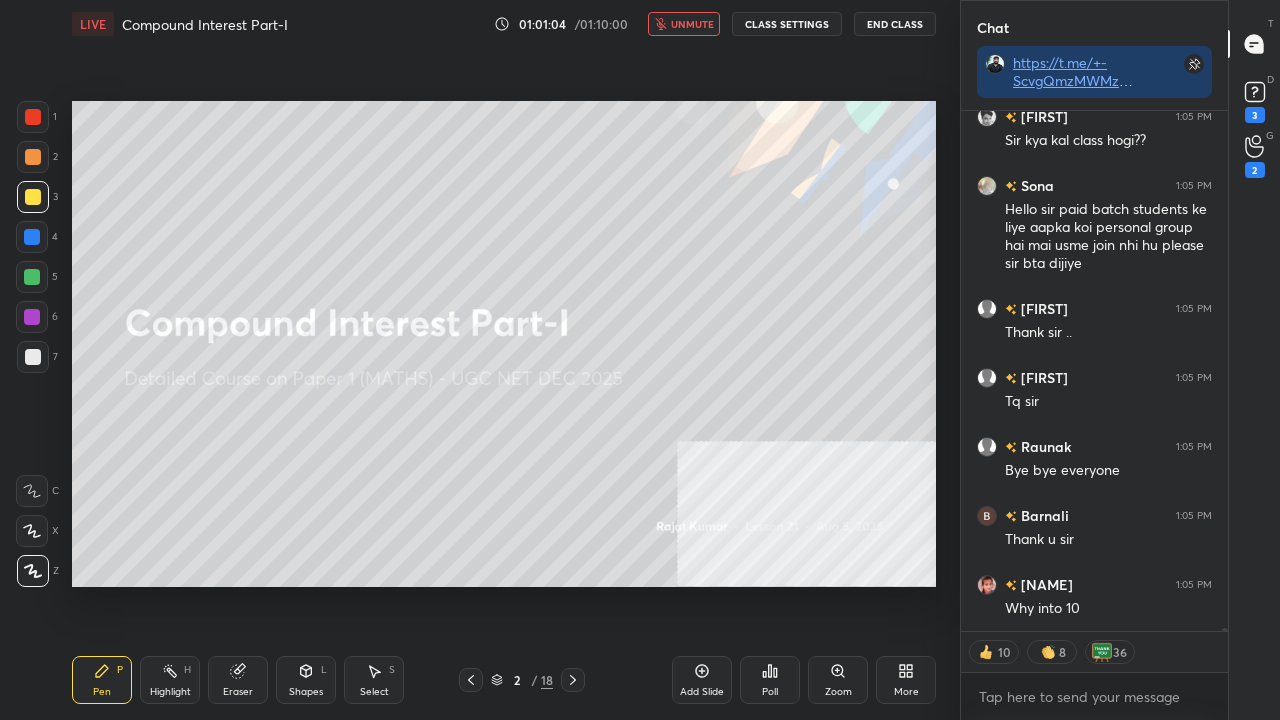 click on "unmute" at bounding box center (684, 24) 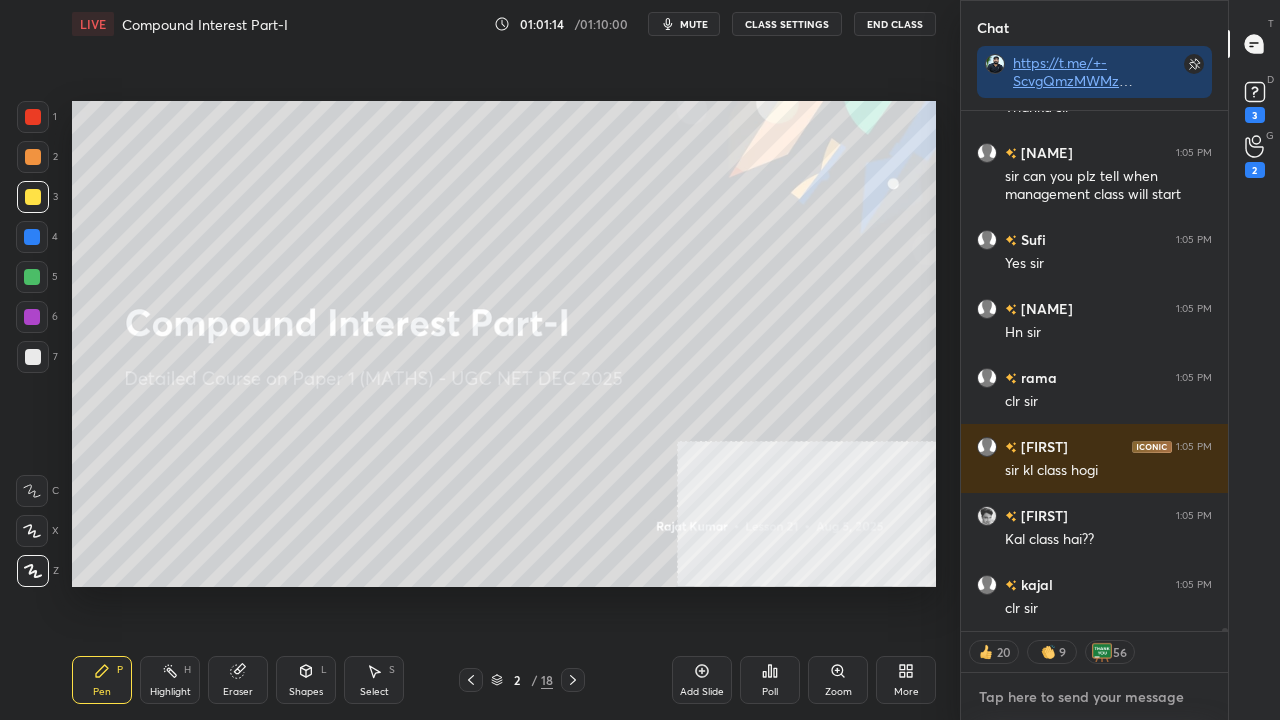 click at bounding box center [1094, 697] 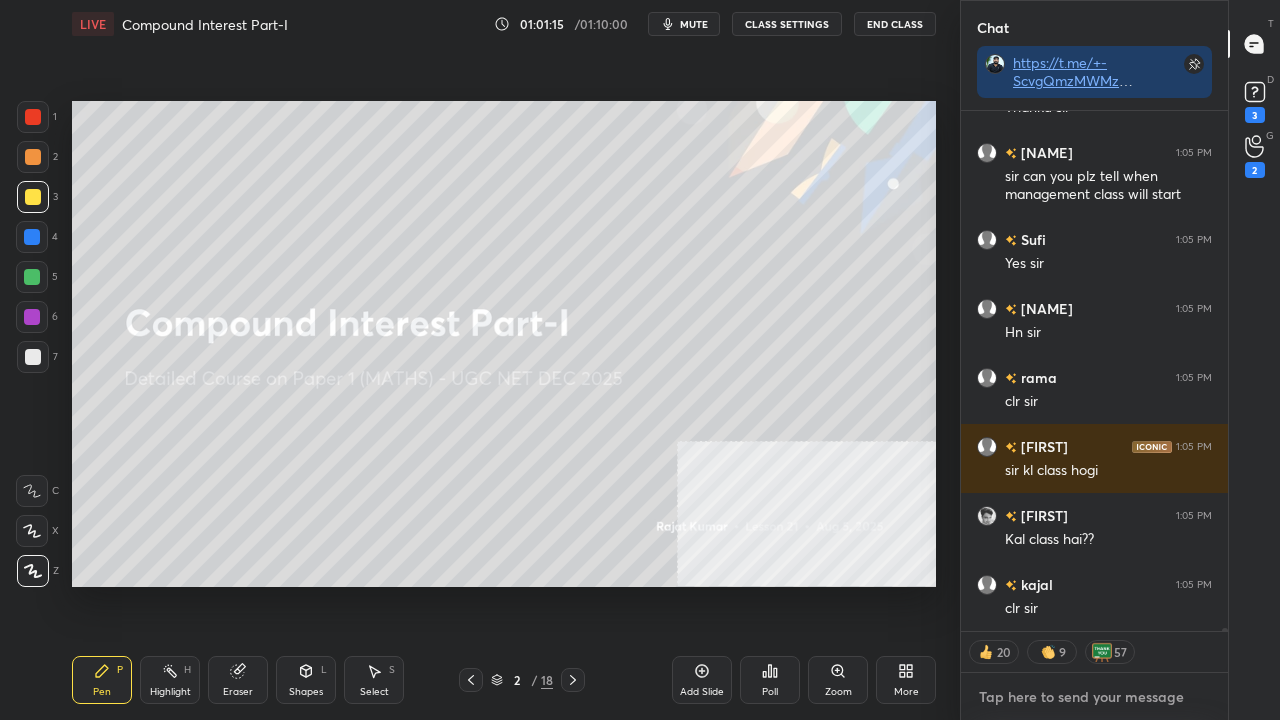 type on "x" 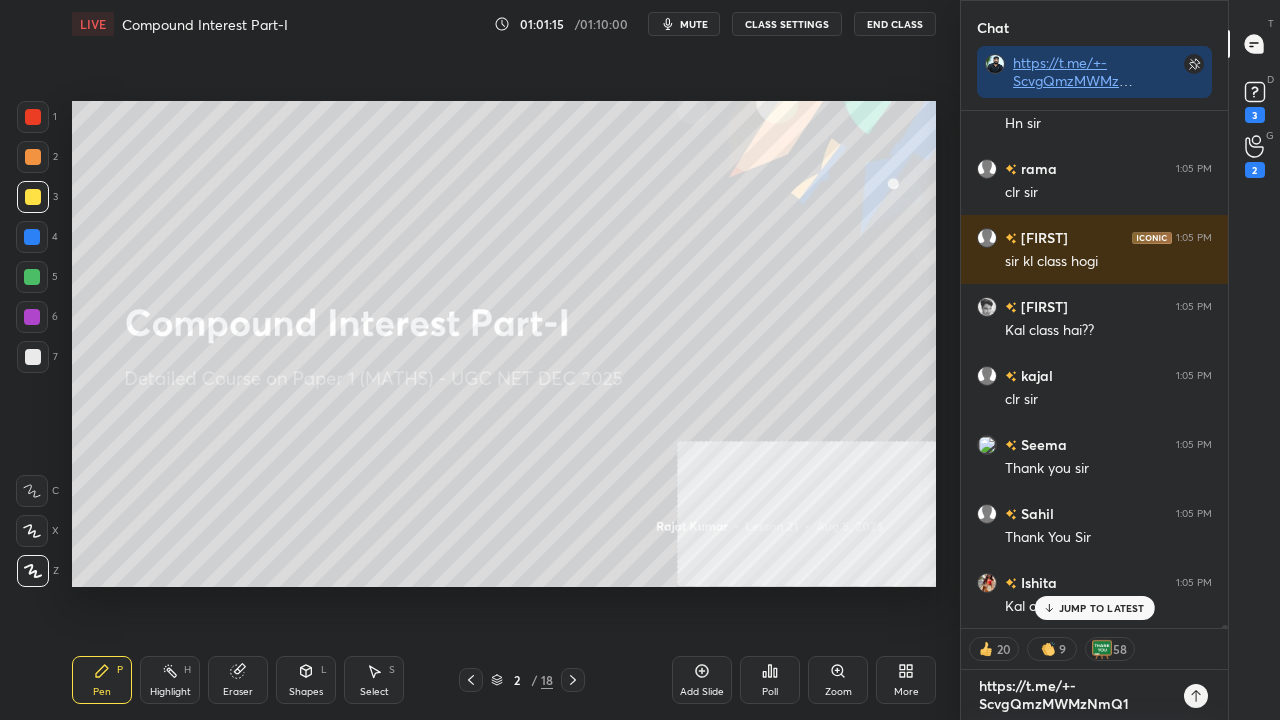 type on "https://t.me/+-ScvgQmzMWMzNmQ1" 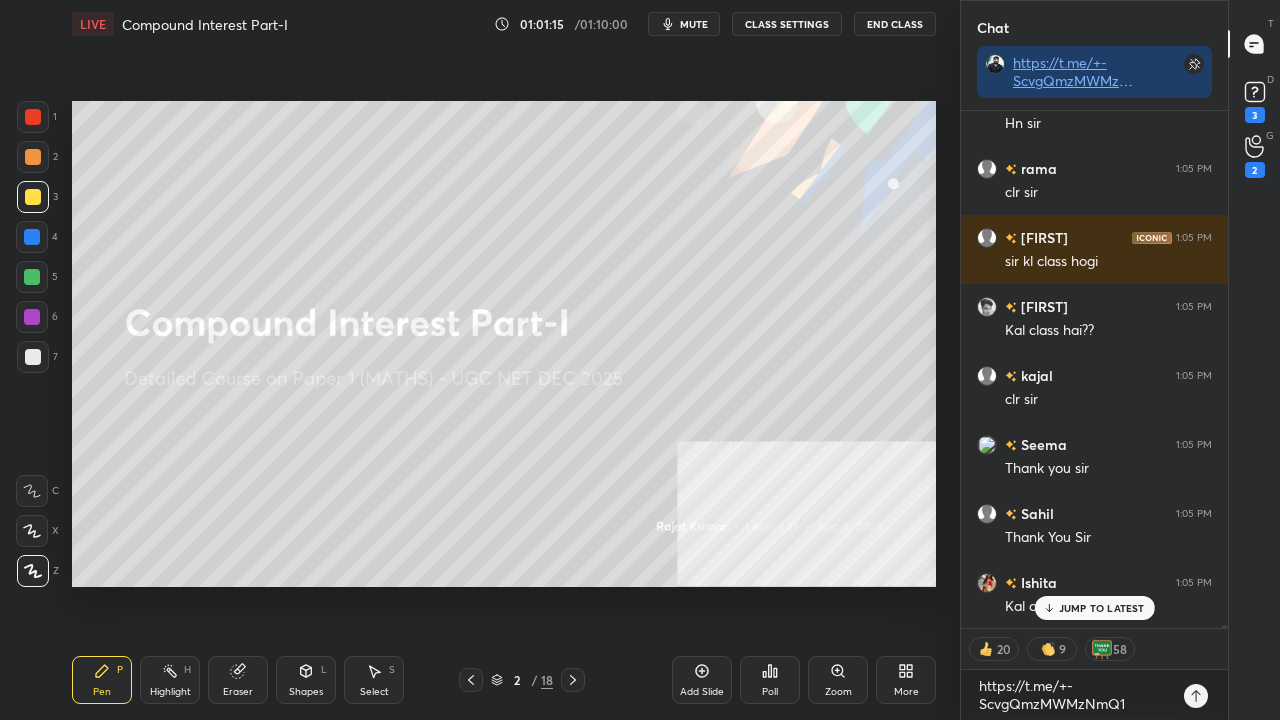 type on "x" 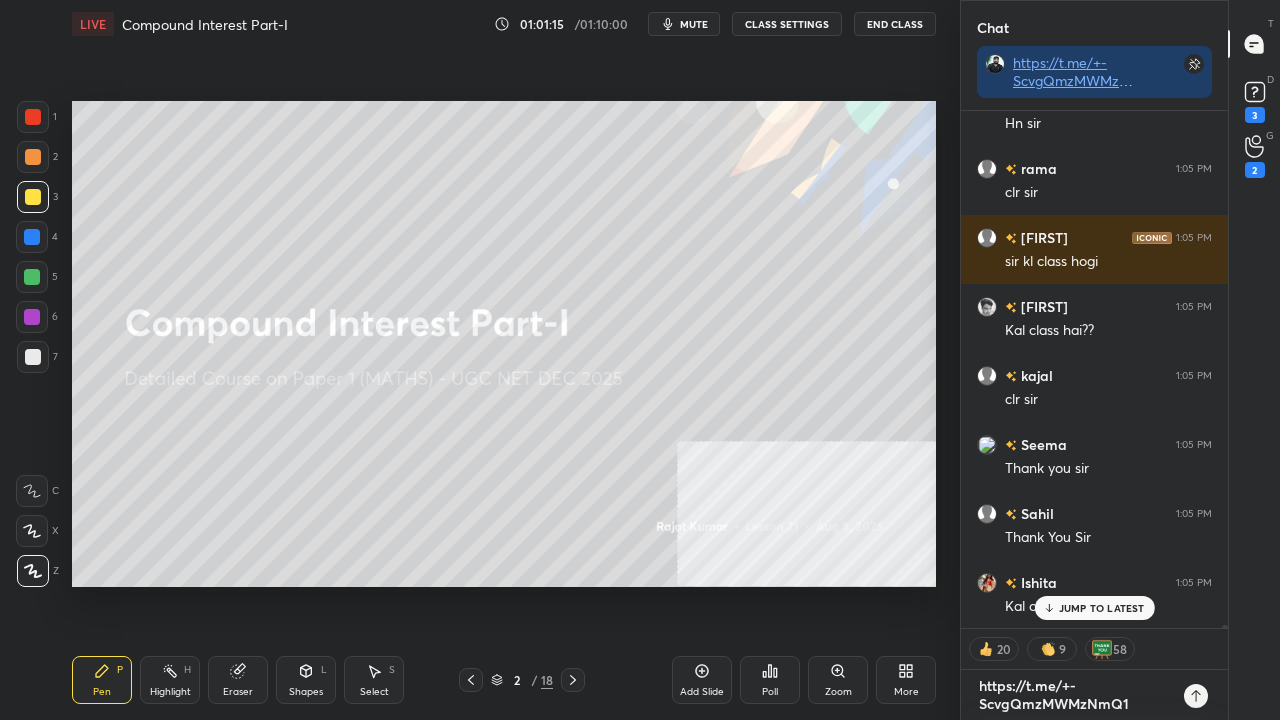 type 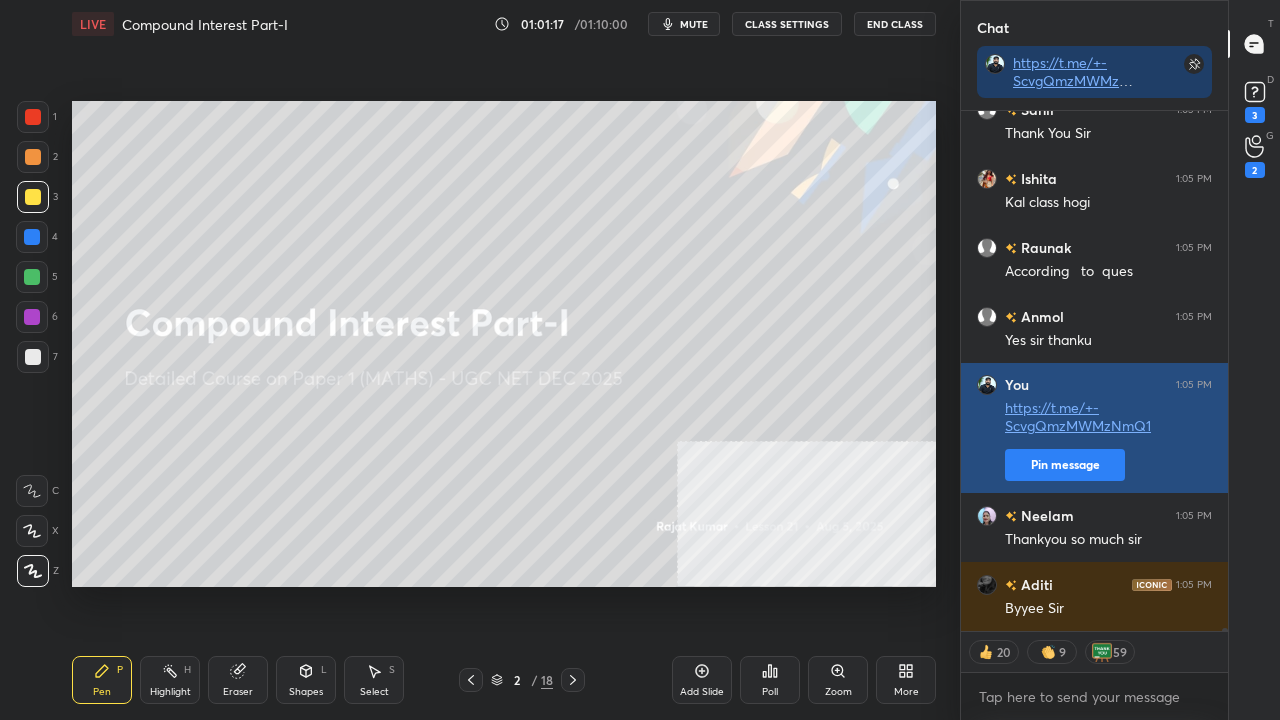 click on "Pin message" at bounding box center [1065, 465] 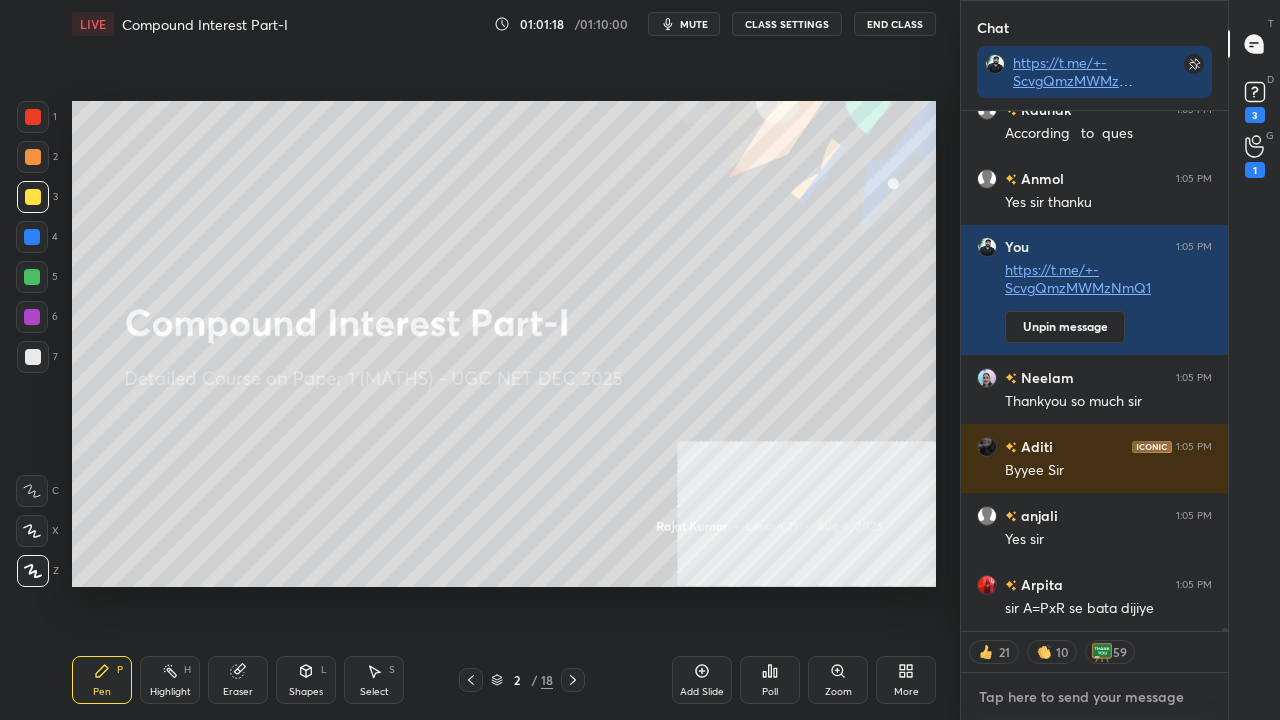 type on "x" 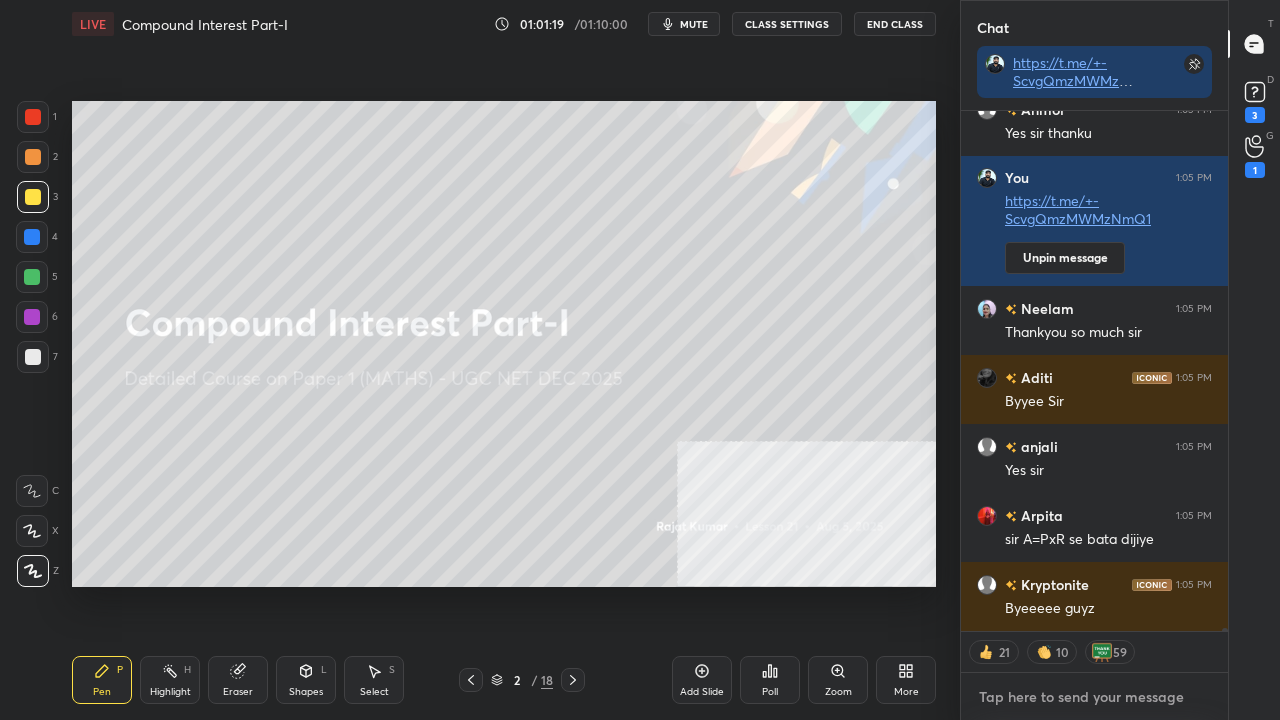 type on "https://t.me/+-ScvgQmzMWMzNmQ1" 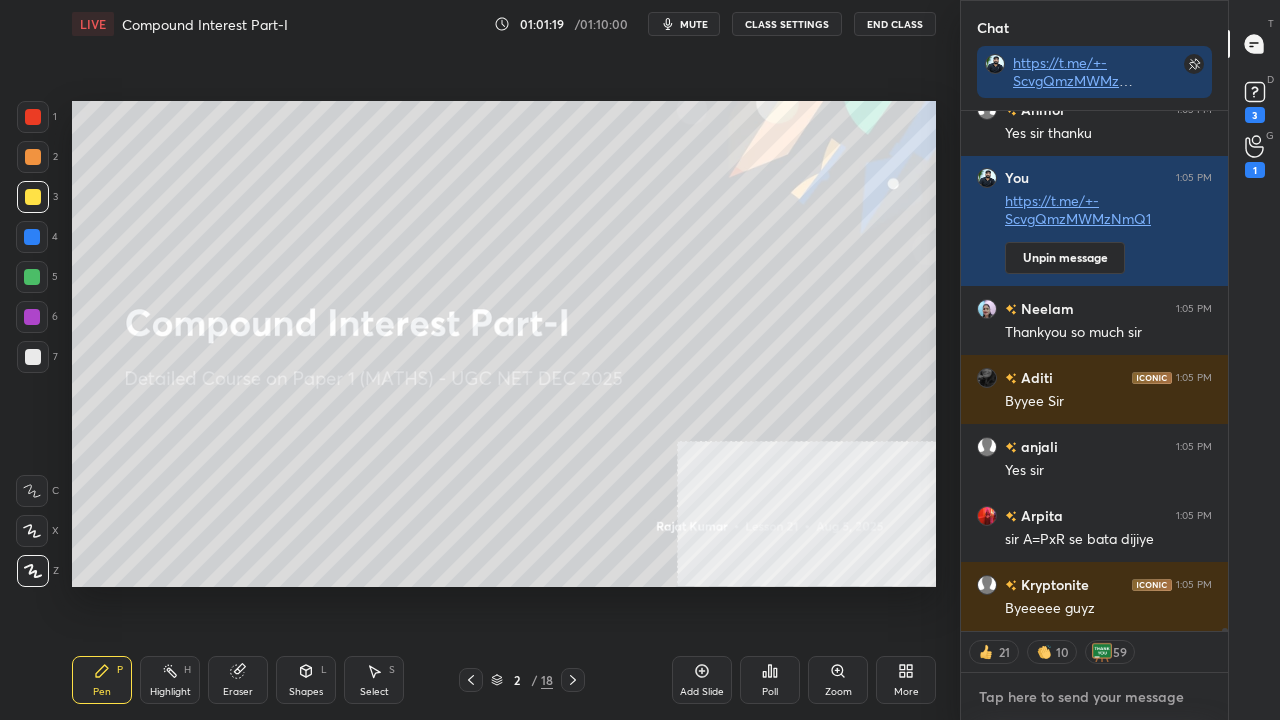 type on "x" 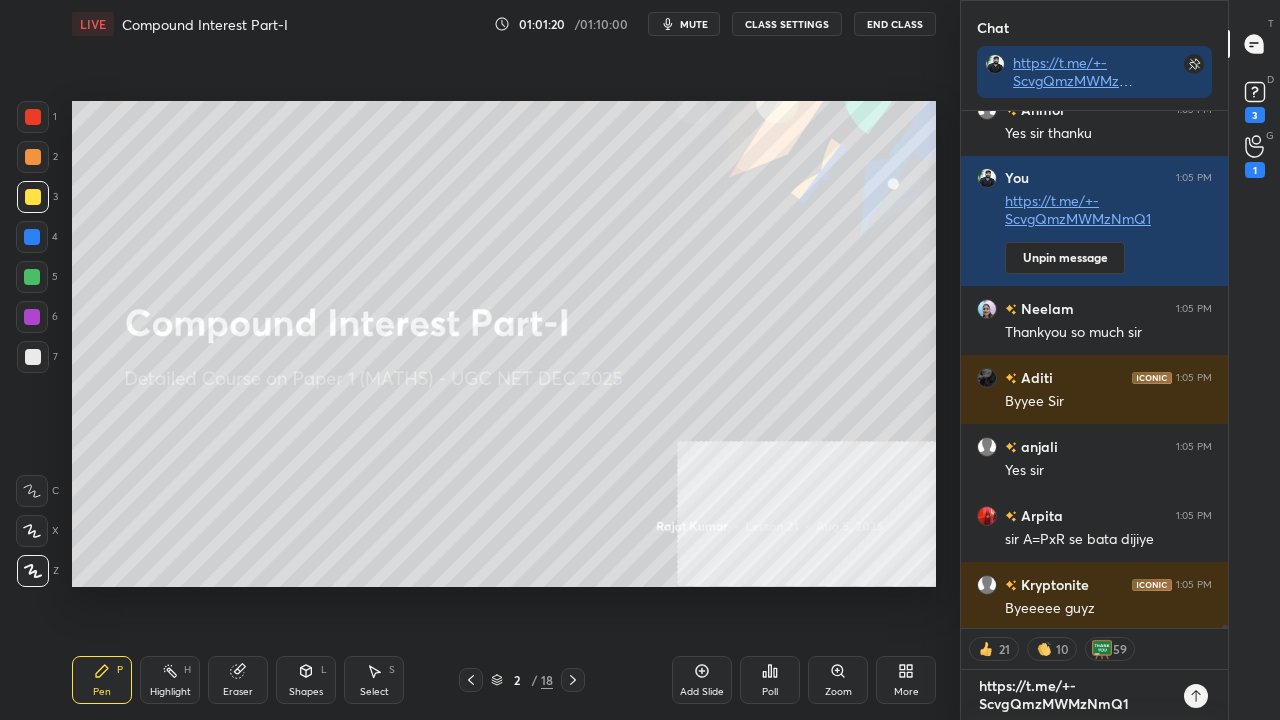 type on "https://t.me/+-ScvgQmzMWMzNmQ1" 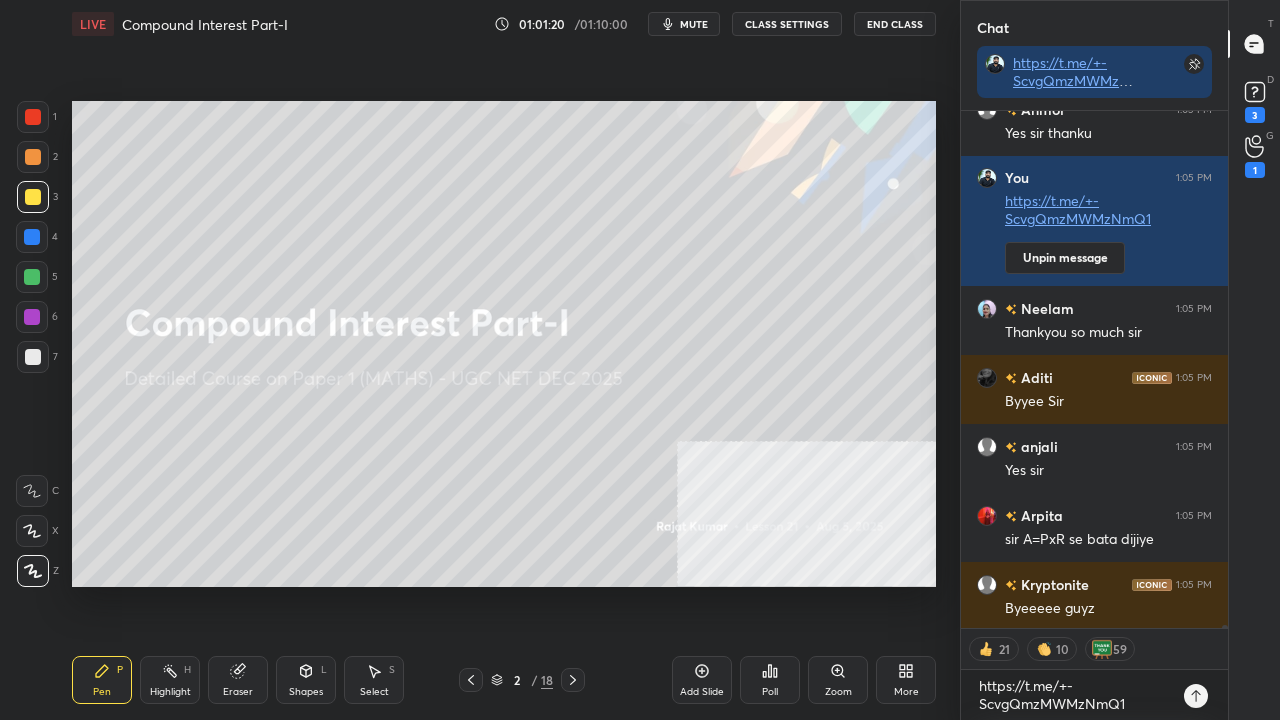 type on "x" 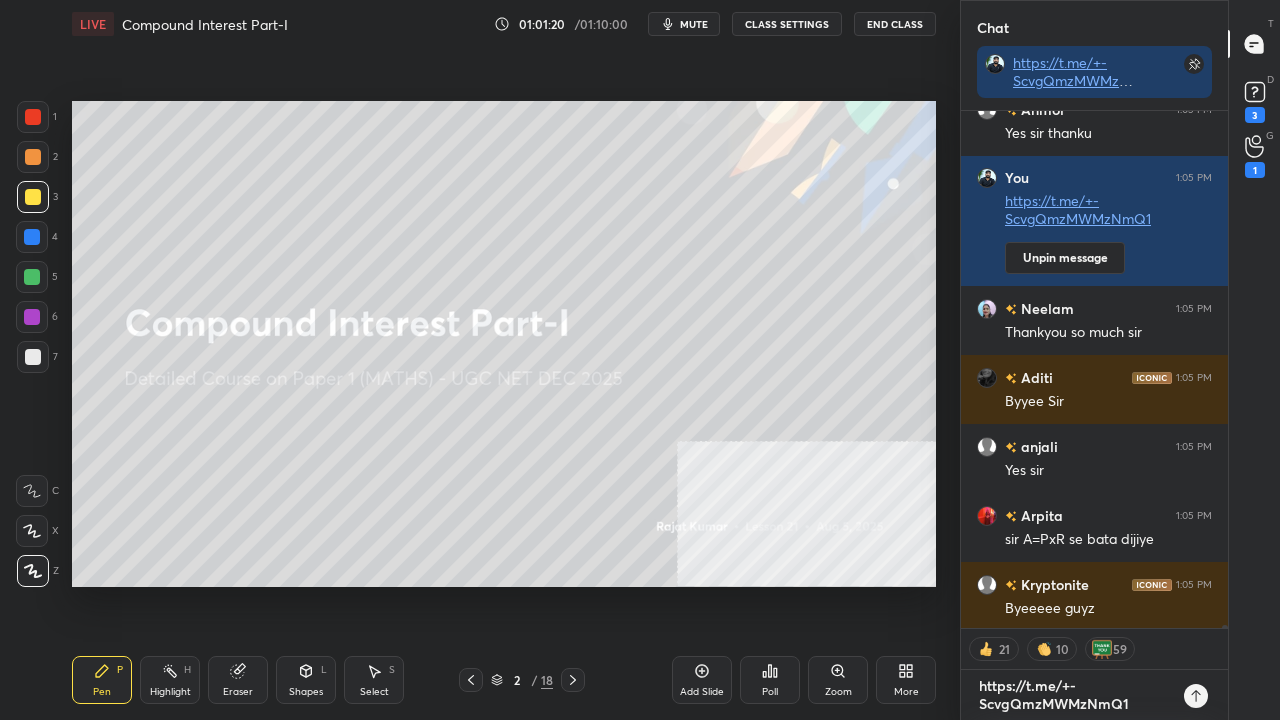 type 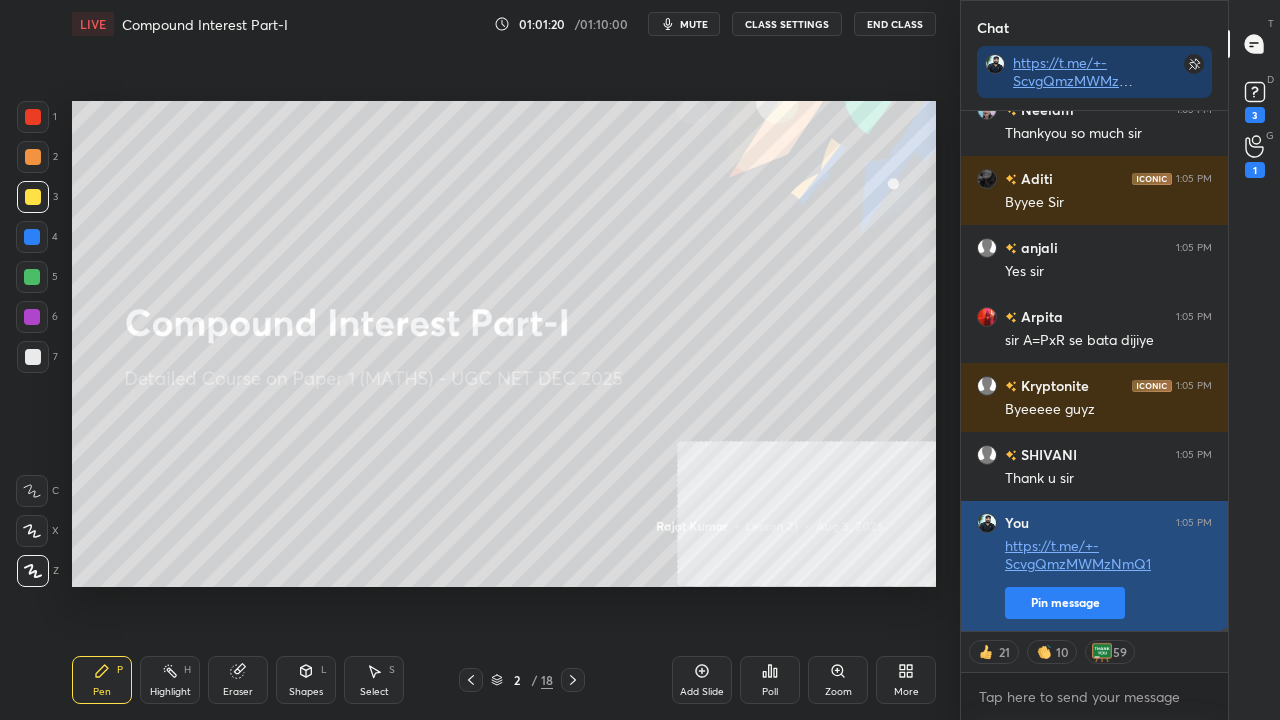 click on "Pin message" at bounding box center (1065, 603) 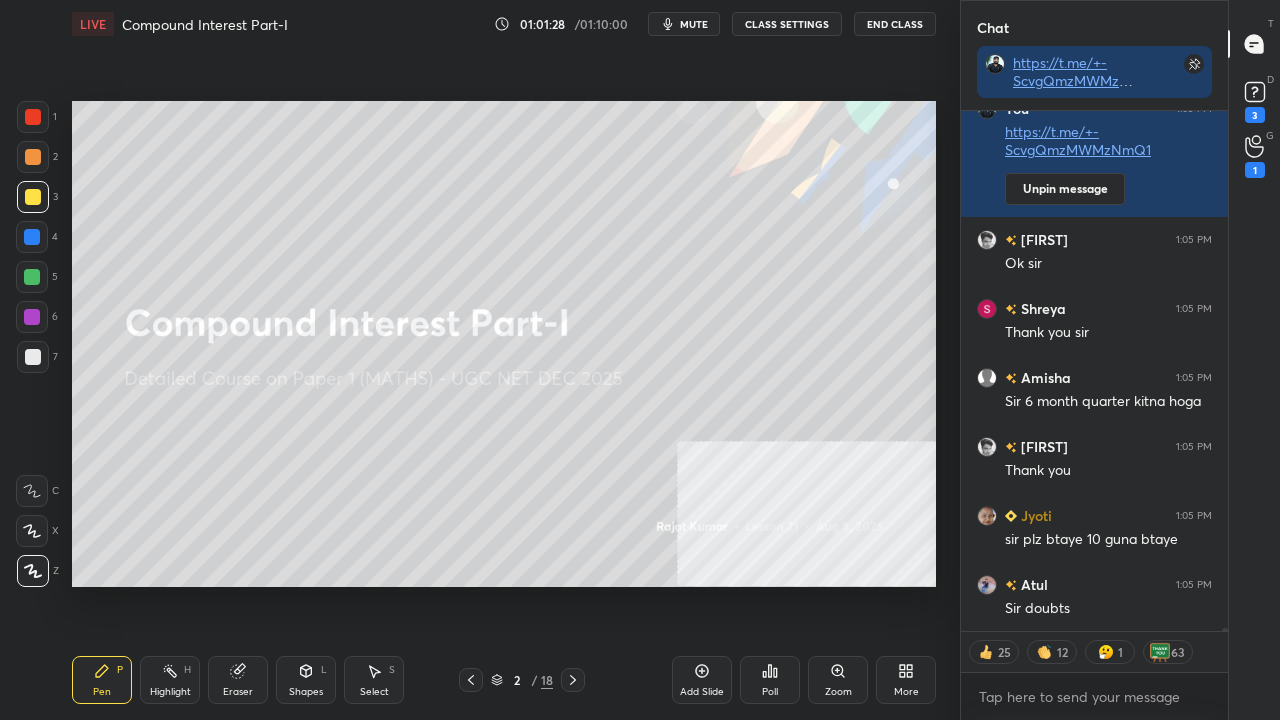 click at bounding box center [33, 117] 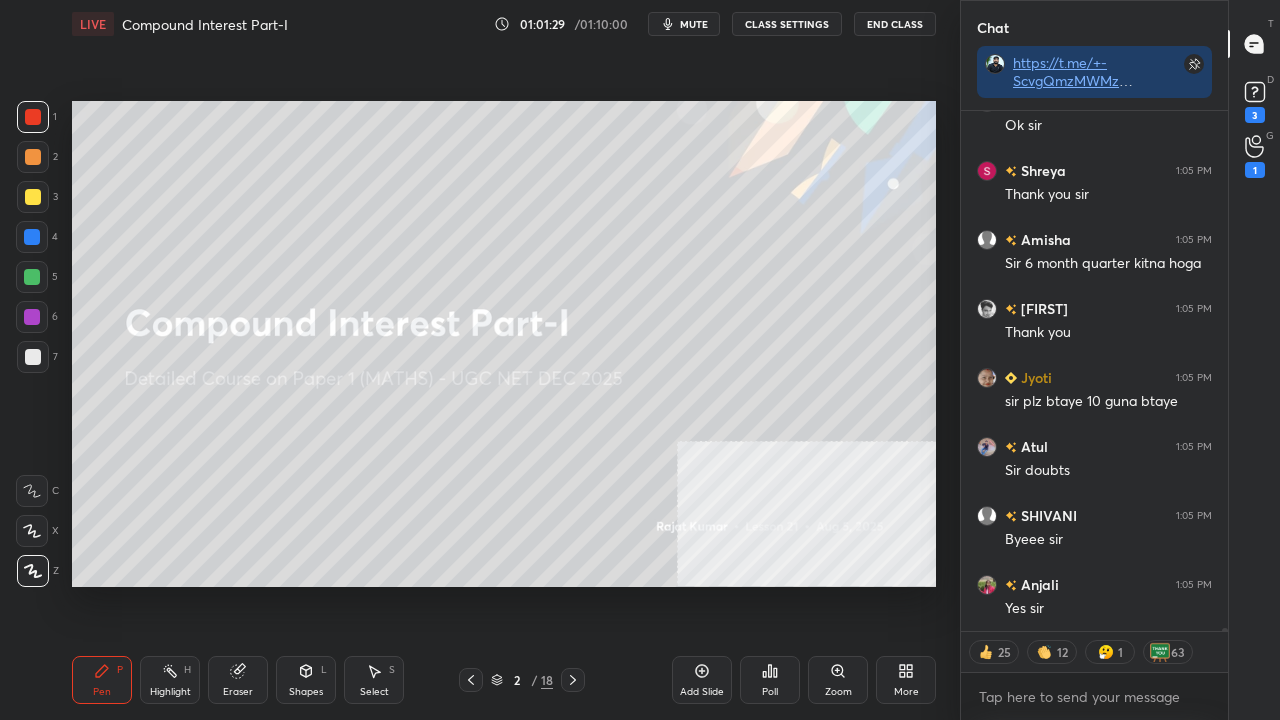 click on "End Class" at bounding box center [895, 24] 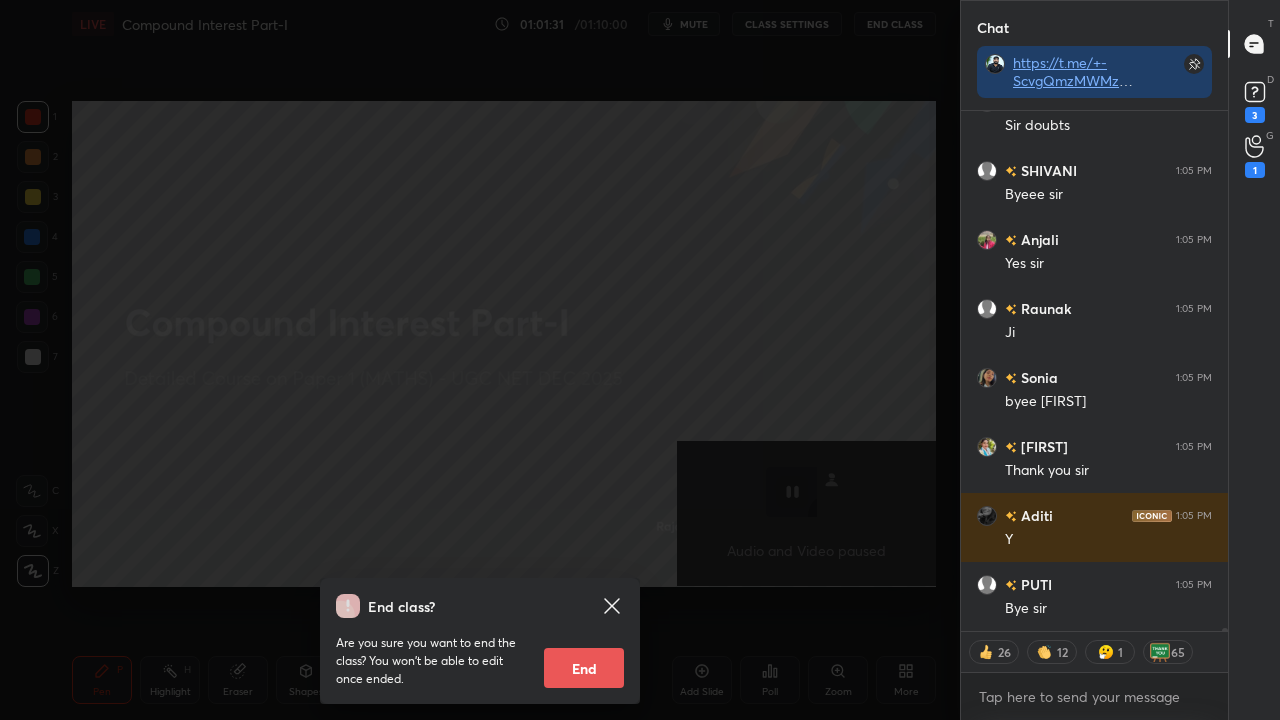 drag, startPoint x: 581, startPoint y: 667, endPoint x: 581, endPoint y: 650, distance: 17 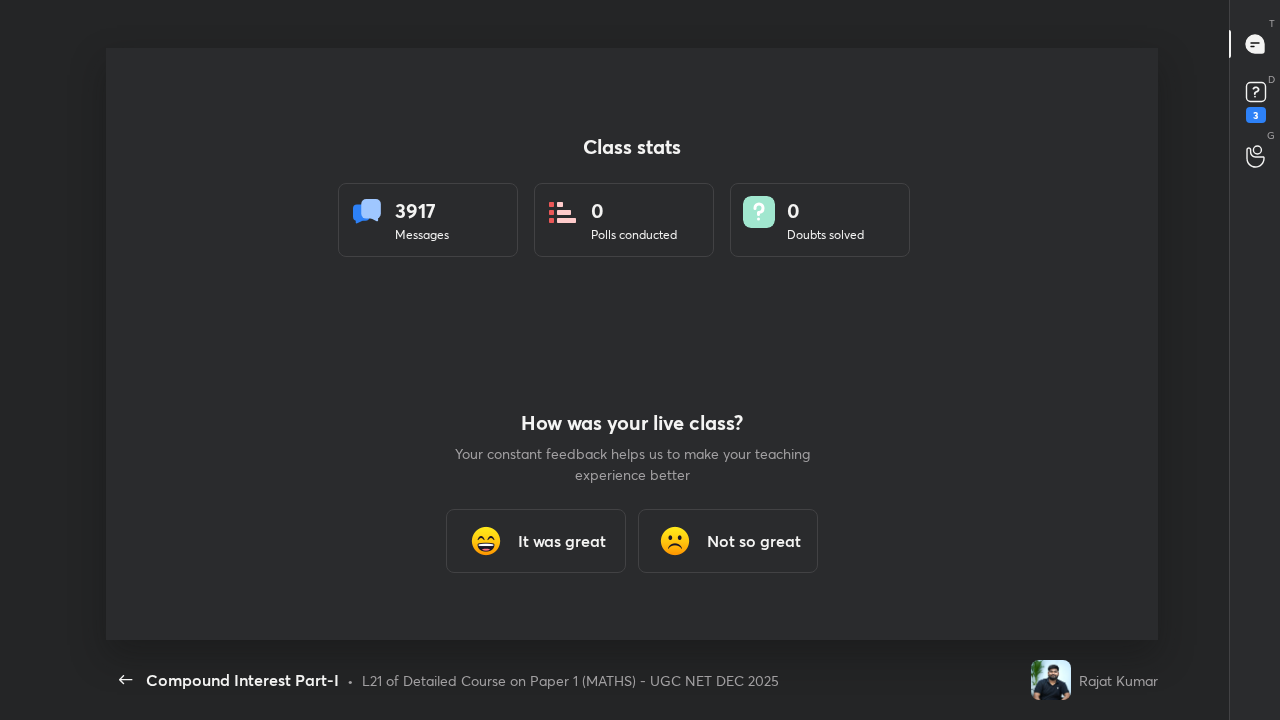 type on "x" 